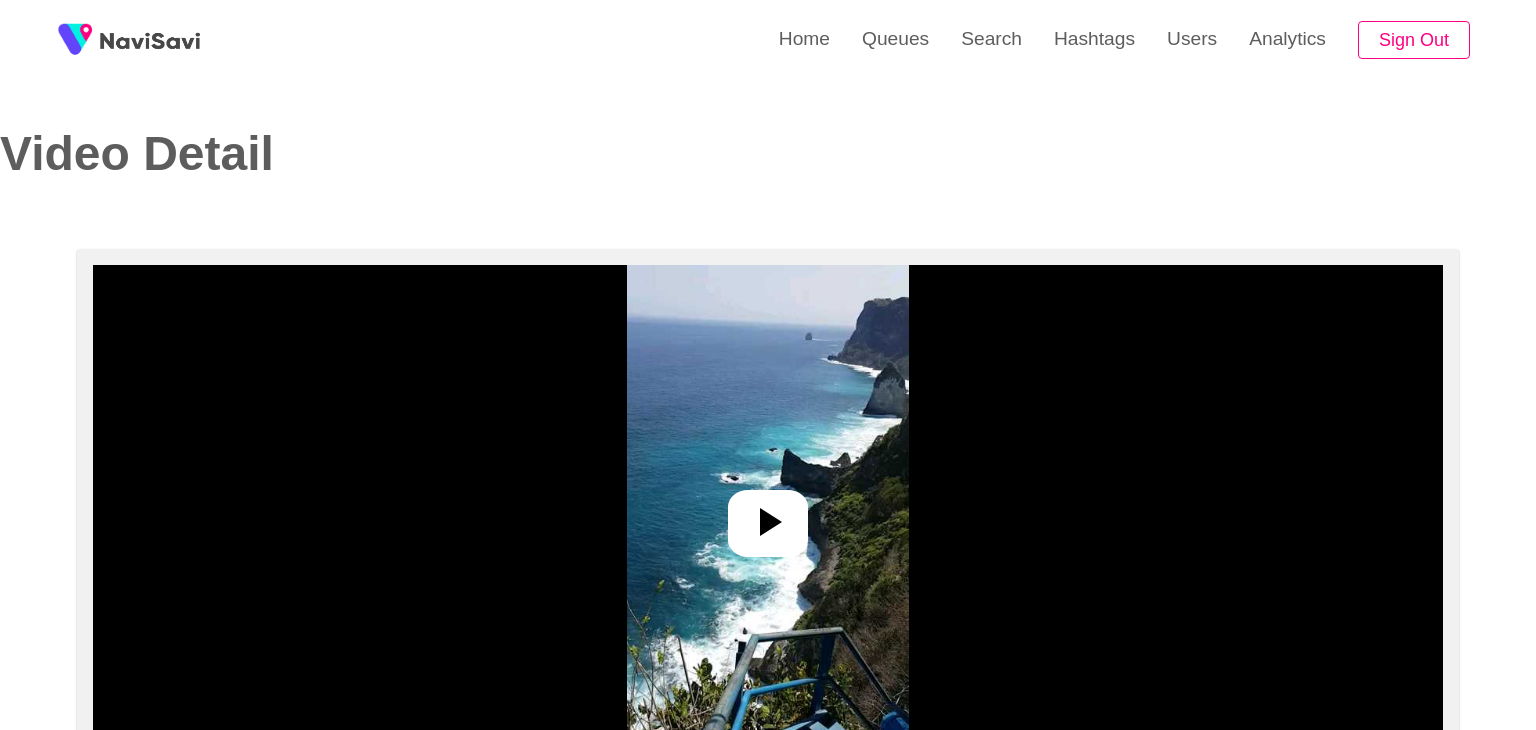 select on "**********" 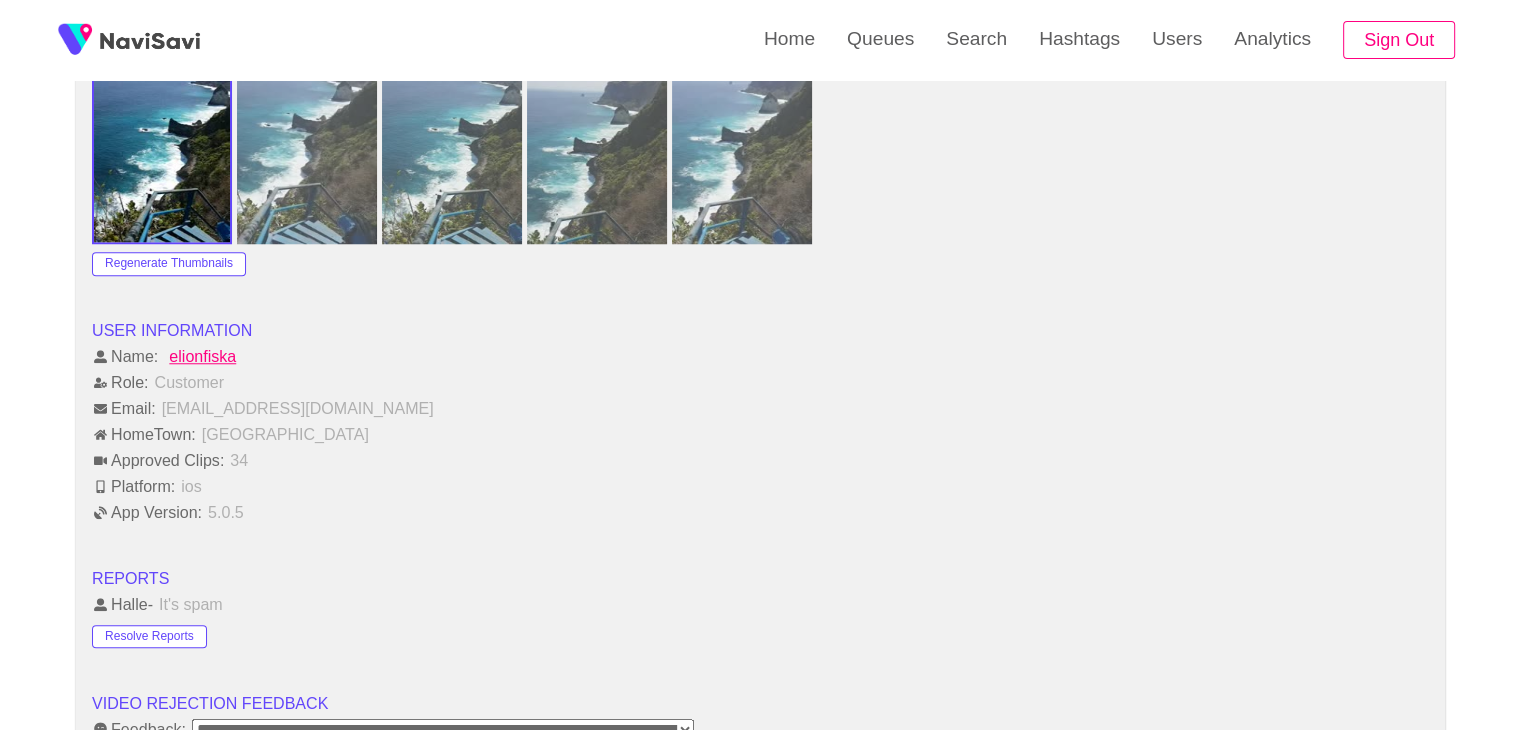 scroll, scrollTop: 1676, scrollLeft: 0, axis: vertical 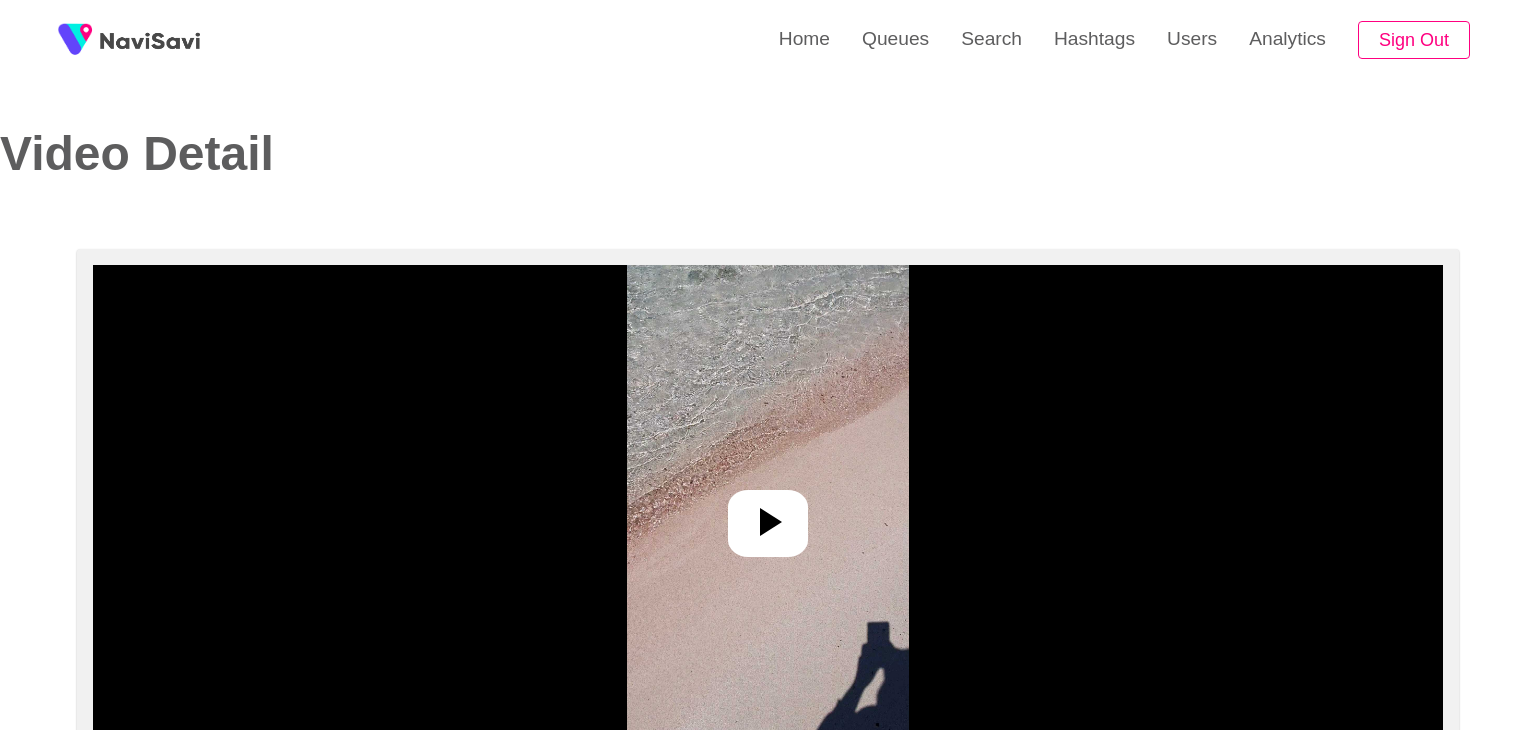 select on "**********" 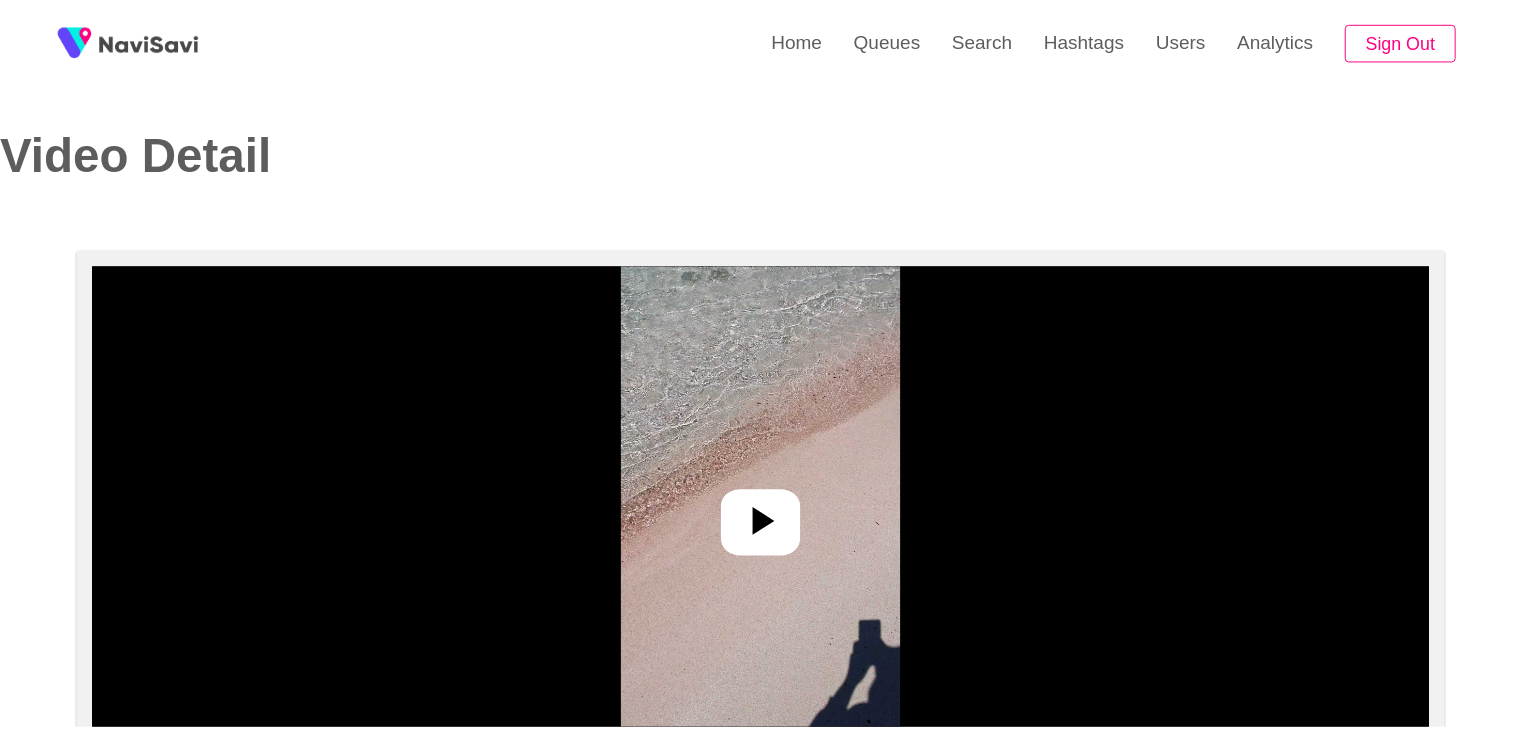 scroll, scrollTop: 0, scrollLeft: 0, axis: both 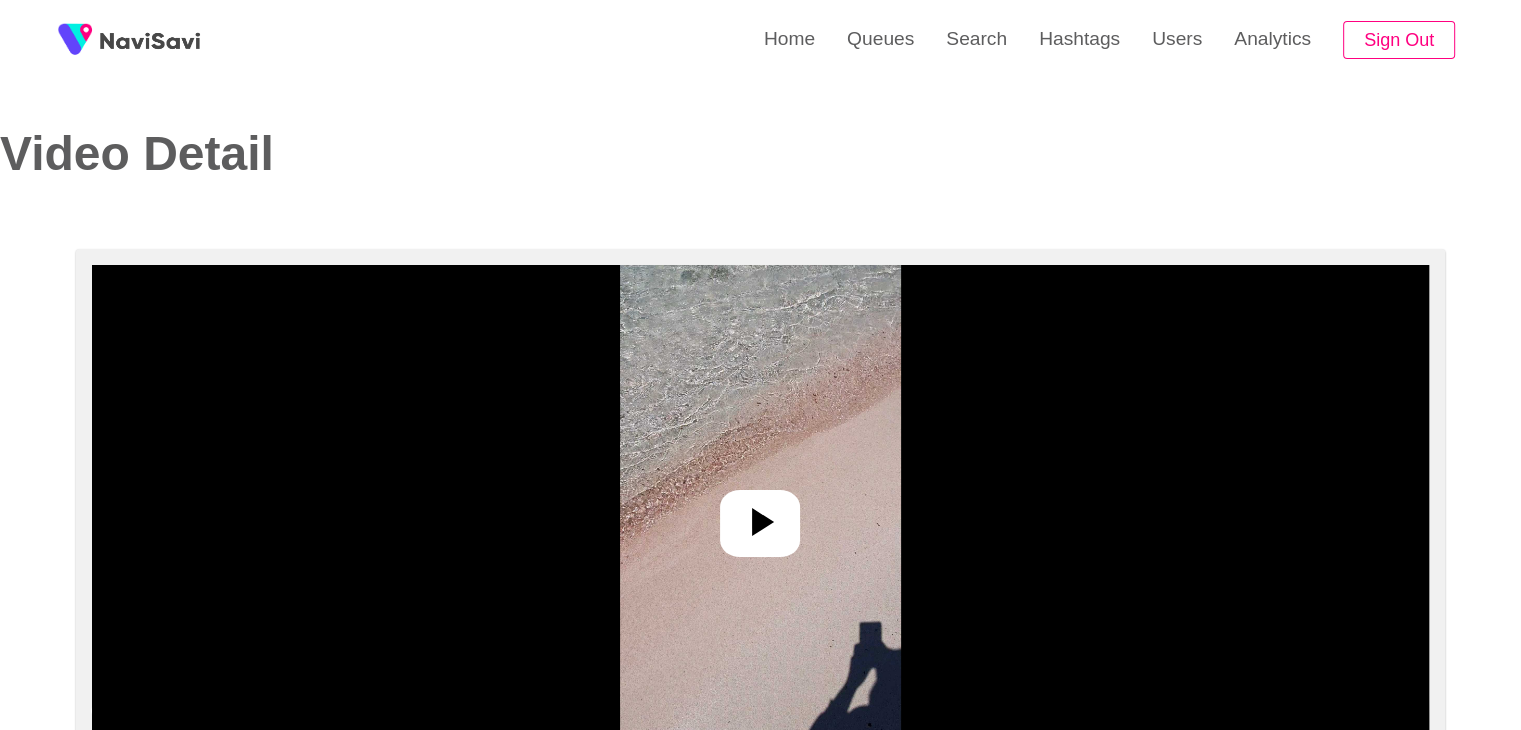 click at bounding box center (760, 515) 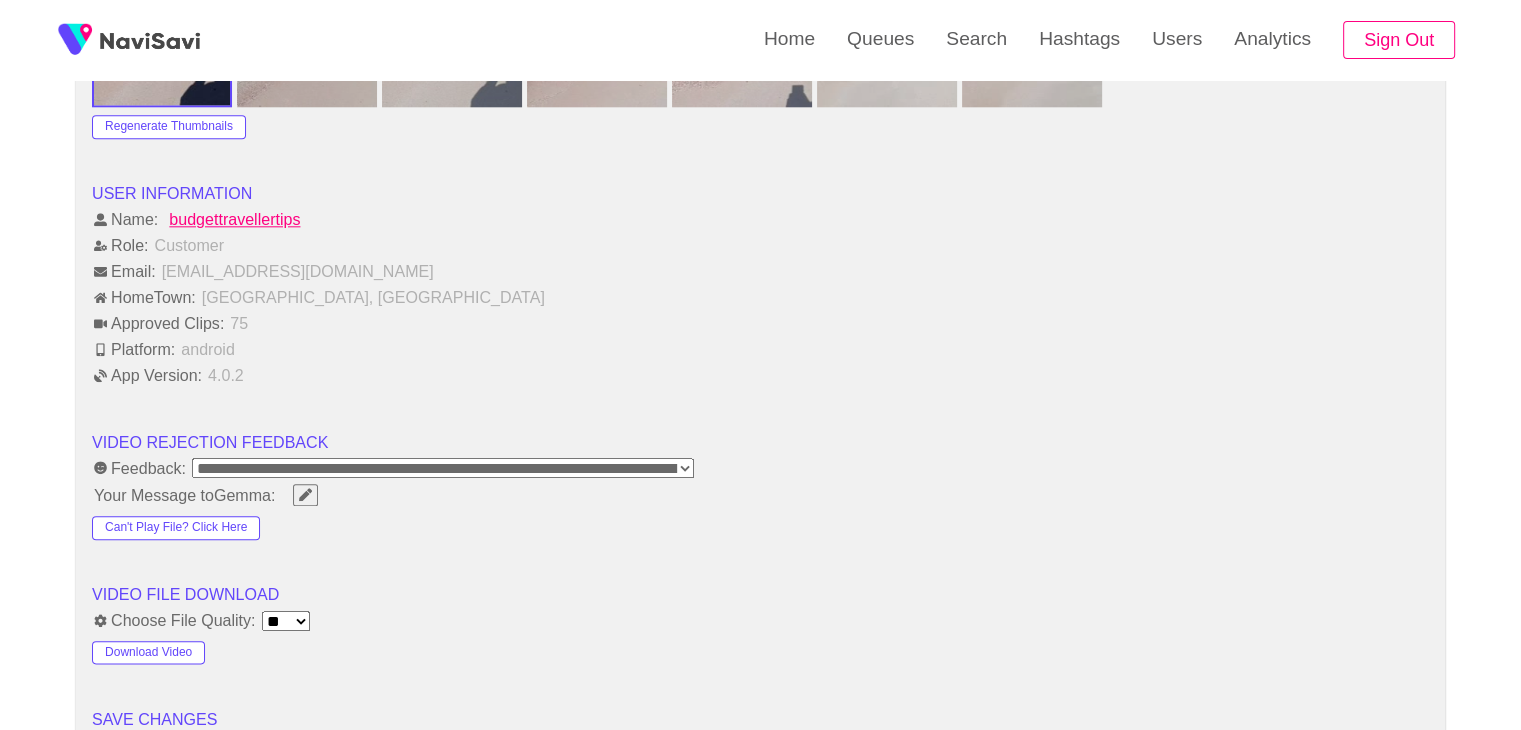 scroll, scrollTop: 2452, scrollLeft: 0, axis: vertical 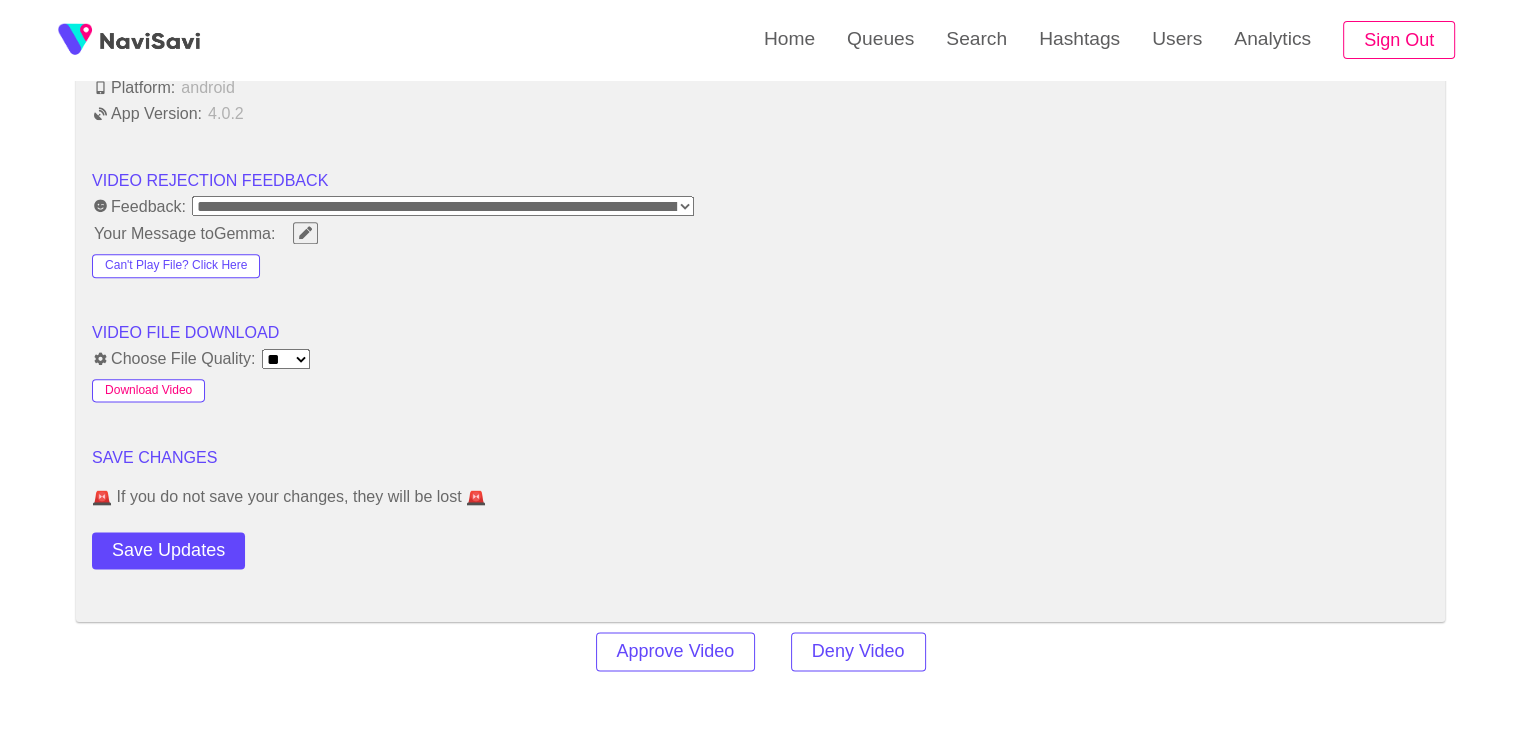 click on "Download Video" at bounding box center (148, 391) 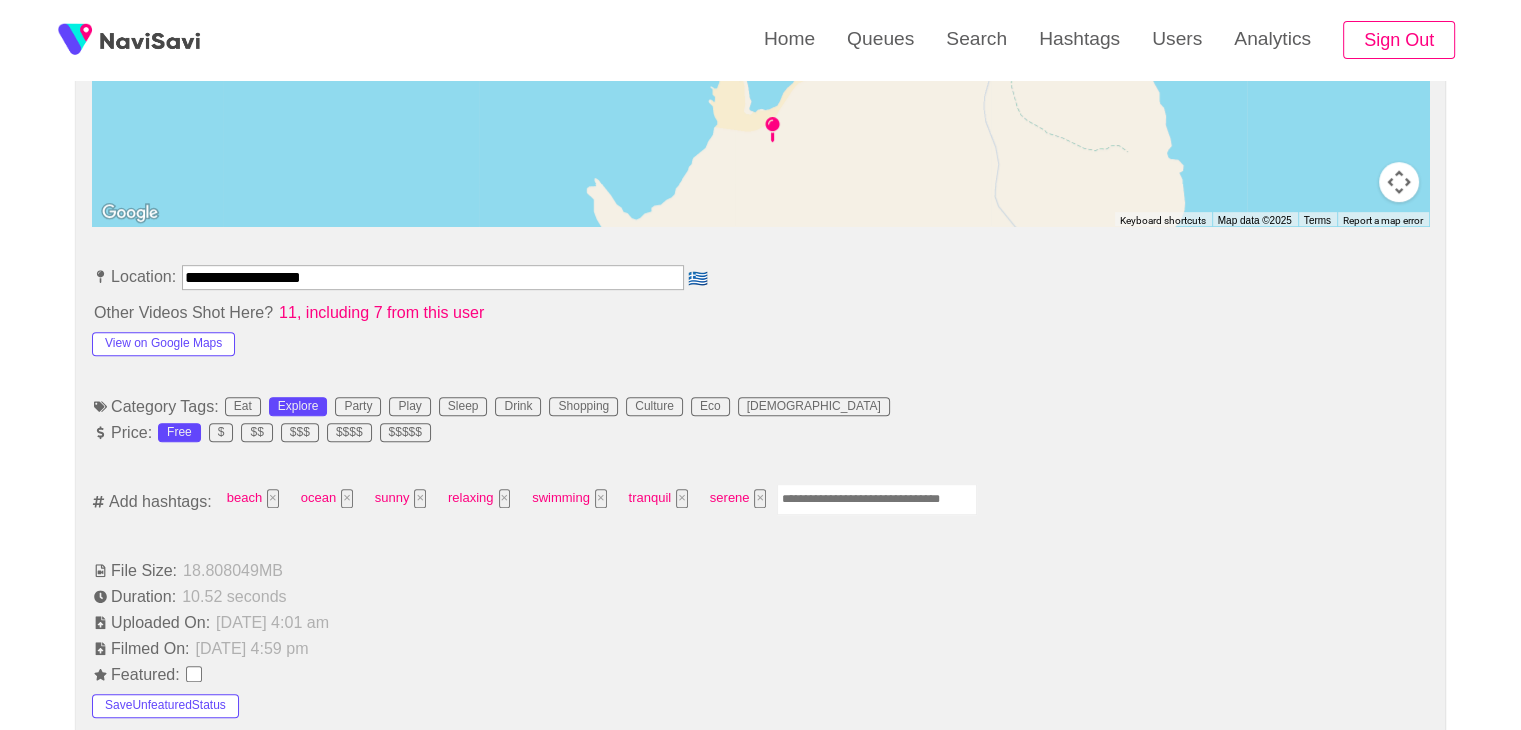 scroll, scrollTop: 968, scrollLeft: 0, axis: vertical 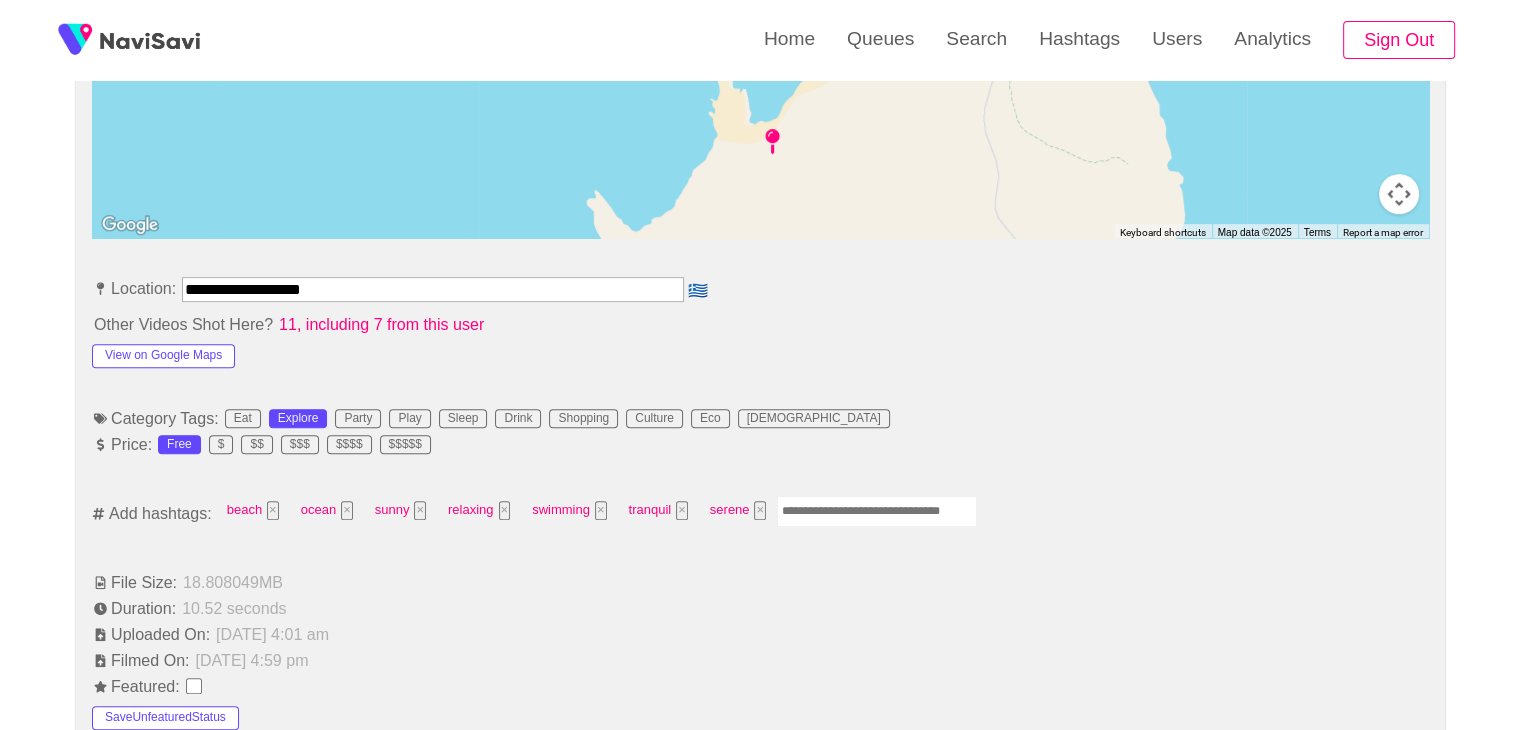 click at bounding box center (877, 511) 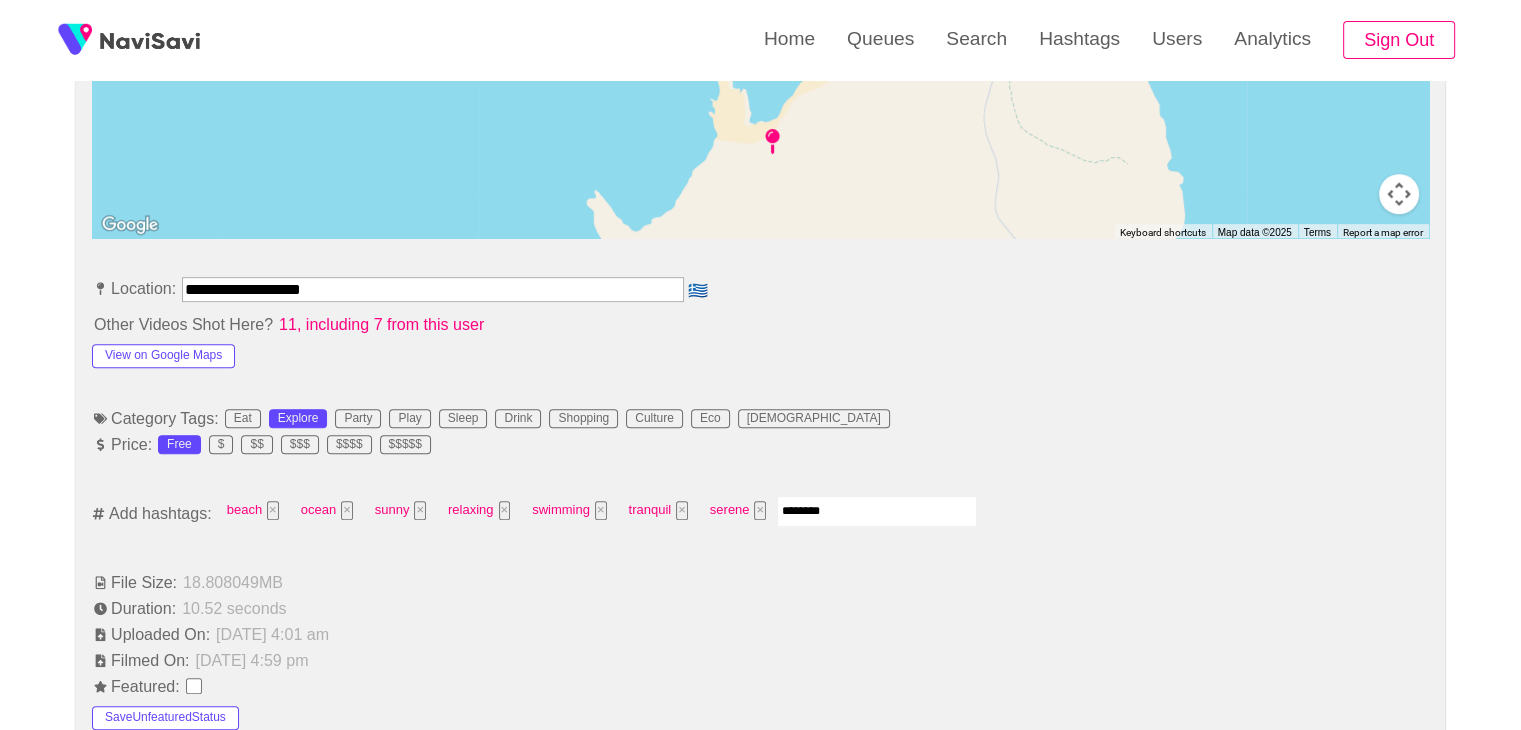 type on "*********" 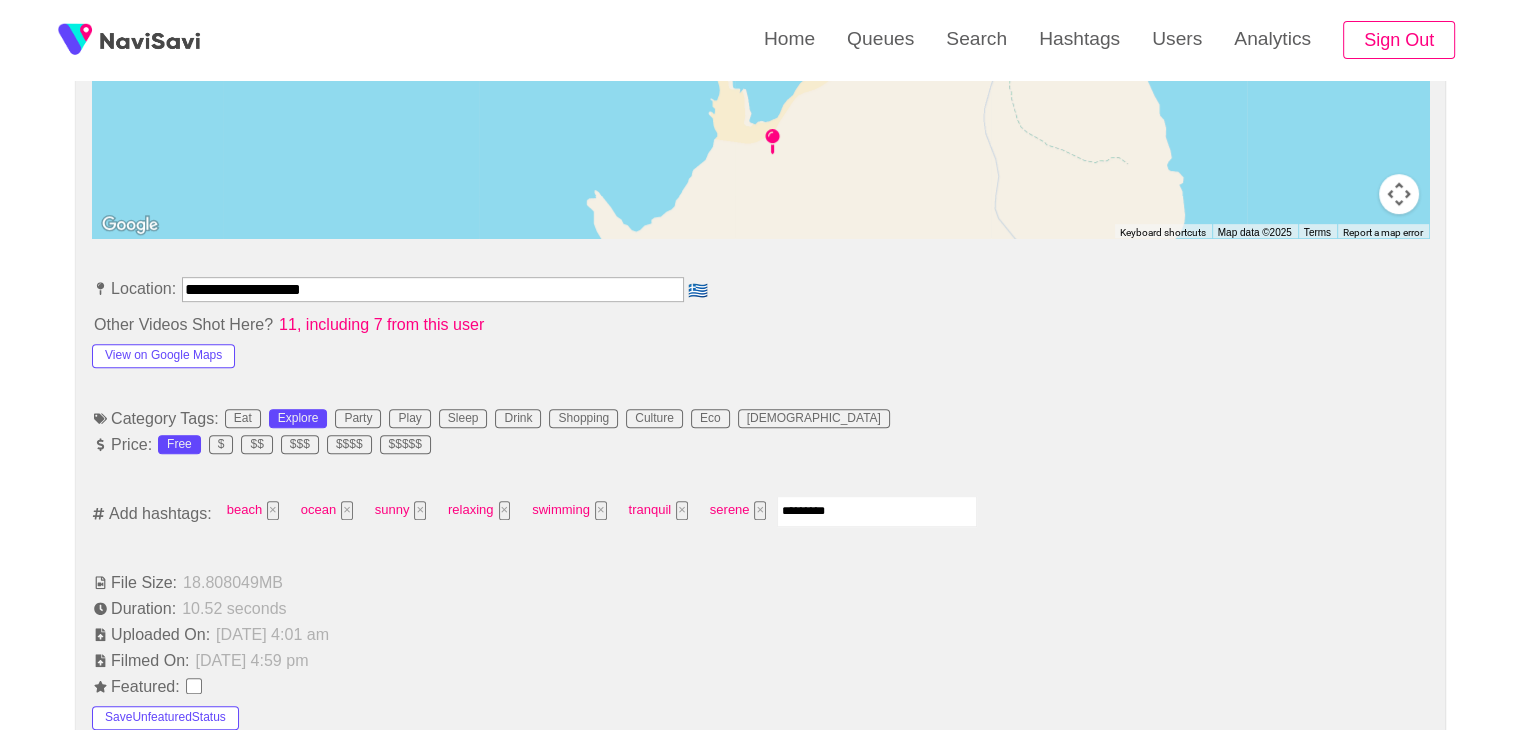 type 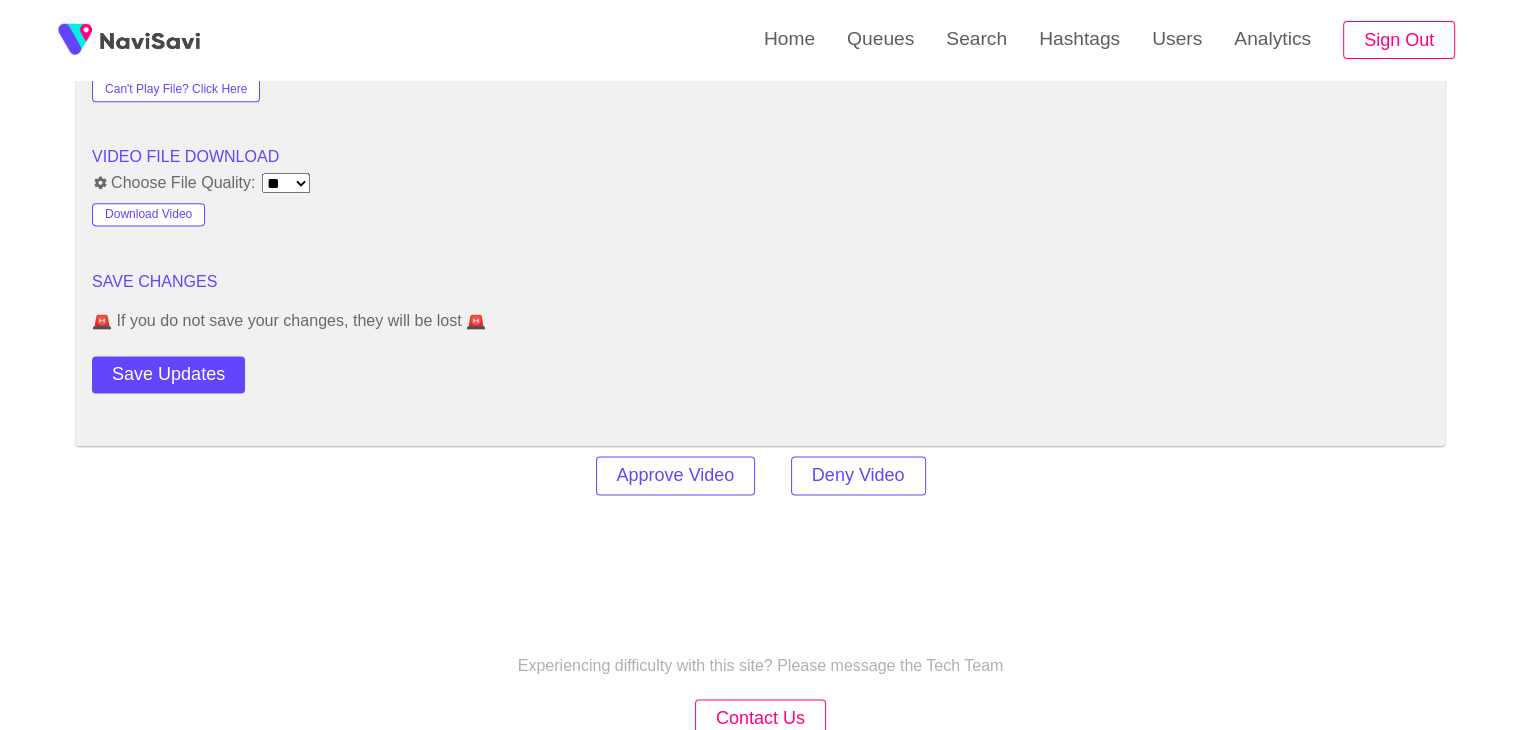 scroll, scrollTop: 2664, scrollLeft: 0, axis: vertical 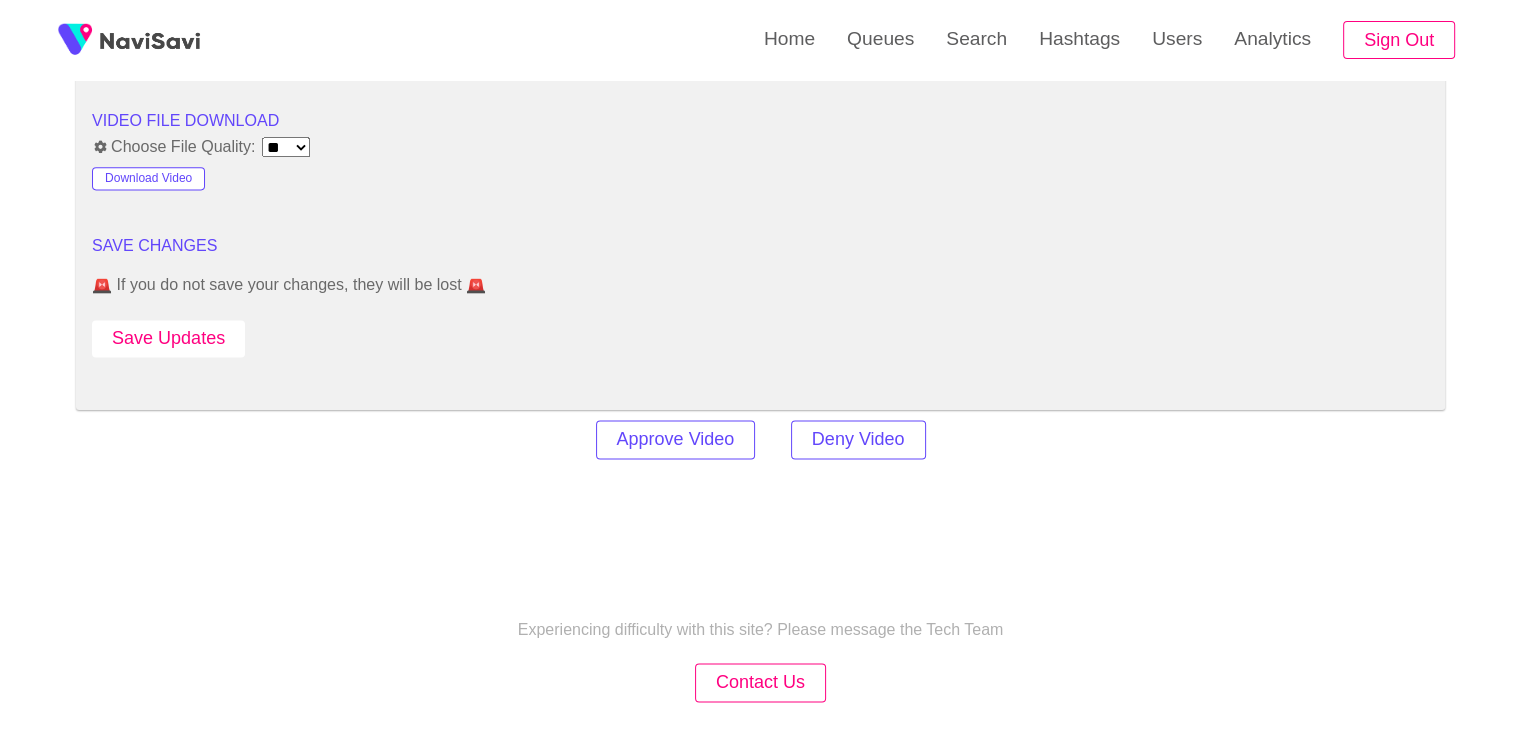 click on "Save Updates" at bounding box center [168, 338] 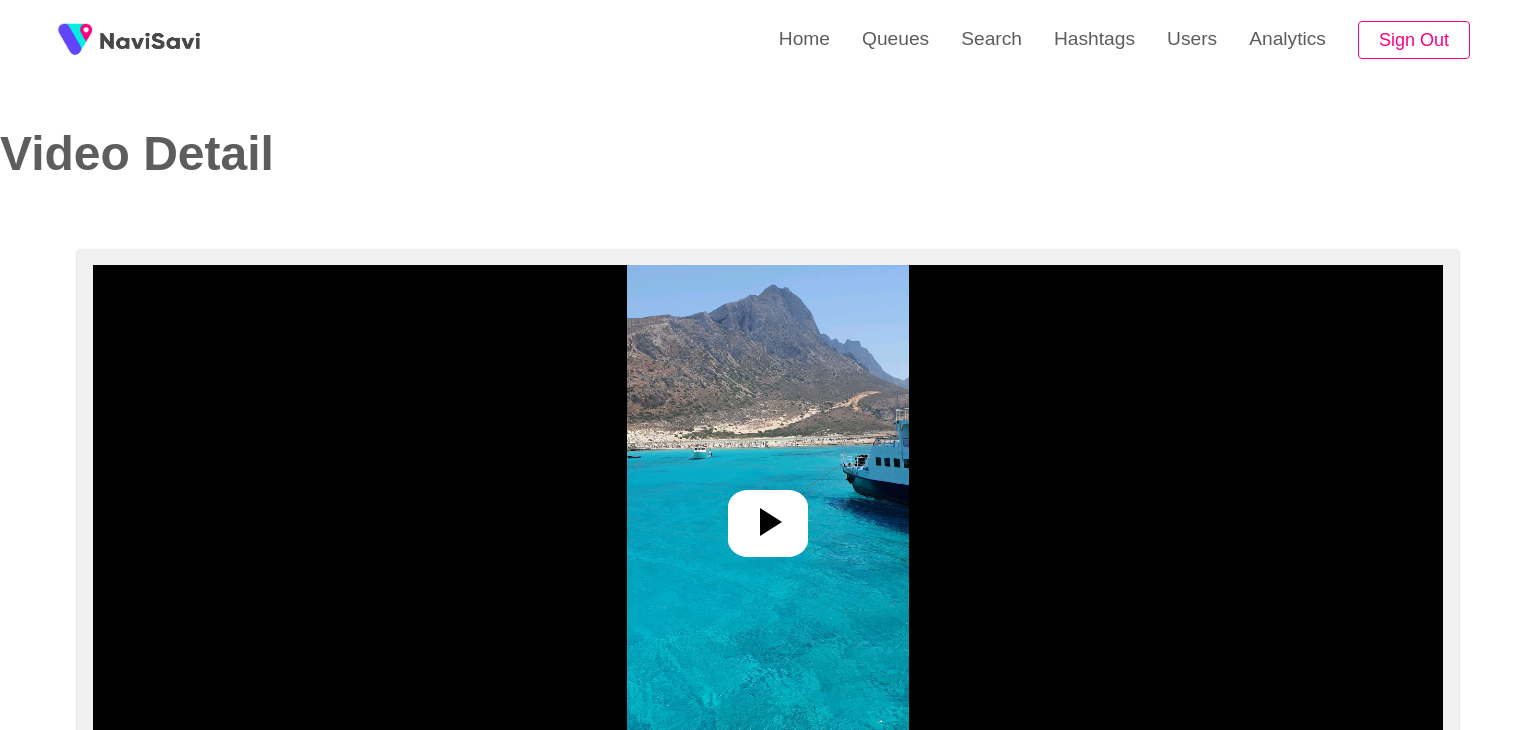 select on "**********" 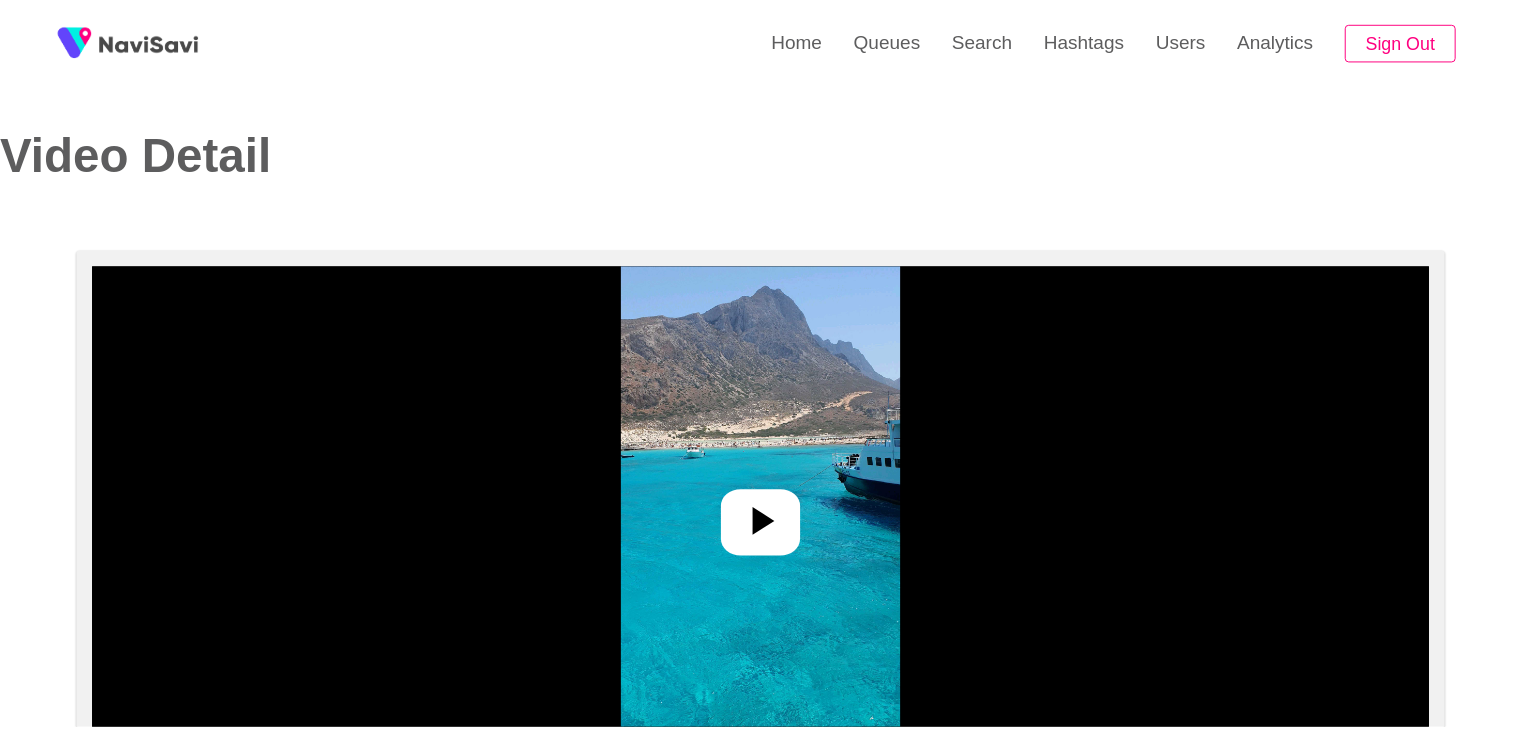 scroll, scrollTop: 0, scrollLeft: 0, axis: both 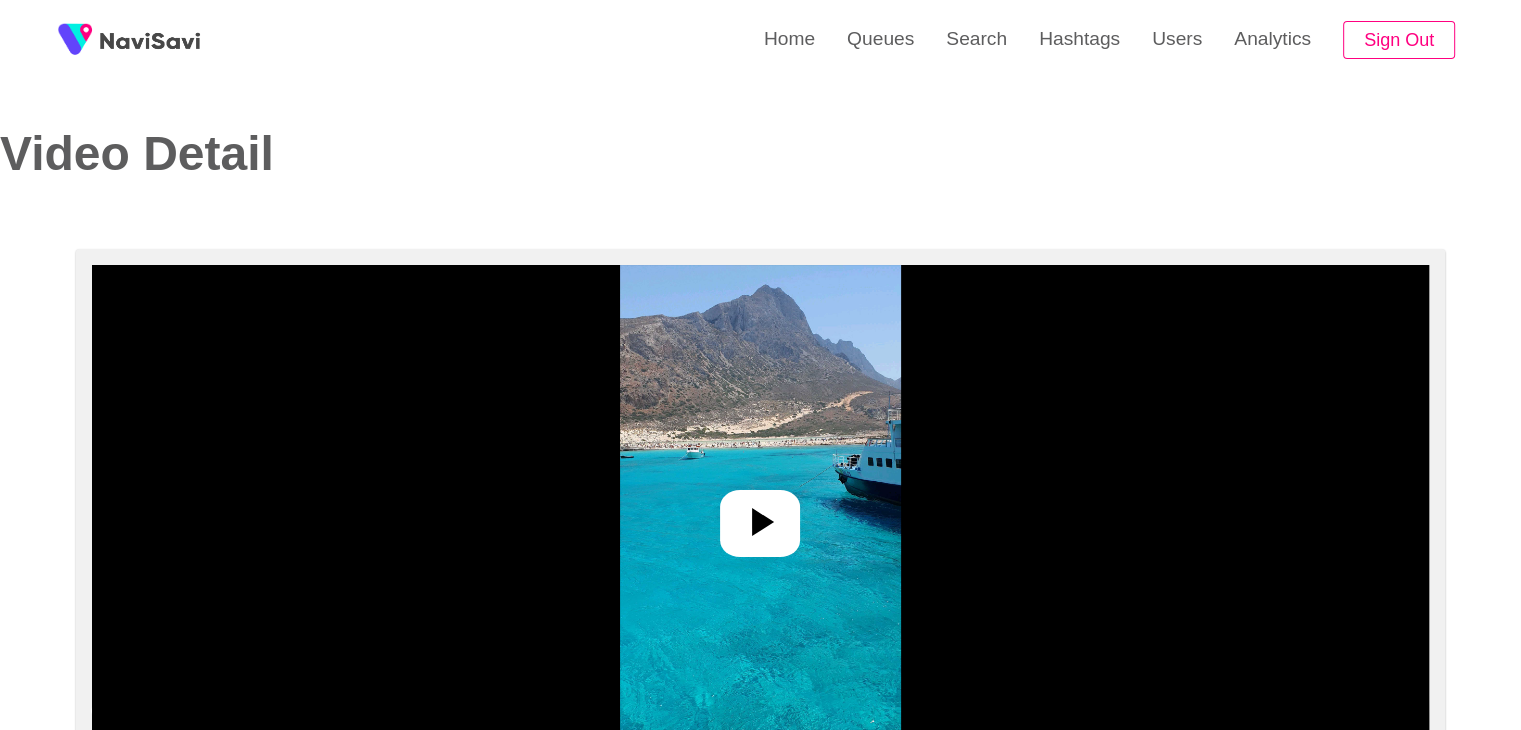 click at bounding box center (760, 515) 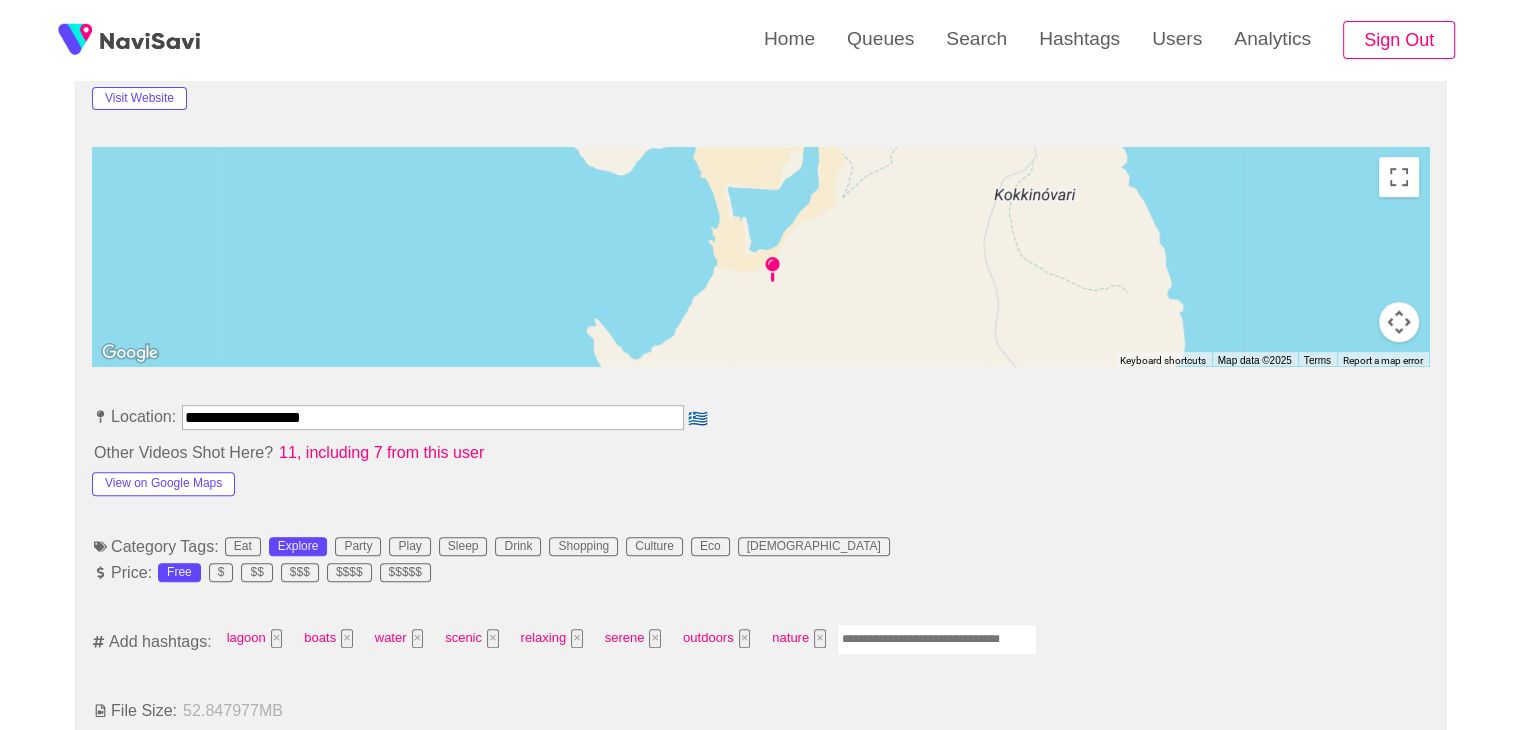 scroll, scrollTop: 944, scrollLeft: 0, axis: vertical 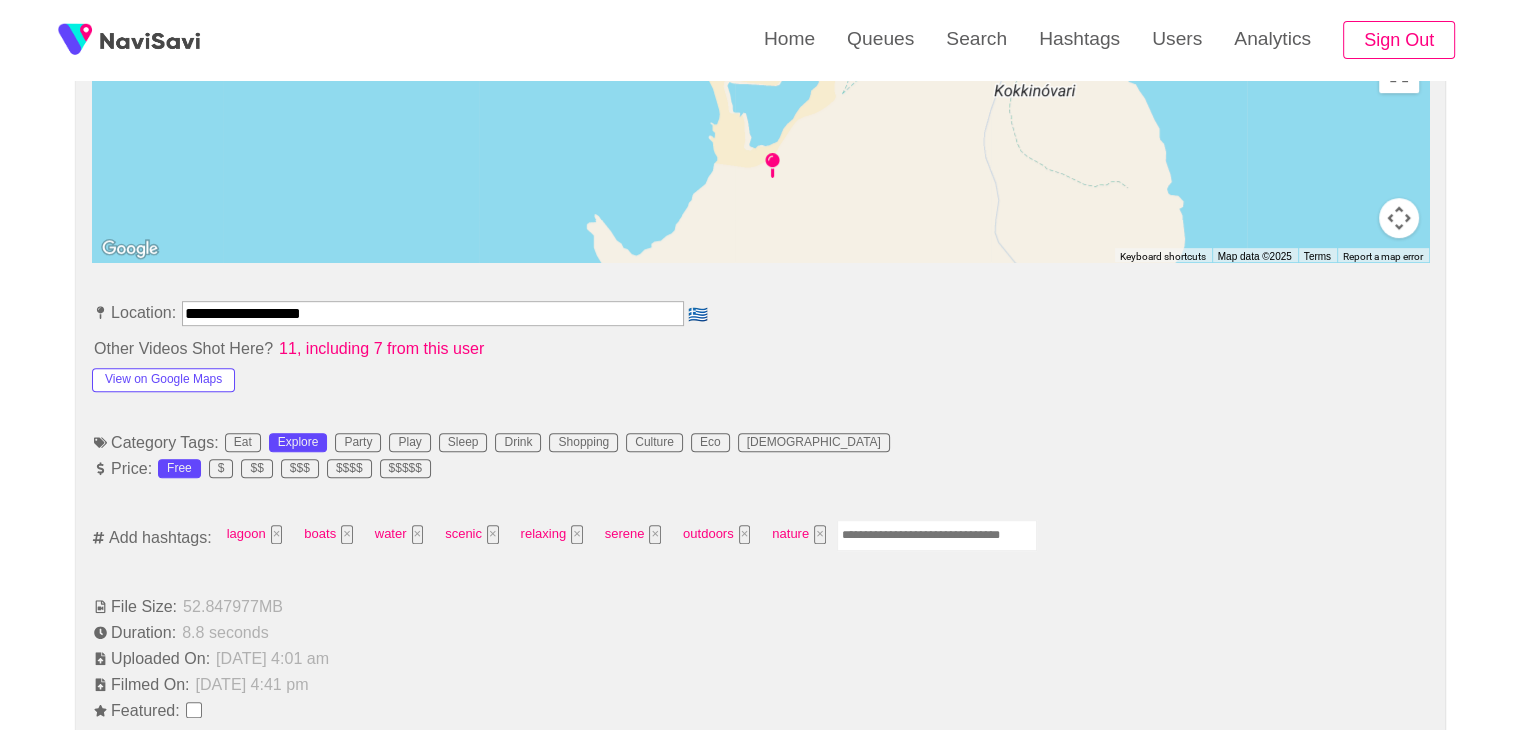 click at bounding box center [937, 535] 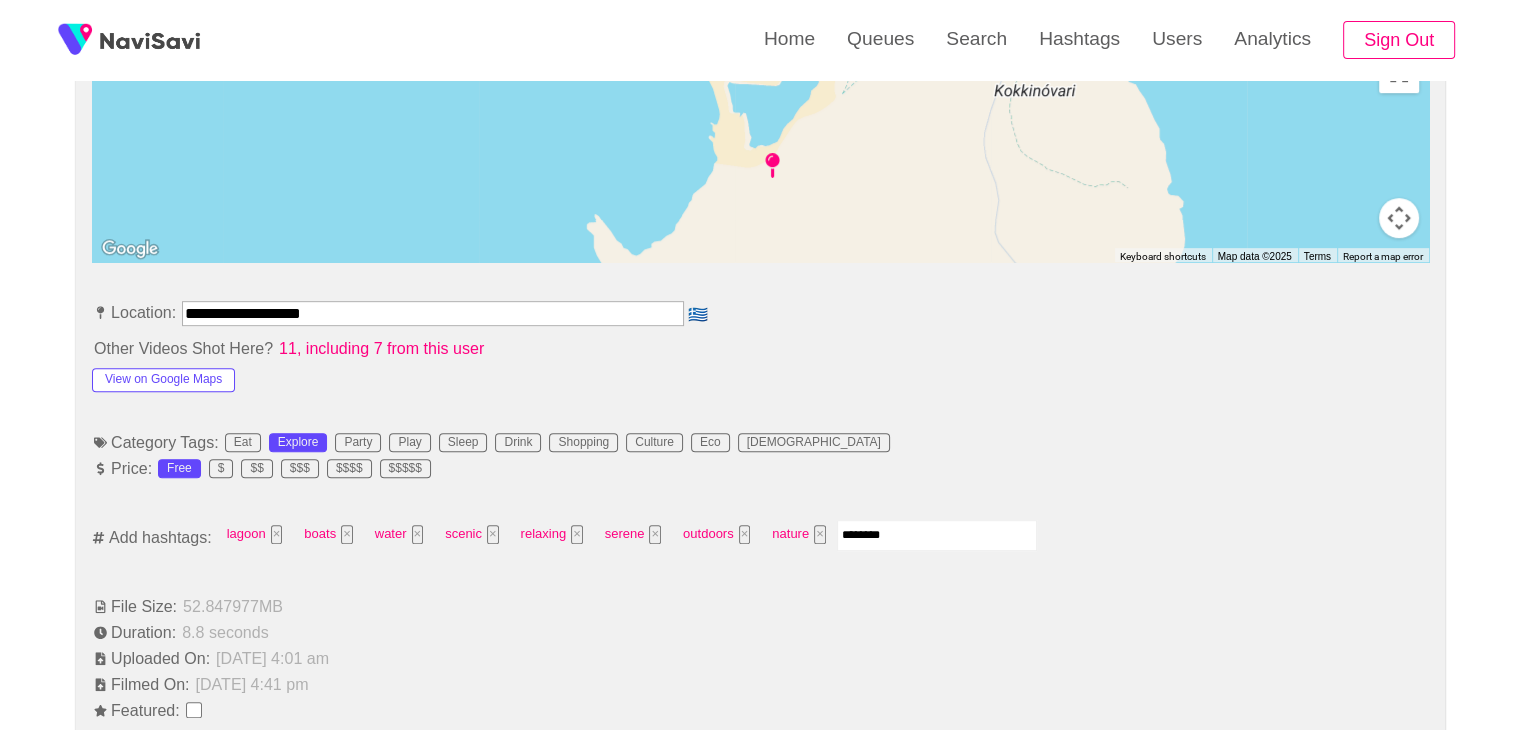type on "*********" 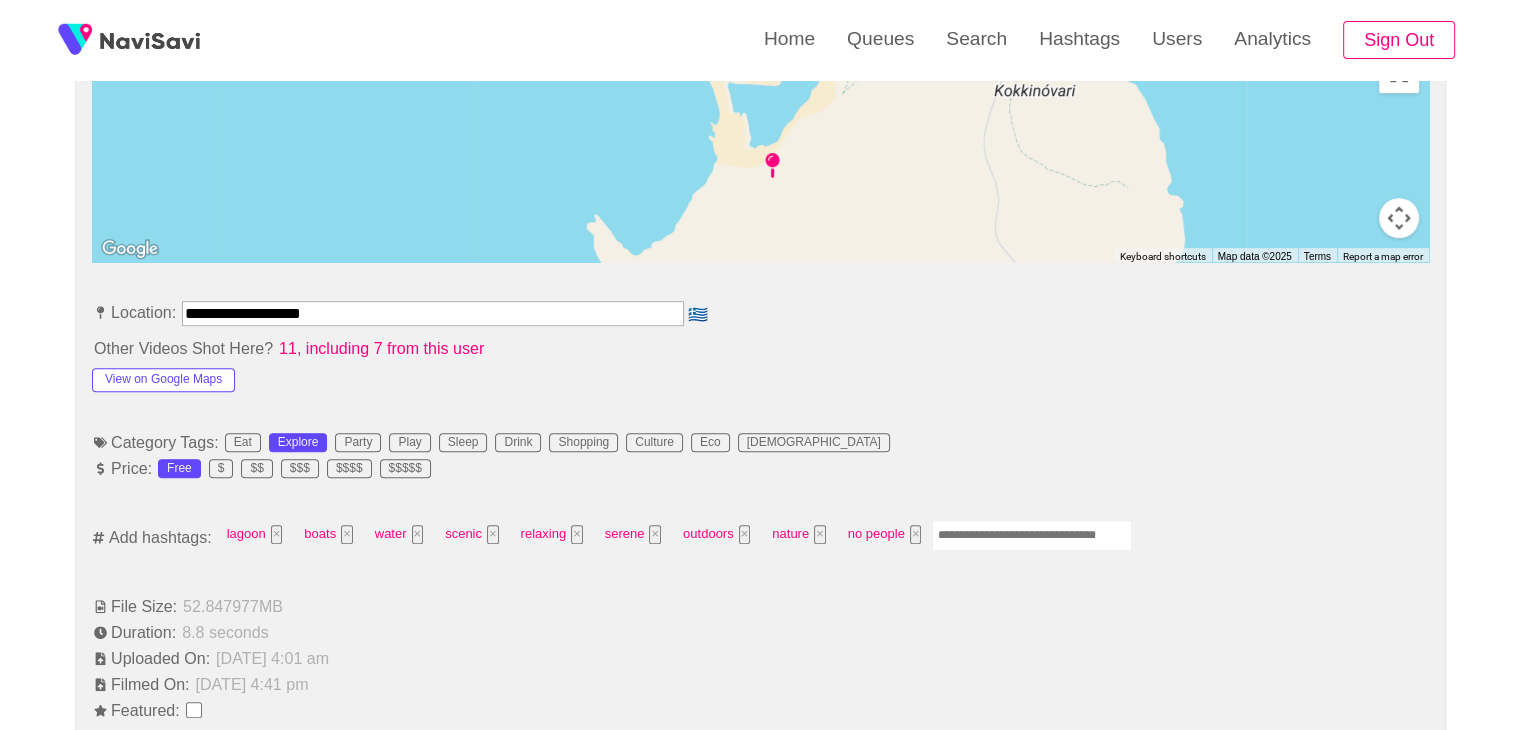 type on "*" 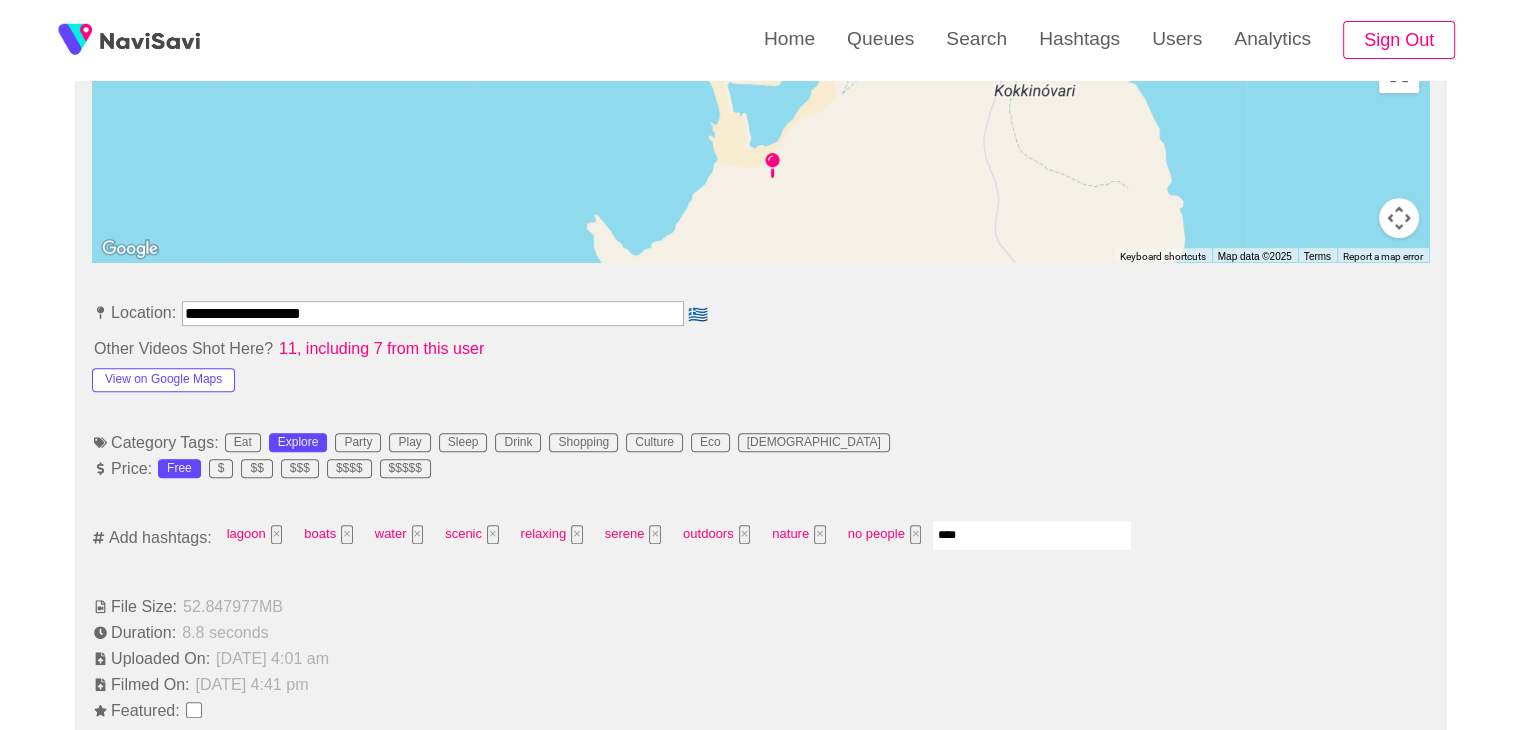 type on "*****" 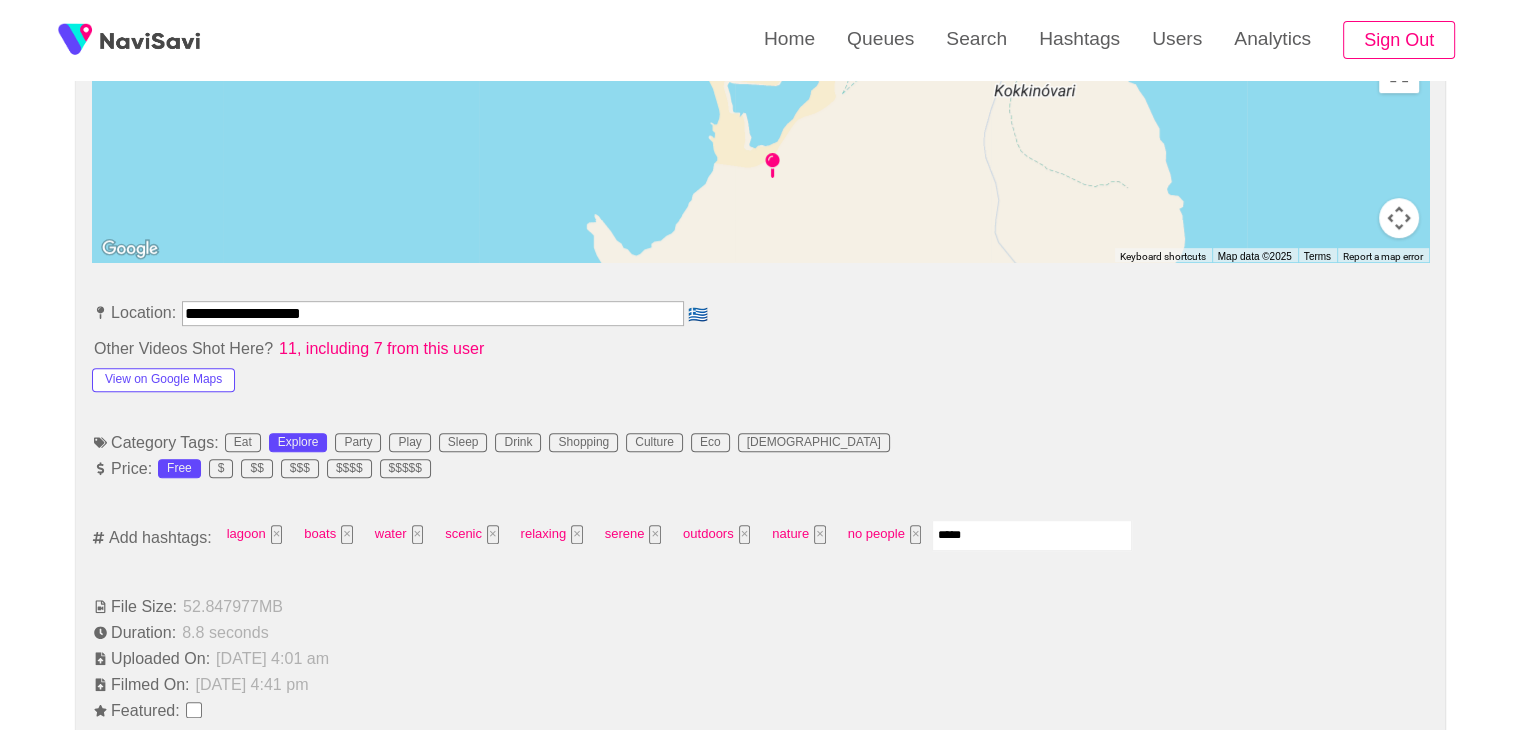 type 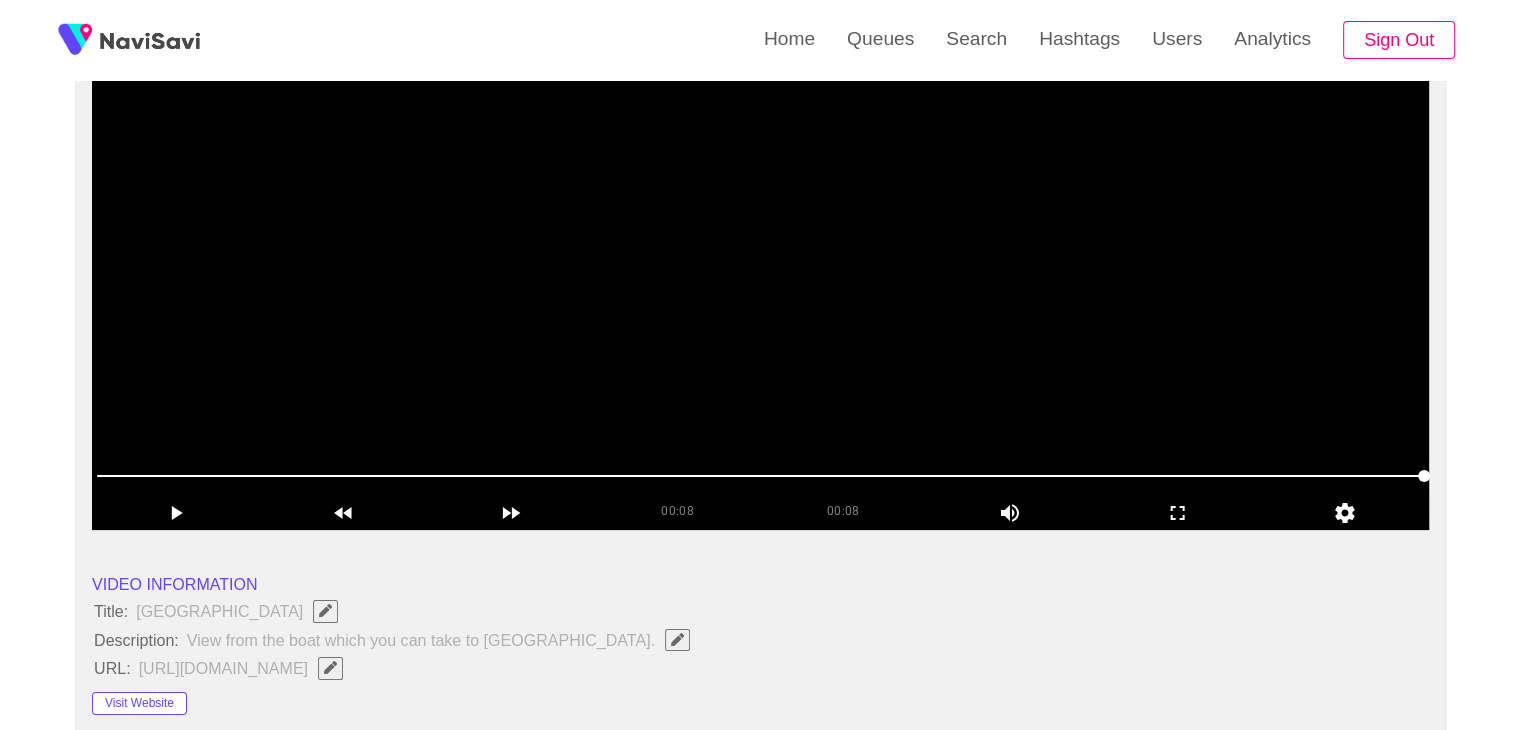 scroll, scrollTop: 232, scrollLeft: 0, axis: vertical 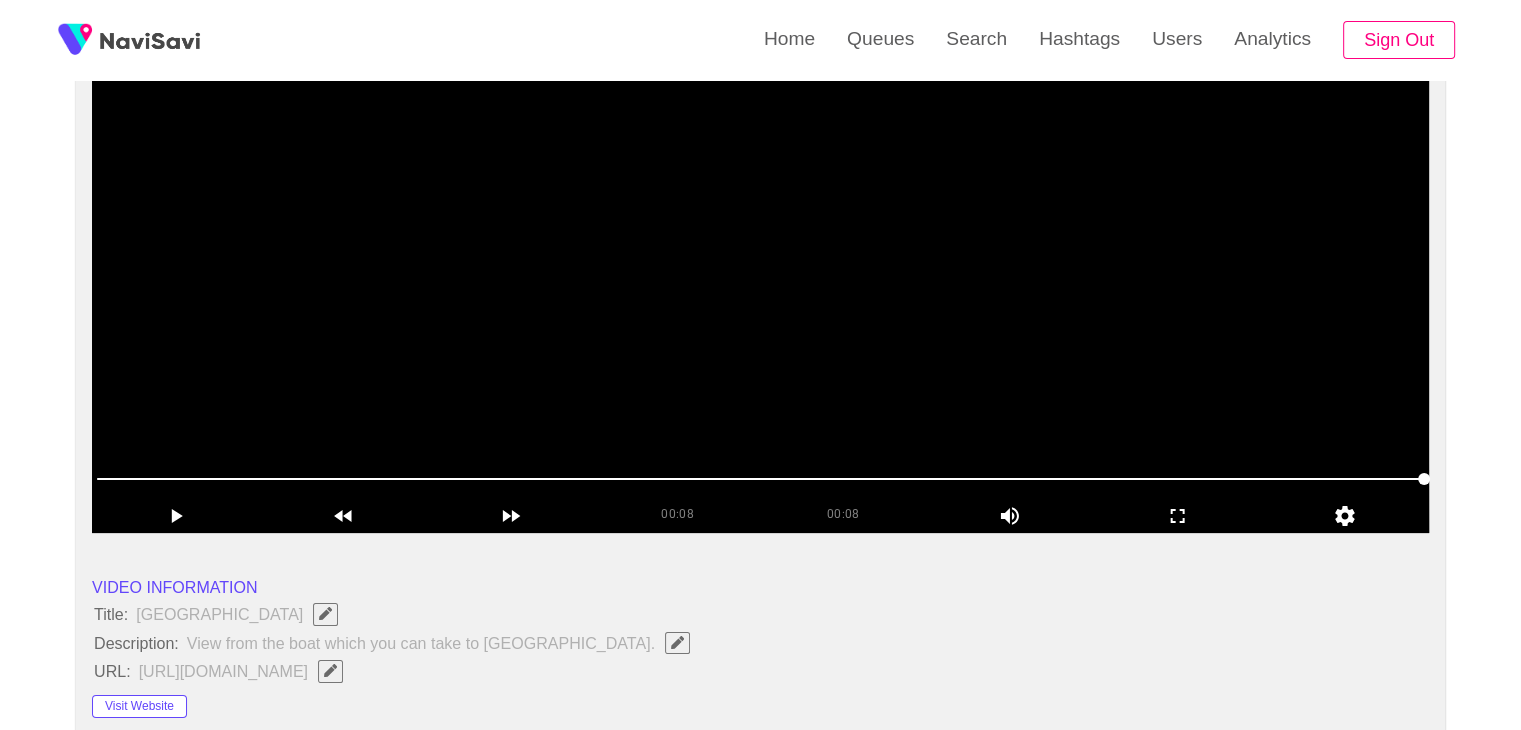 click at bounding box center (760, 283) 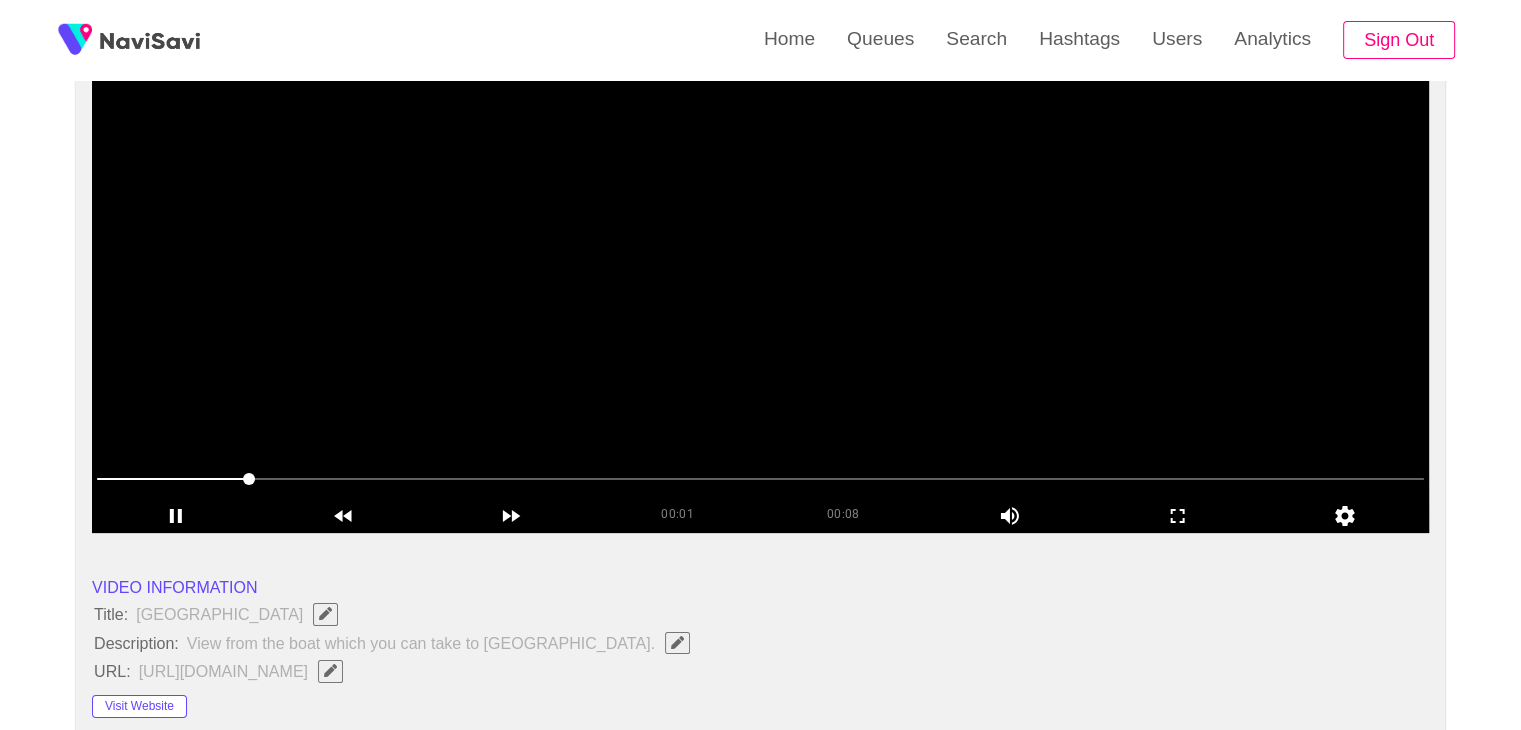 click at bounding box center (760, 283) 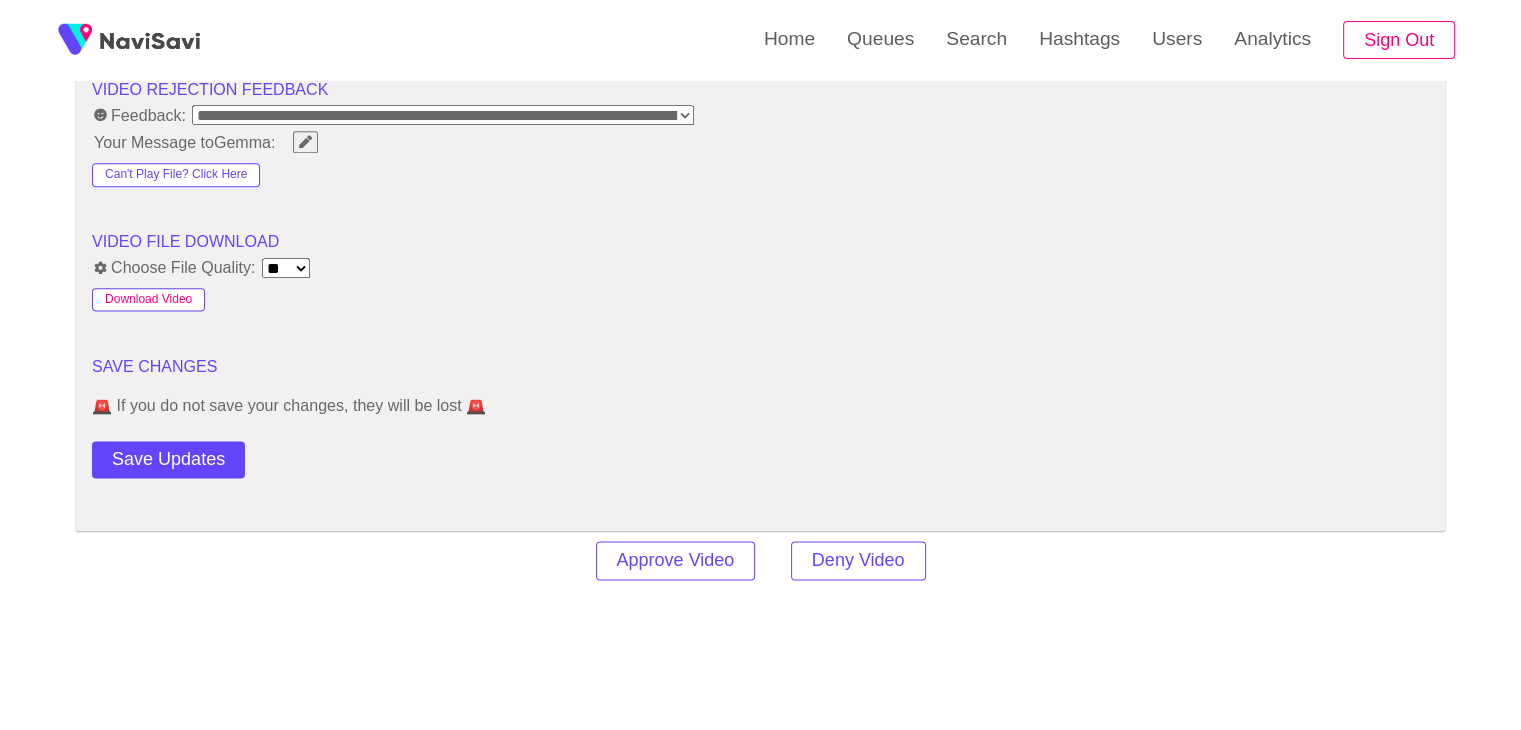 scroll, scrollTop: 2592, scrollLeft: 0, axis: vertical 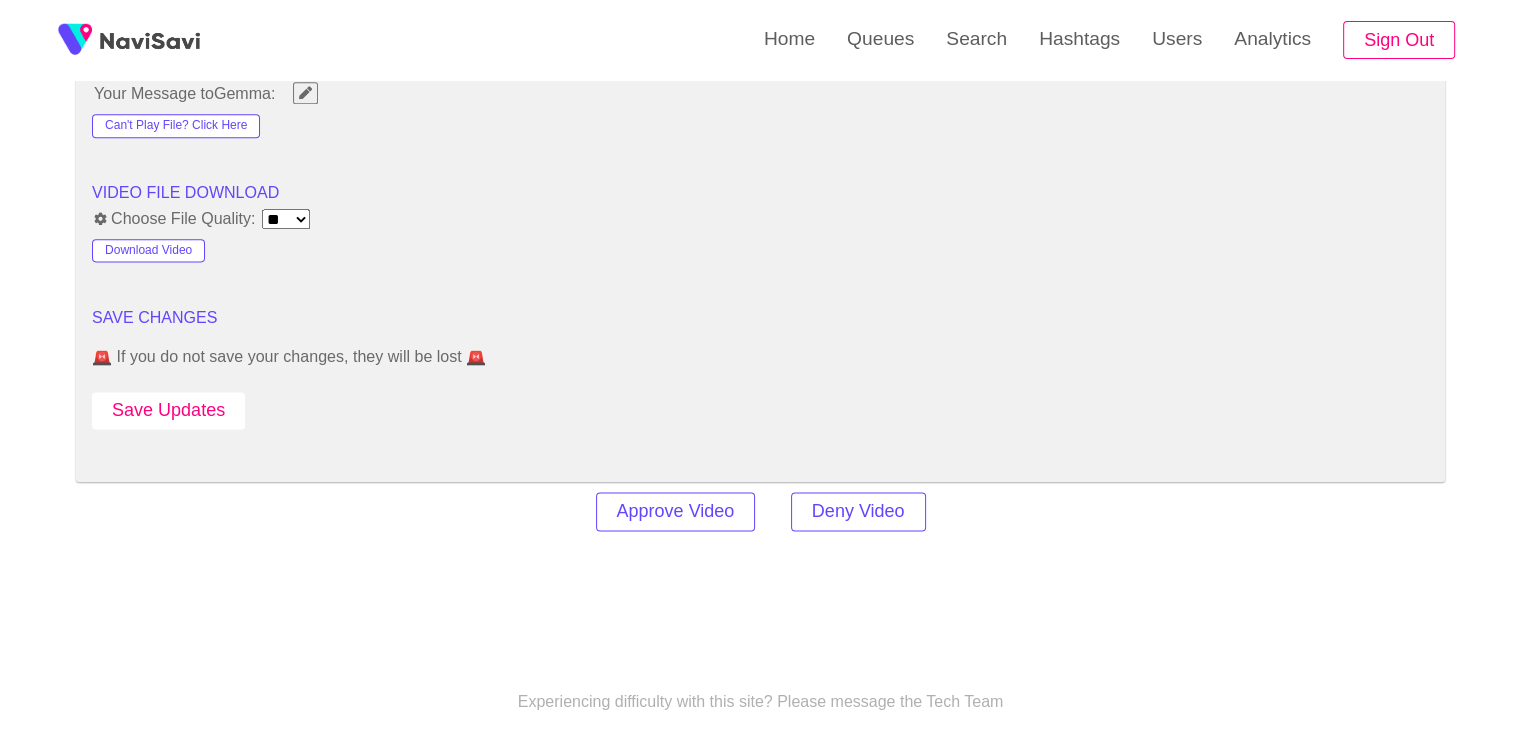 click on "Save Updates" at bounding box center (168, 410) 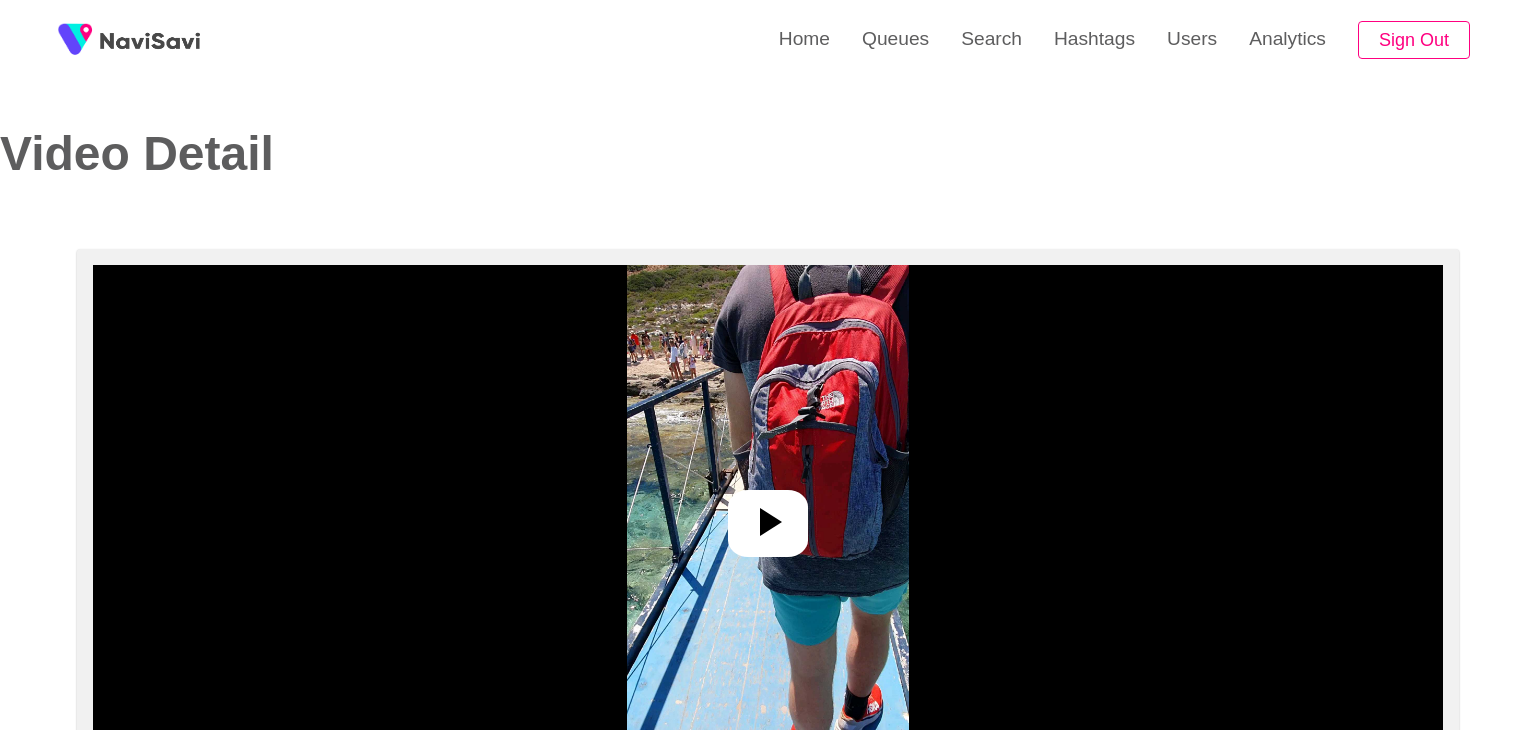 select on "**********" 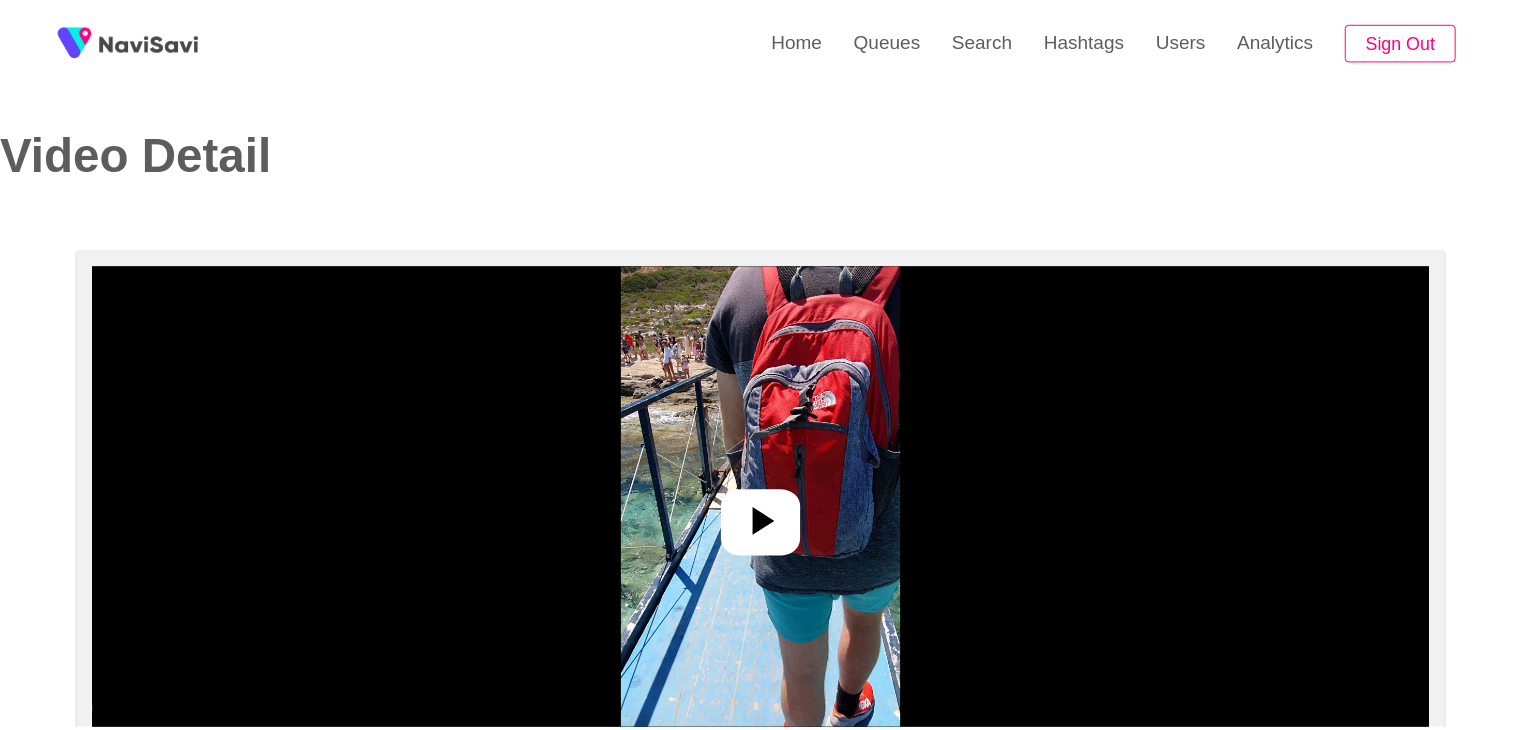 scroll, scrollTop: 0, scrollLeft: 0, axis: both 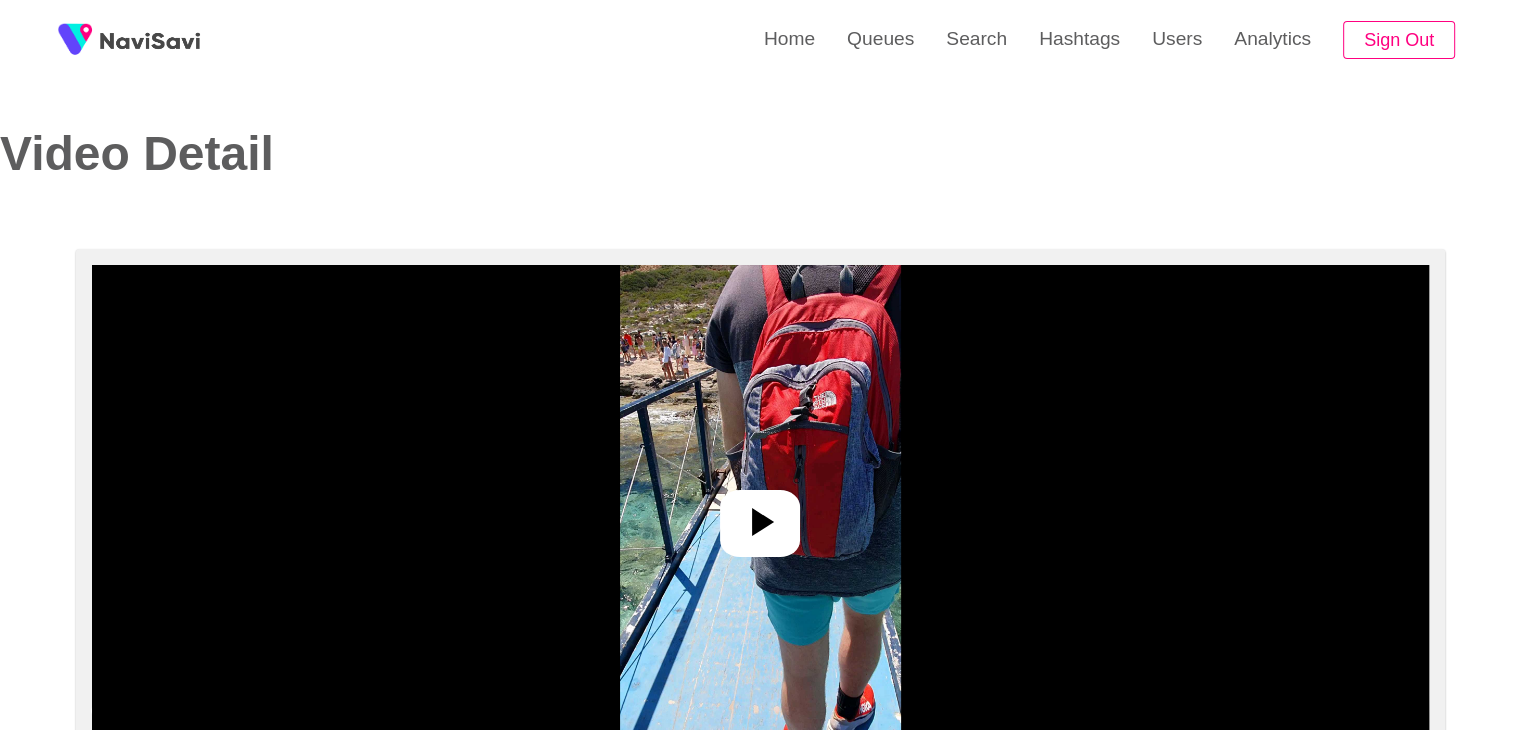 click at bounding box center (760, 515) 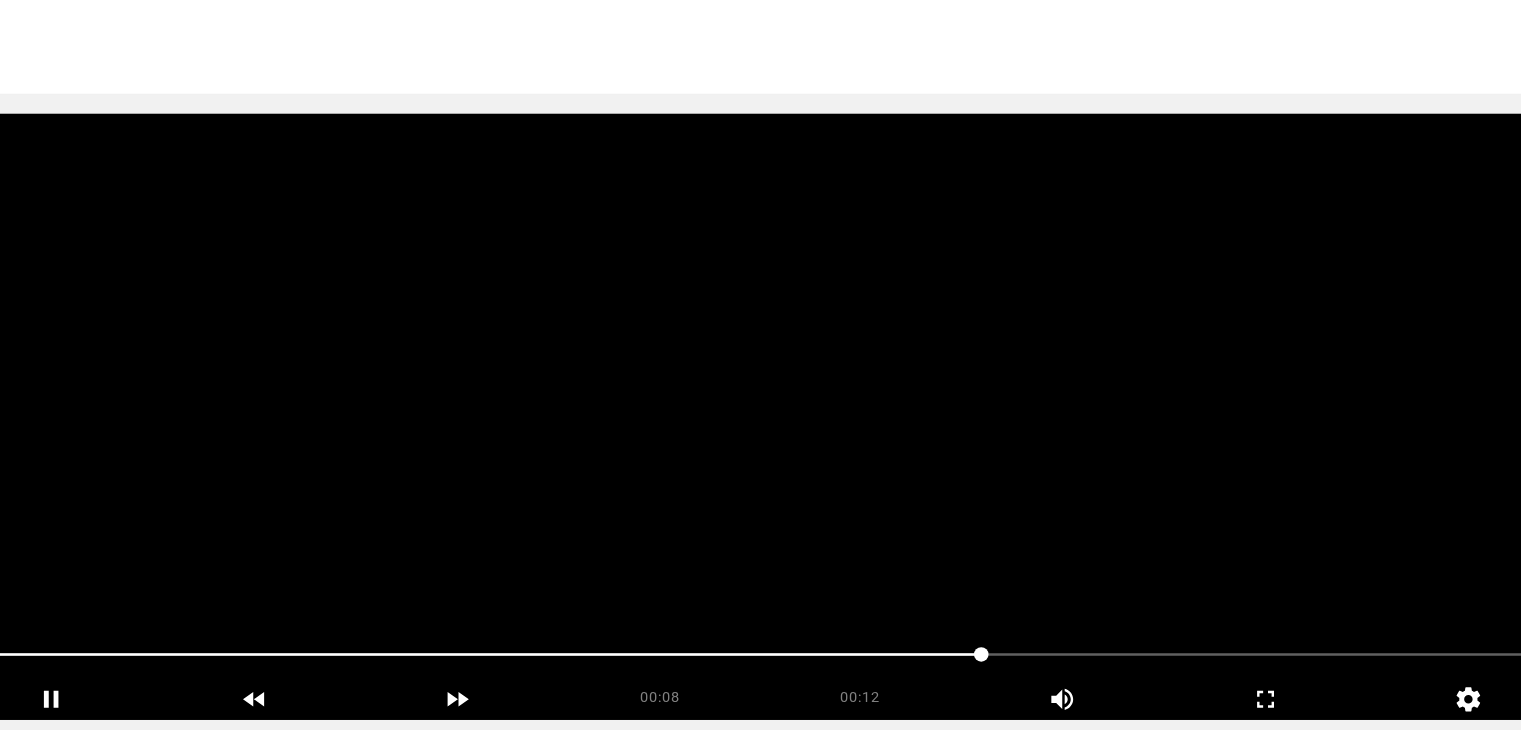 scroll, scrollTop: 44, scrollLeft: 0, axis: vertical 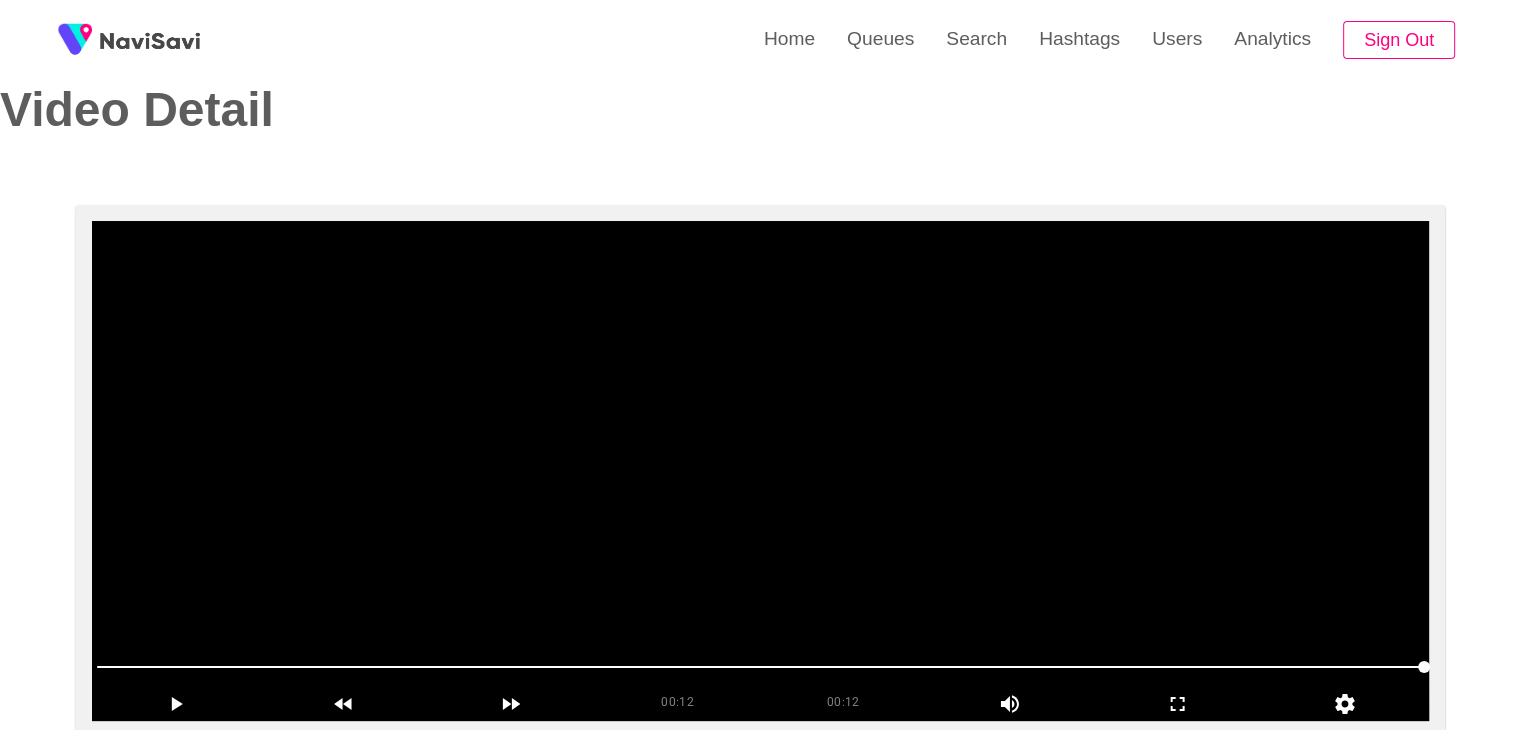 click at bounding box center [760, 471] 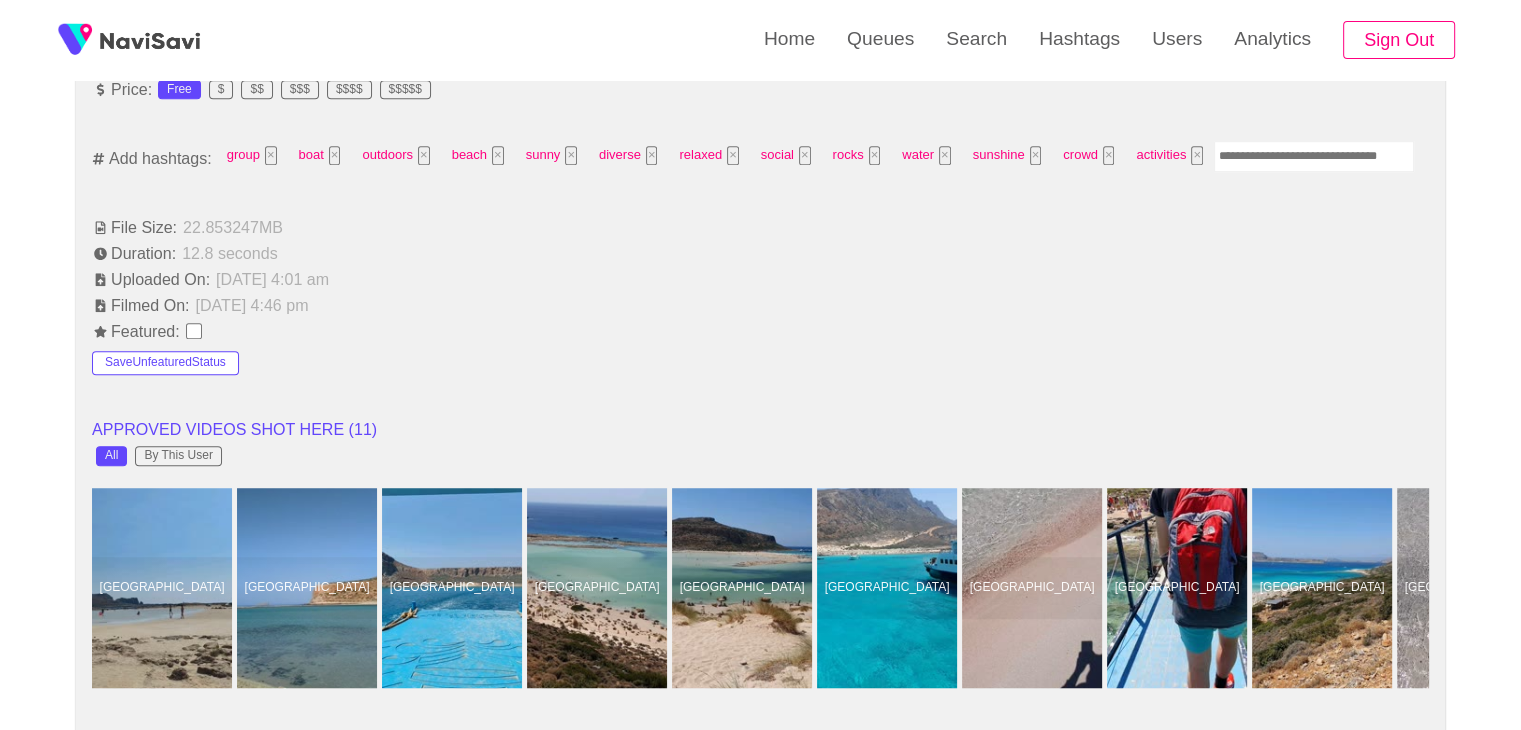 scroll, scrollTop: 852, scrollLeft: 0, axis: vertical 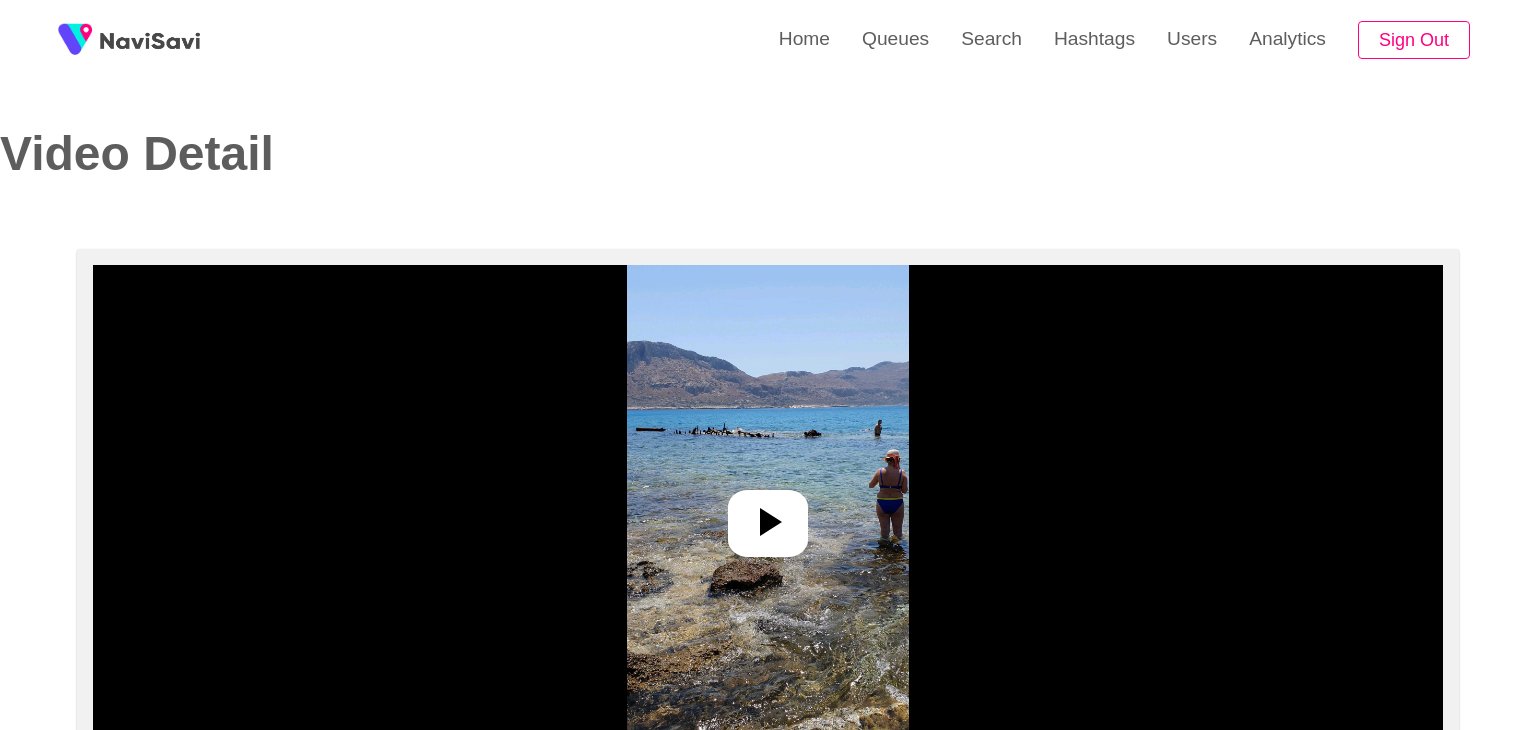 select on "**********" 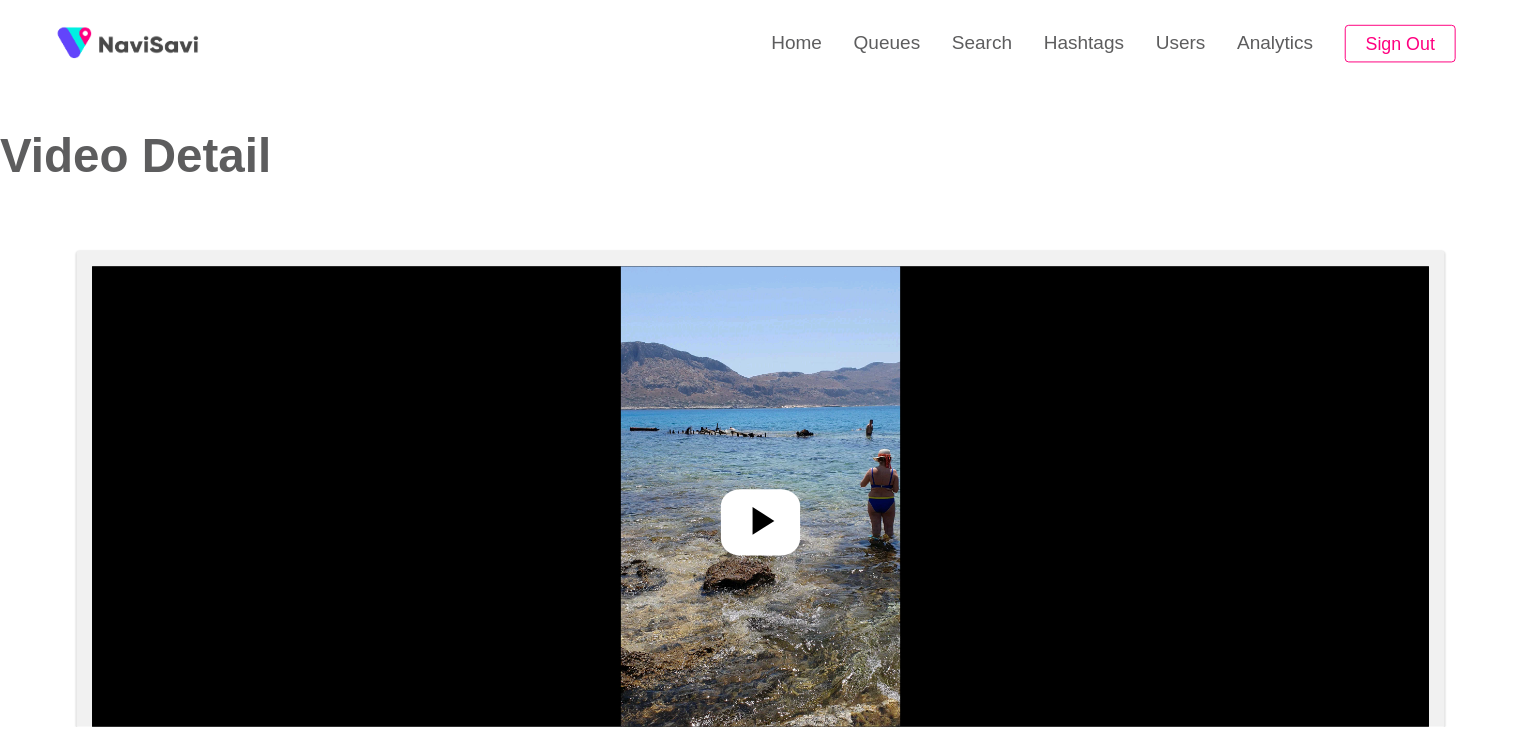 scroll, scrollTop: 0, scrollLeft: 0, axis: both 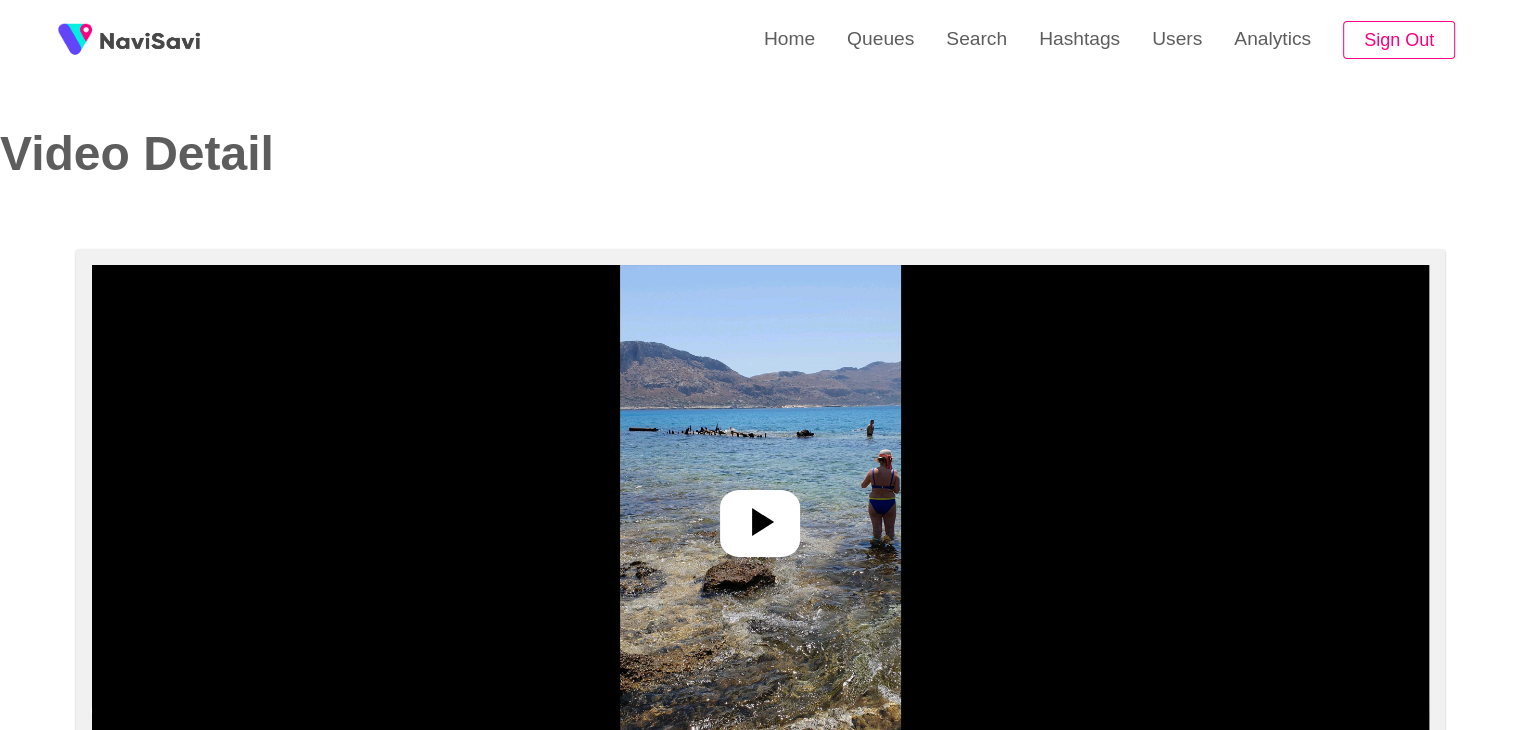 click at bounding box center (760, 515) 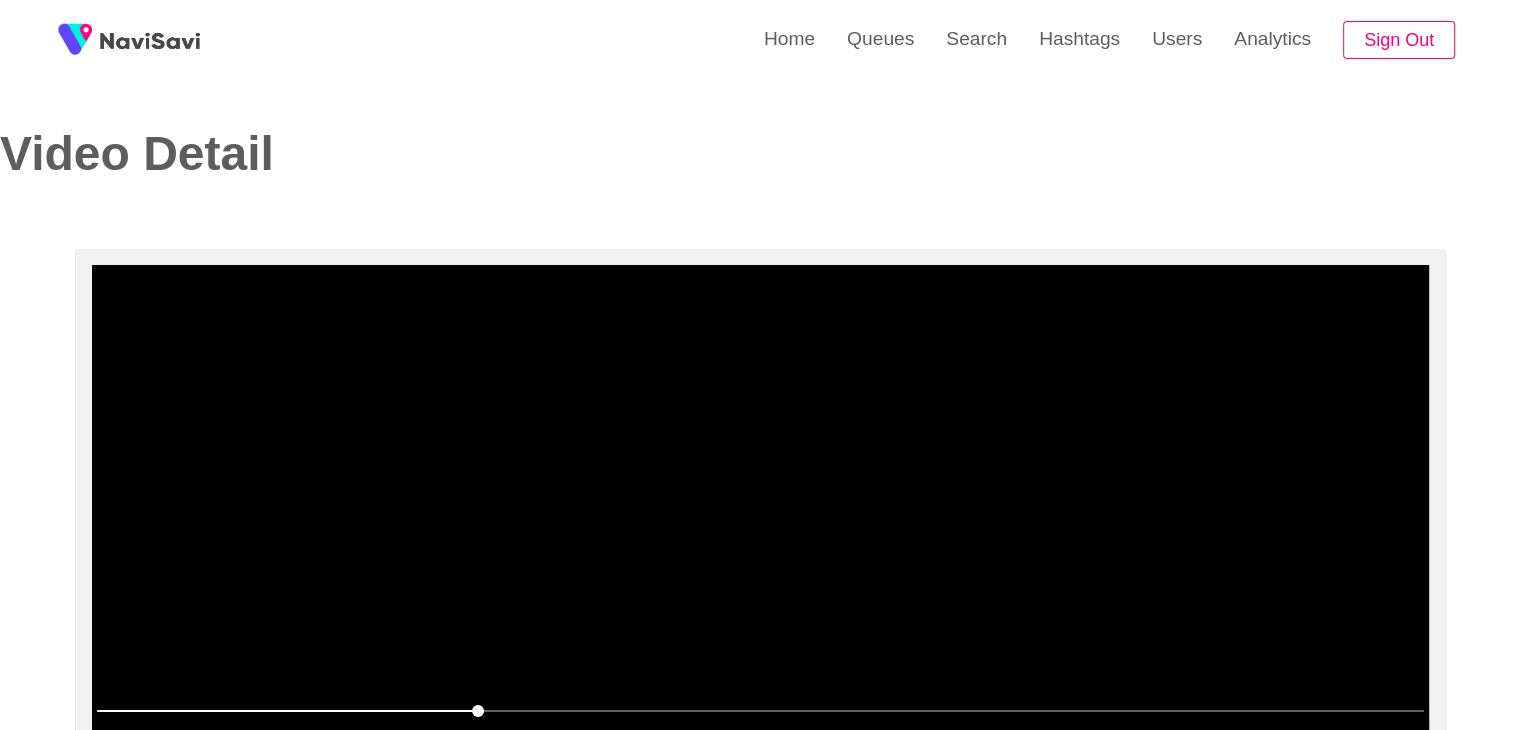 scroll, scrollTop: 0, scrollLeft: 0, axis: both 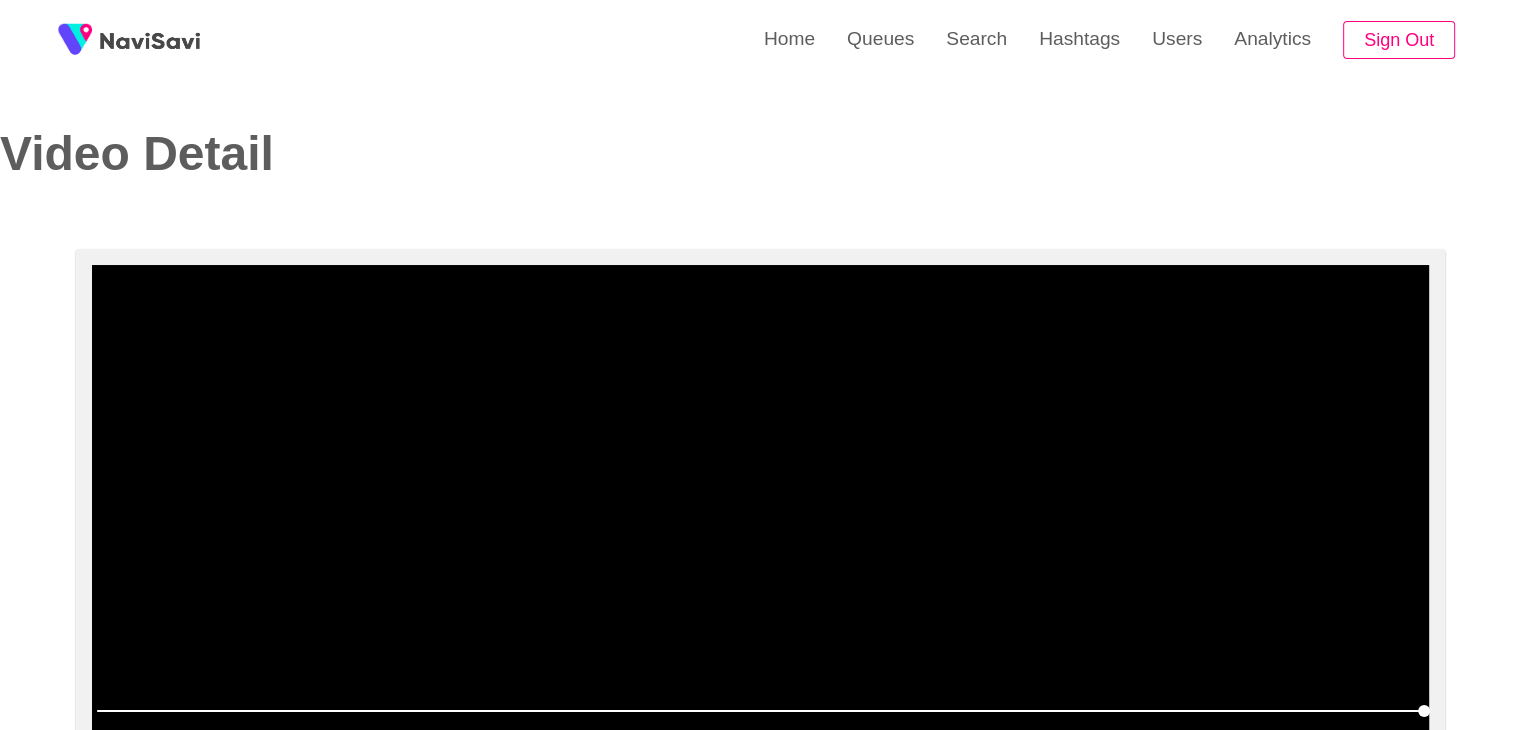 click at bounding box center (760, 515) 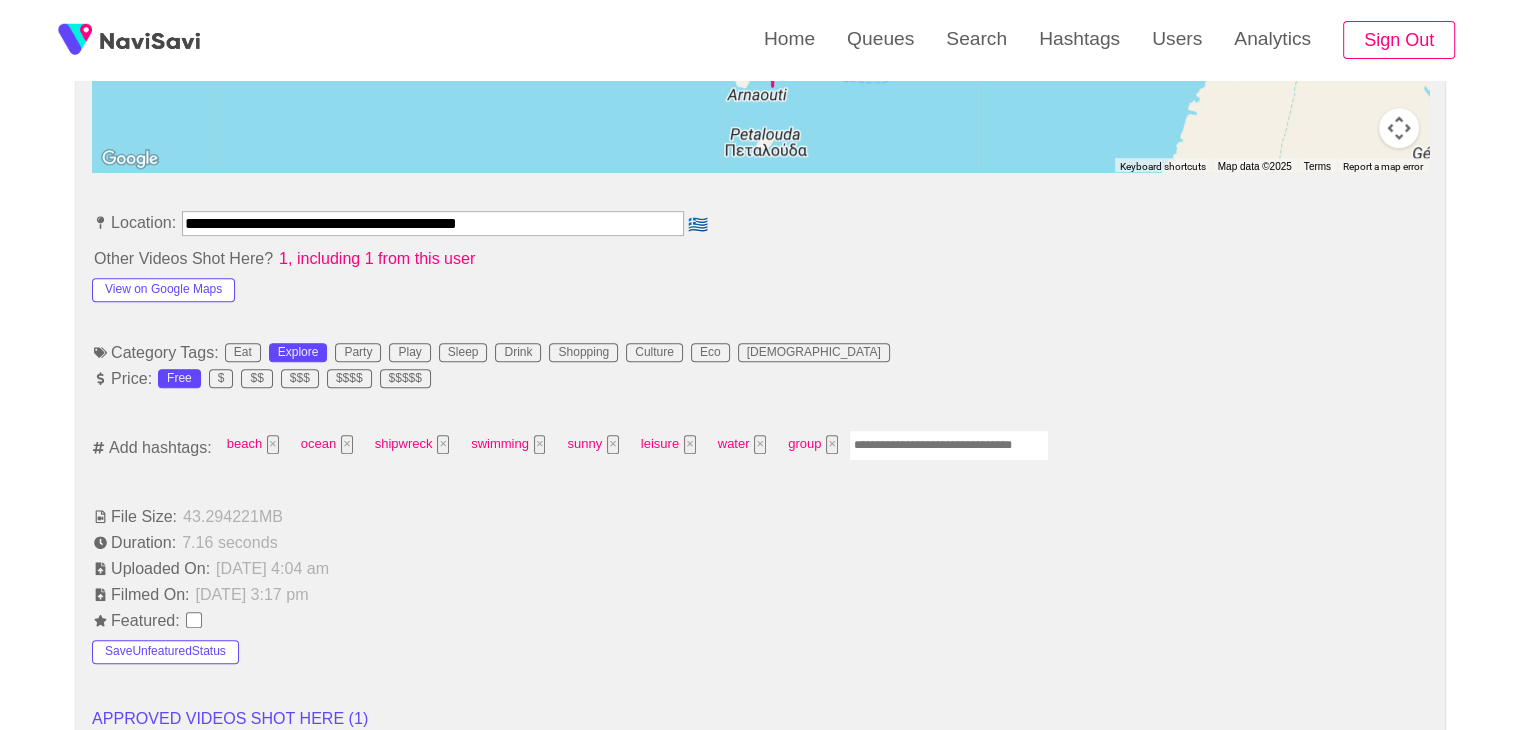 scroll, scrollTop: 1036, scrollLeft: 0, axis: vertical 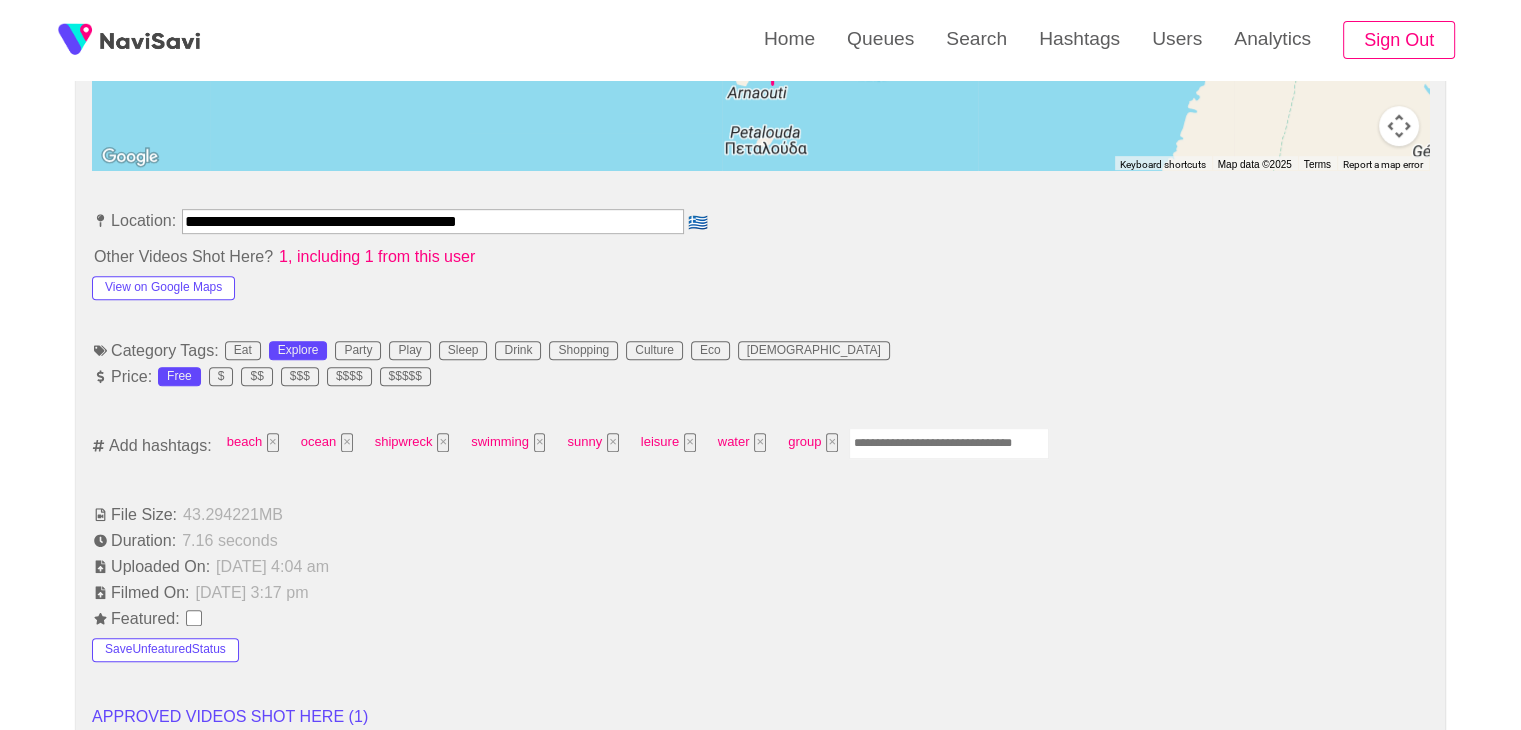 click at bounding box center [949, 443] 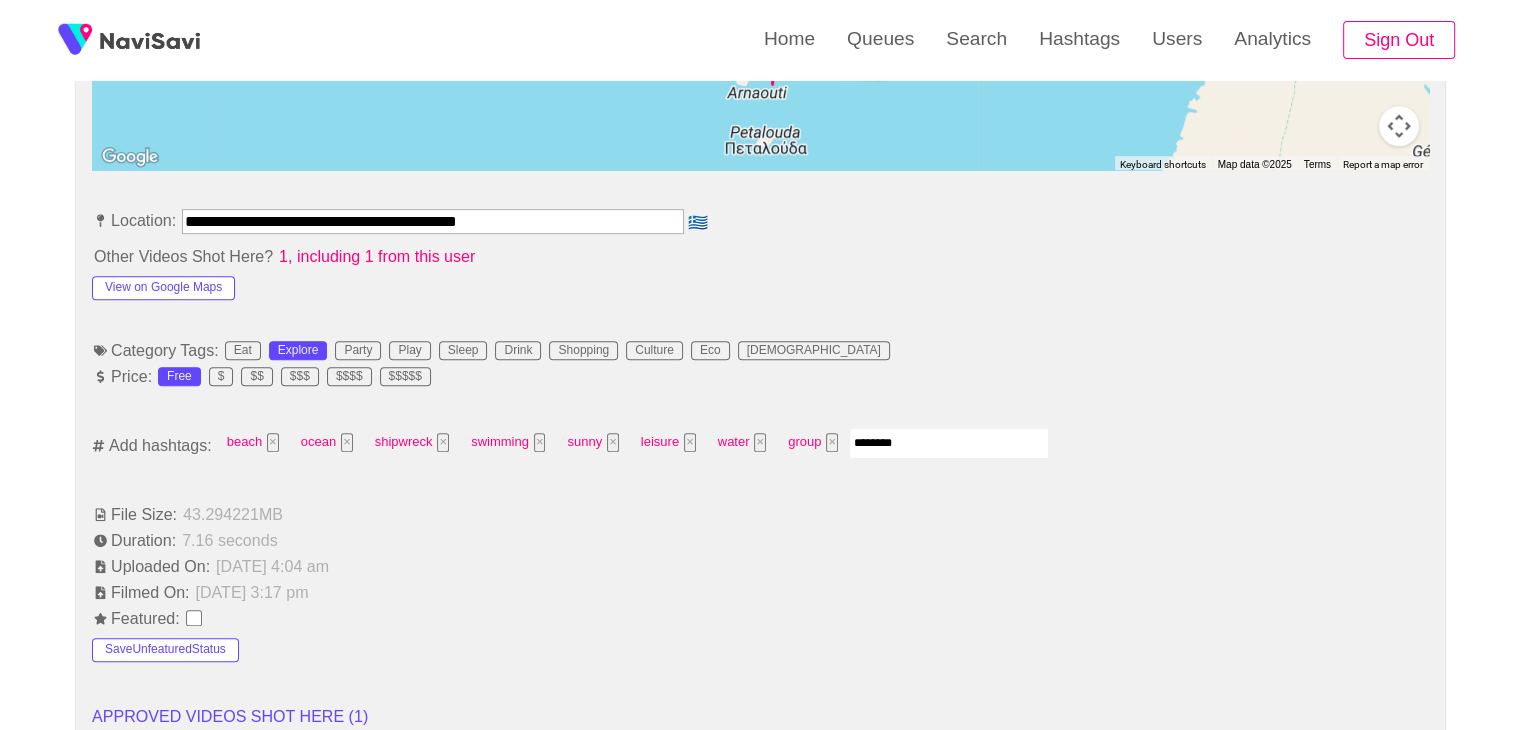 type on "*********" 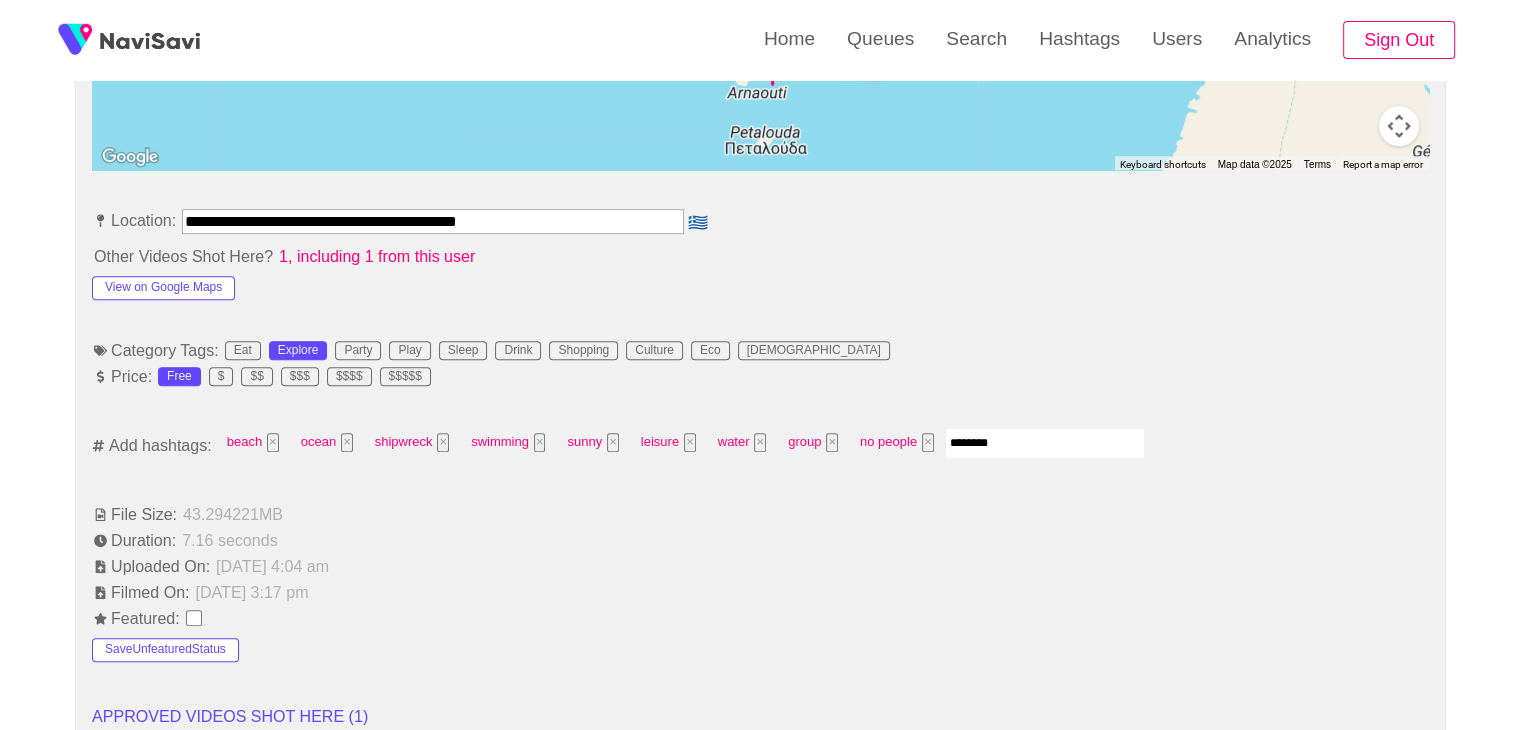 type on "*********" 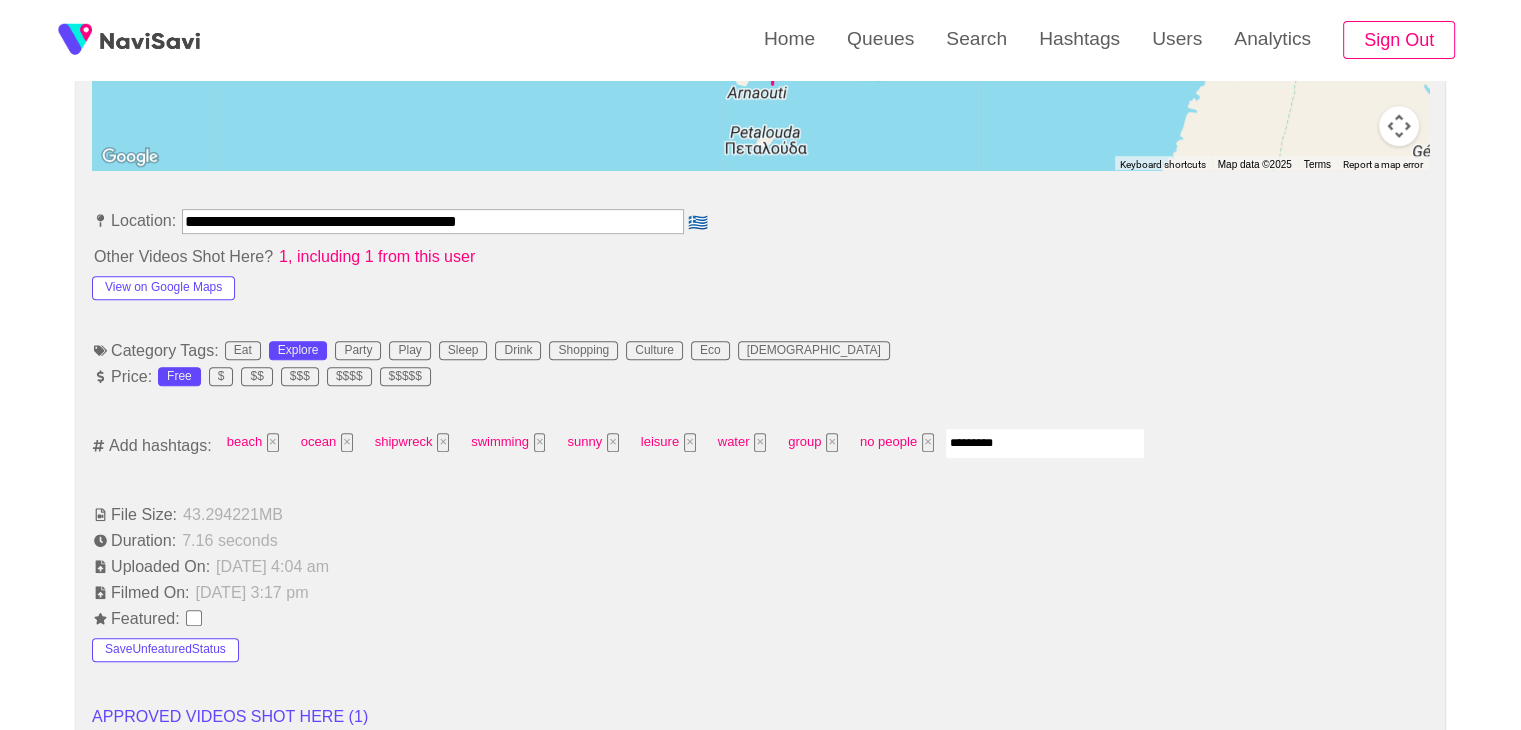 type 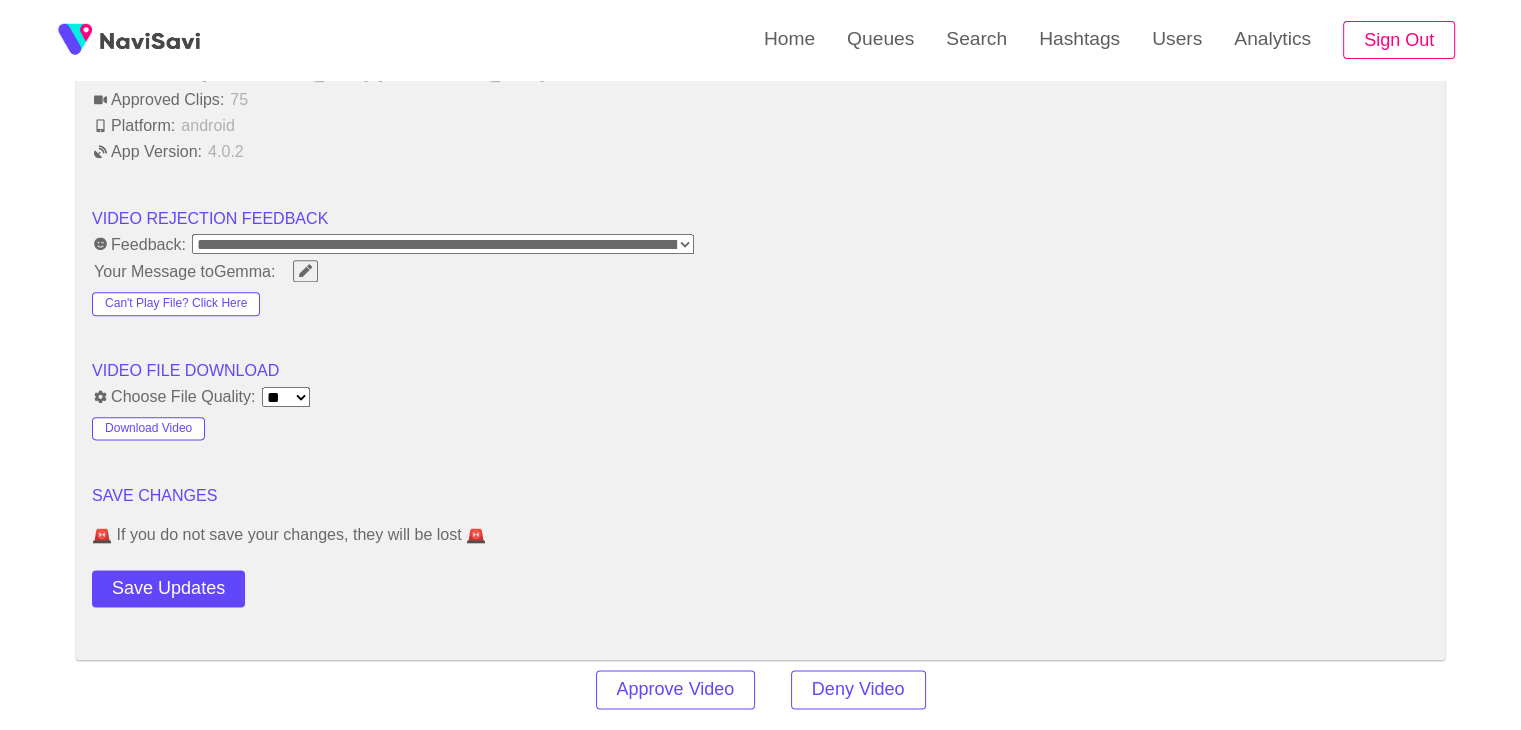 scroll, scrollTop: 2444, scrollLeft: 0, axis: vertical 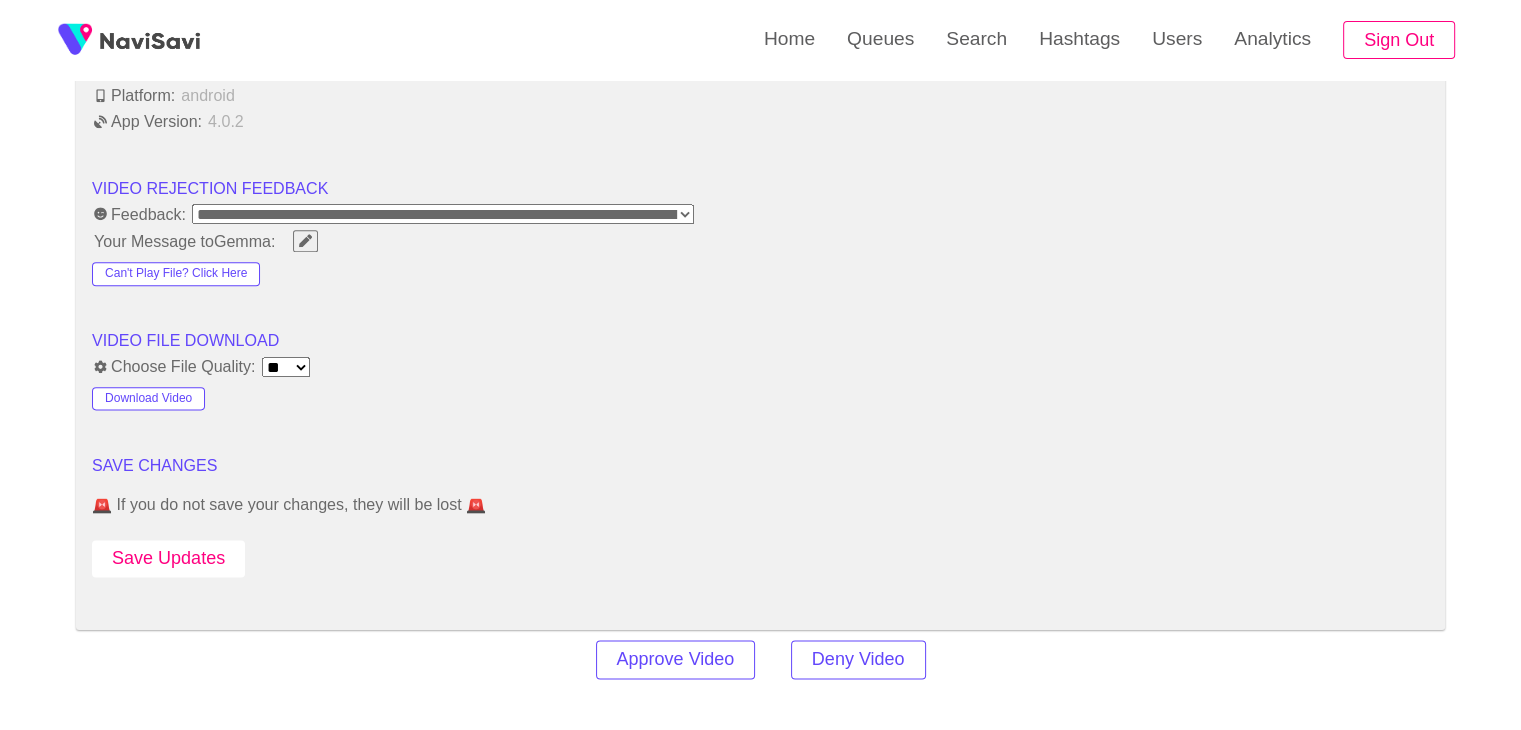 click on "Save Updates" at bounding box center (168, 558) 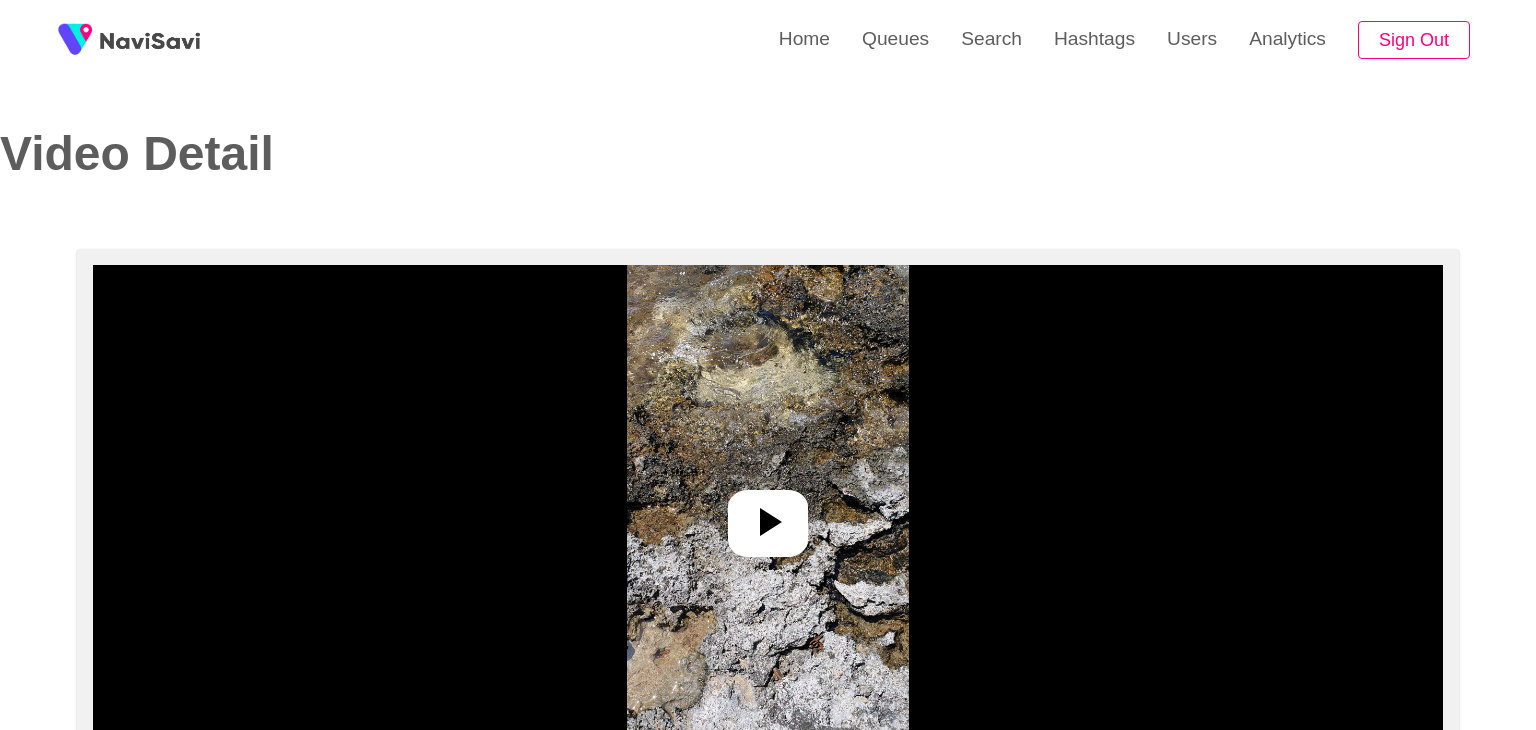 select on "**********" 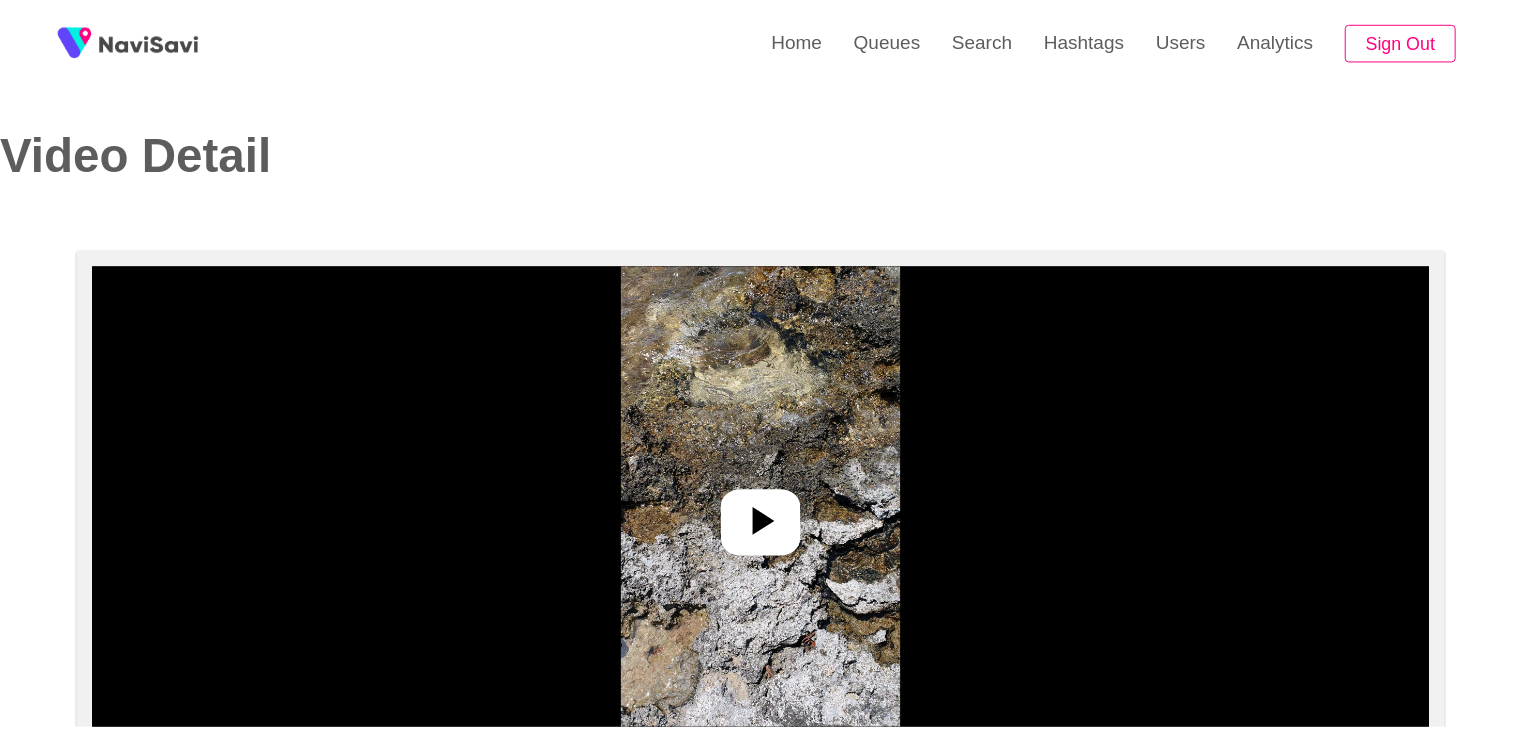scroll, scrollTop: 0, scrollLeft: 0, axis: both 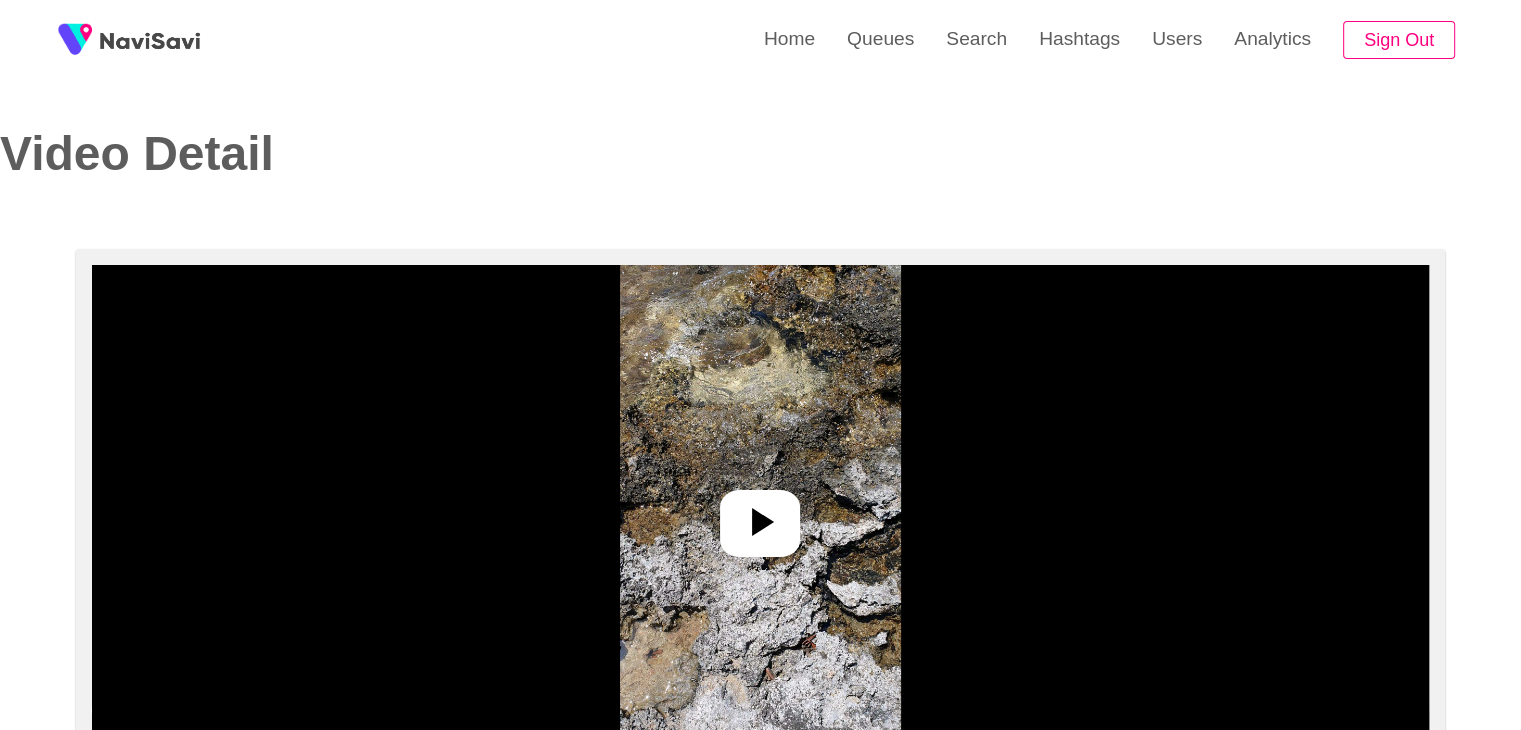 click at bounding box center (760, 515) 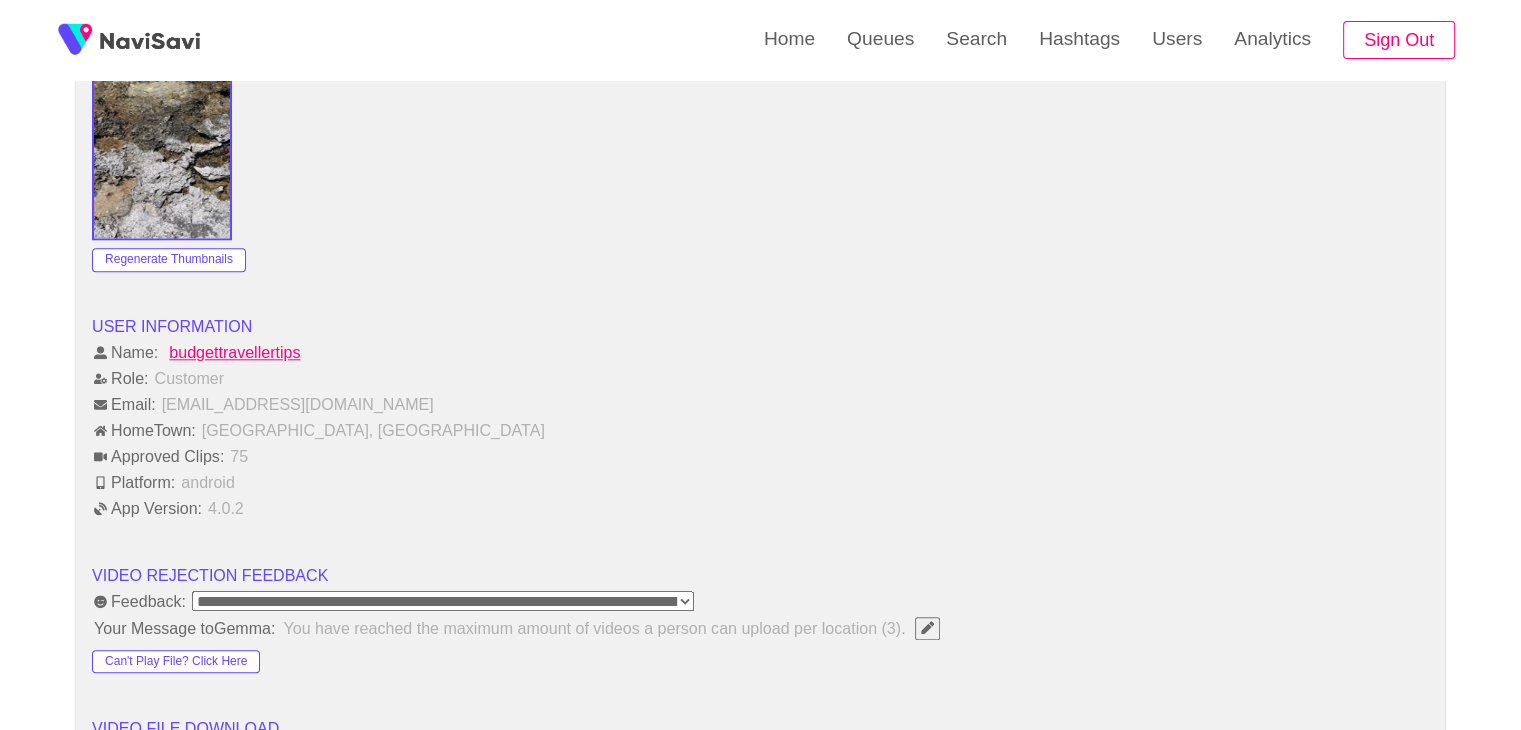 scroll, scrollTop: 2034, scrollLeft: 0, axis: vertical 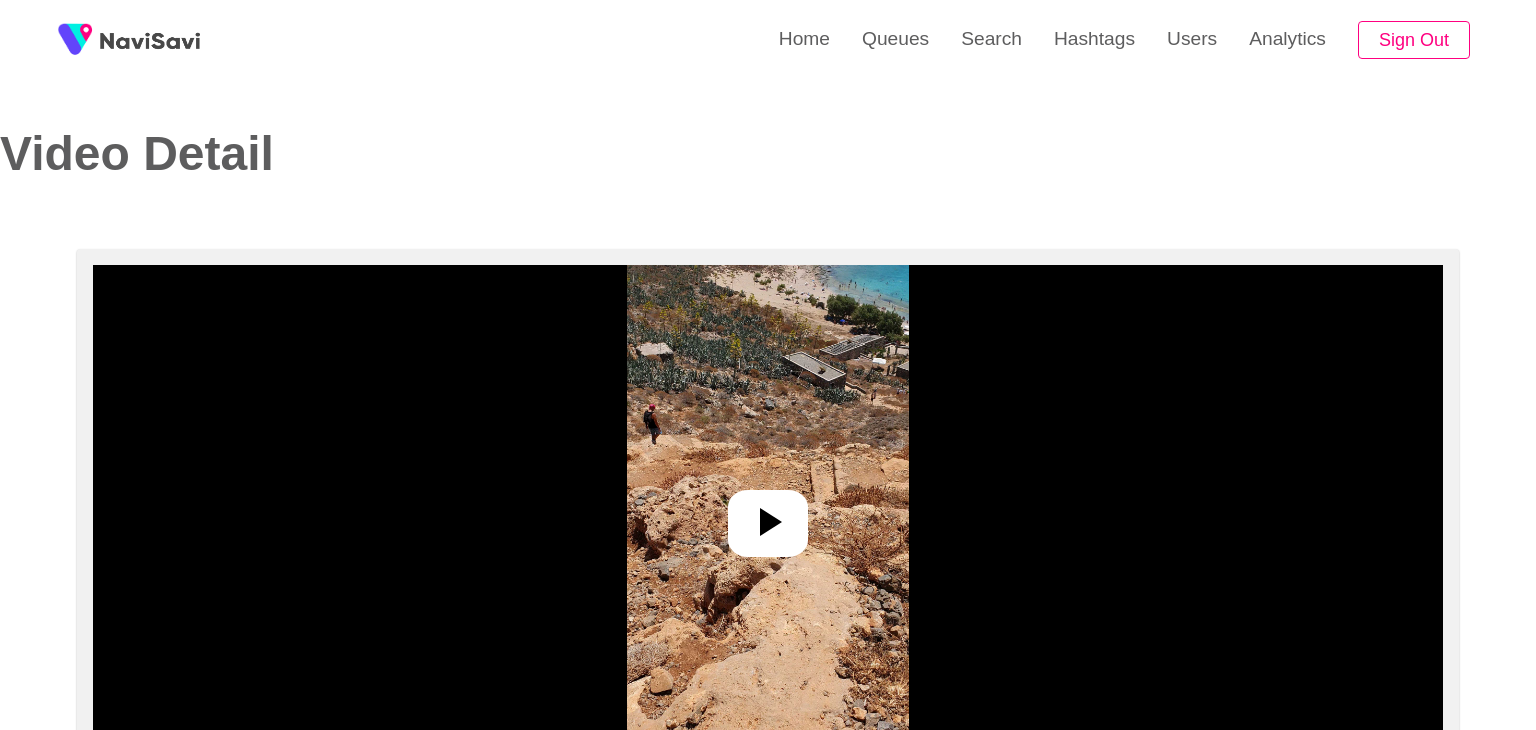 select on "**********" 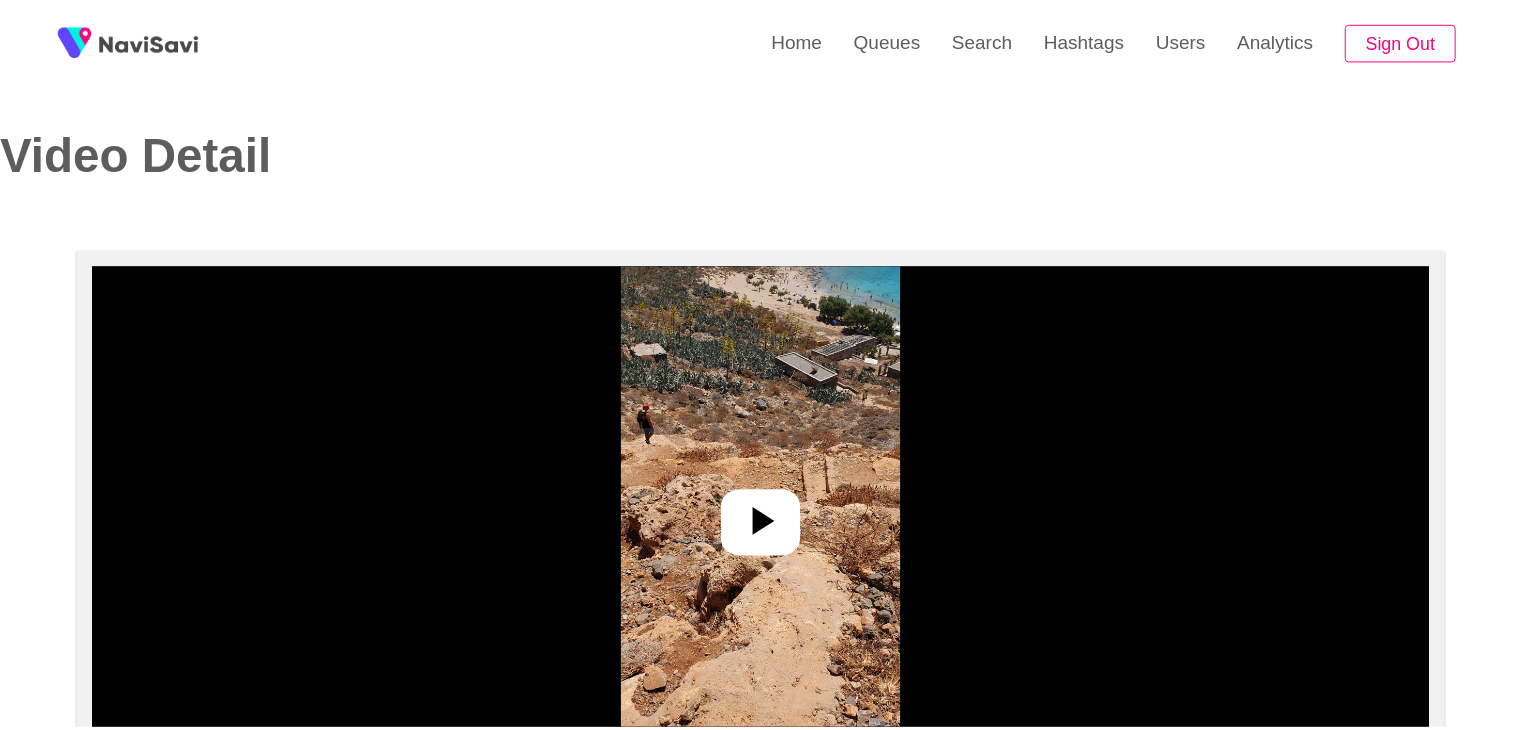 scroll, scrollTop: 0, scrollLeft: 0, axis: both 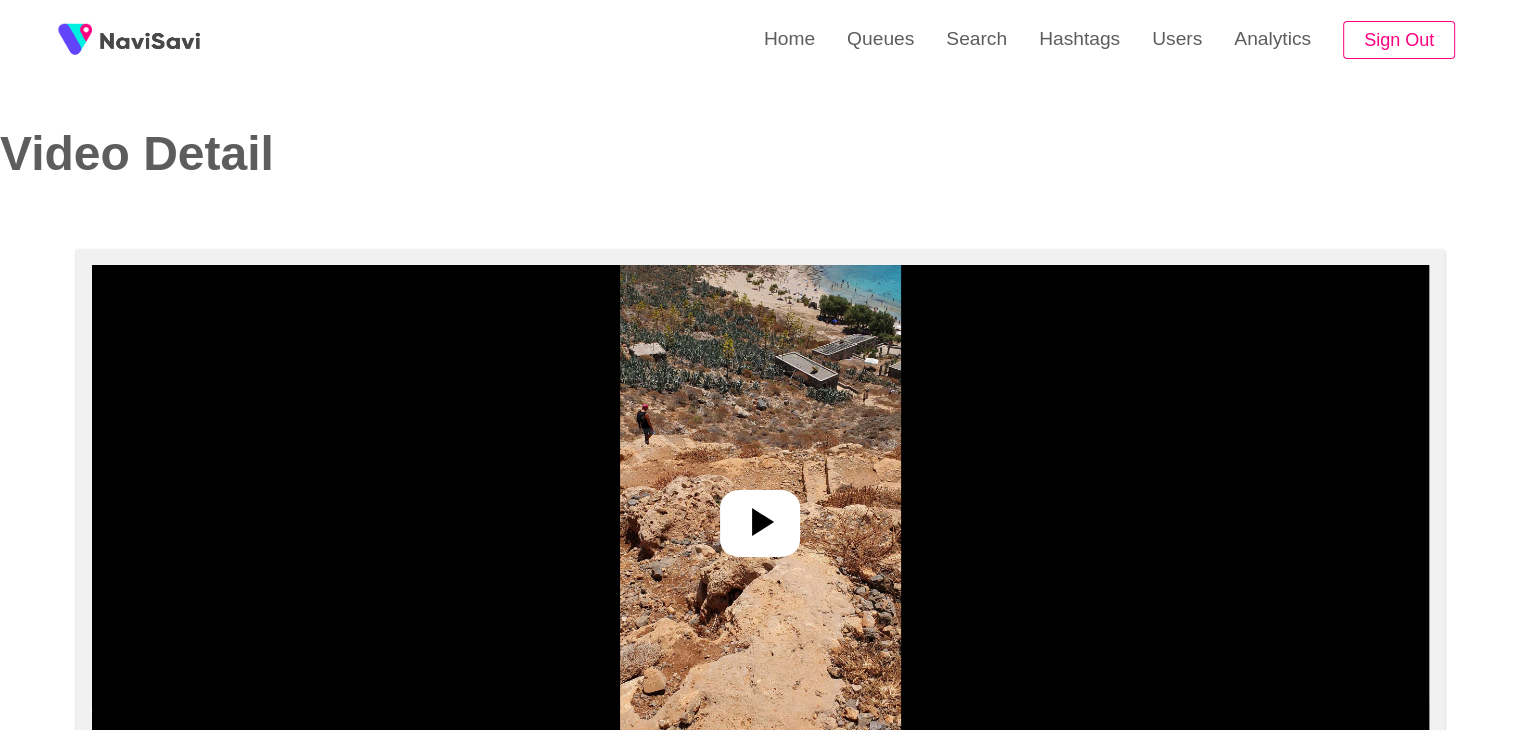 click at bounding box center [760, 515] 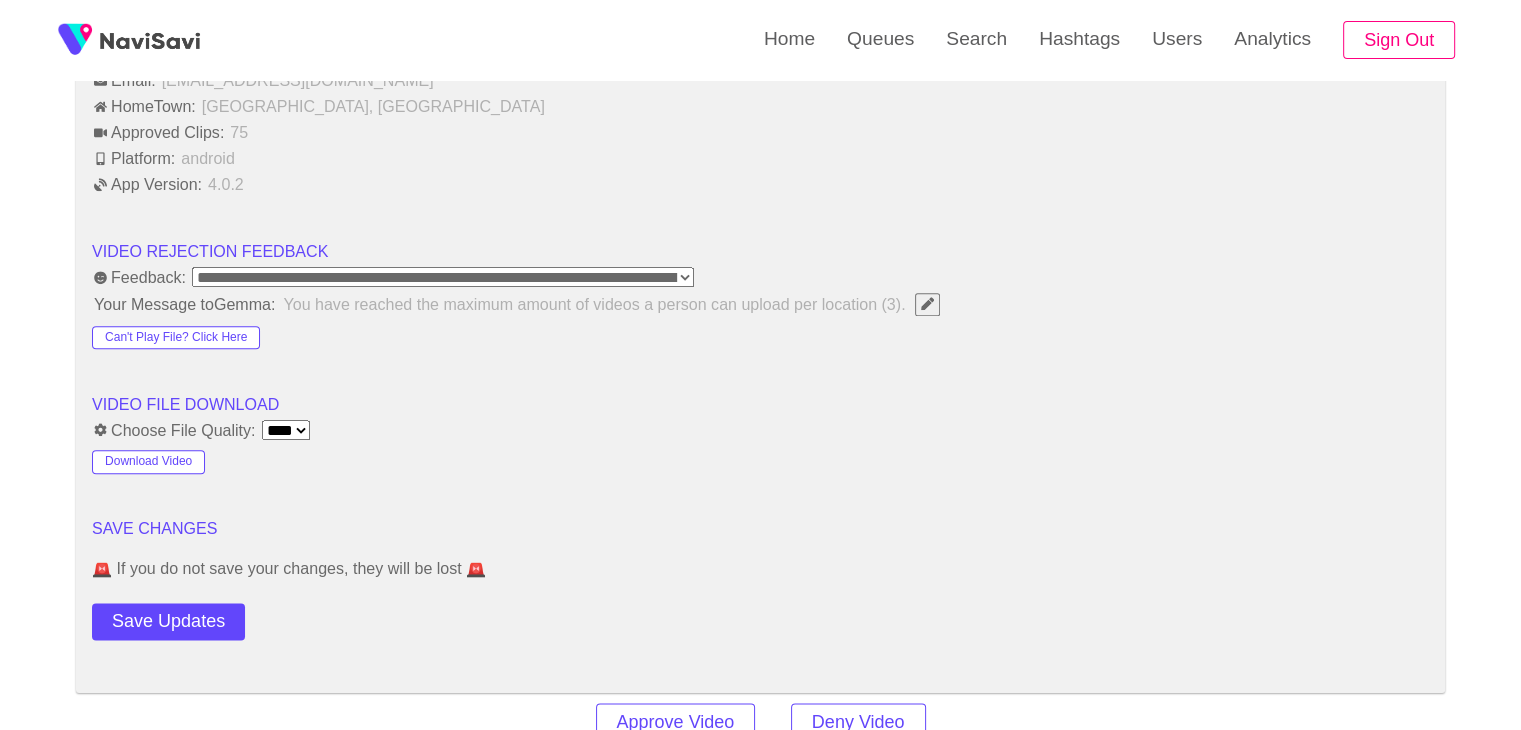 scroll, scrollTop: 2346, scrollLeft: 0, axis: vertical 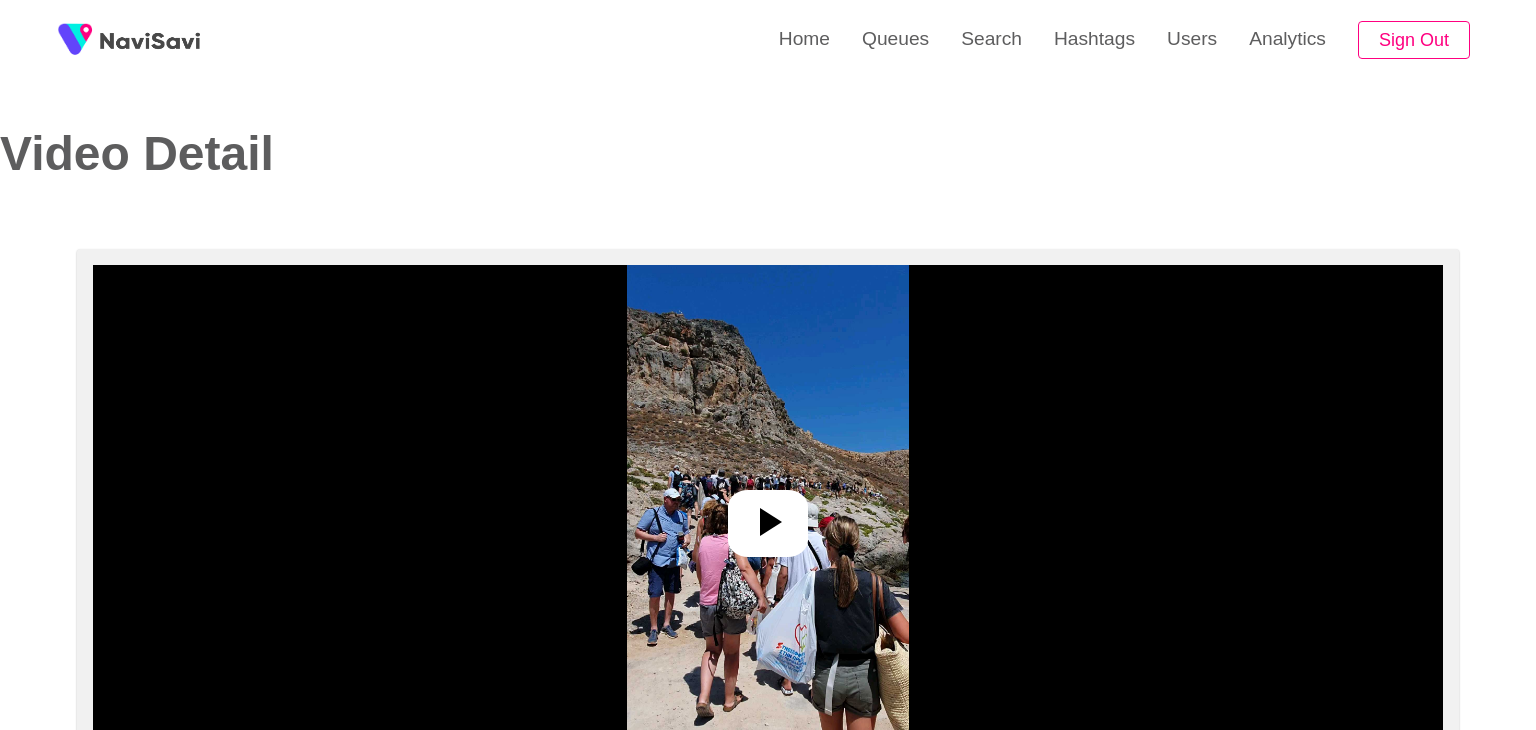 select on "**********" 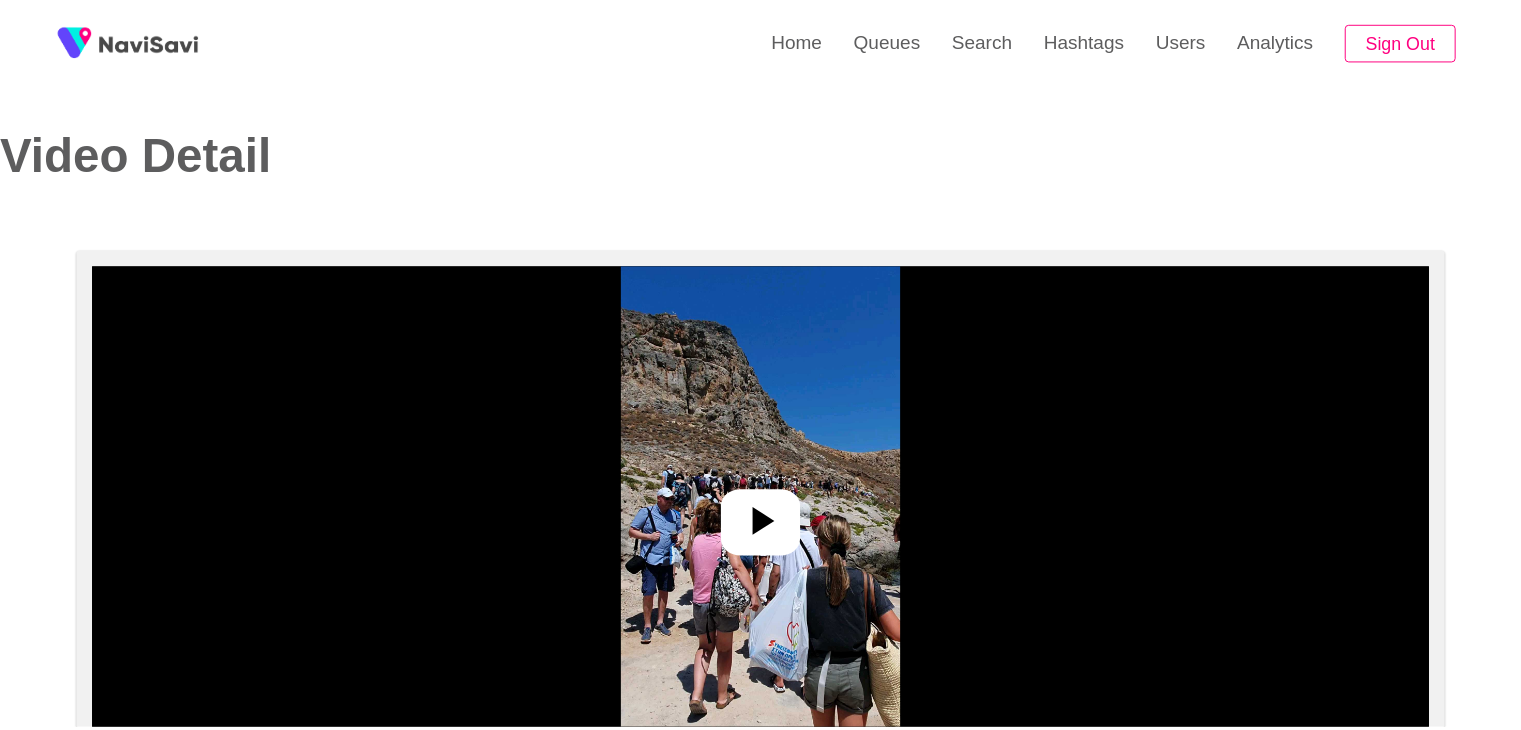 scroll, scrollTop: 0, scrollLeft: 0, axis: both 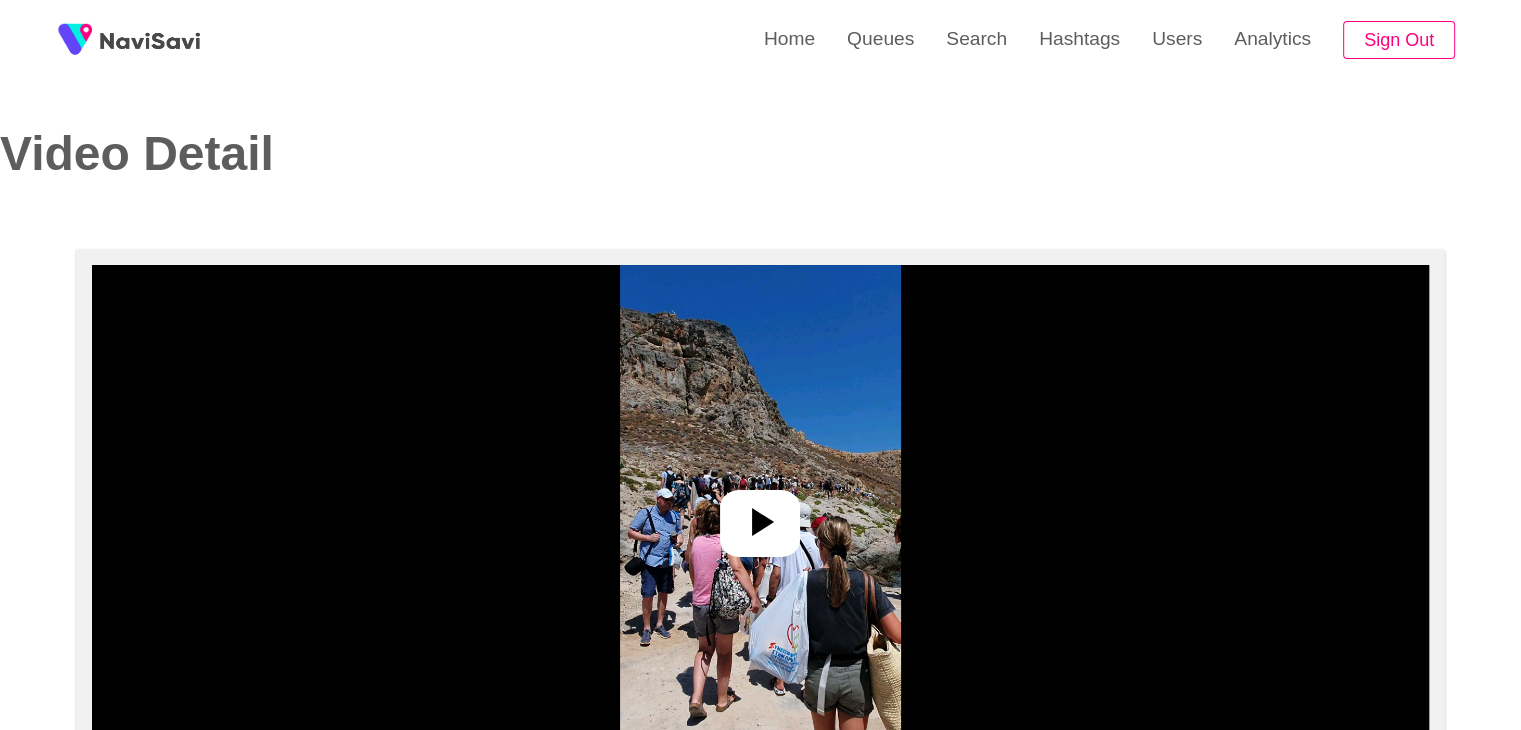 click at bounding box center (760, 515) 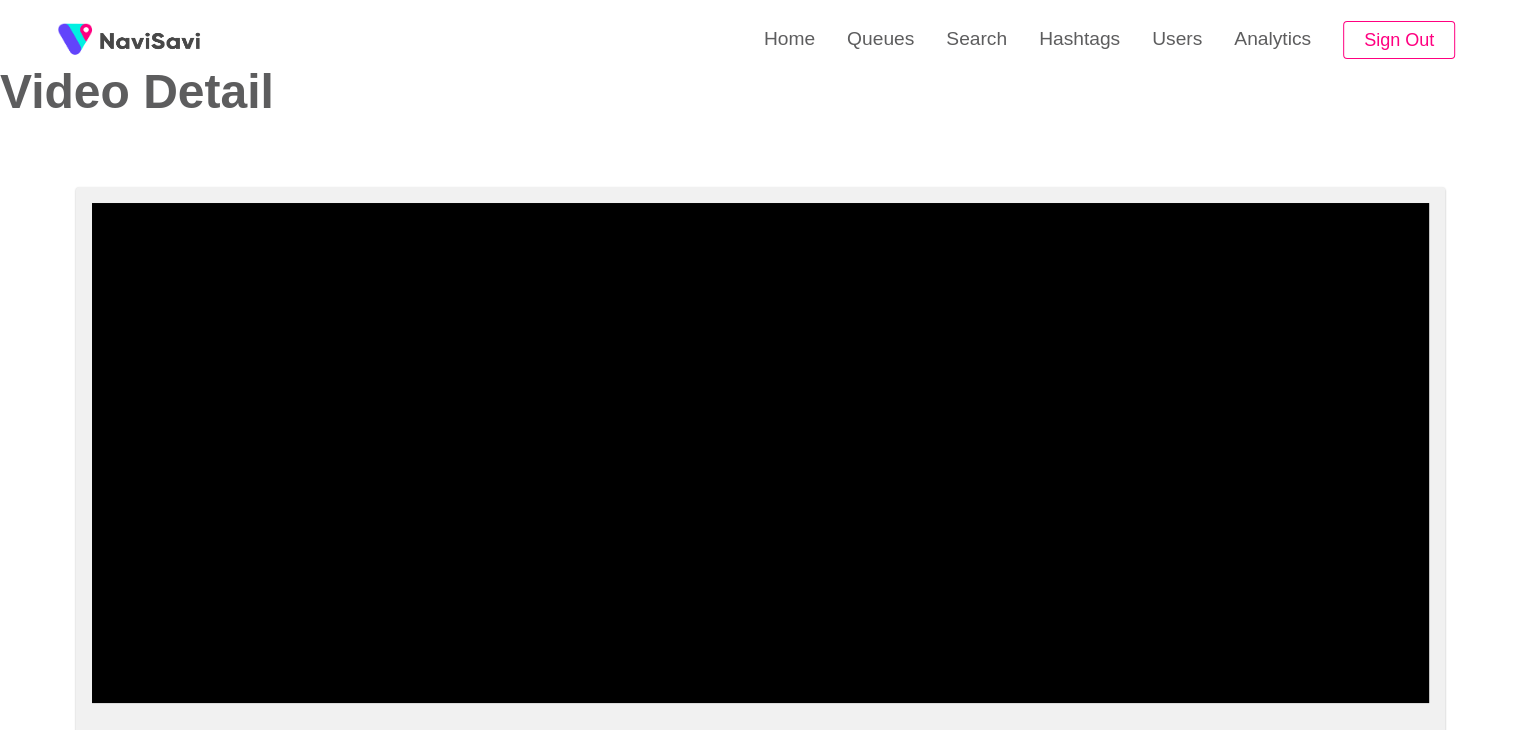 scroll, scrollTop: 63, scrollLeft: 0, axis: vertical 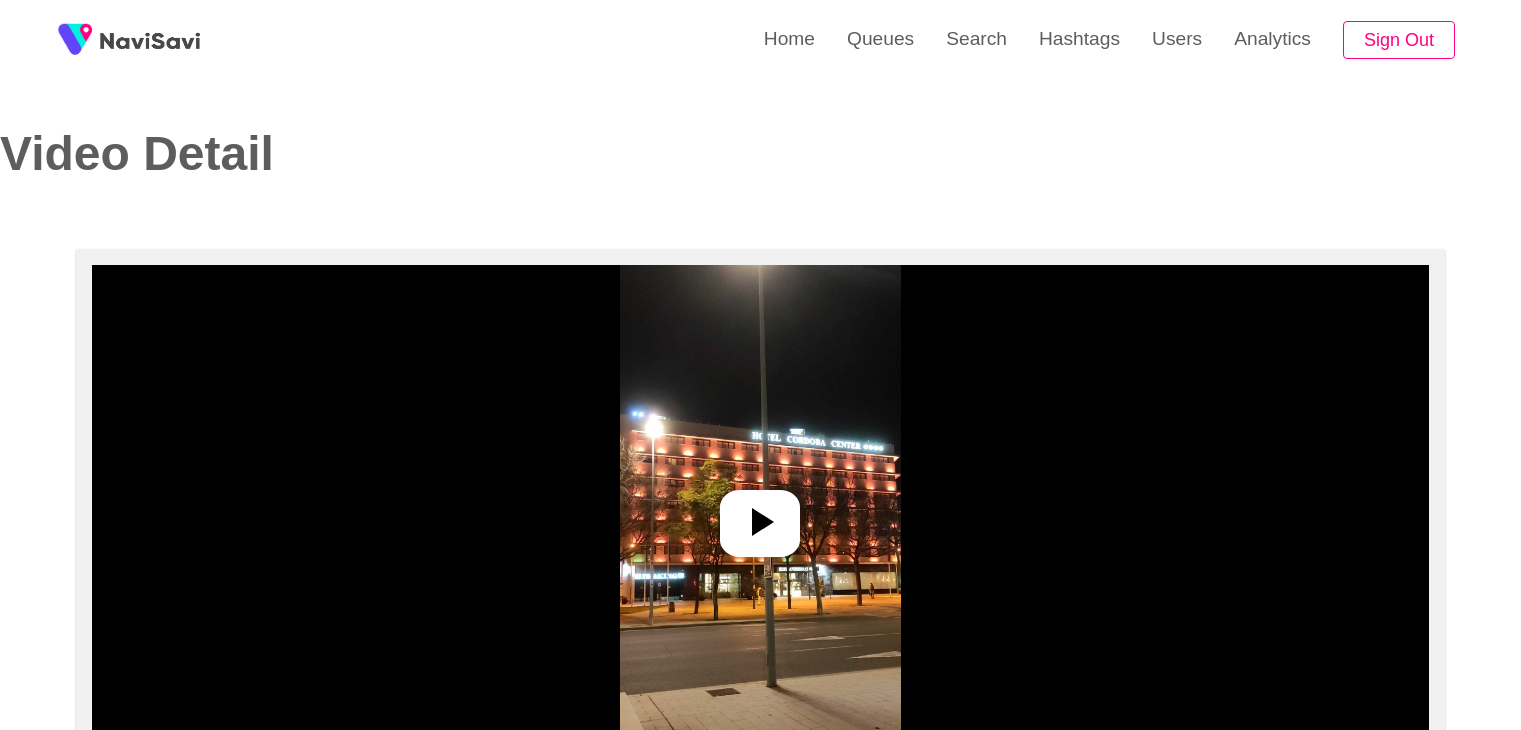 select on "**********" 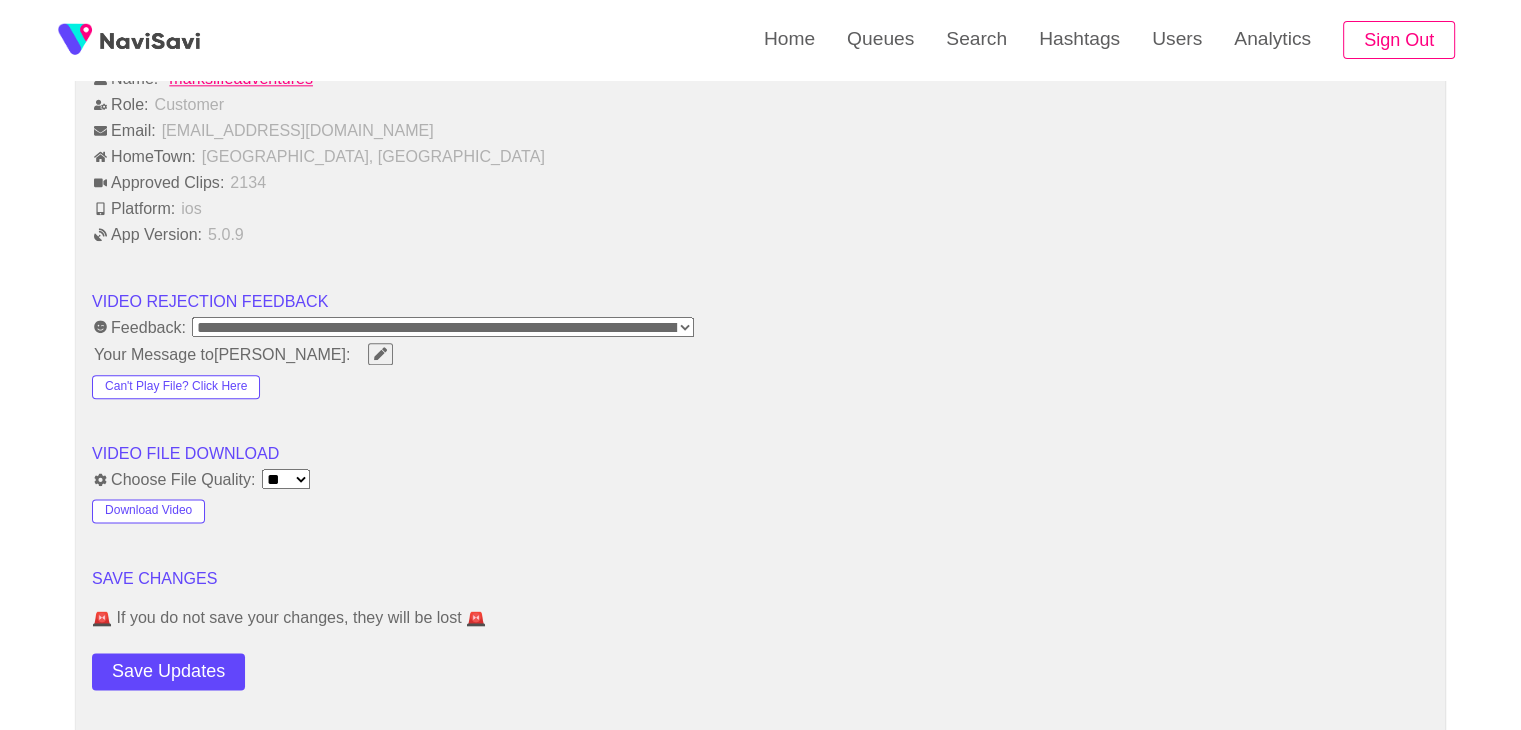 scroll, scrollTop: 2256, scrollLeft: 0, axis: vertical 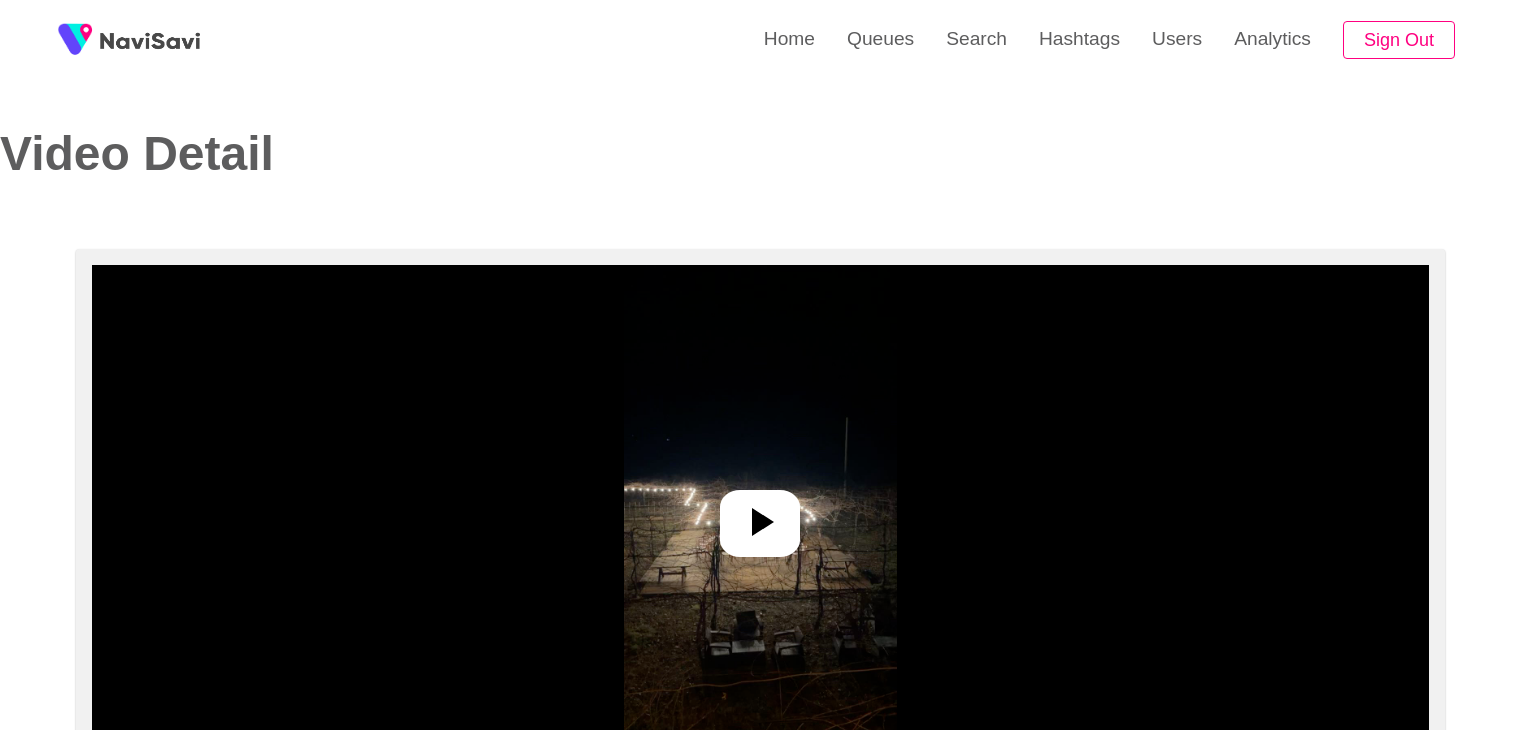 select on "**********" 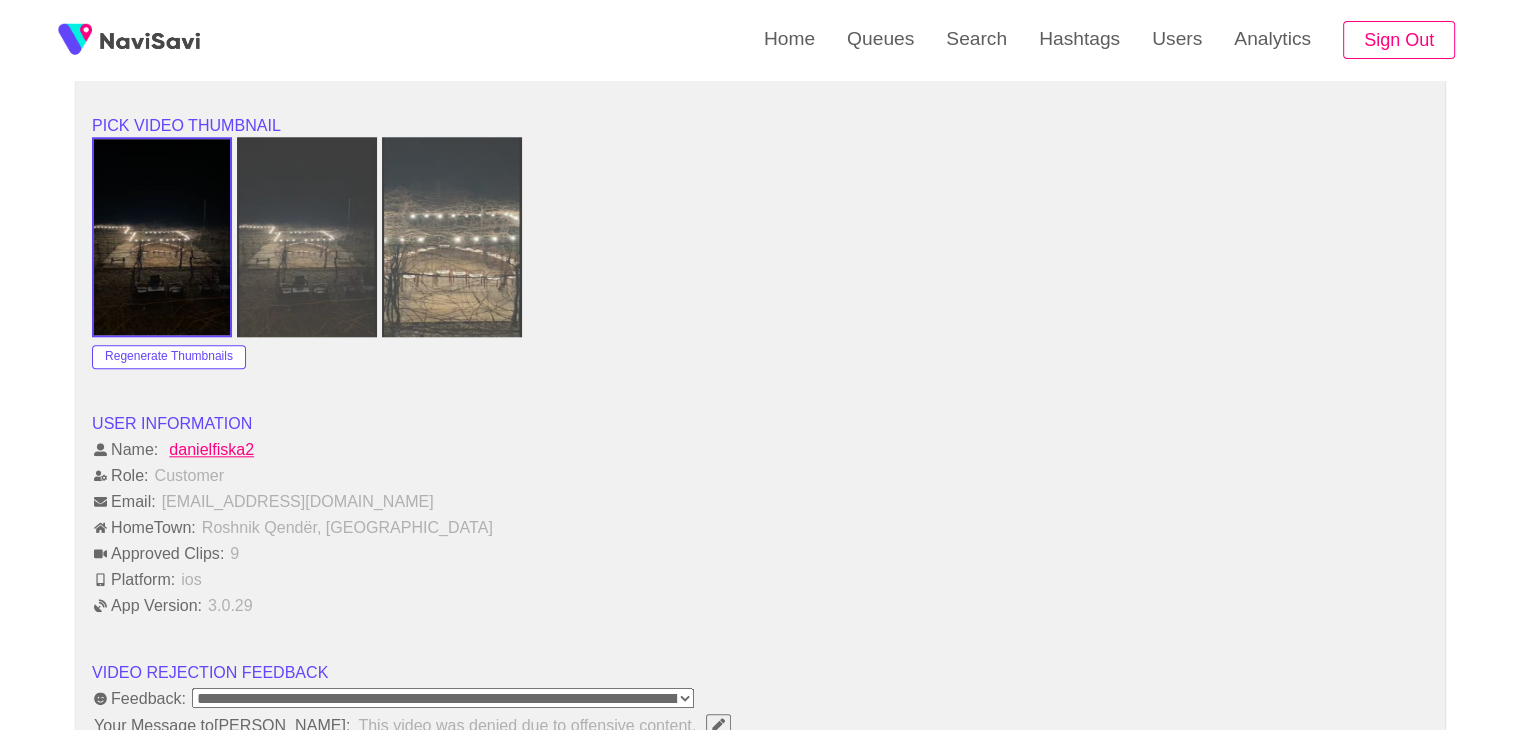 scroll, scrollTop: 1916, scrollLeft: 0, axis: vertical 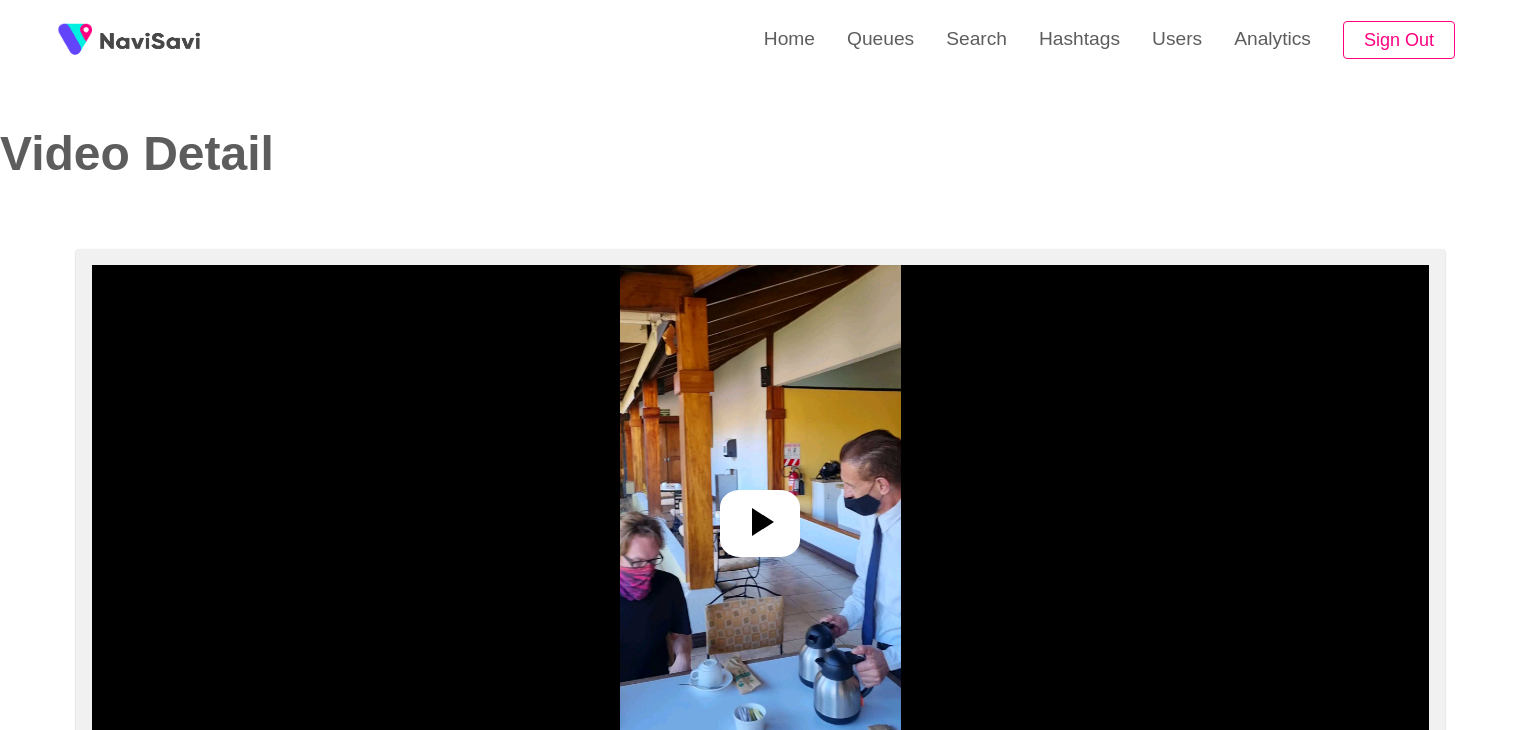 select on "**********" 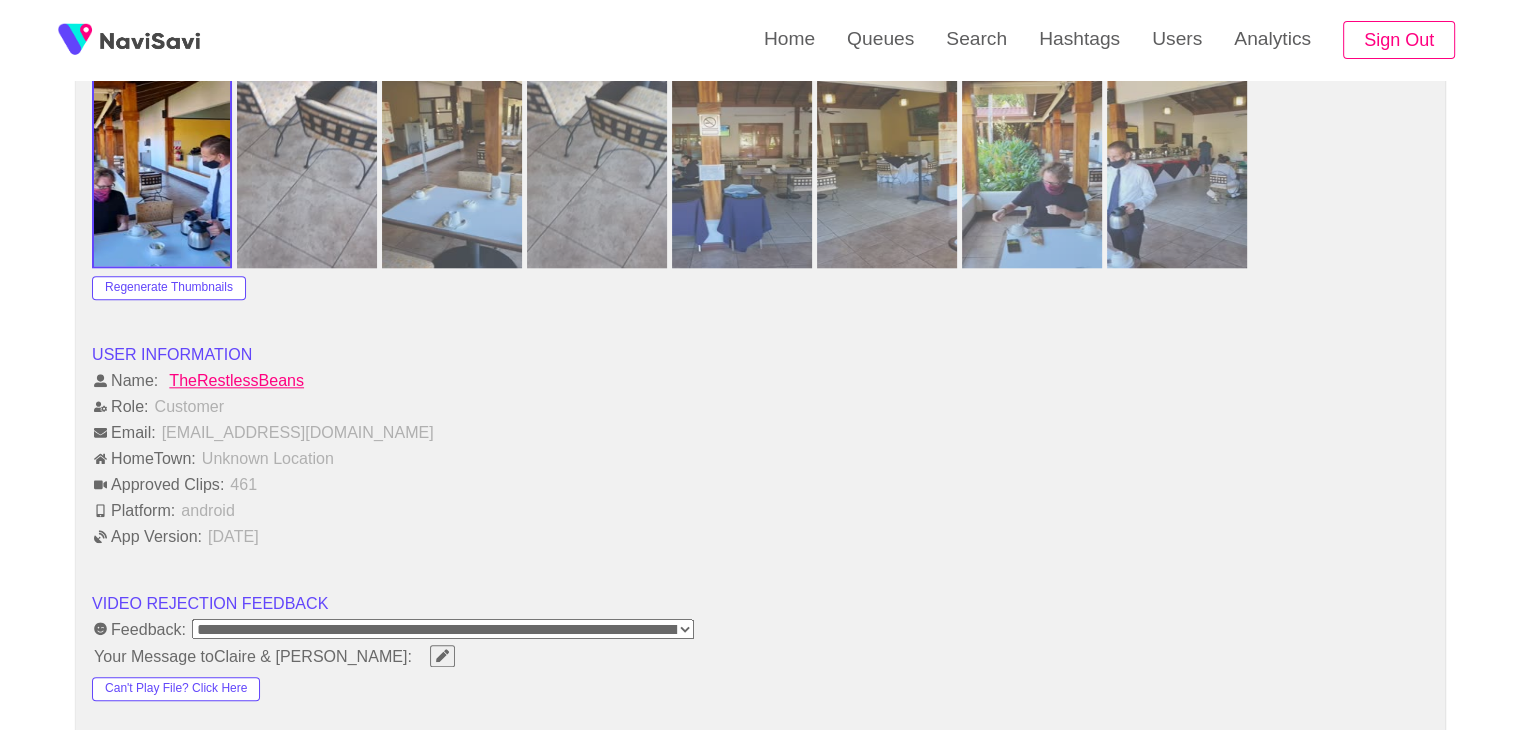 scroll, scrollTop: 2012, scrollLeft: 0, axis: vertical 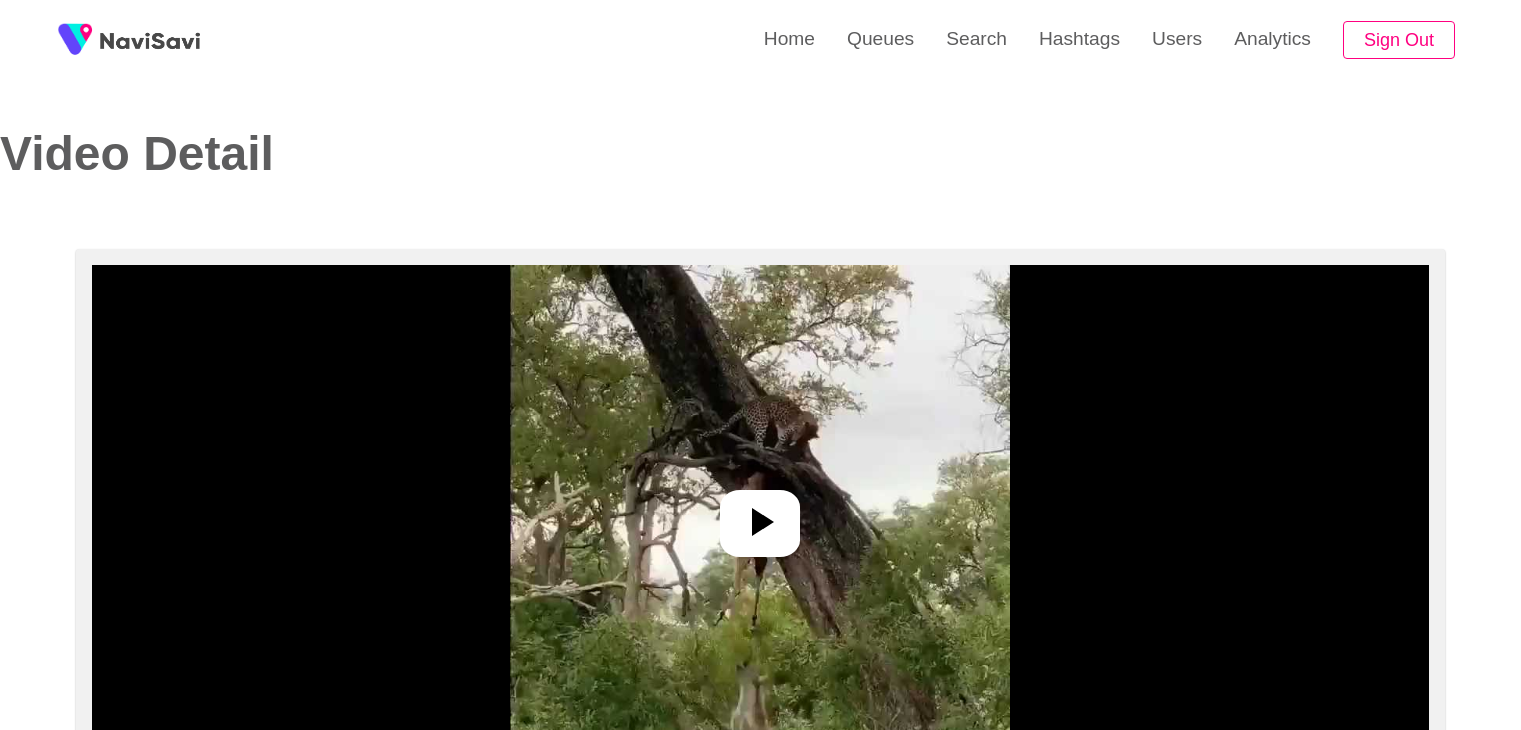 select on "**********" 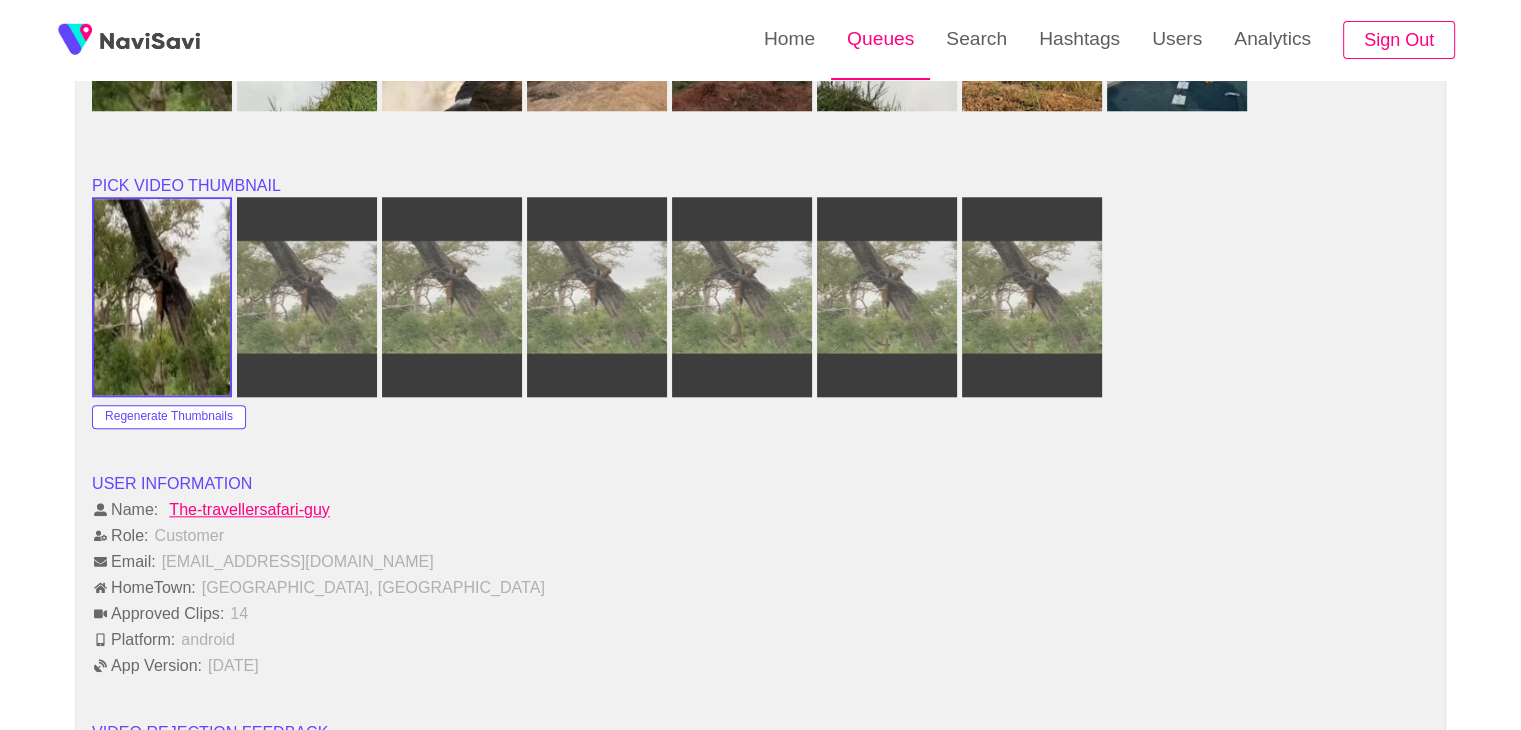 scroll, scrollTop: 1929, scrollLeft: 0, axis: vertical 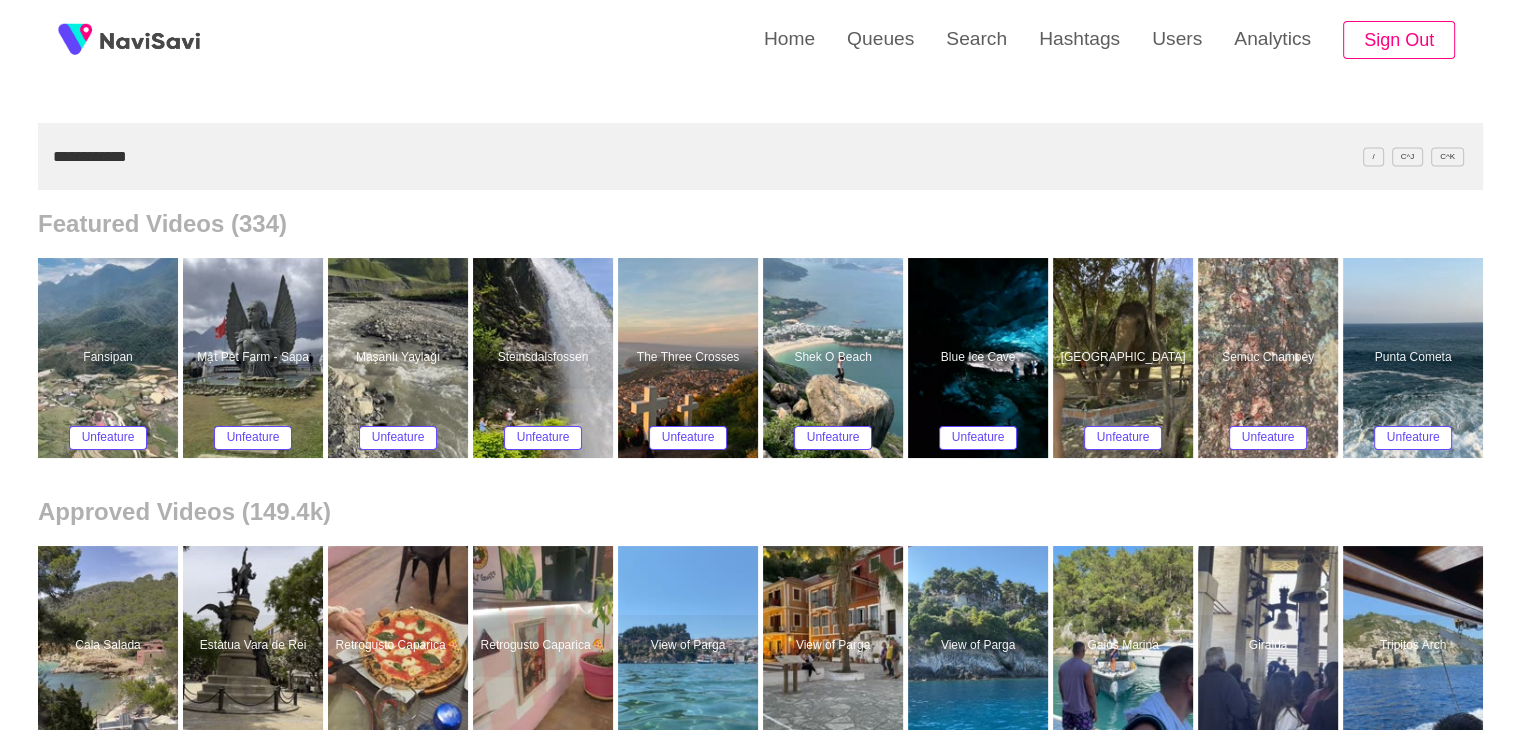 click on "**********" at bounding box center (760, 156) 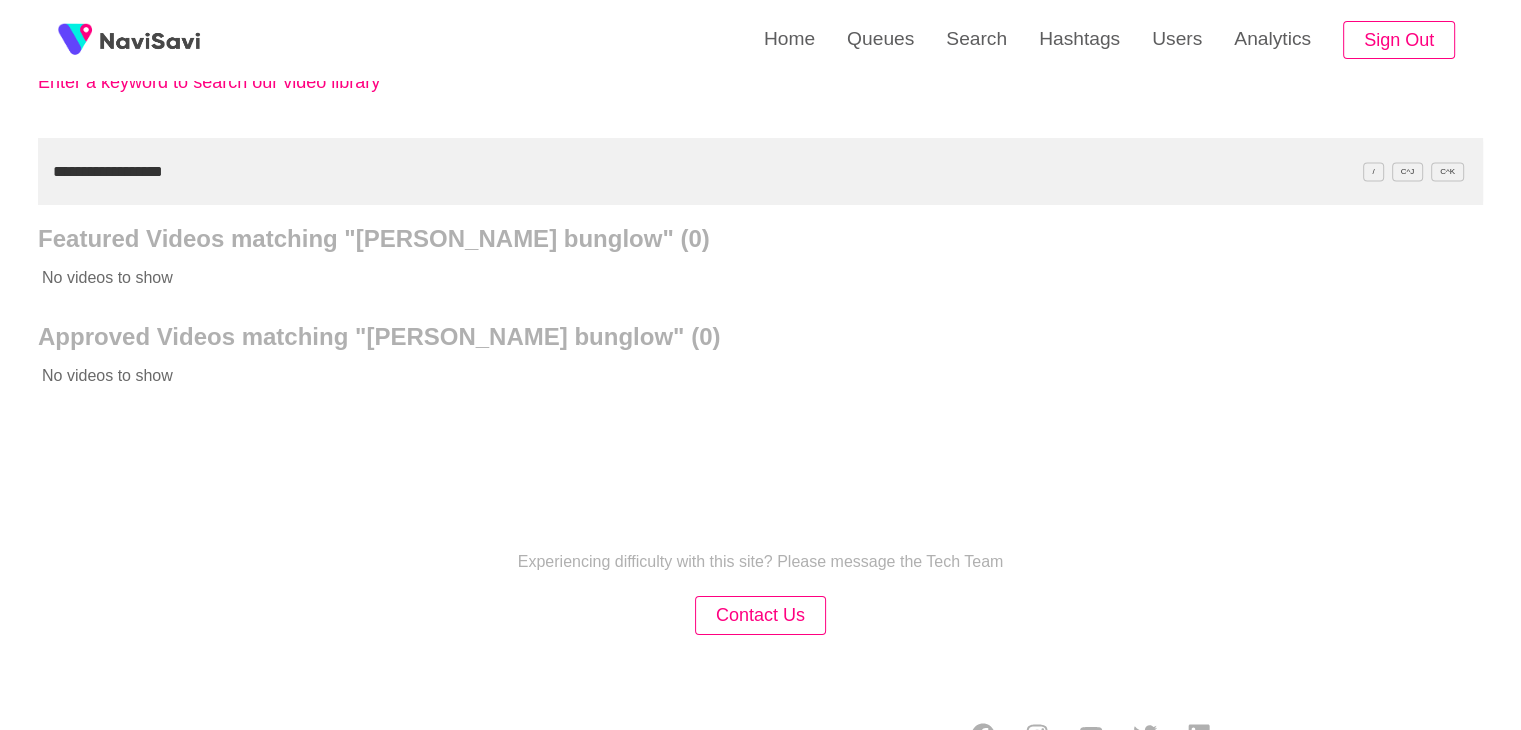 scroll, scrollTop: 148, scrollLeft: 0, axis: vertical 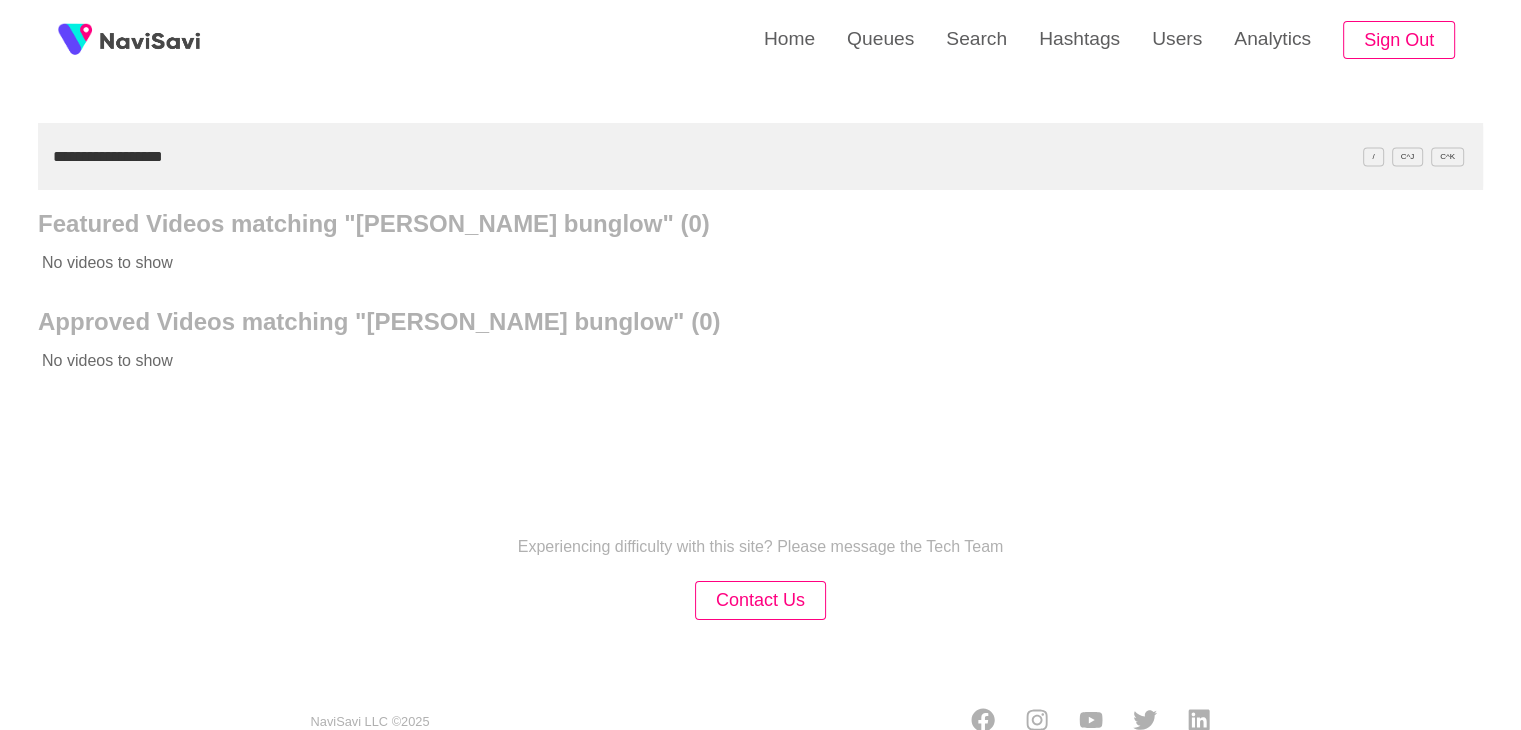click on "**********" at bounding box center (760, 156) 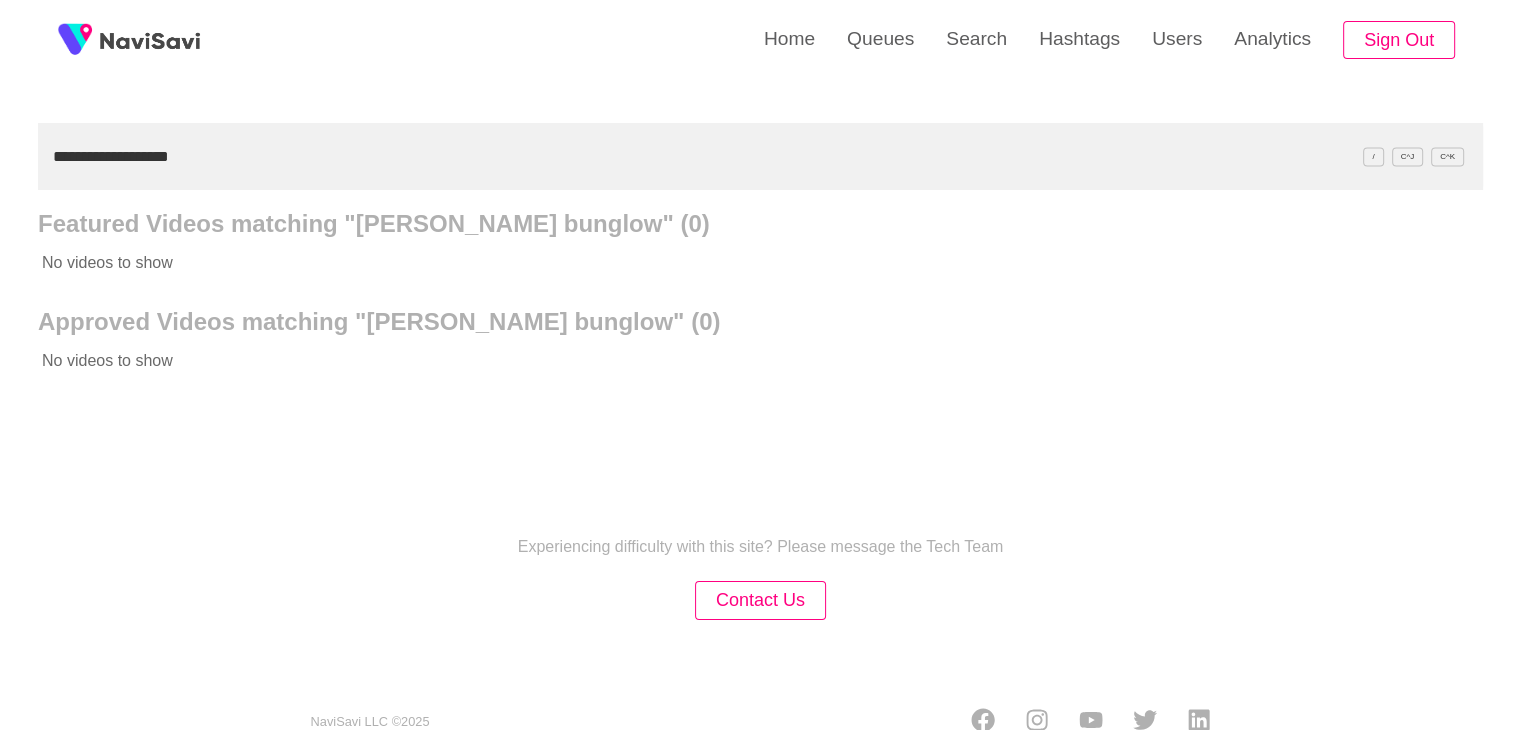 type on "**********" 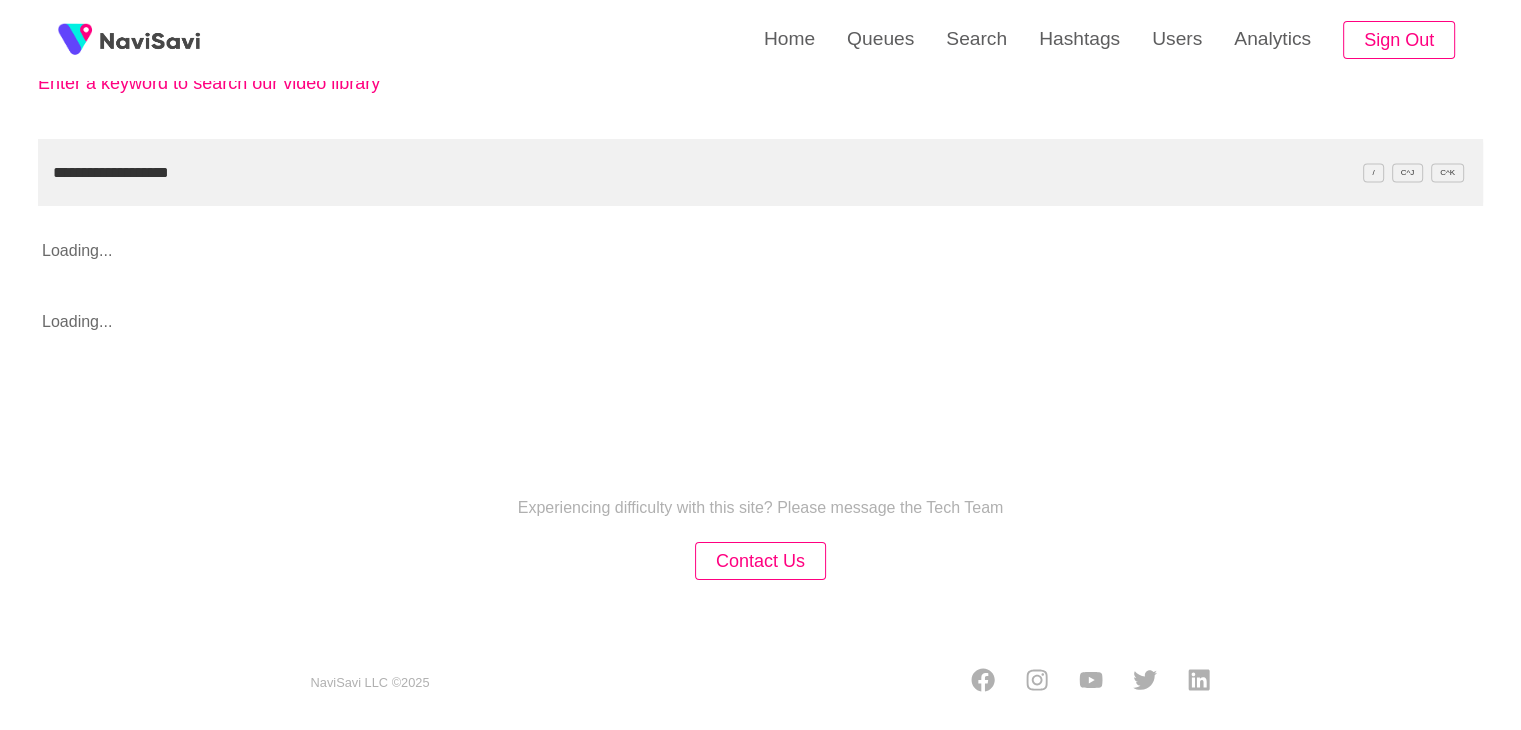 scroll, scrollTop: 148, scrollLeft: 0, axis: vertical 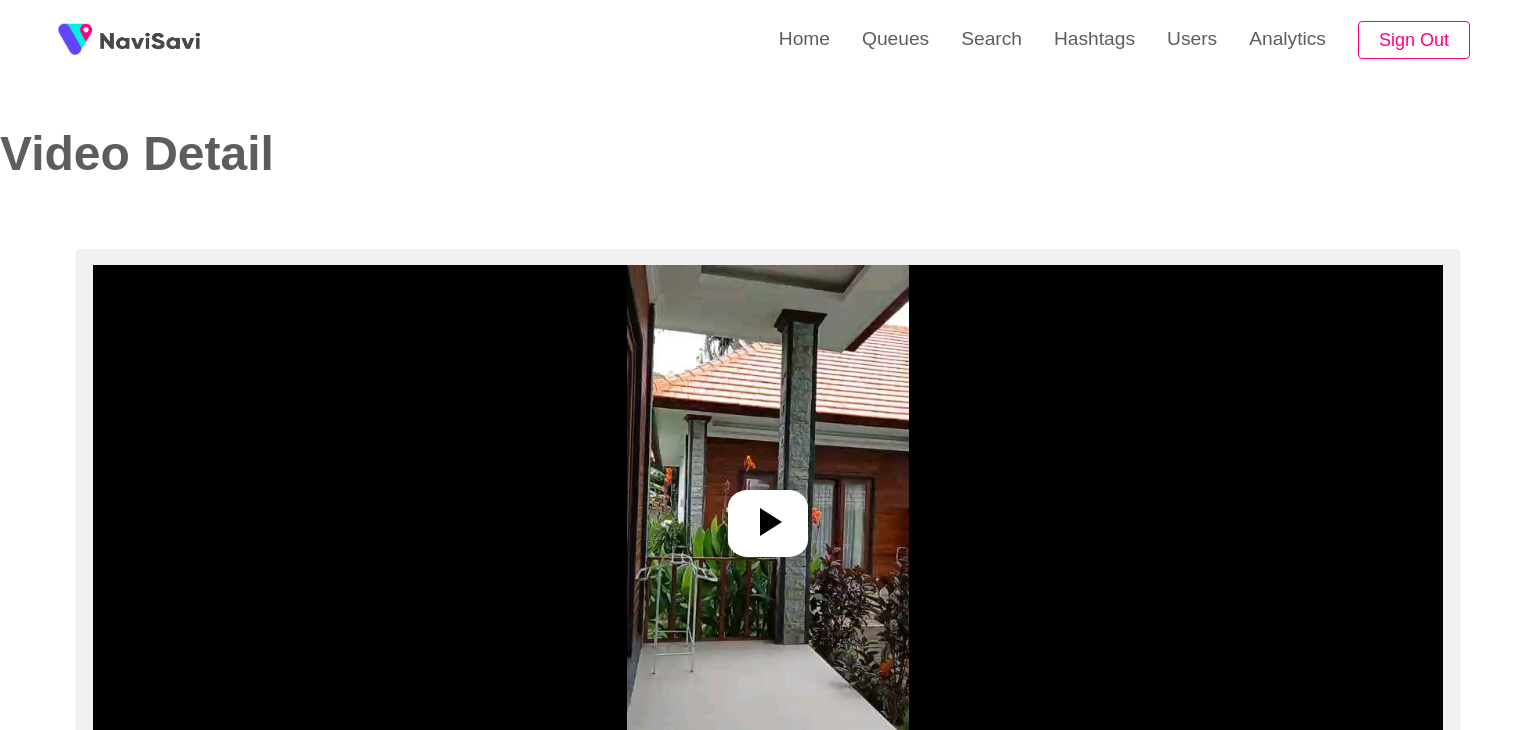 select on "**********" 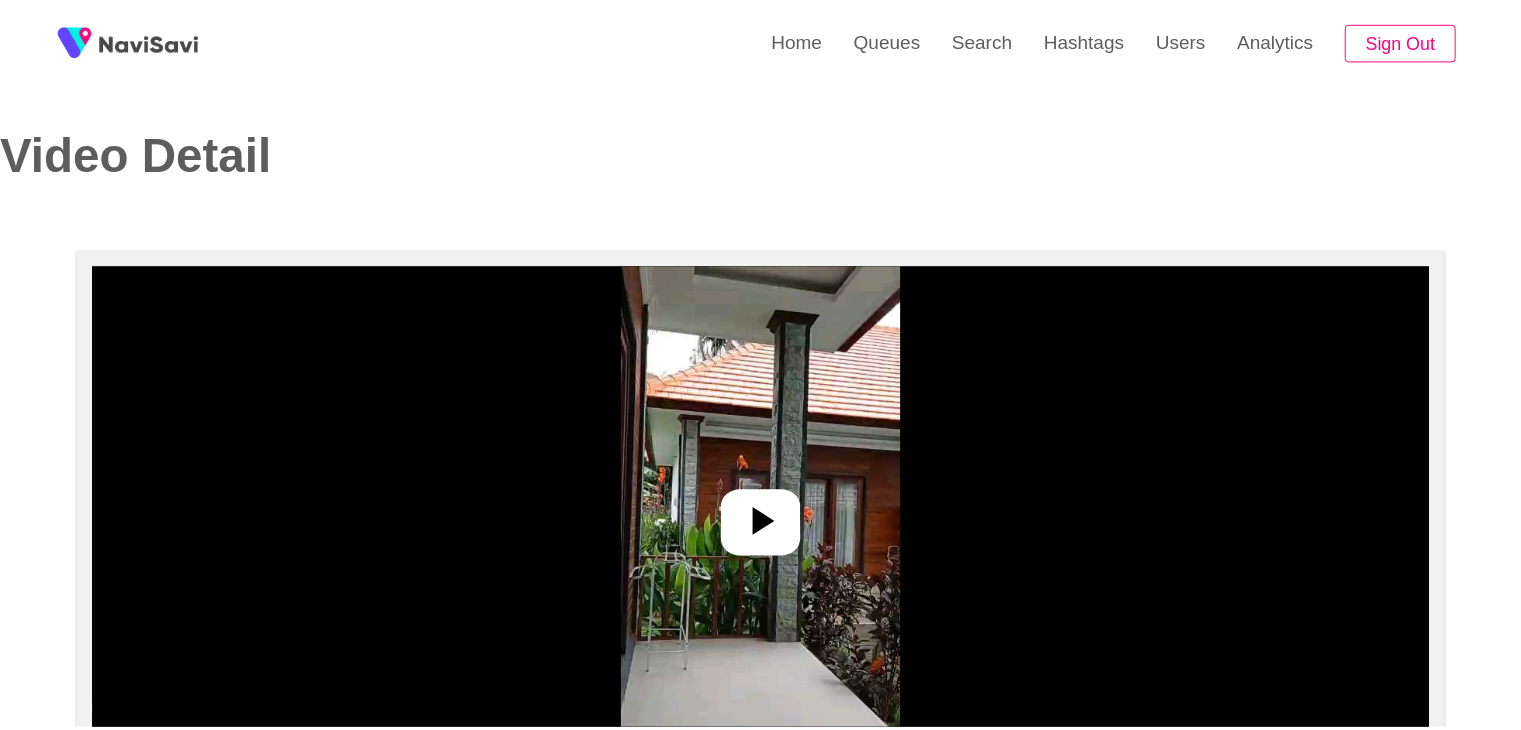 scroll, scrollTop: 0, scrollLeft: 0, axis: both 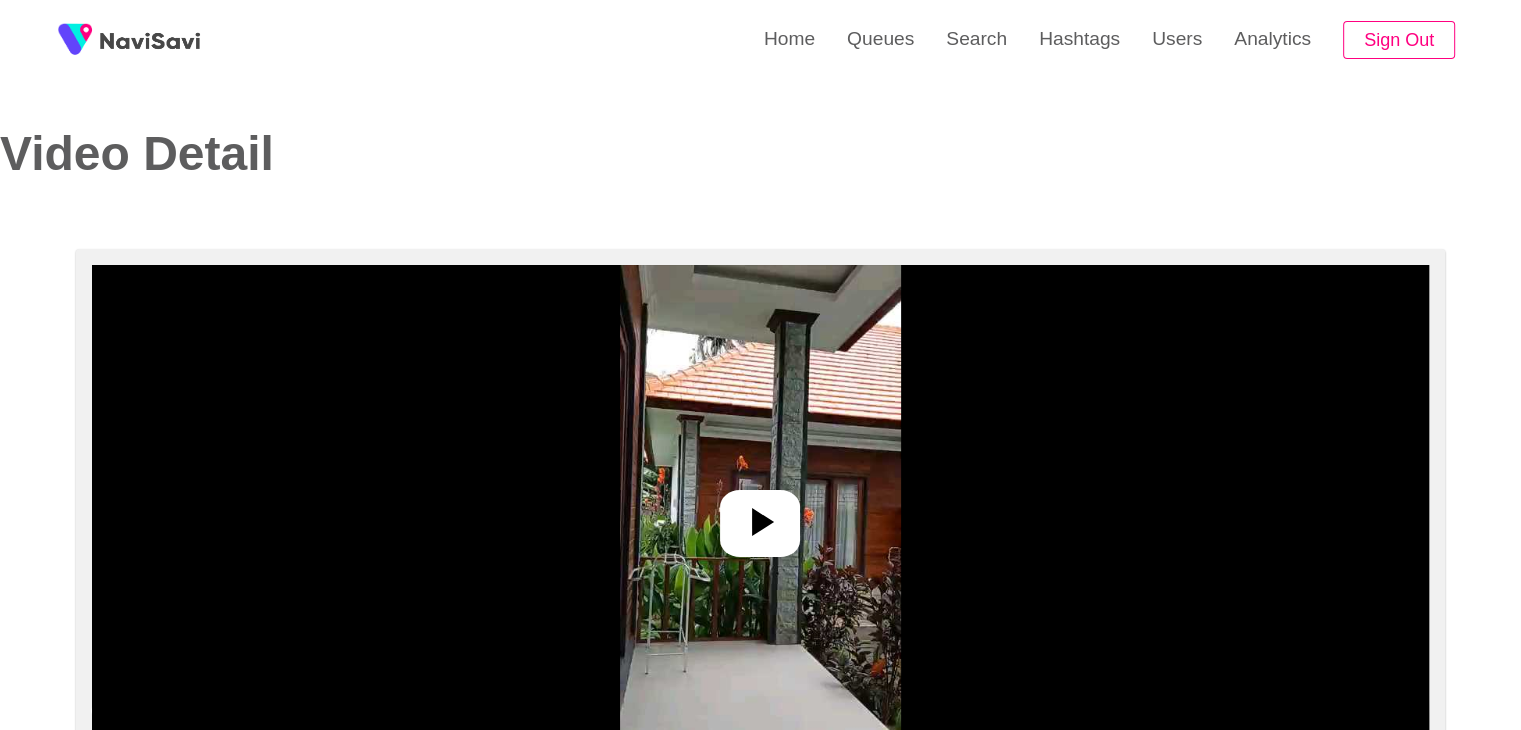 click at bounding box center [760, 515] 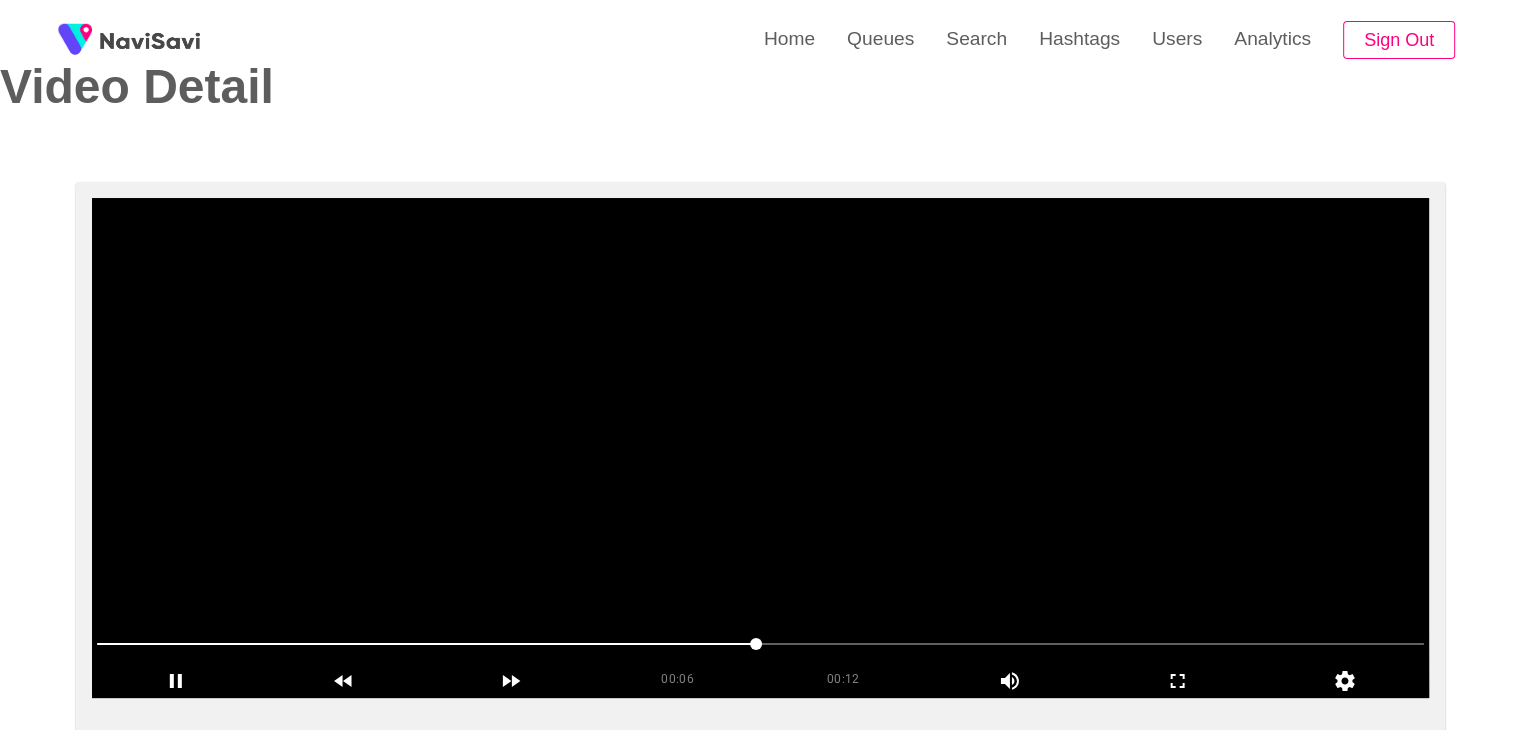 scroll, scrollTop: 72, scrollLeft: 0, axis: vertical 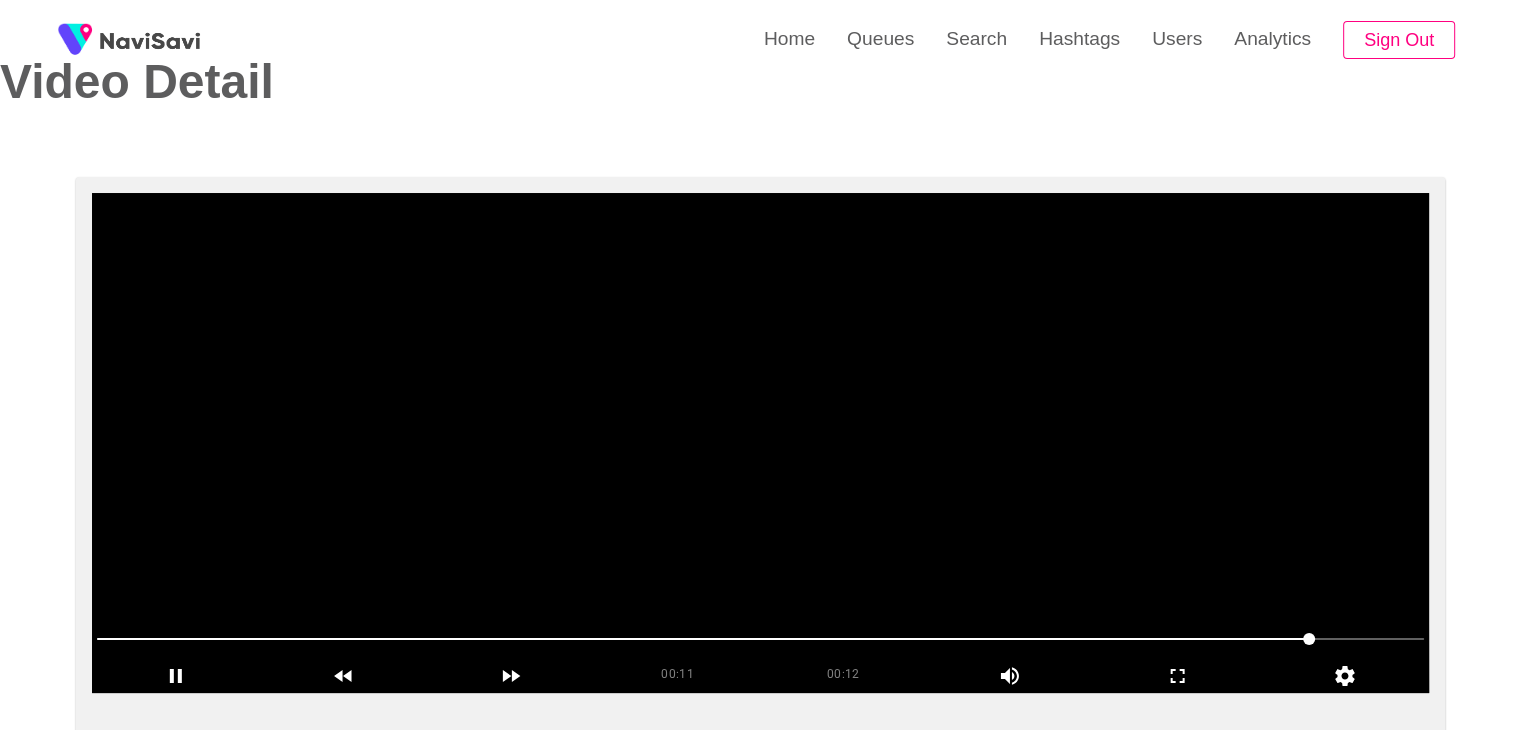 click at bounding box center [760, 443] 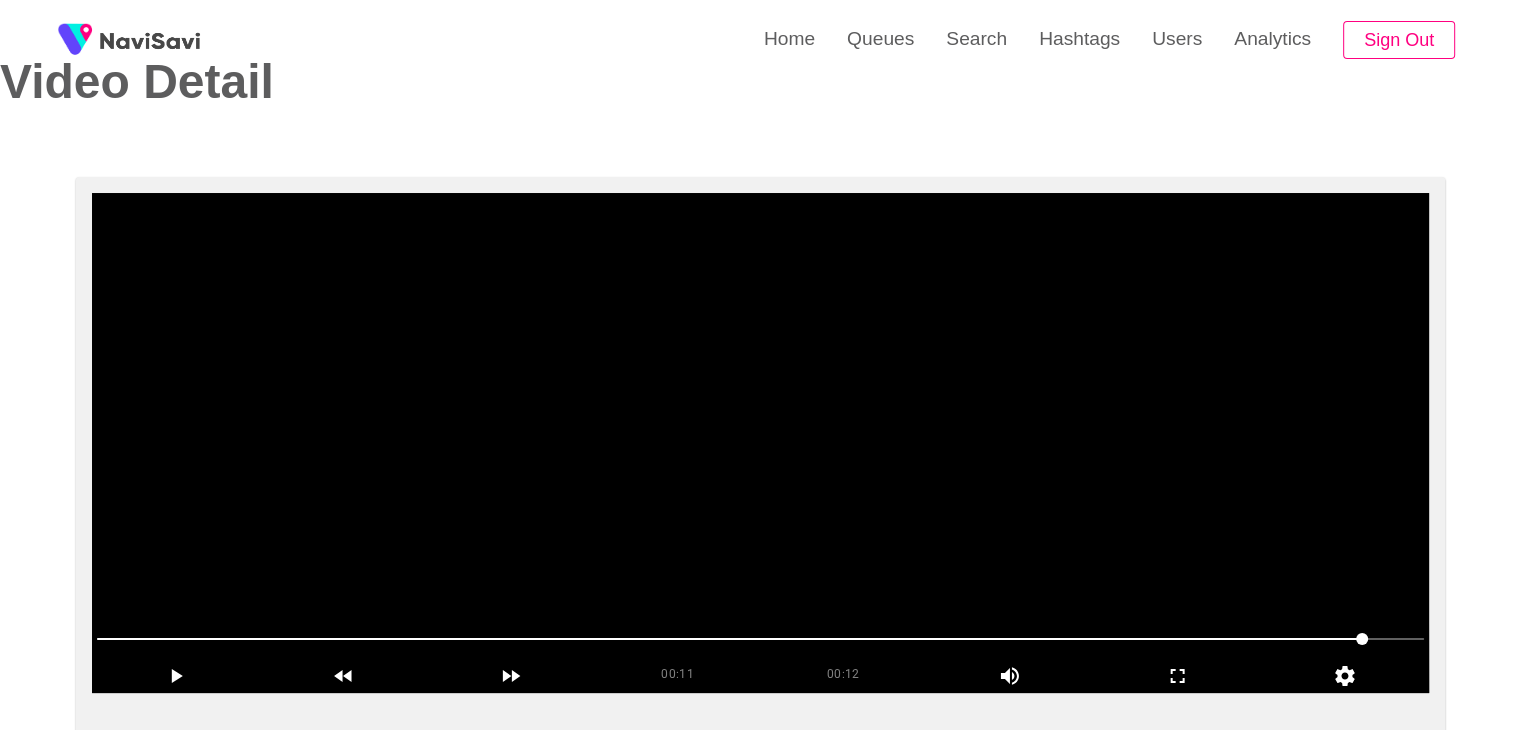 click at bounding box center [760, 443] 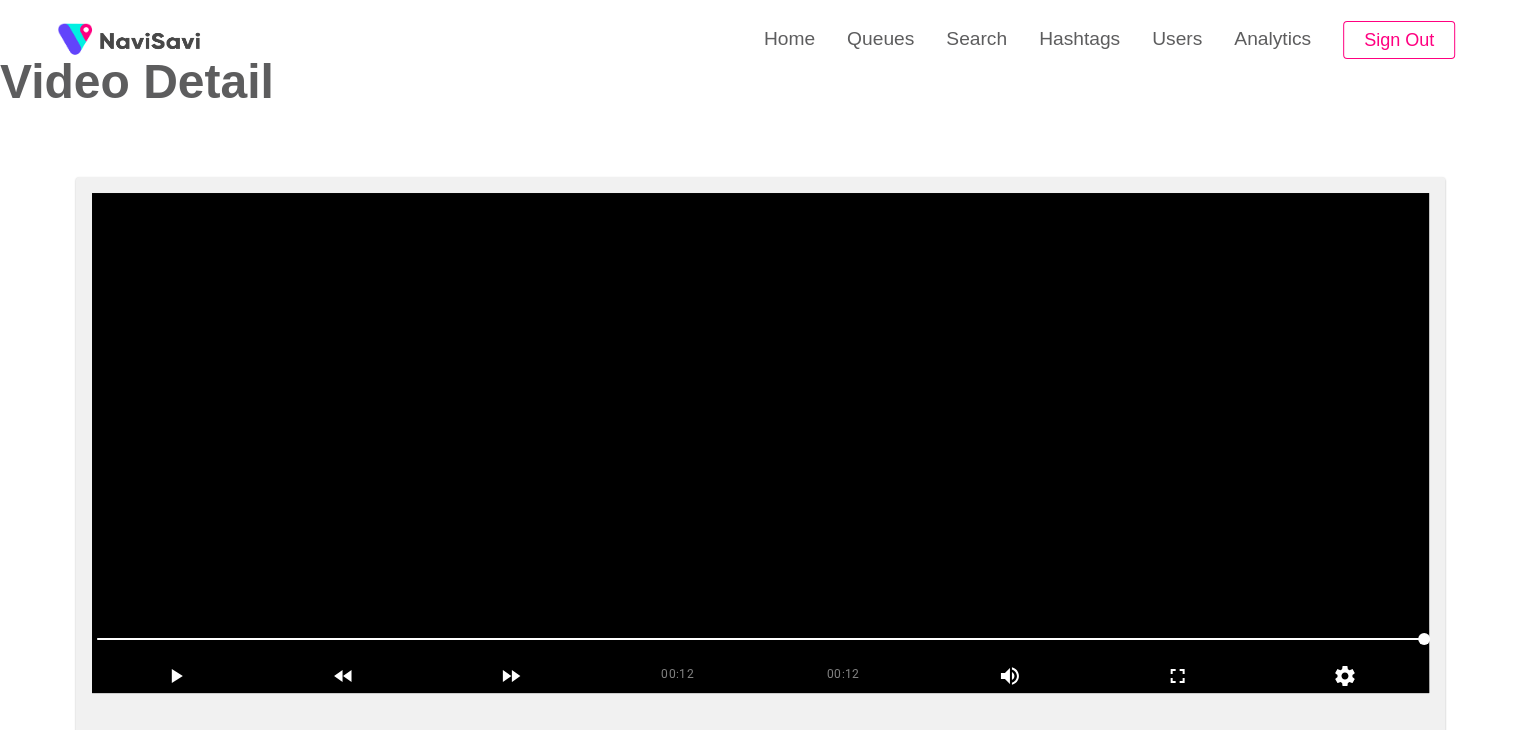 click at bounding box center [760, 443] 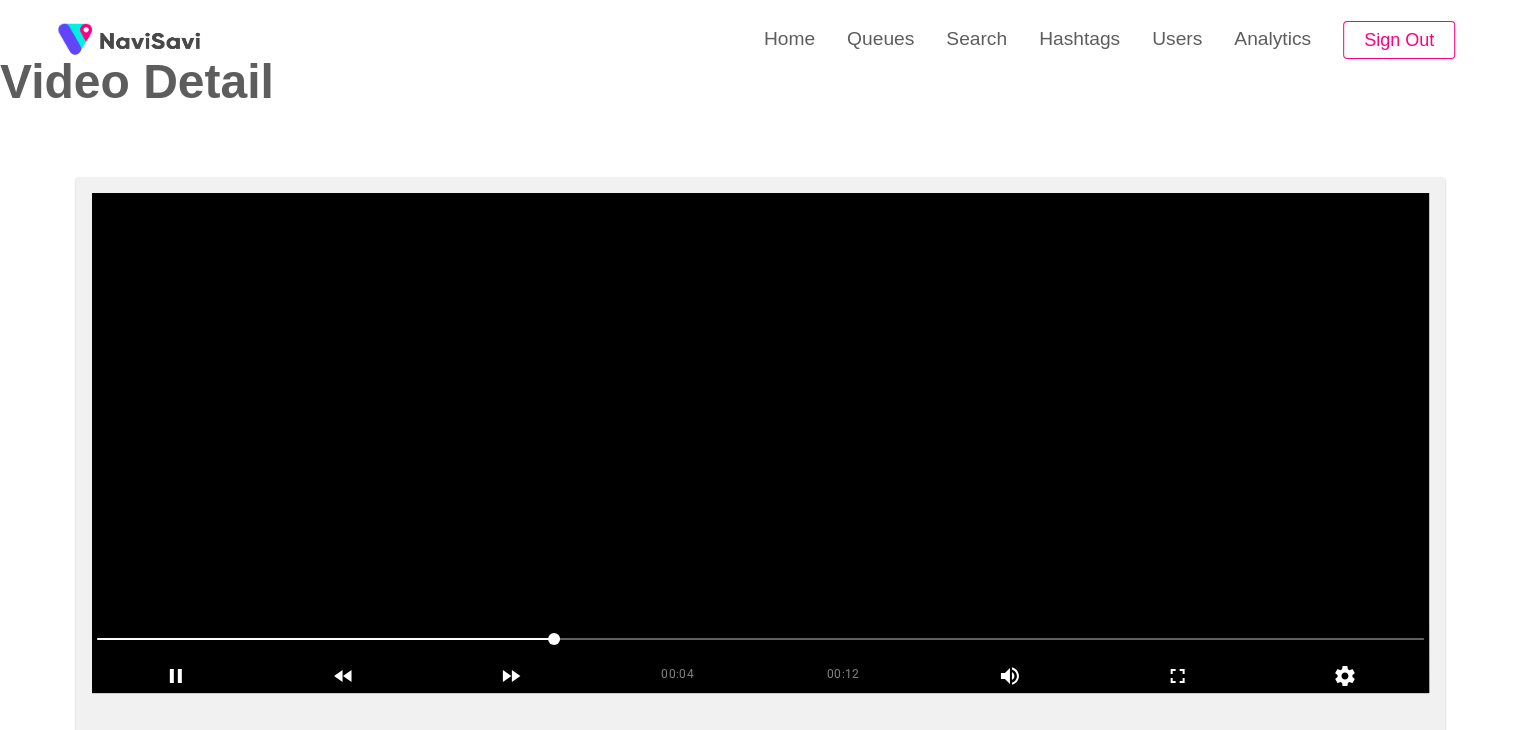 click at bounding box center (760, 443) 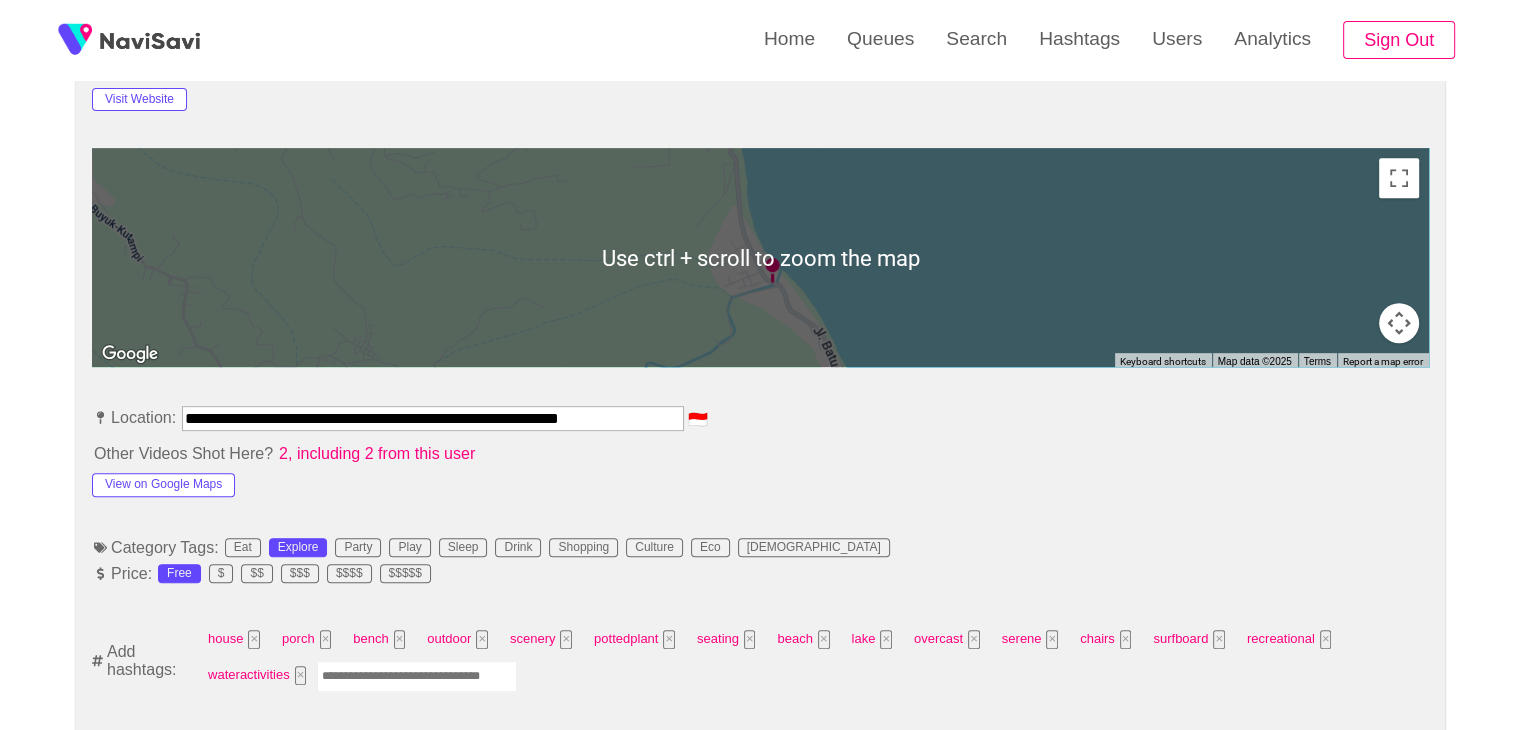 scroll, scrollTop: 846, scrollLeft: 0, axis: vertical 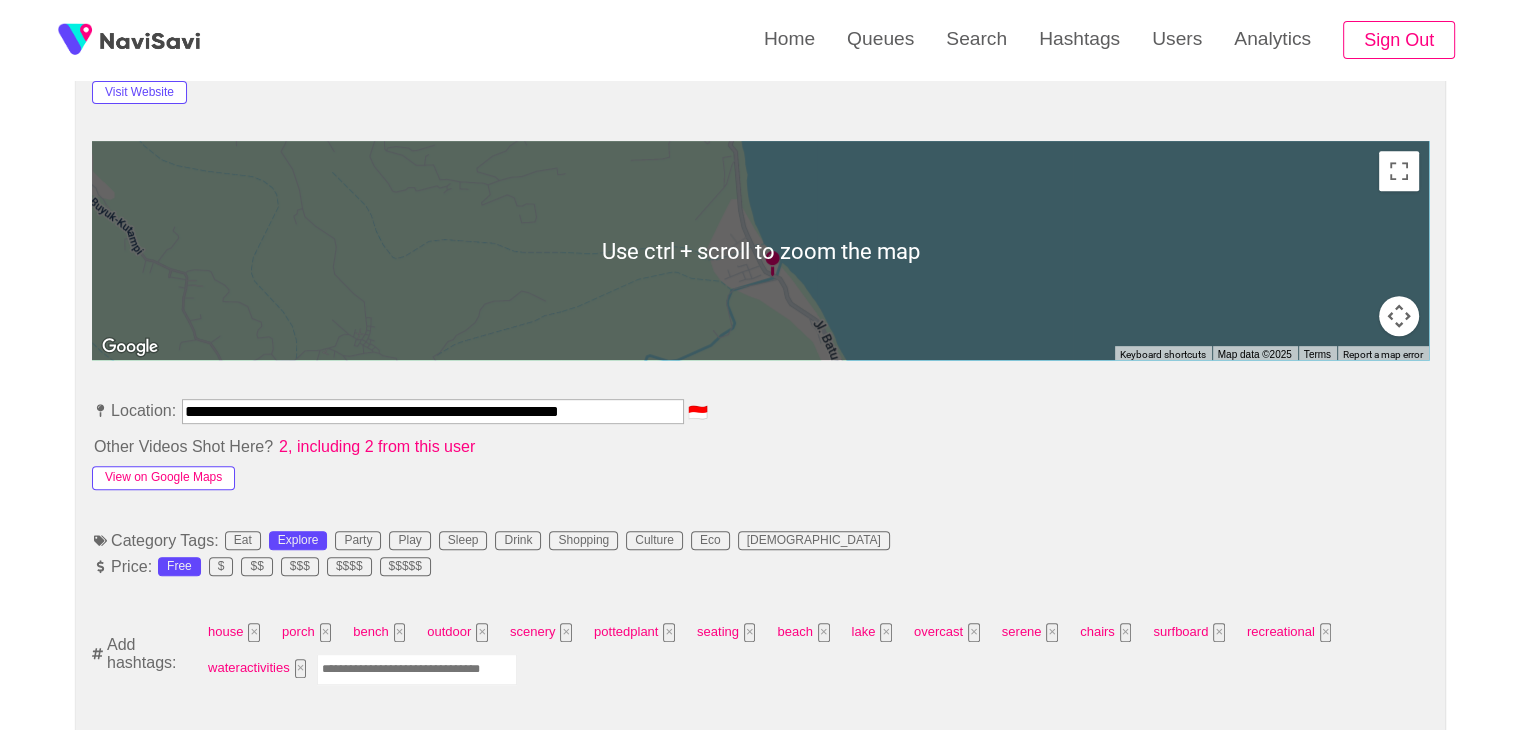 click on "View on Google Maps" at bounding box center (163, 478) 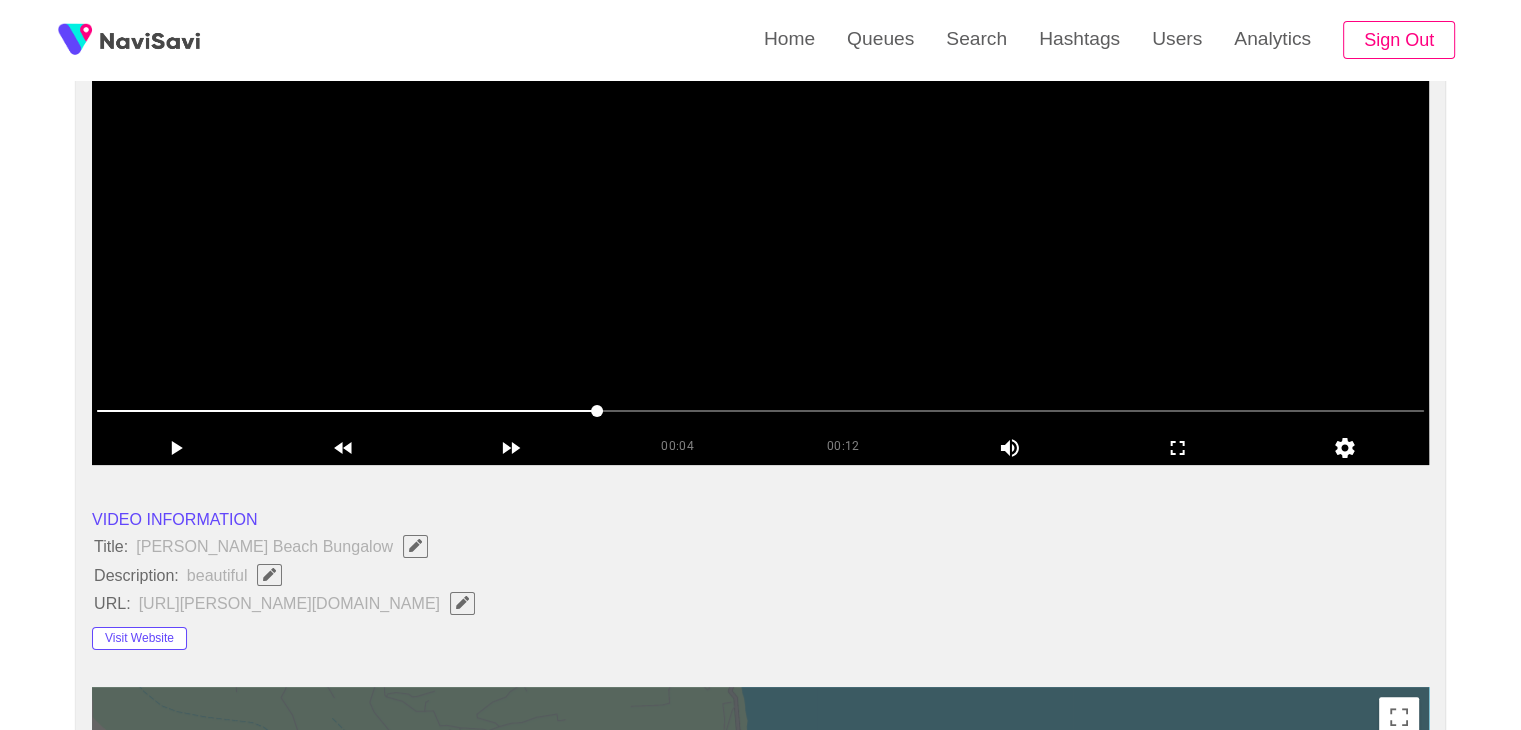 scroll, scrollTop: 240, scrollLeft: 0, axis: vertical 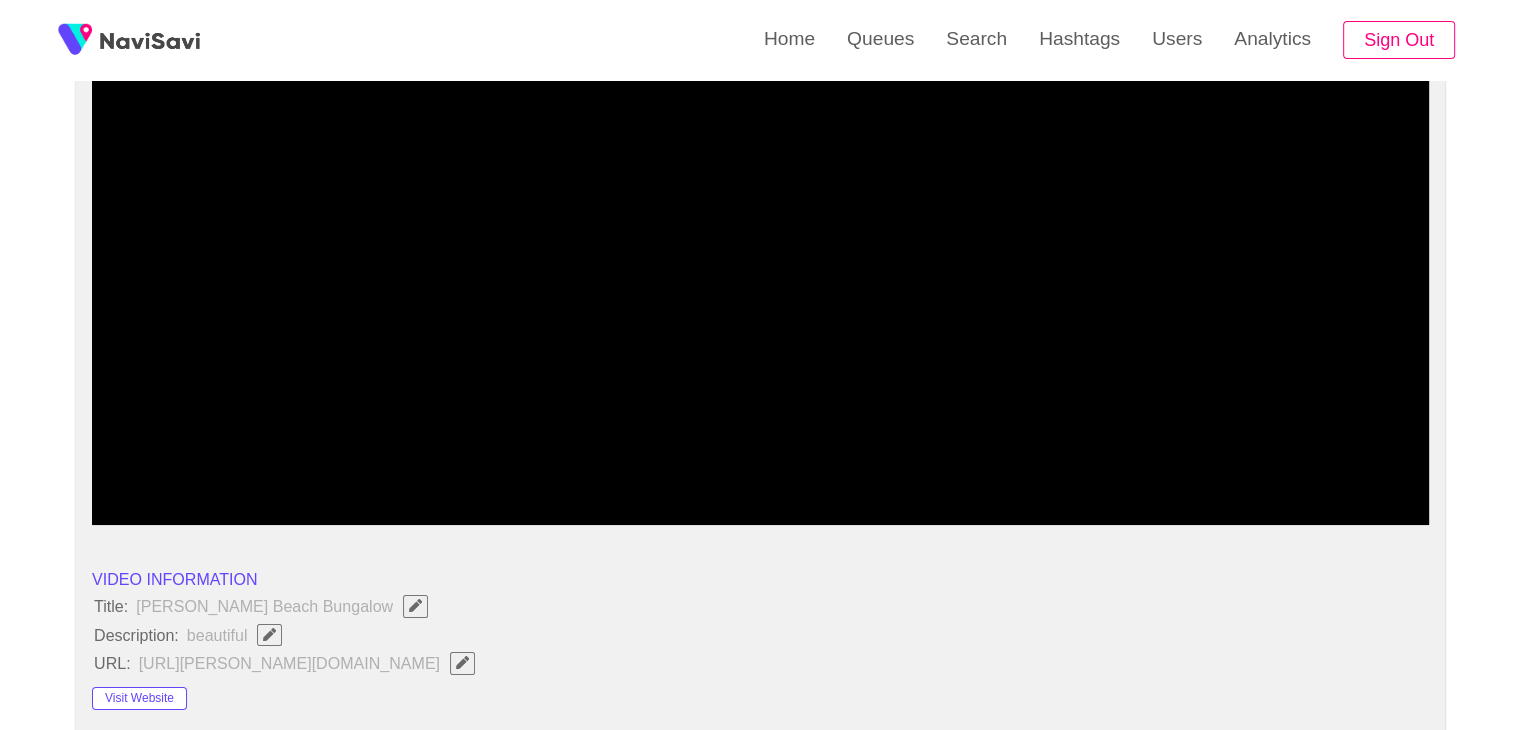click at bounding box center [269, 634] 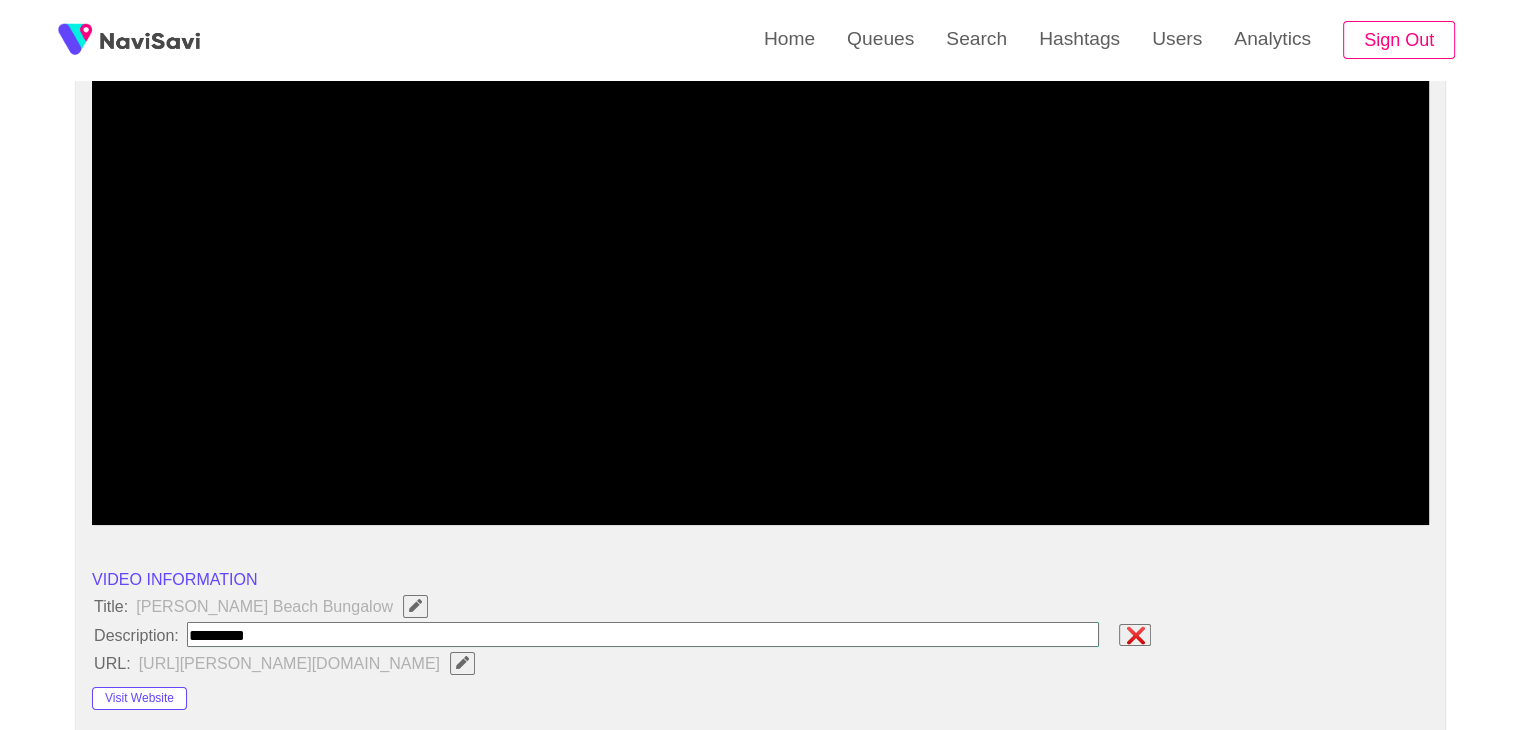 click at bounding box center [643, 634] 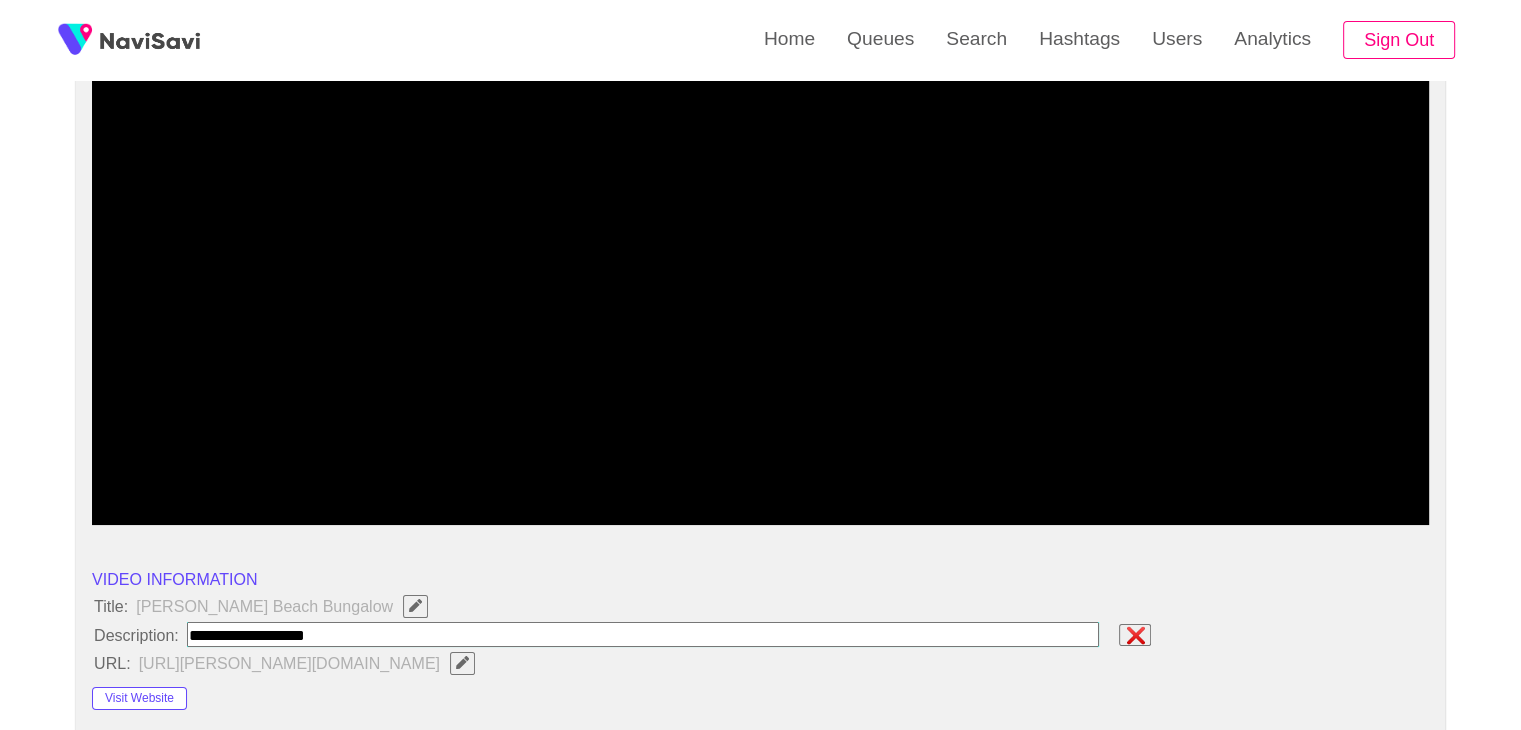 type on "**********" 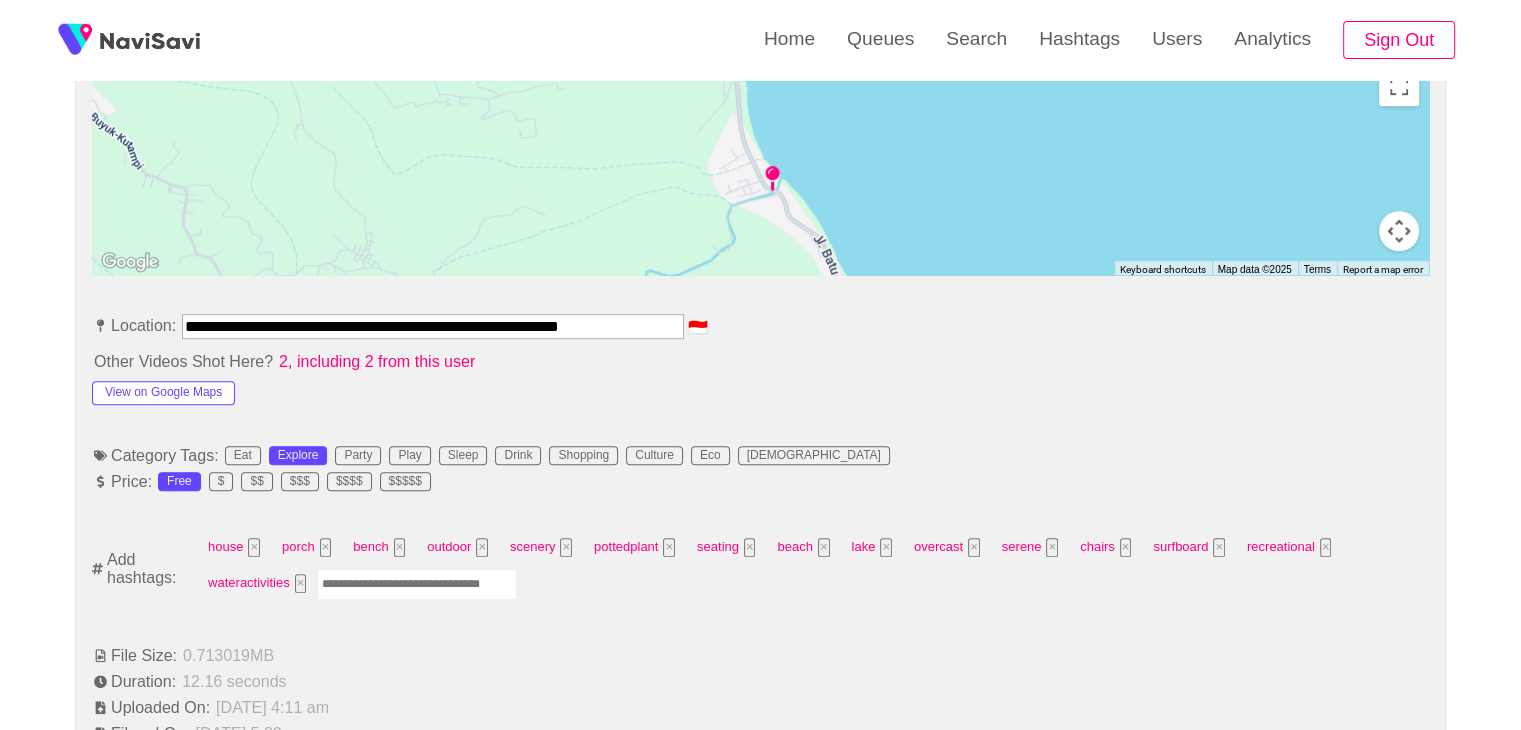 scroll, scrollTop: 940, scrollLeft: 0, axis: vertical 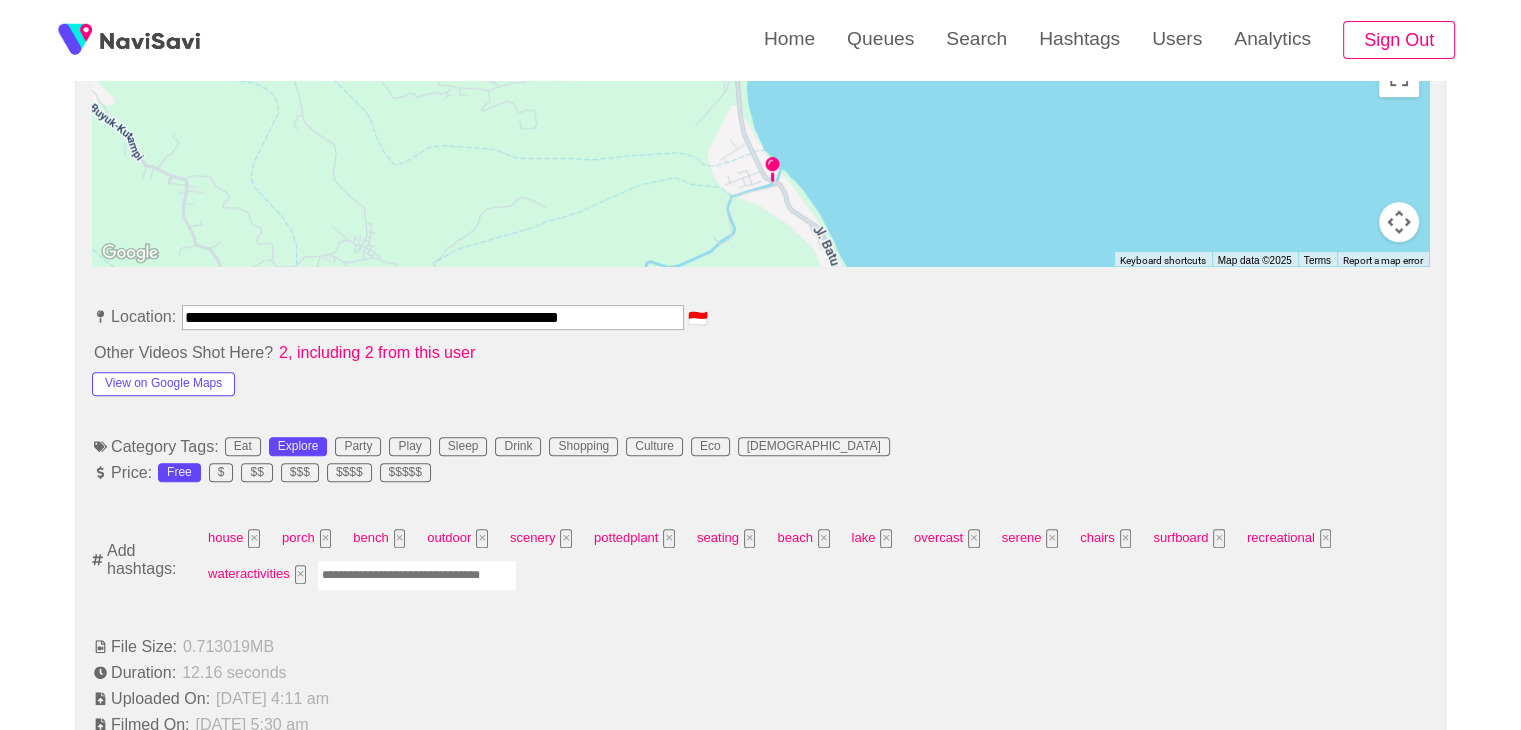 click at bounding box center (417, 575) 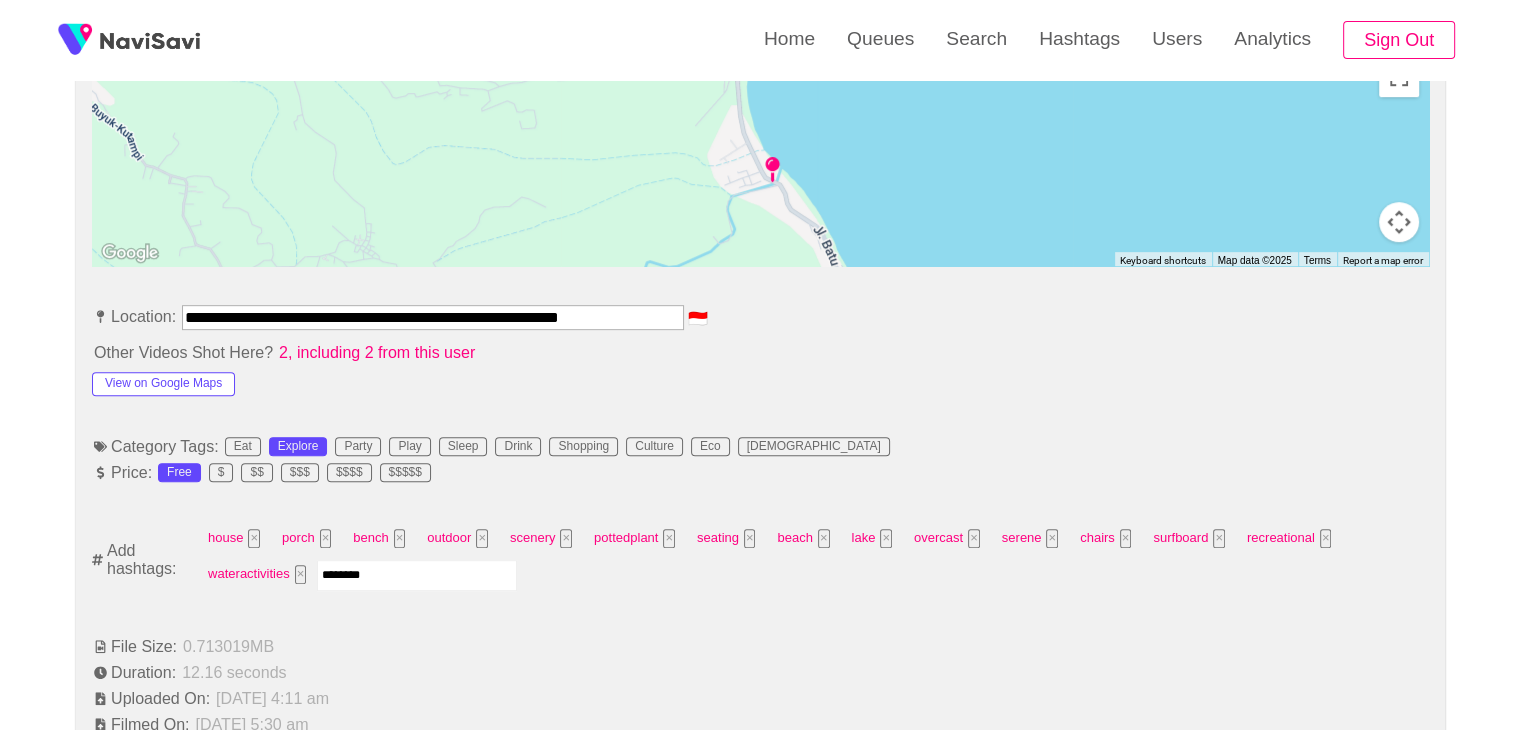 type on "*********" 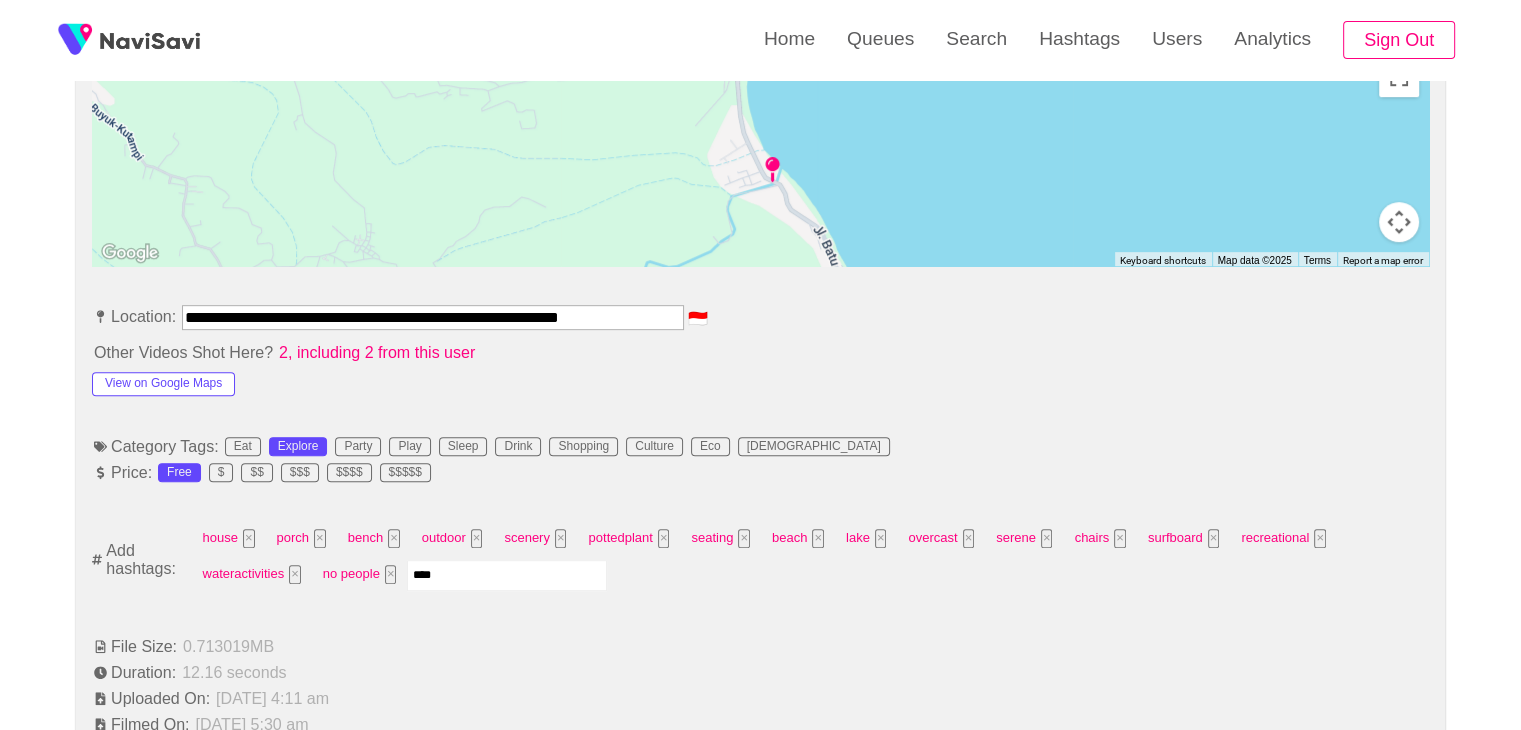 type on "*****" 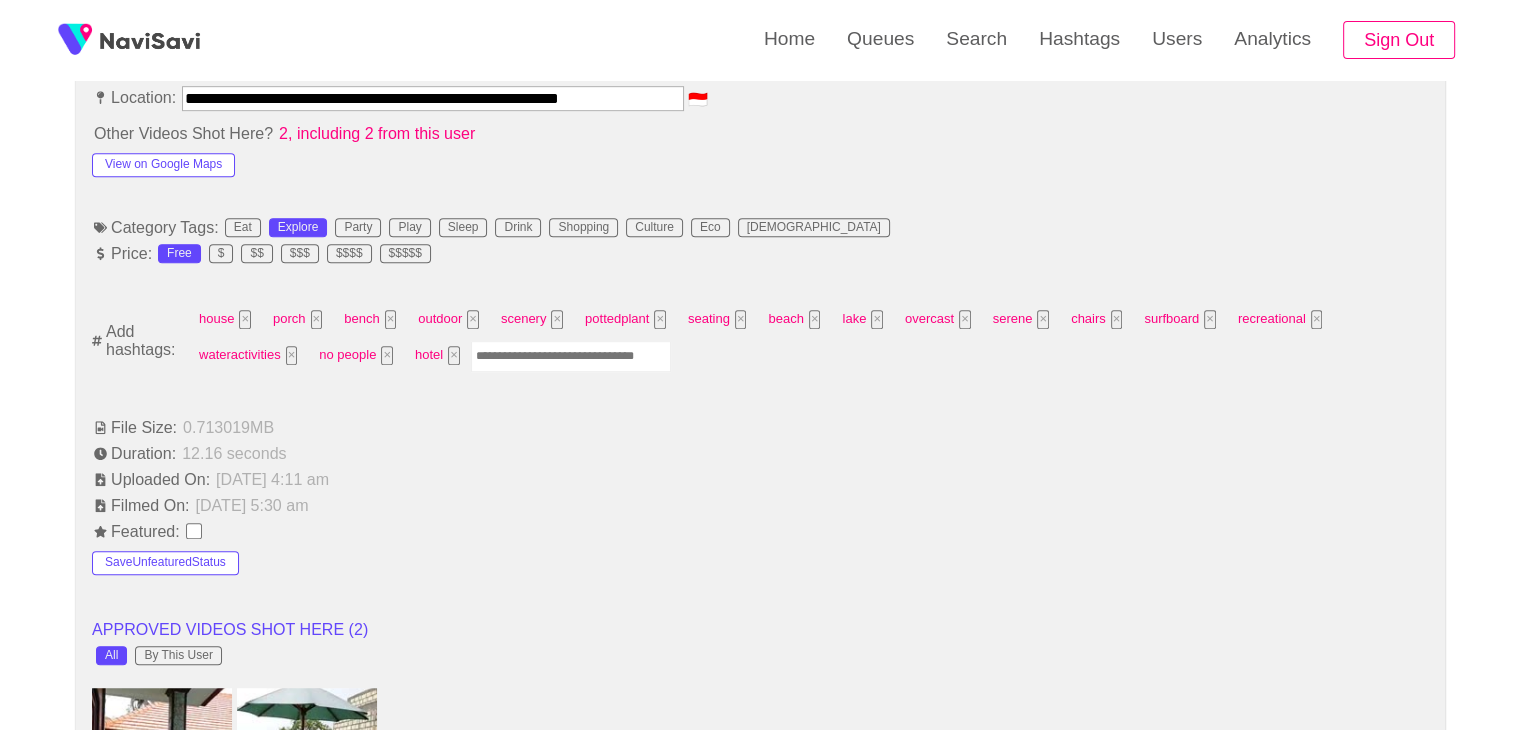 scroll, scrollTop: 1120, scrollLeft: 0, axis: vertical 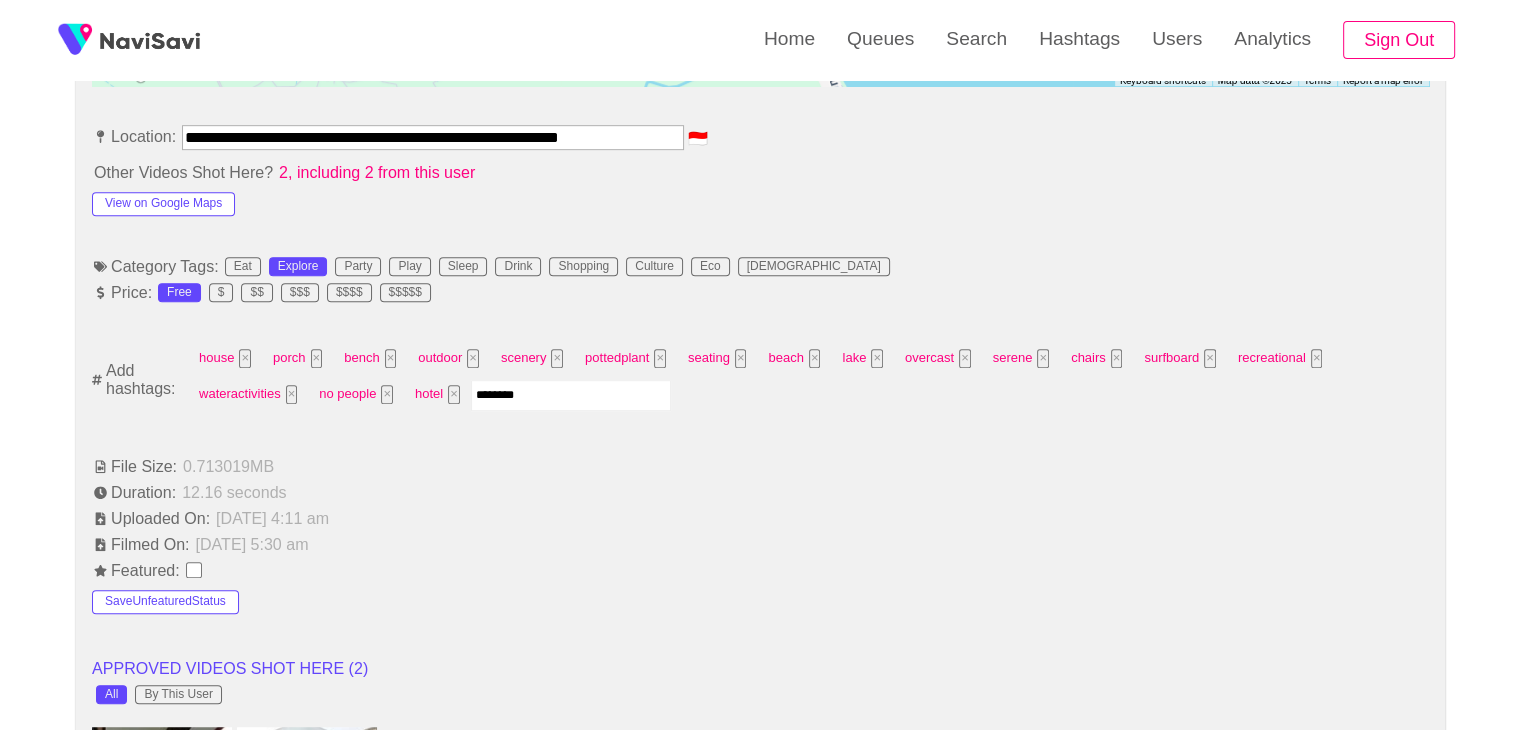 type on "*********" 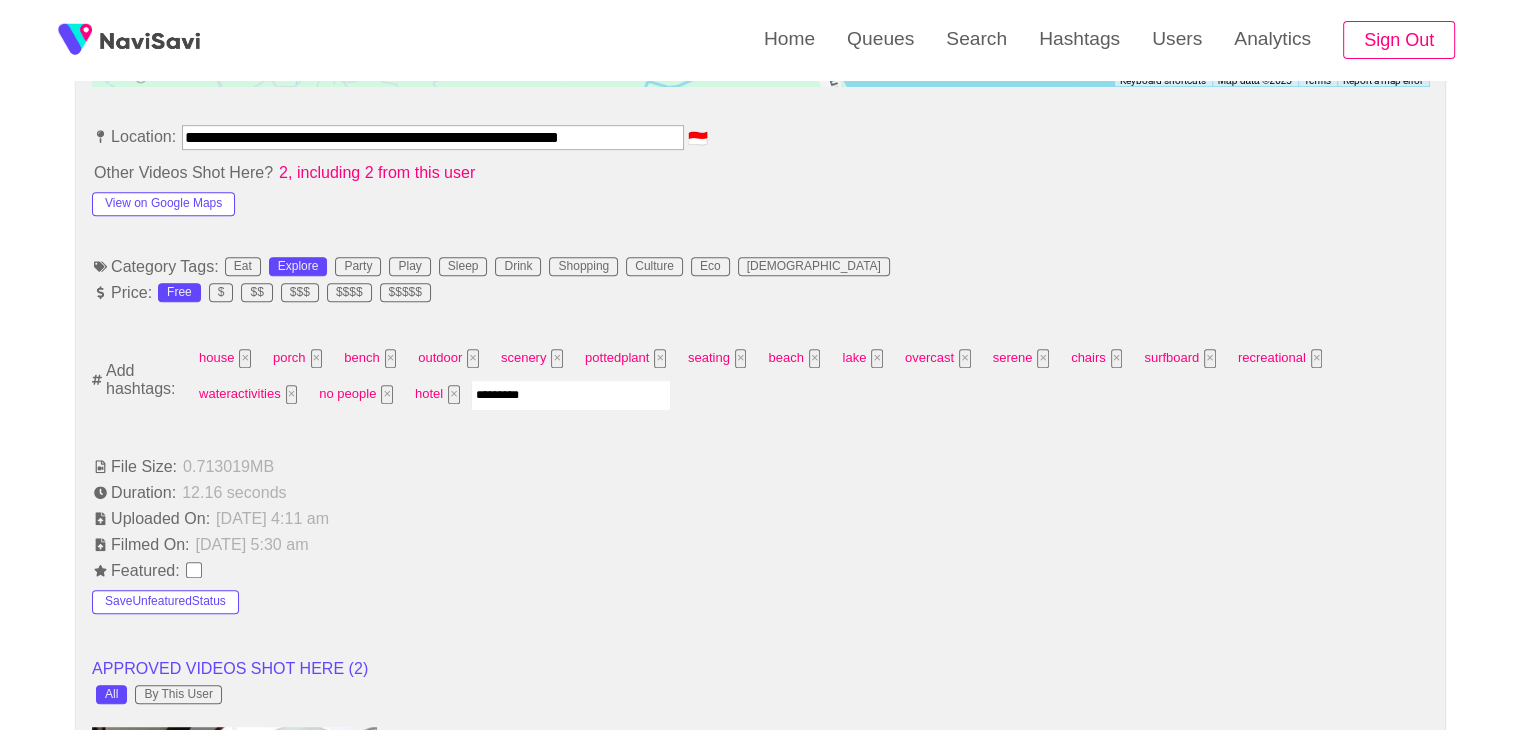 type 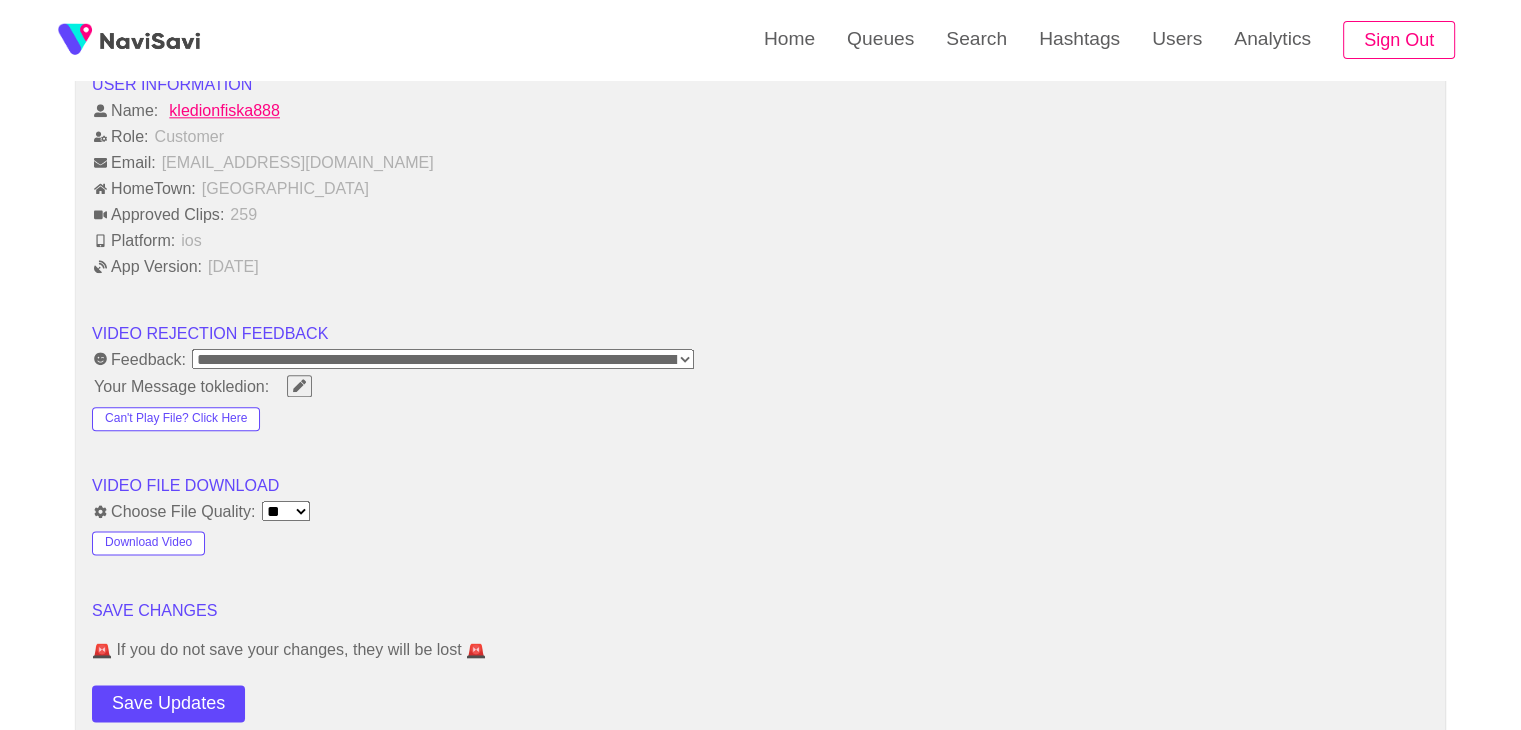 scroll, scrollTop: 2813, scrollLeft: 0, axis: vertical 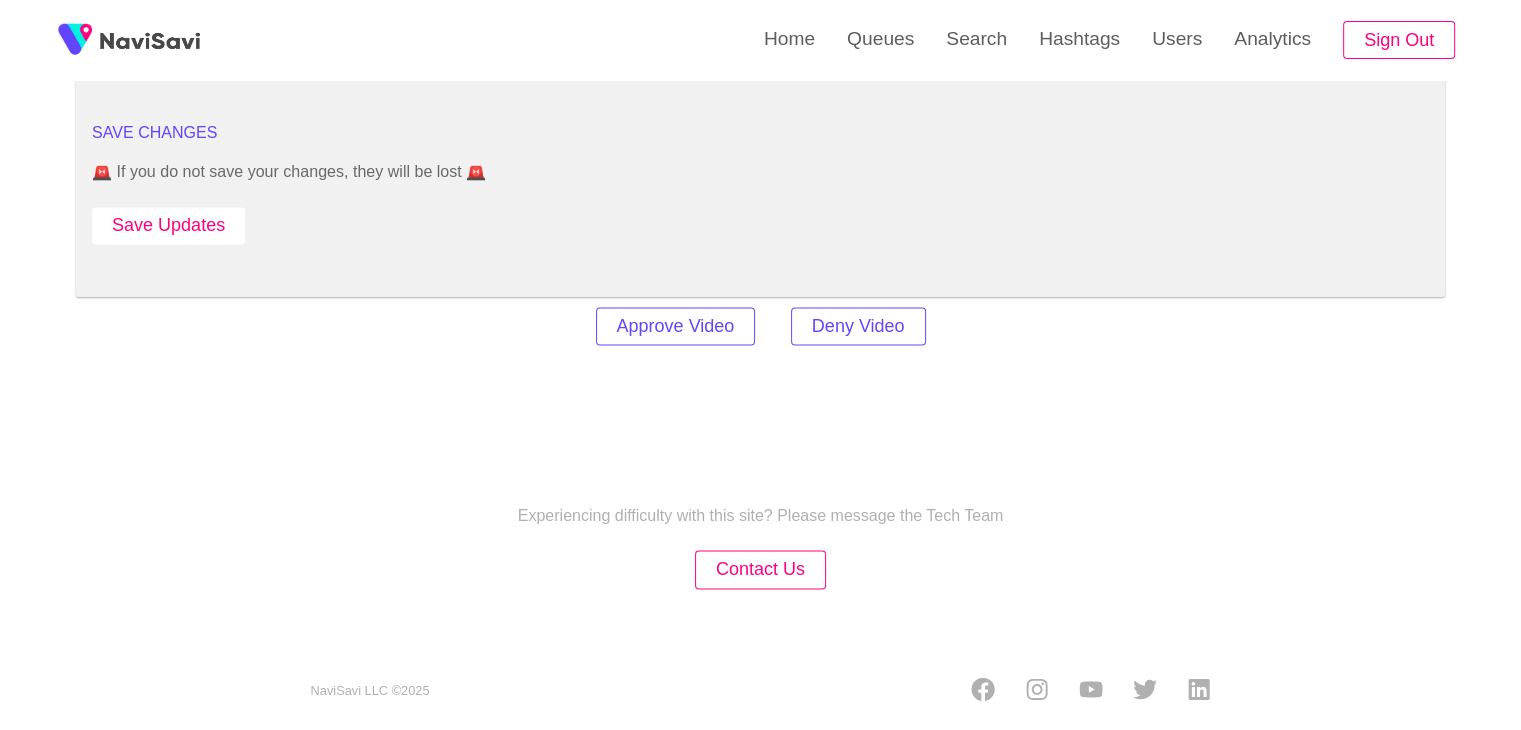 click on "Save Updates" at bounding box center (168, 225) 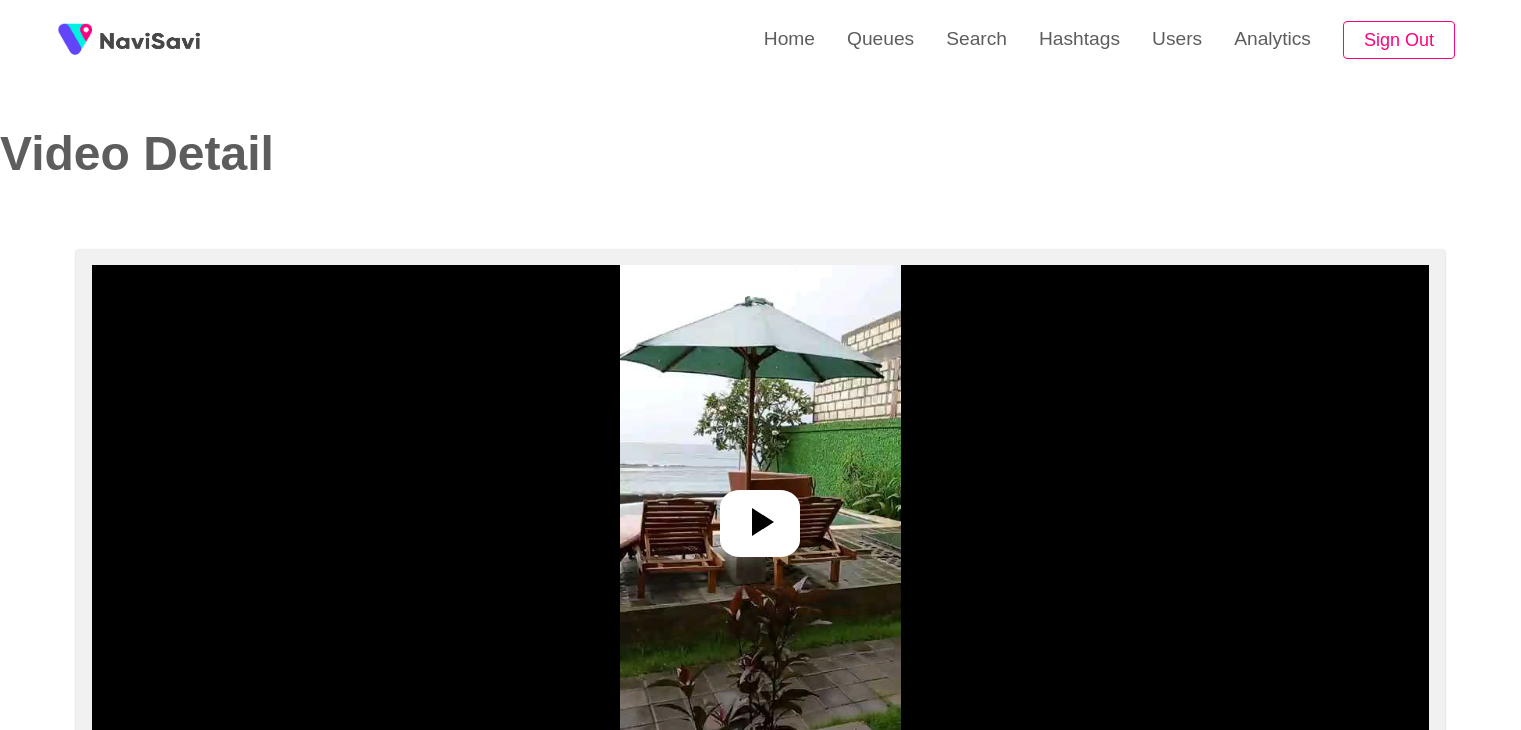 select on "**********" 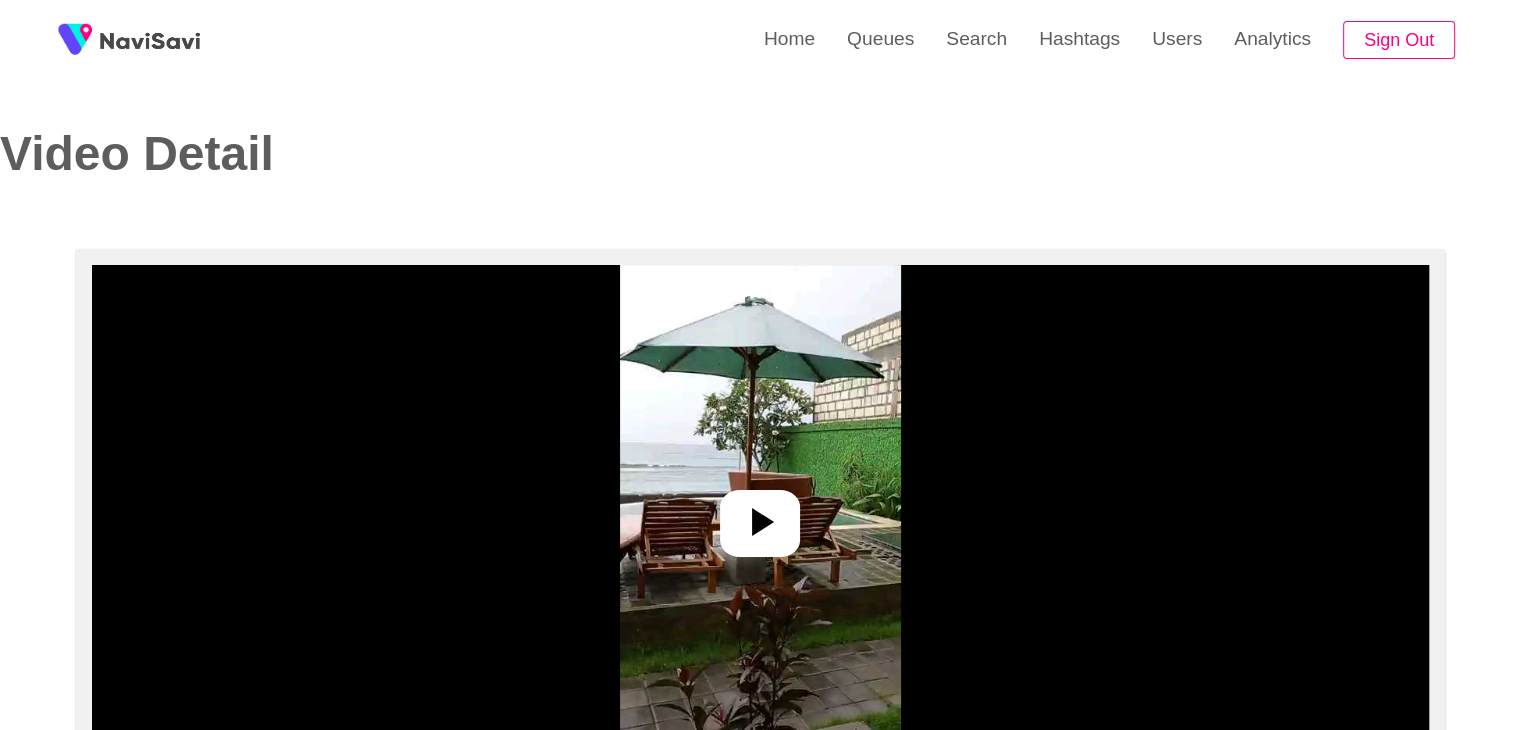 click at bounding box center (760, 515) 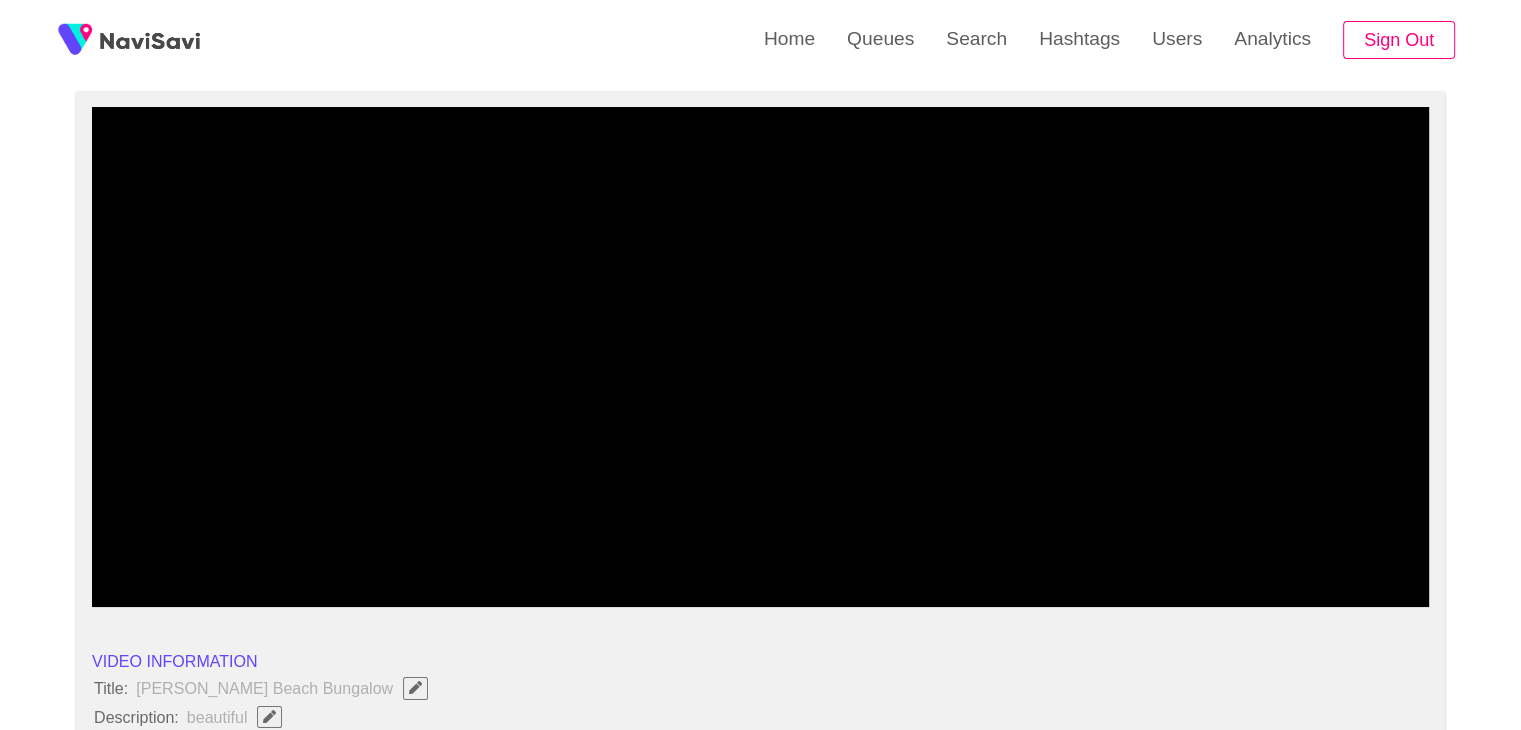 scroll, scrollTop: 159, scrollLeft: 0, axis: vertical 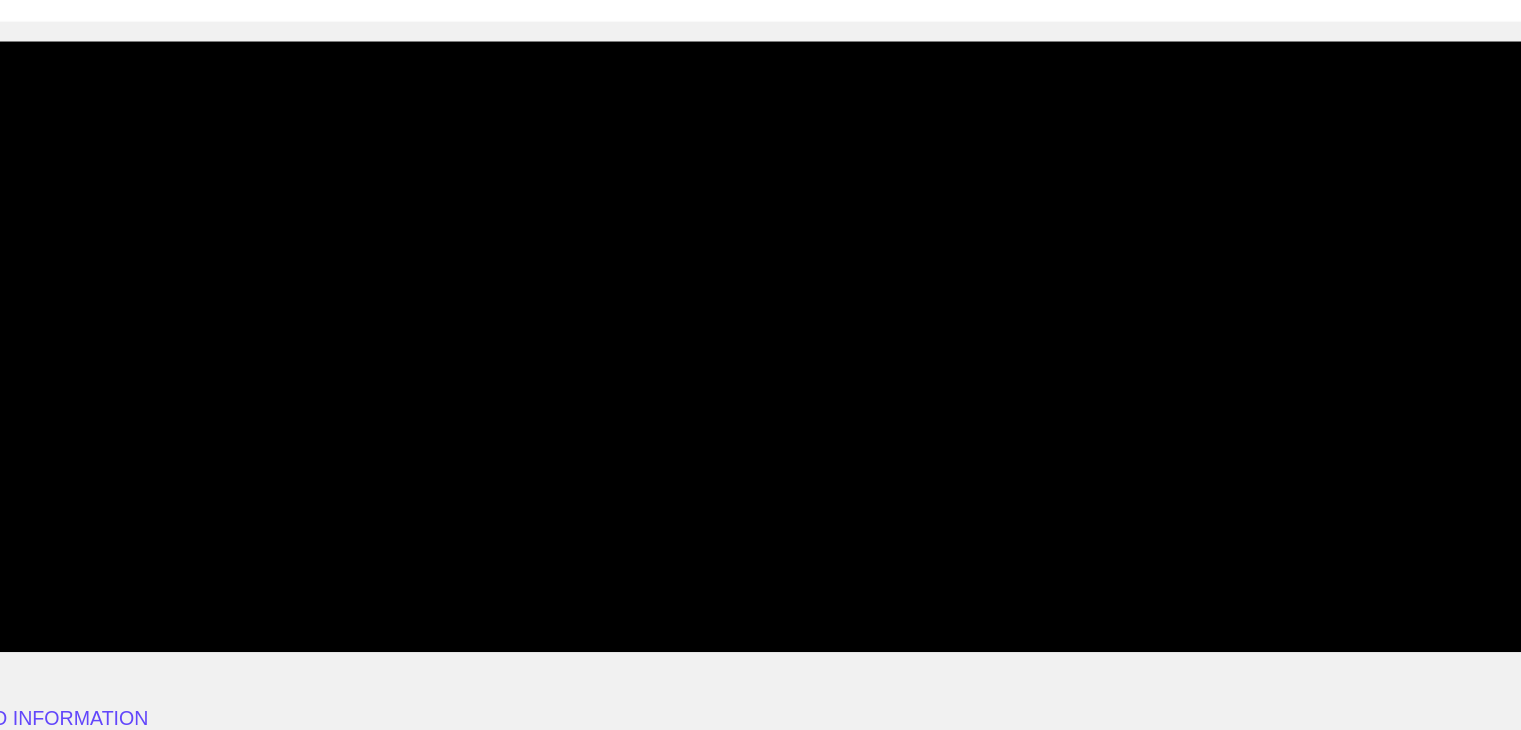 click at bounding box center (760, 356) 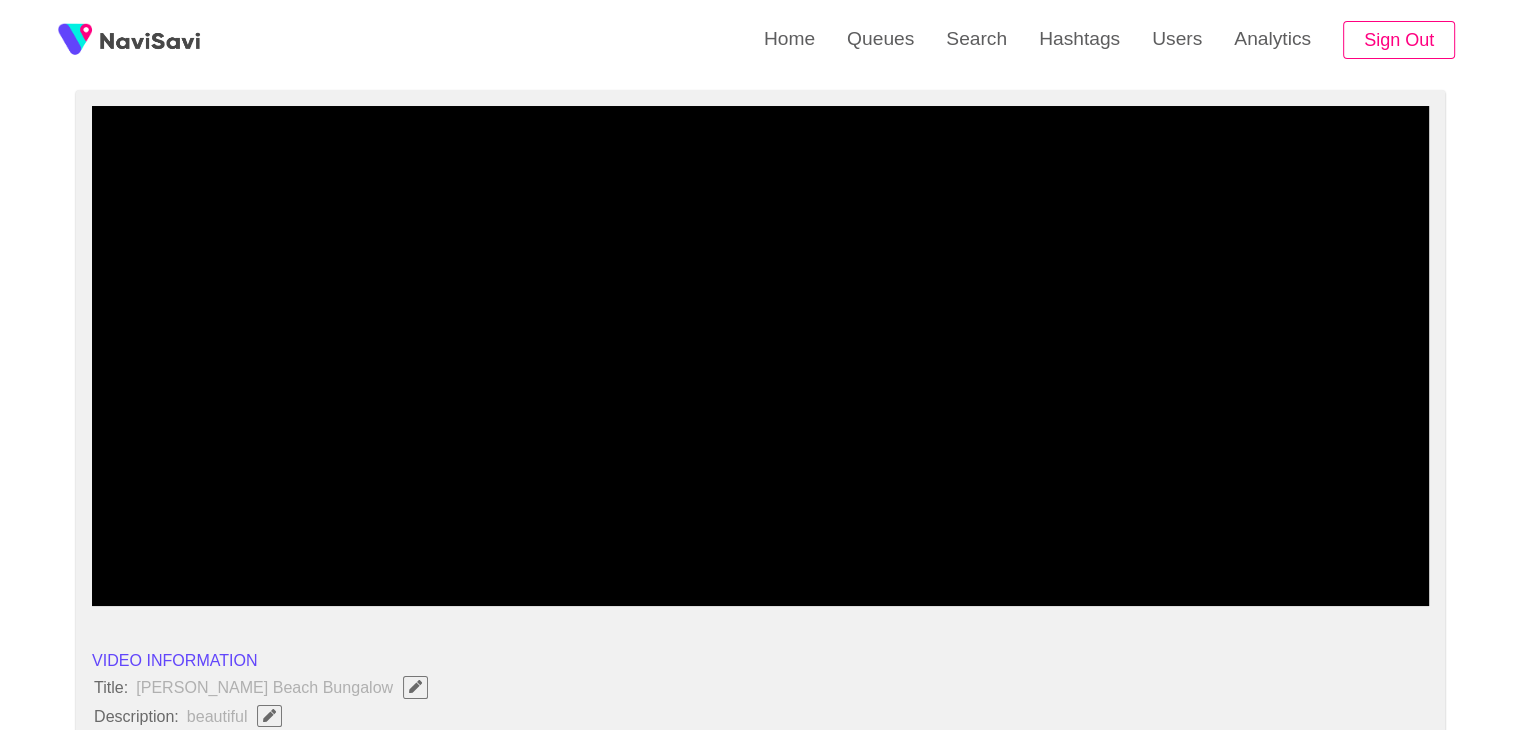 click at bounding box center (760, 356) 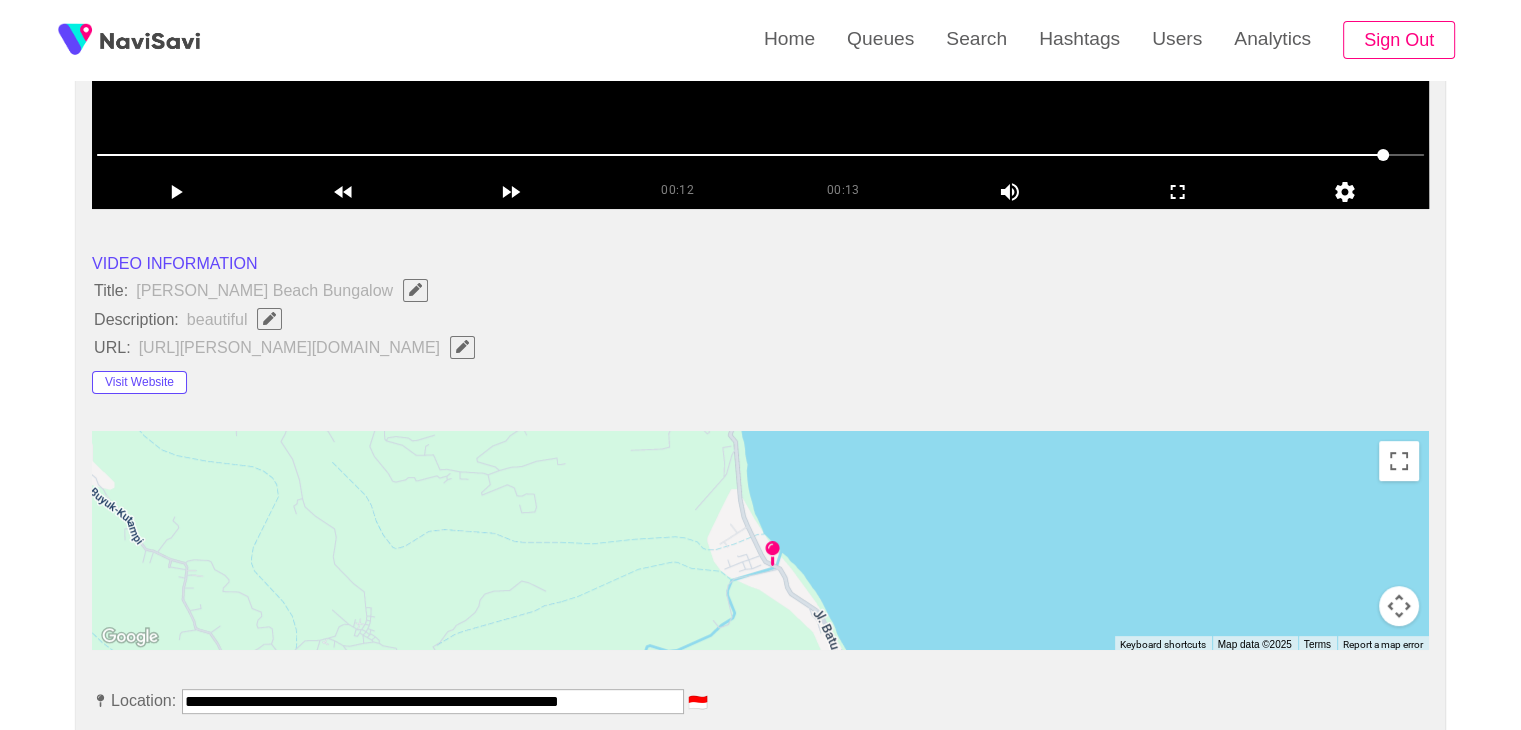 scroll, scrollTop: 557, scrollLeft: 0, axis: vertical 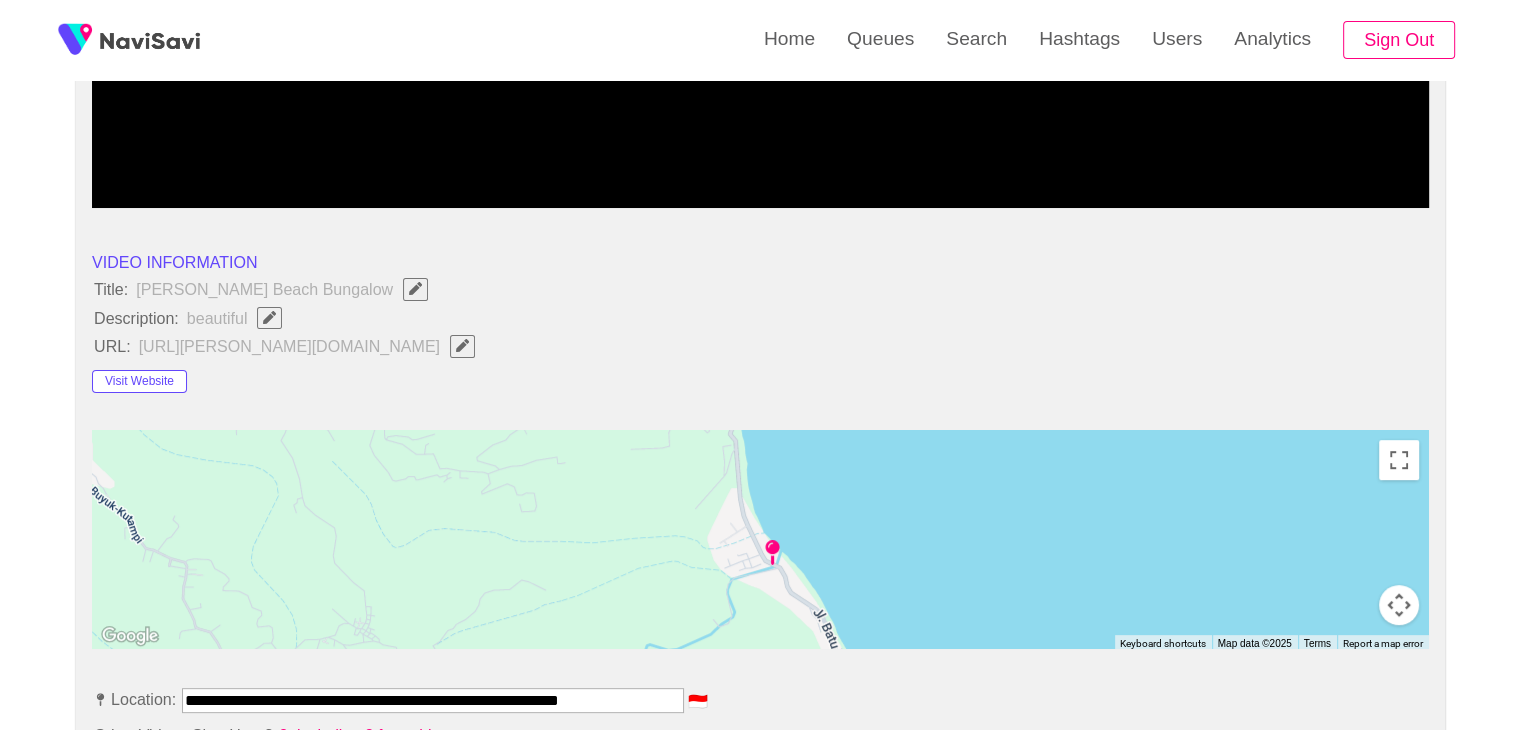 click at bounding box center [269, 317] 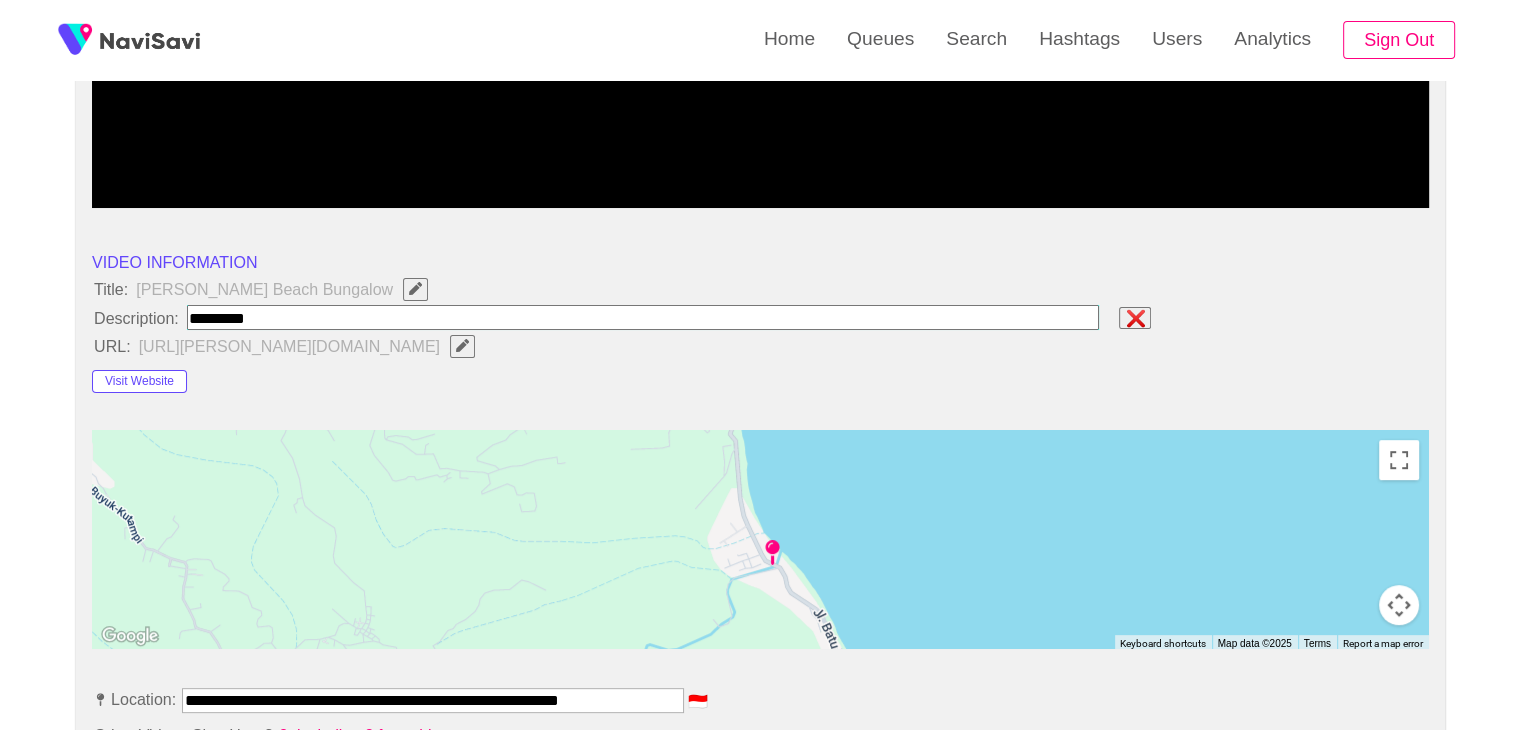 click at bounding box center (643, 317) 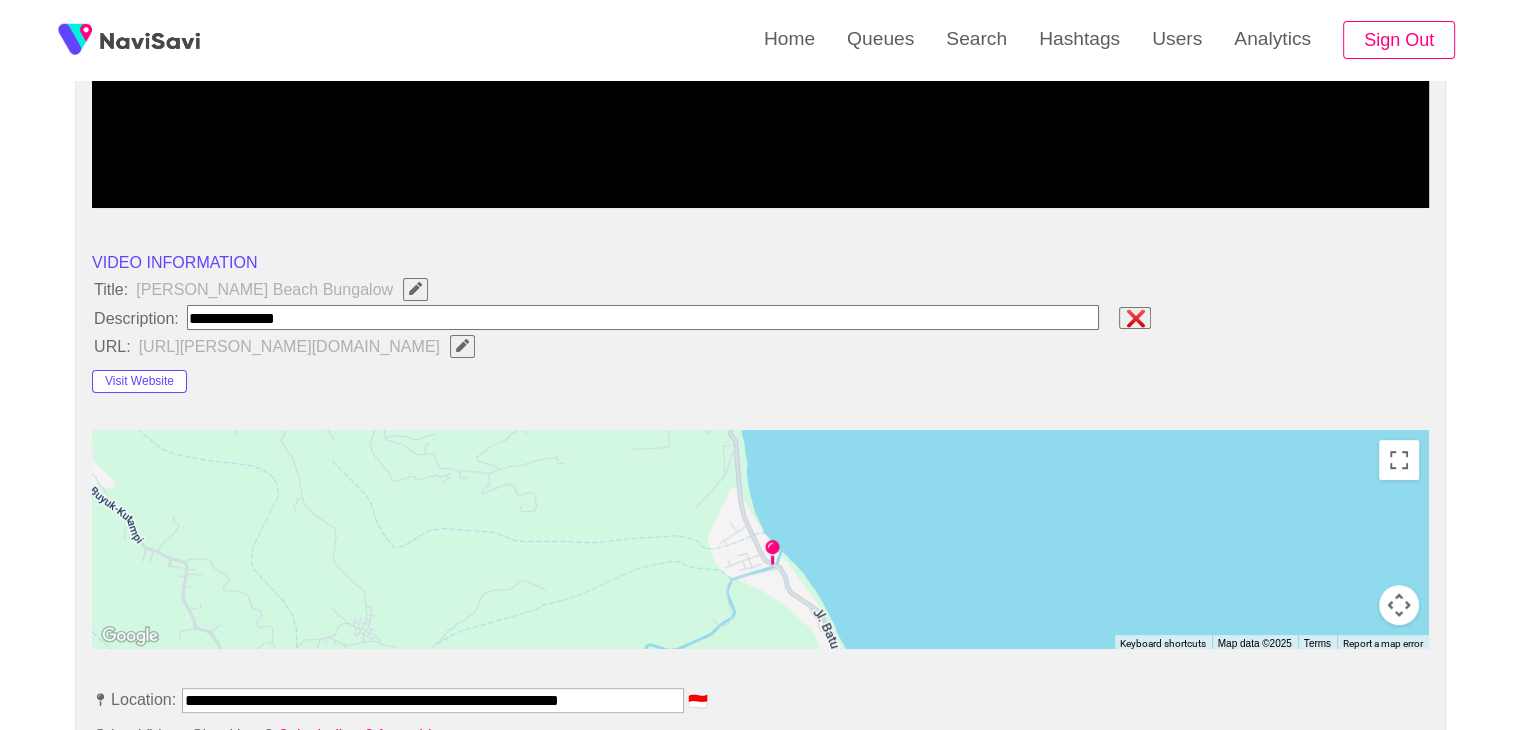 type on "**********" 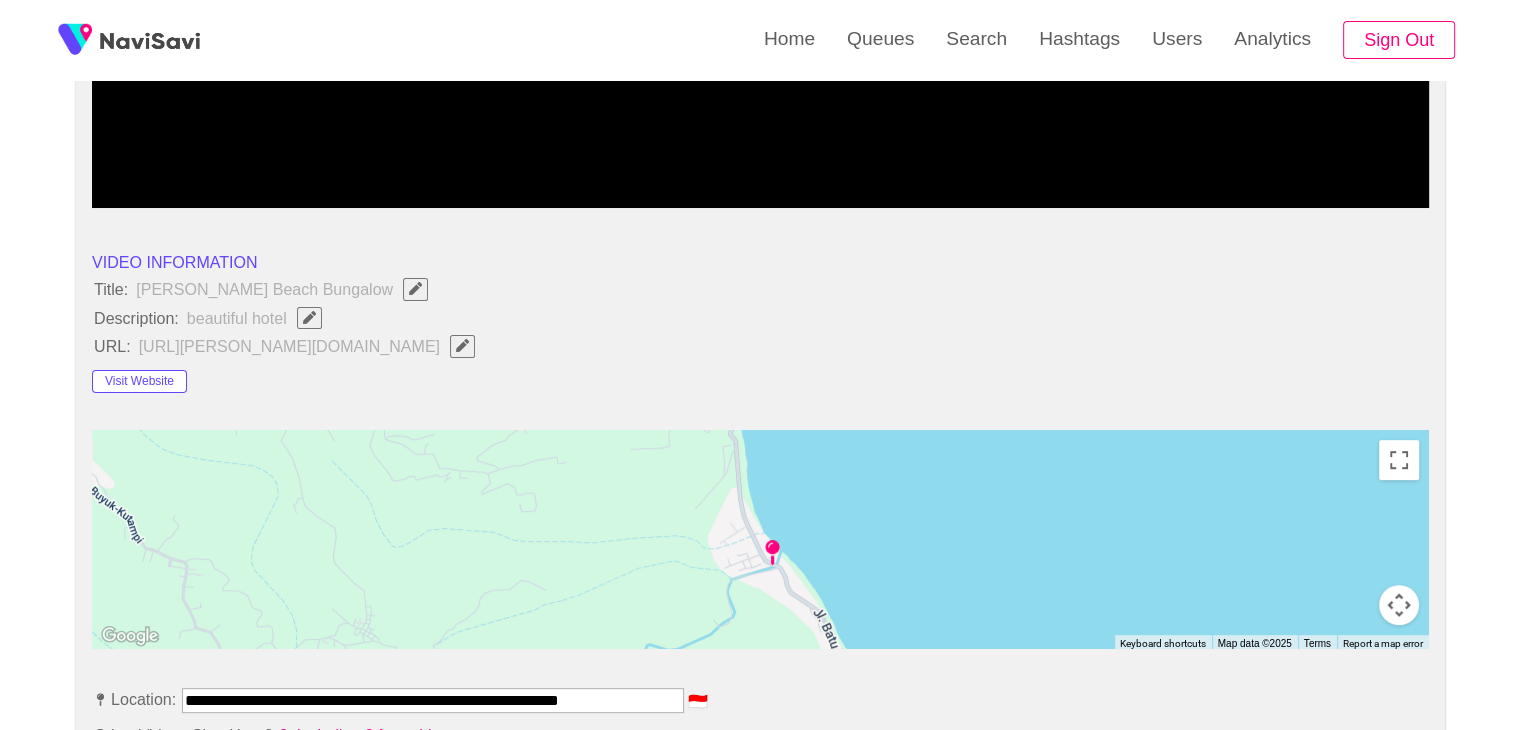 click 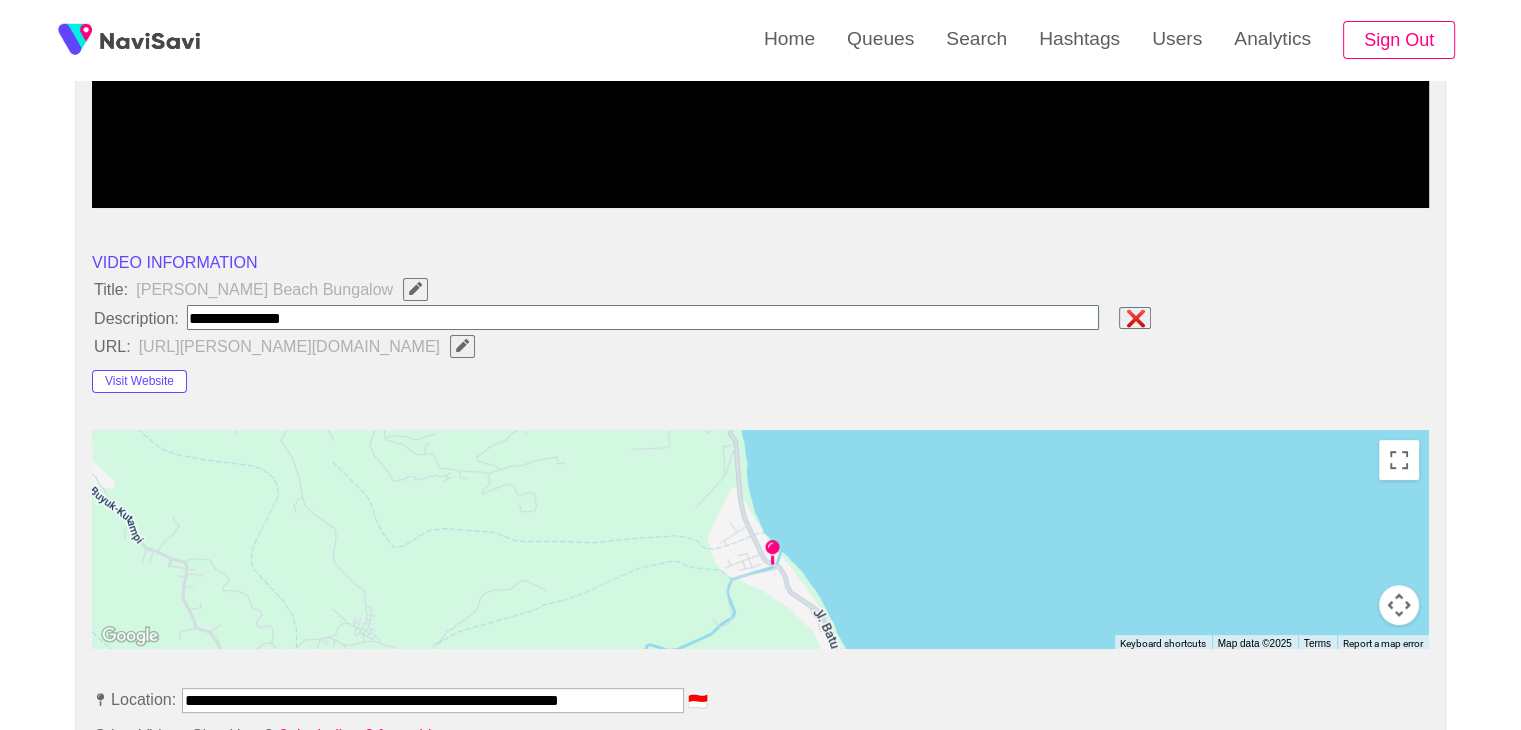 click at bounding box center [643, 317] 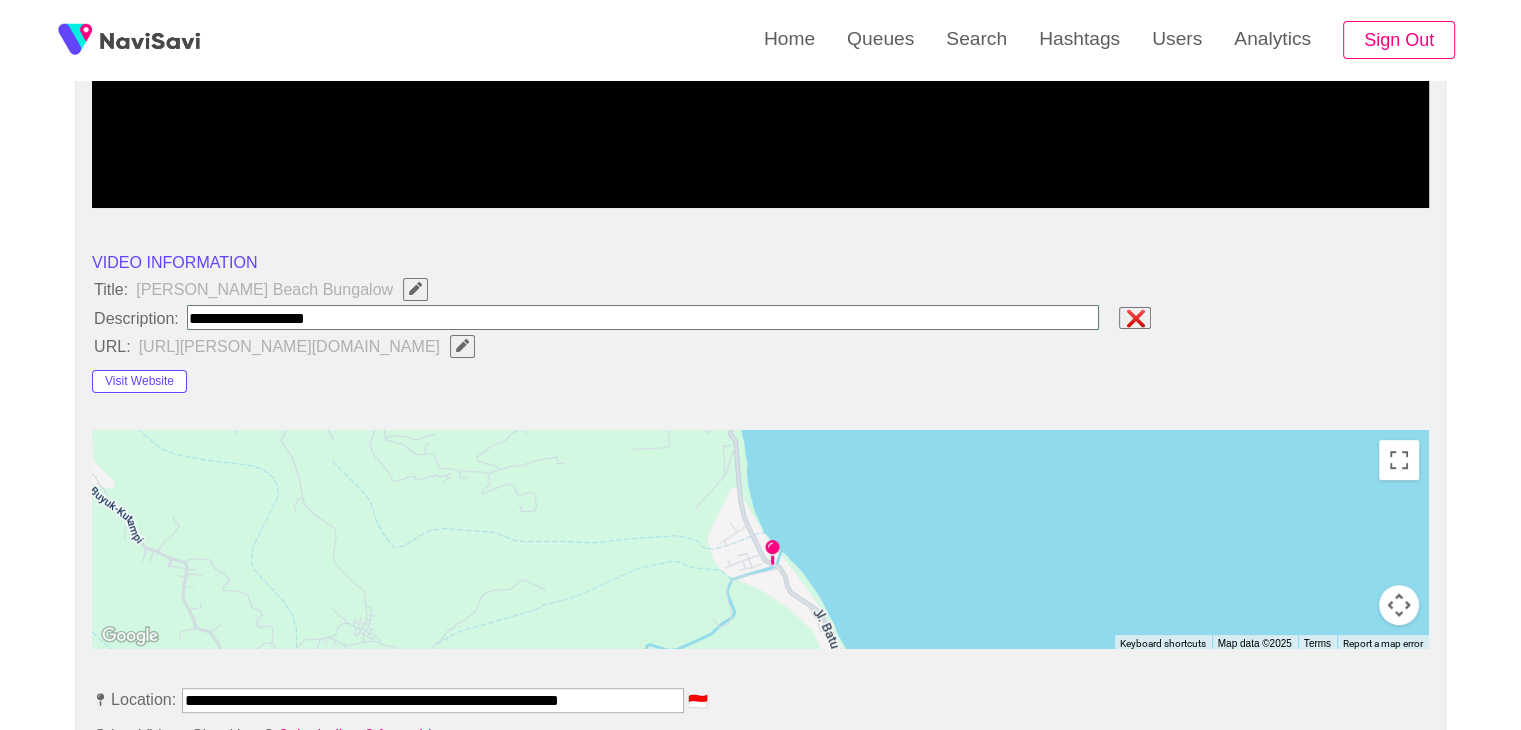 type on "**********" 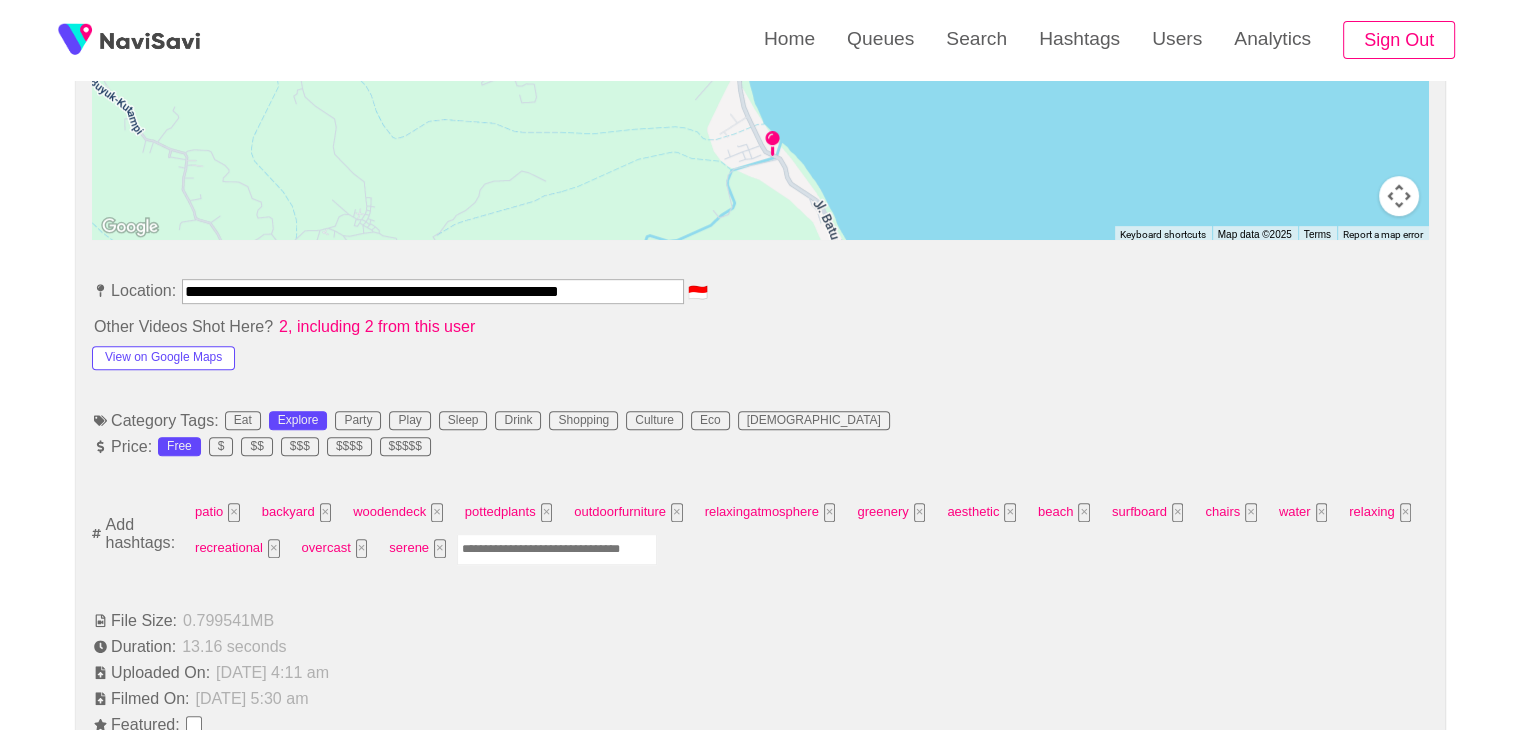 scroll, scrollTop: 1080, scrollLeft: 0, axis: vertical 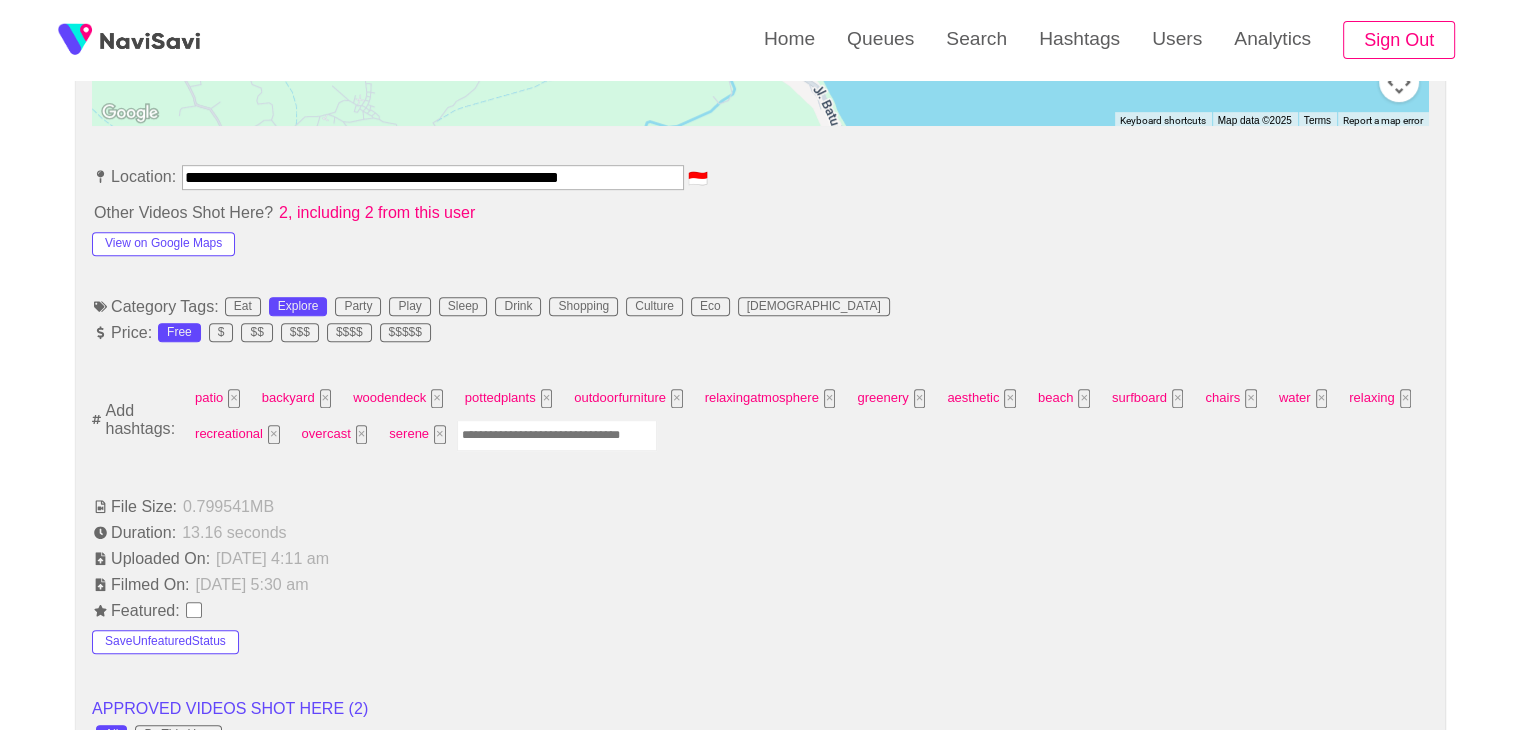 click at bounding box center (557, 435) 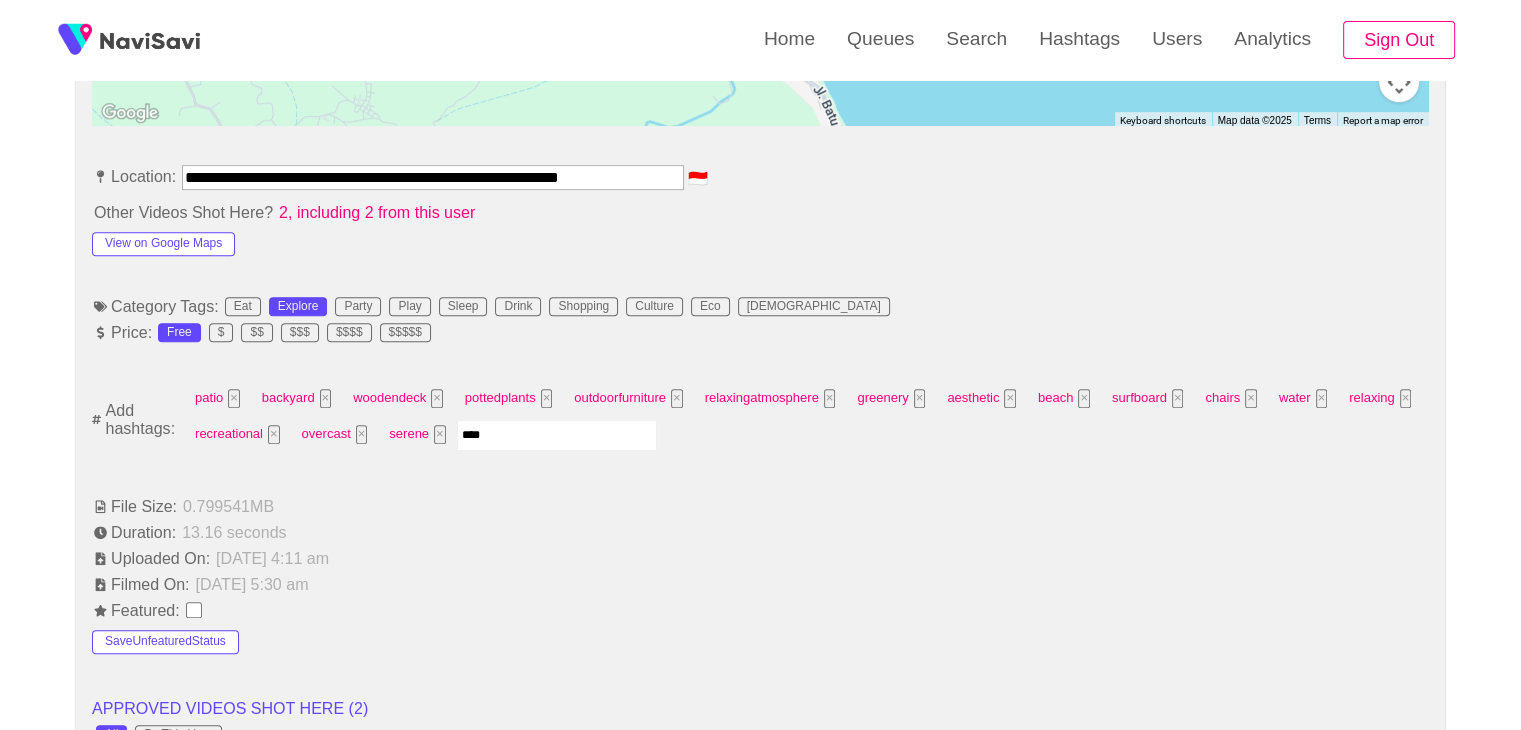 type on "*****" 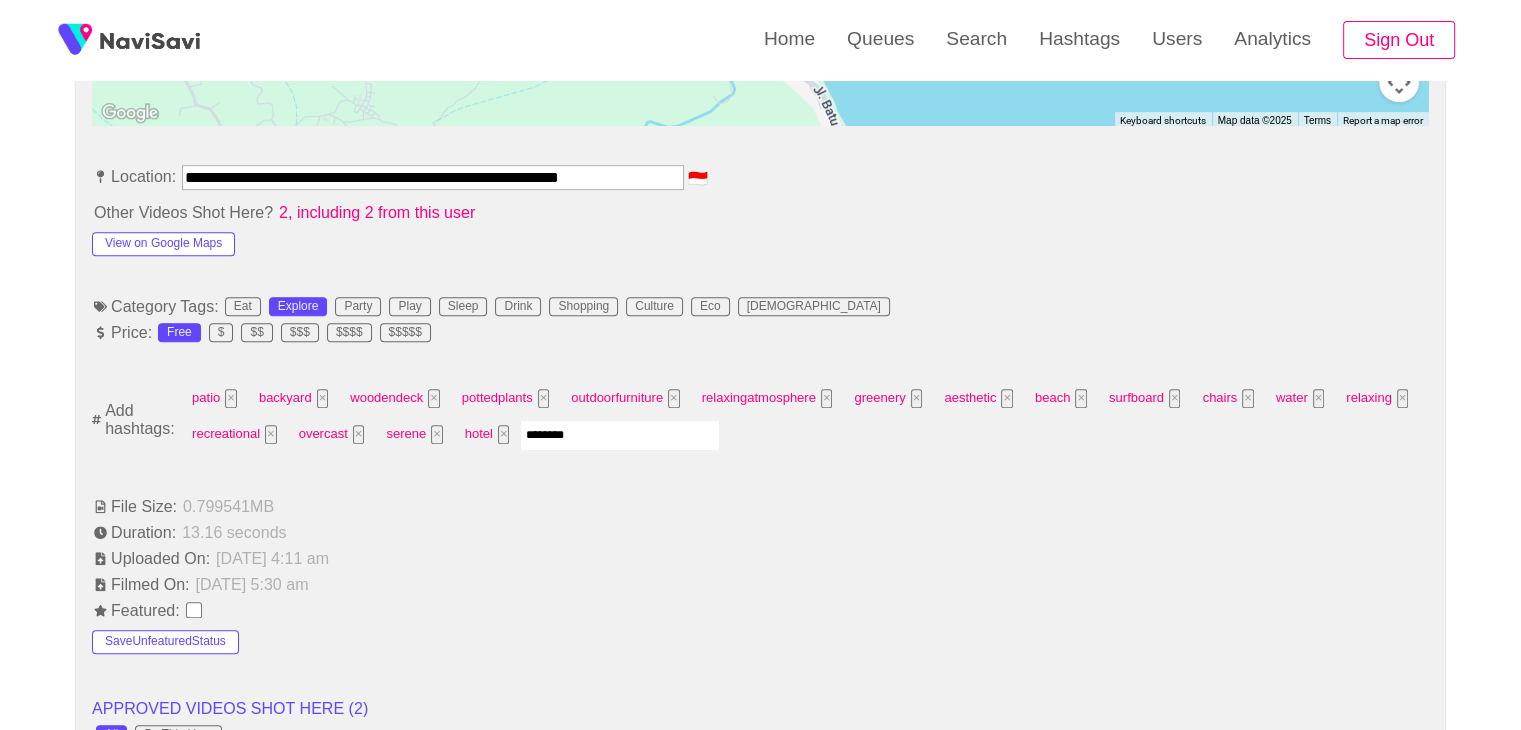 type on "*********" 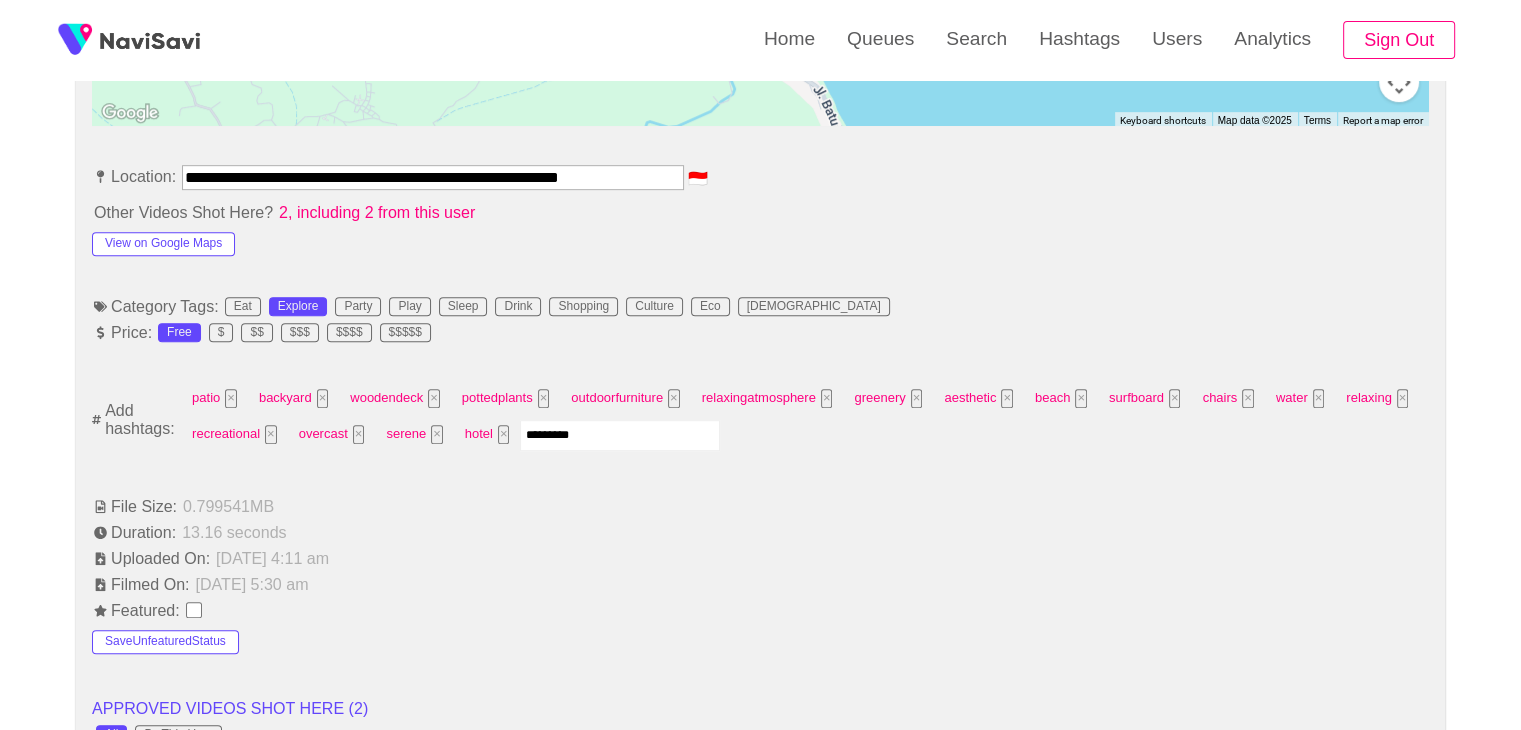 type 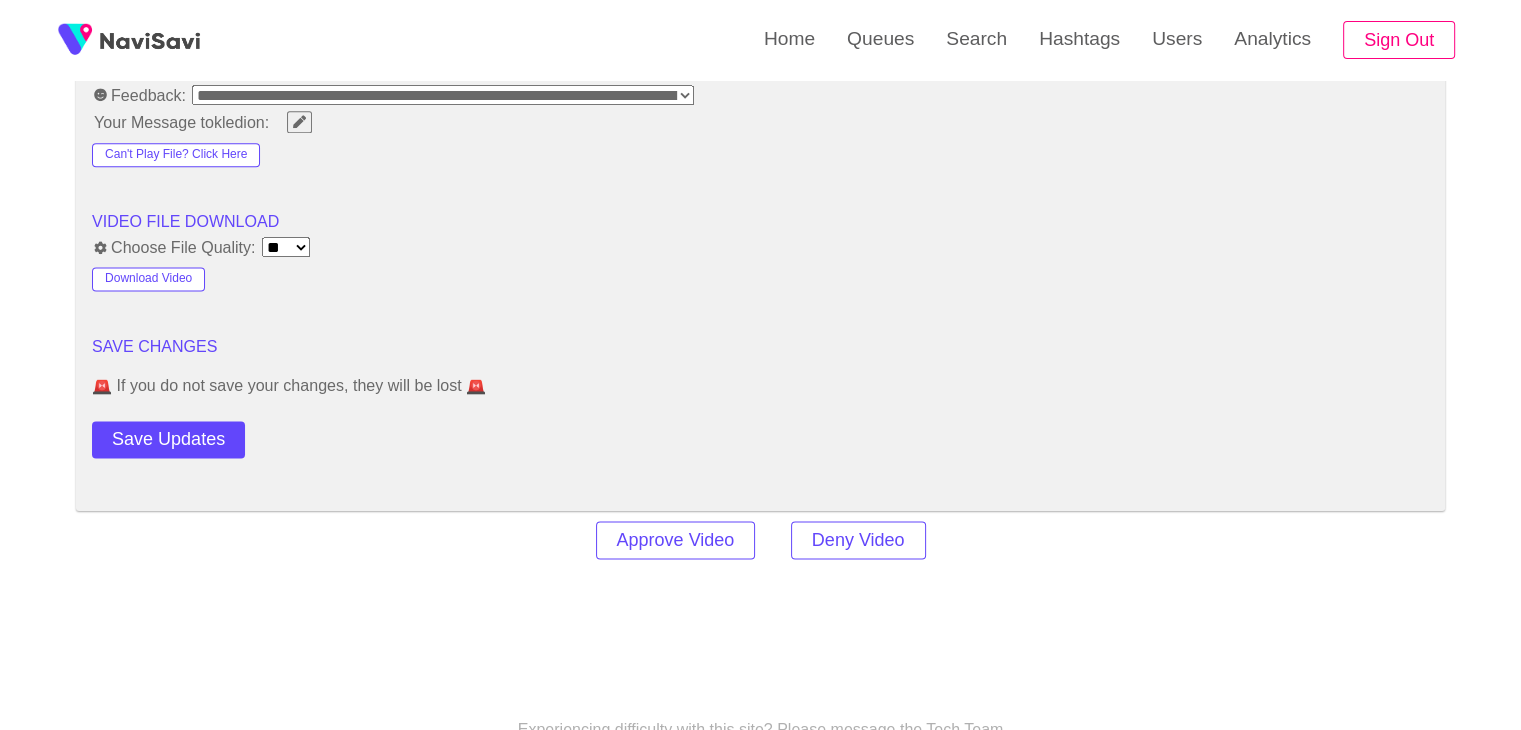 scroll, scrollTop: 2628, scrollLeft: 0, axis: vertical 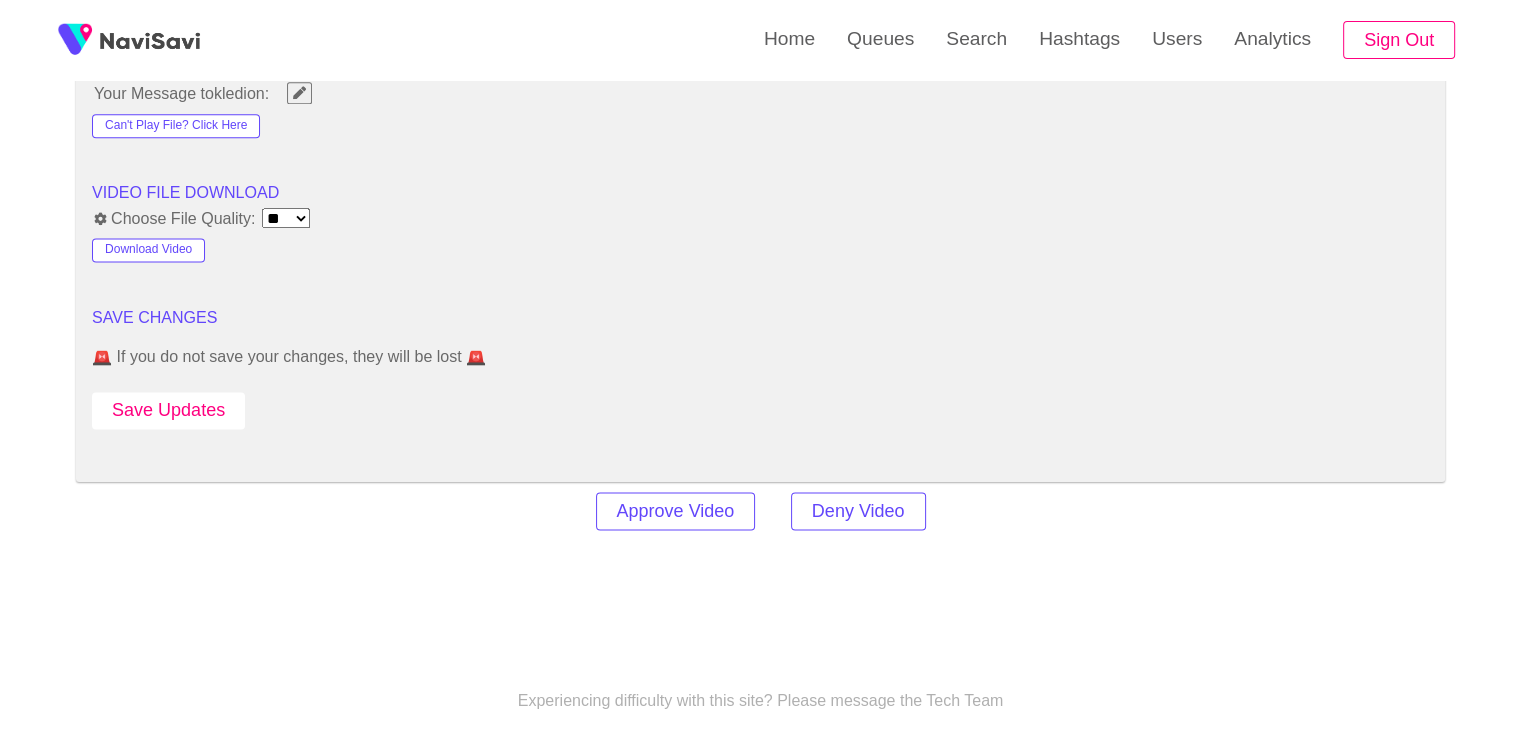 click on "Save Updates" at bounding box center [168, 410] 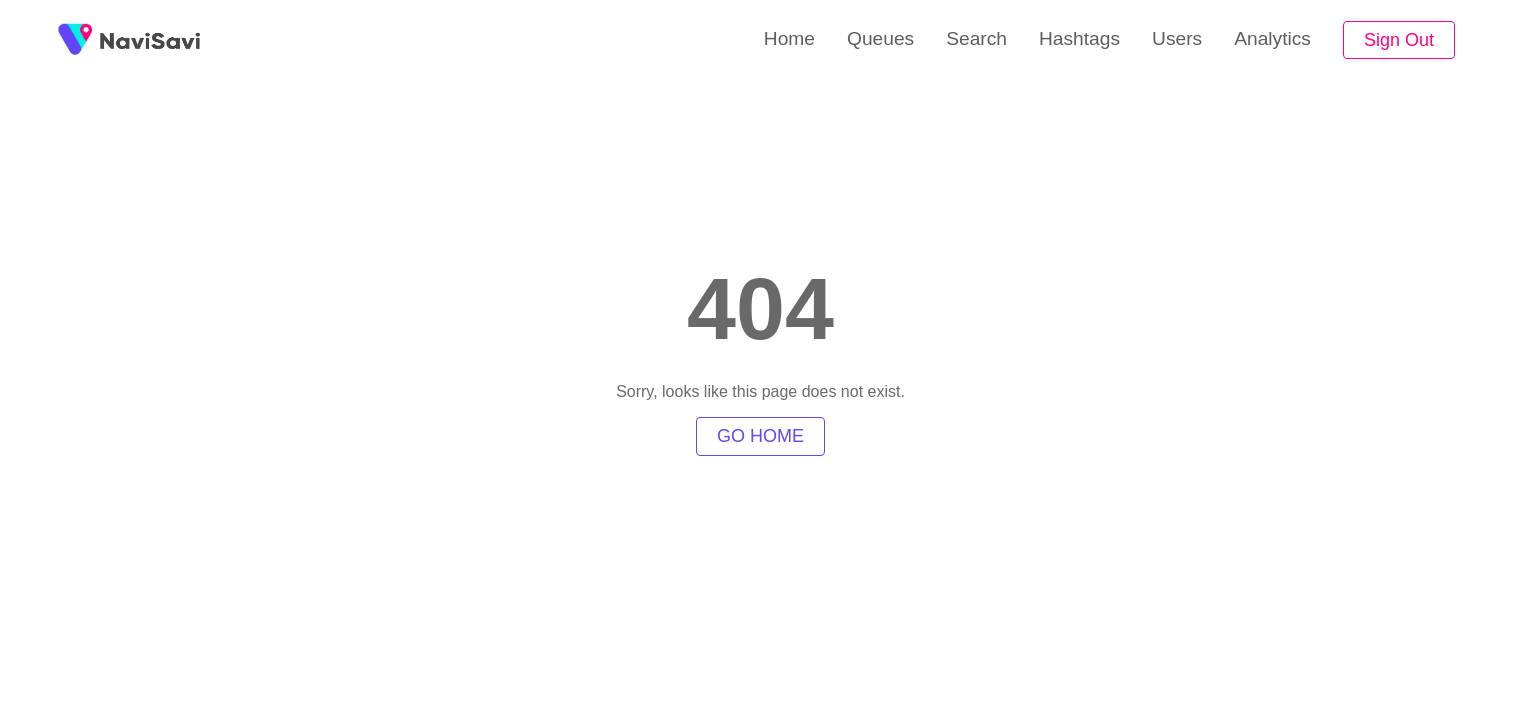scroll, scrollTop: 0, scrollLeft: 0, axis: both 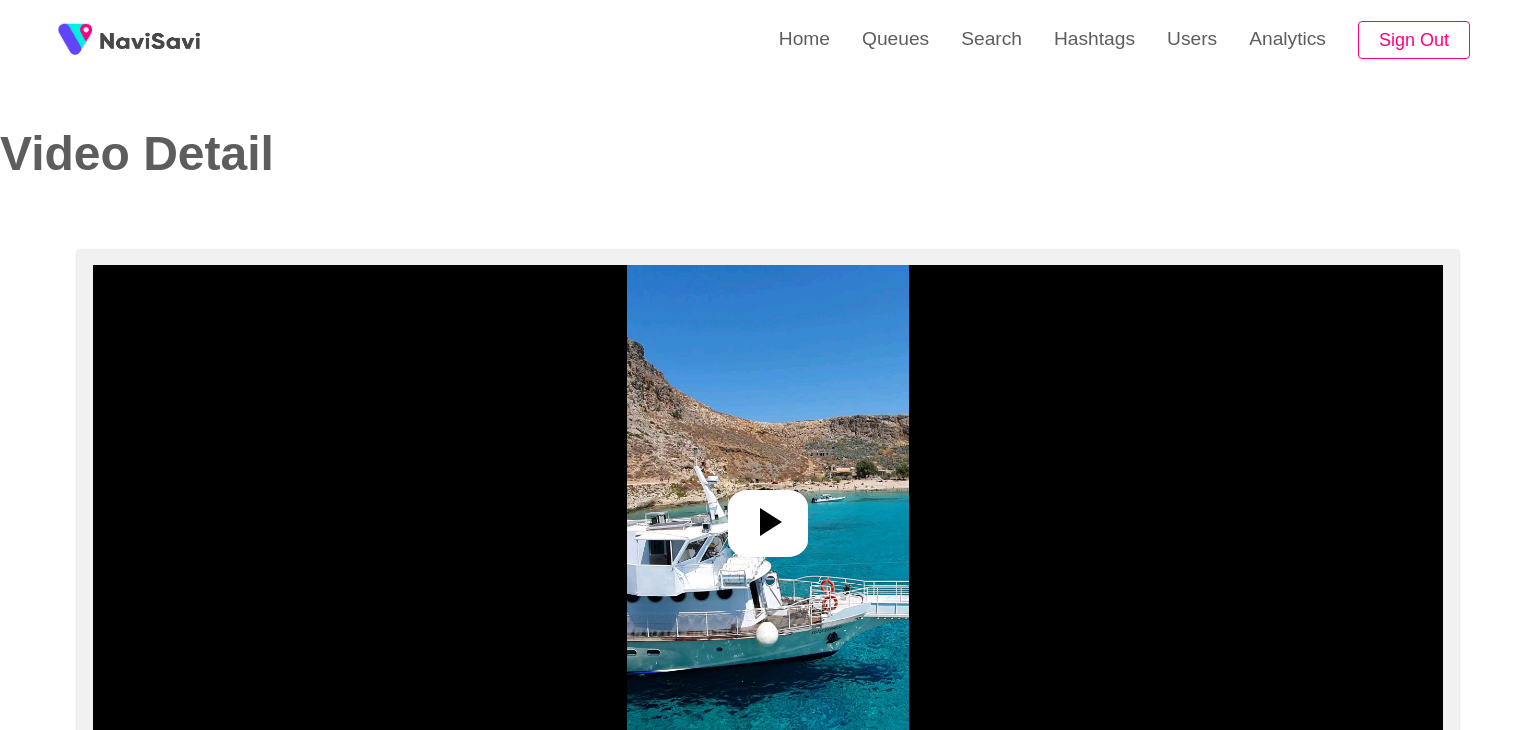 select on "**********" 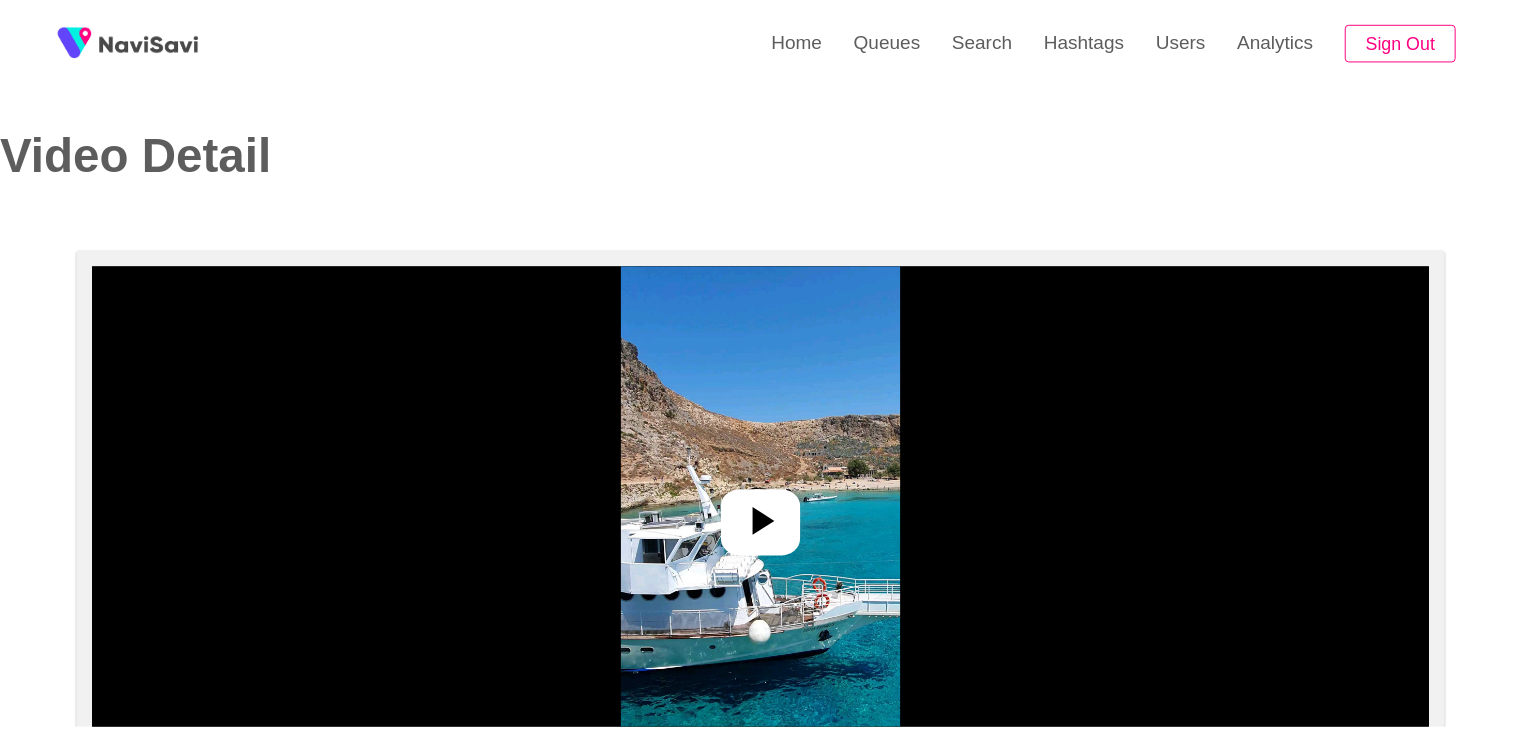 scroll, scrollTop: 0, scrollLeft: 0, axis: both 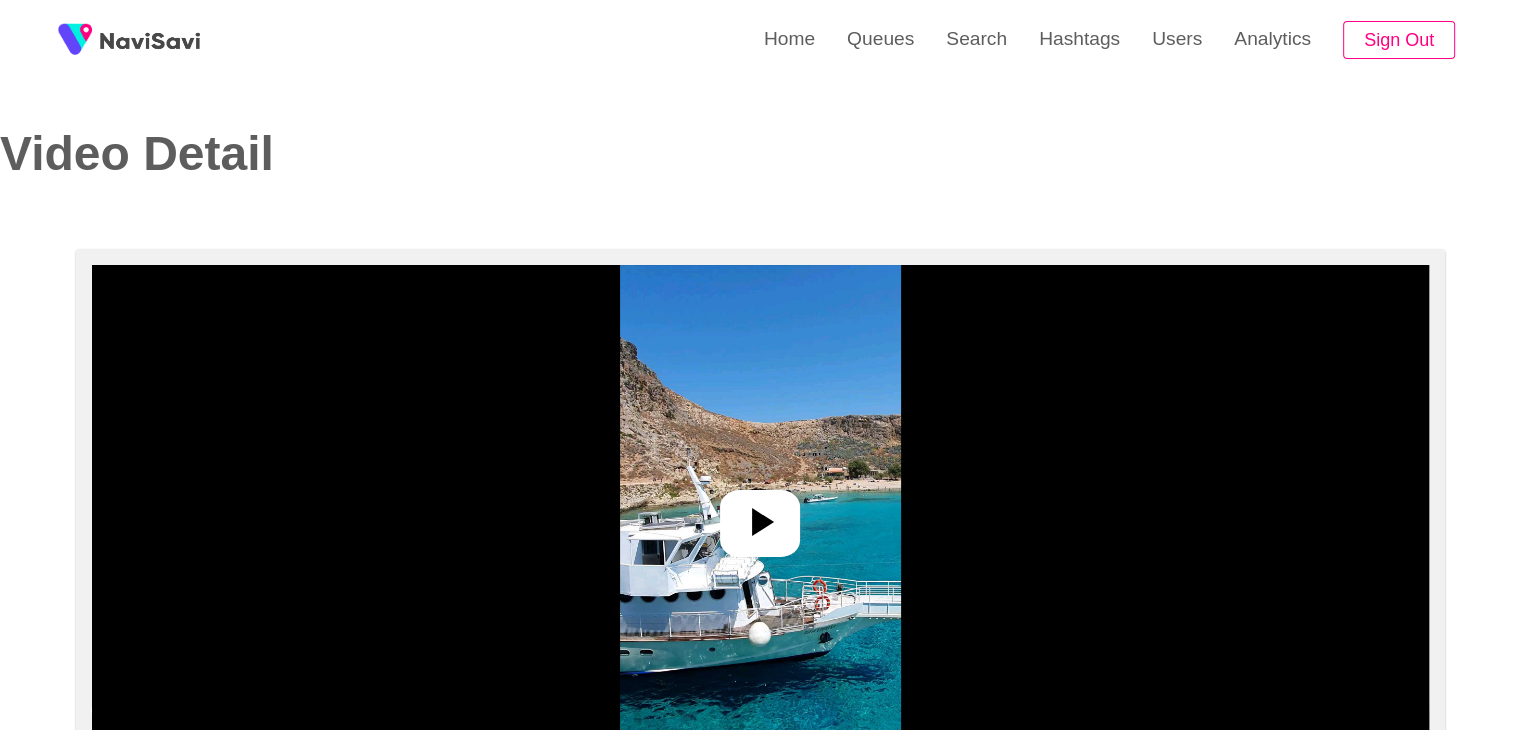 click at bounding box center [760, 515] 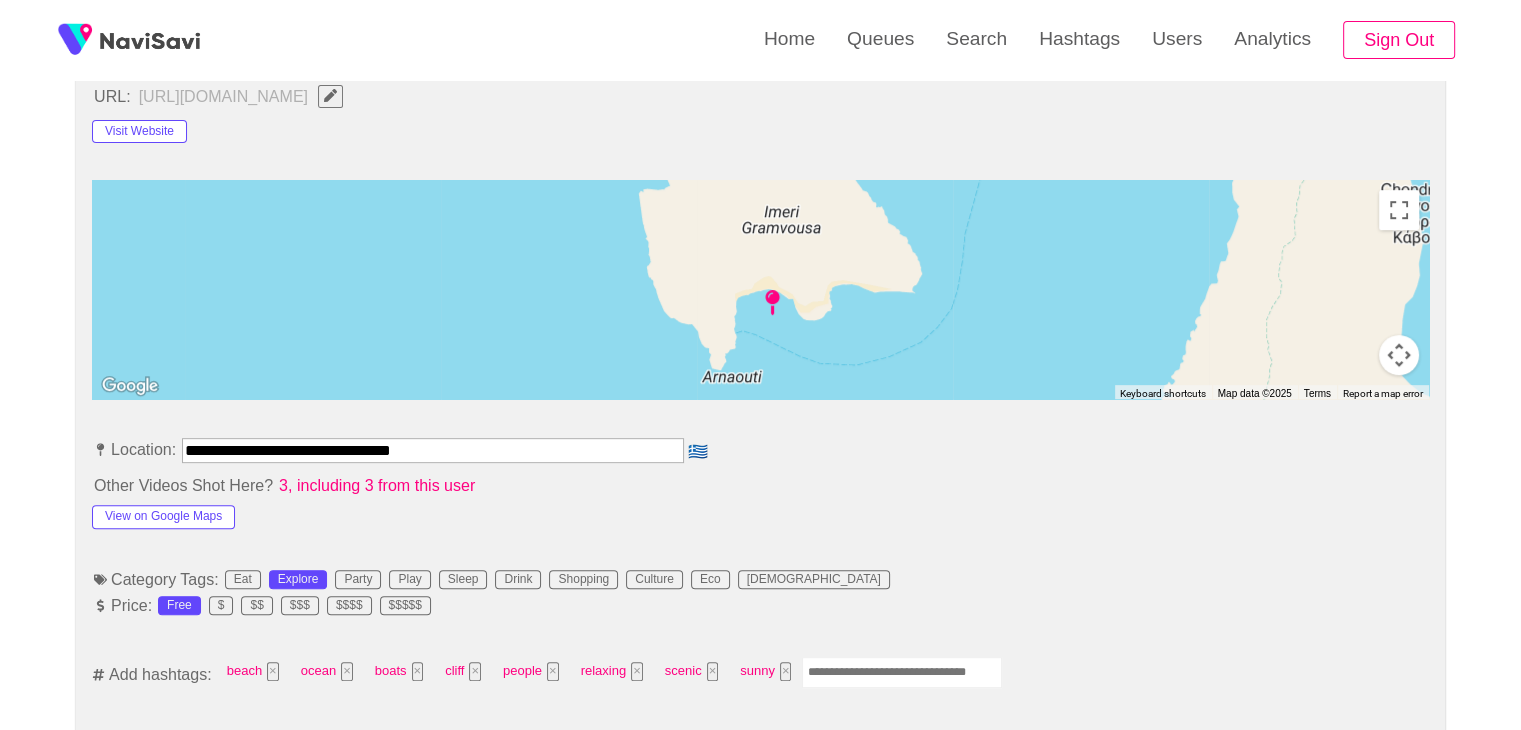 scroll, scrollTop: 1068, scrollLeft: 0, axis: vertical 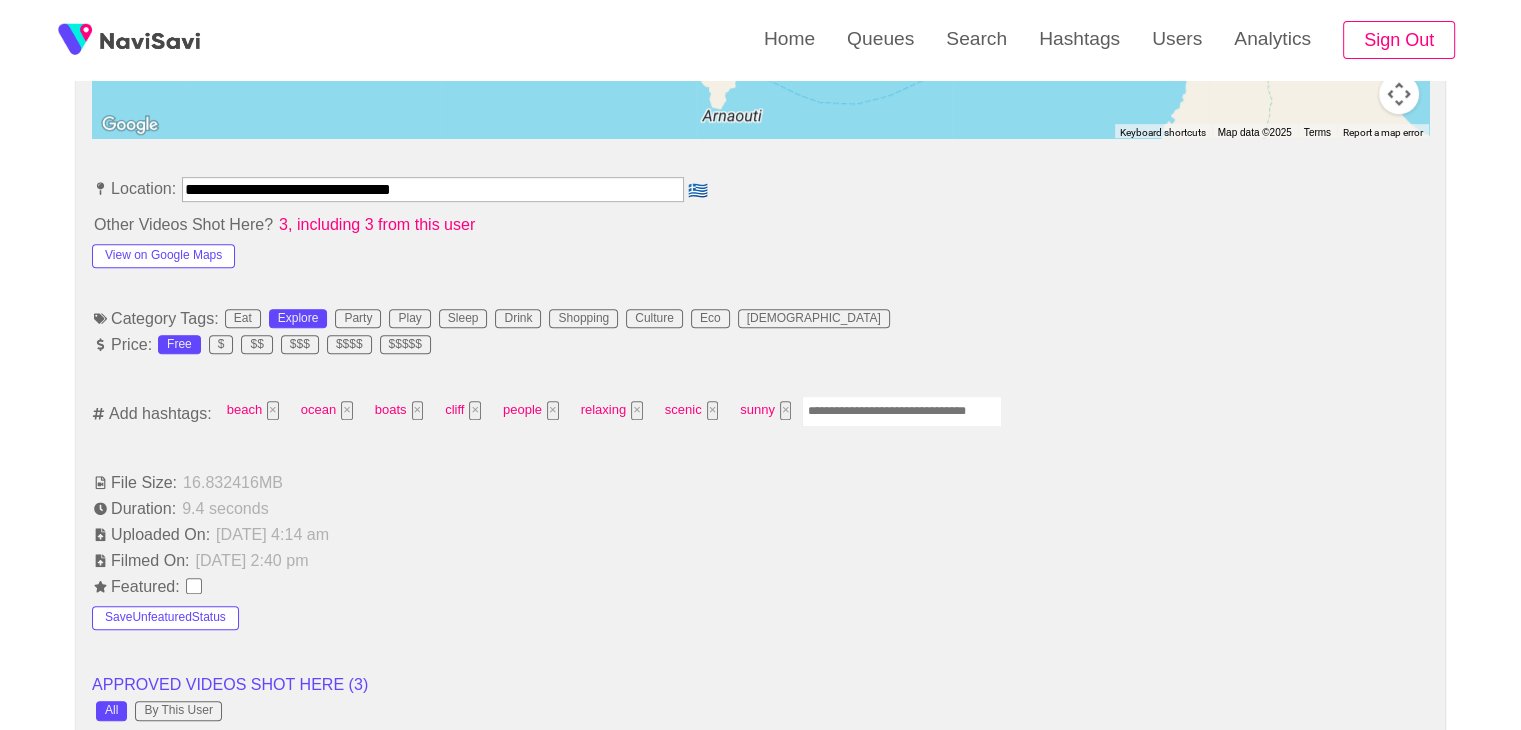 click at bounding box center [902, 411] 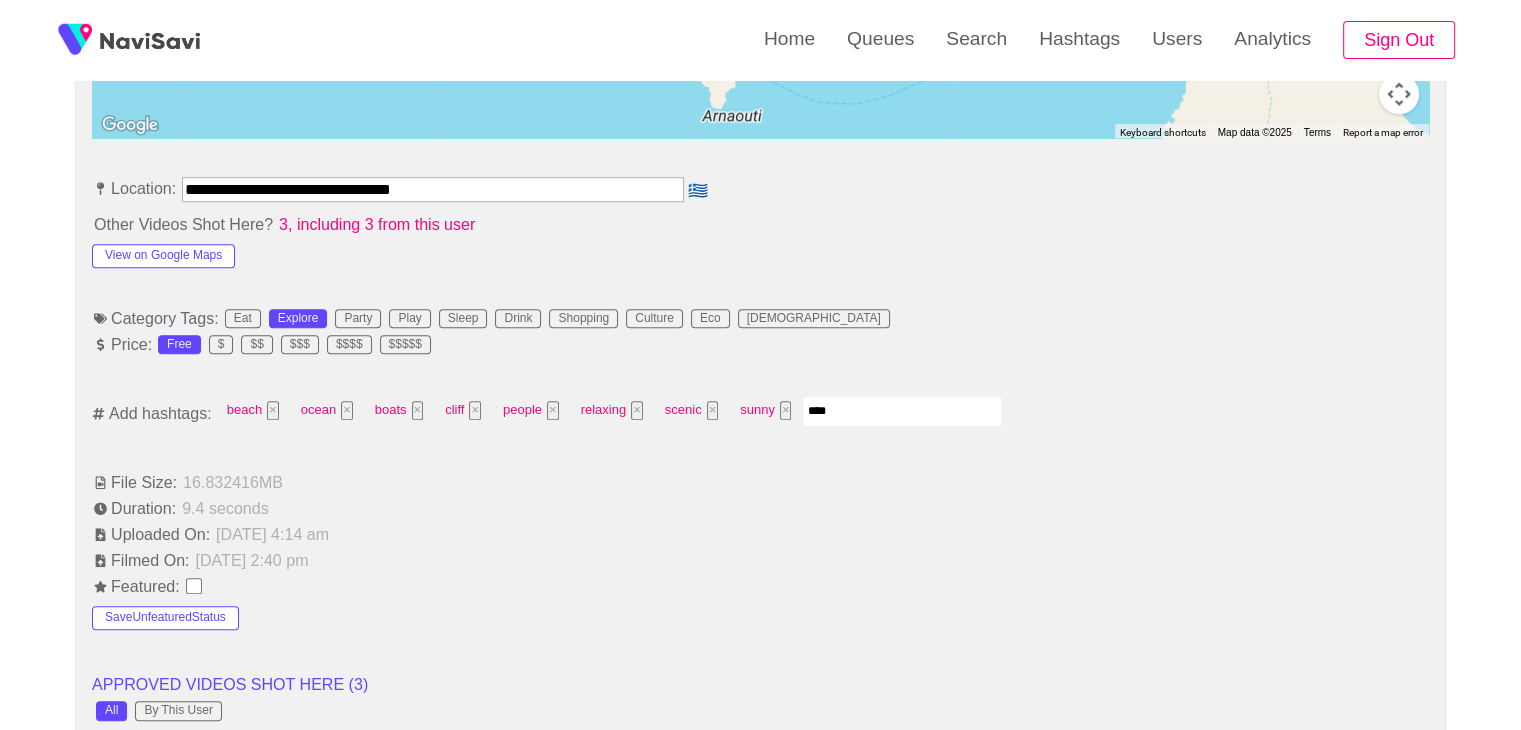 type on "*****" 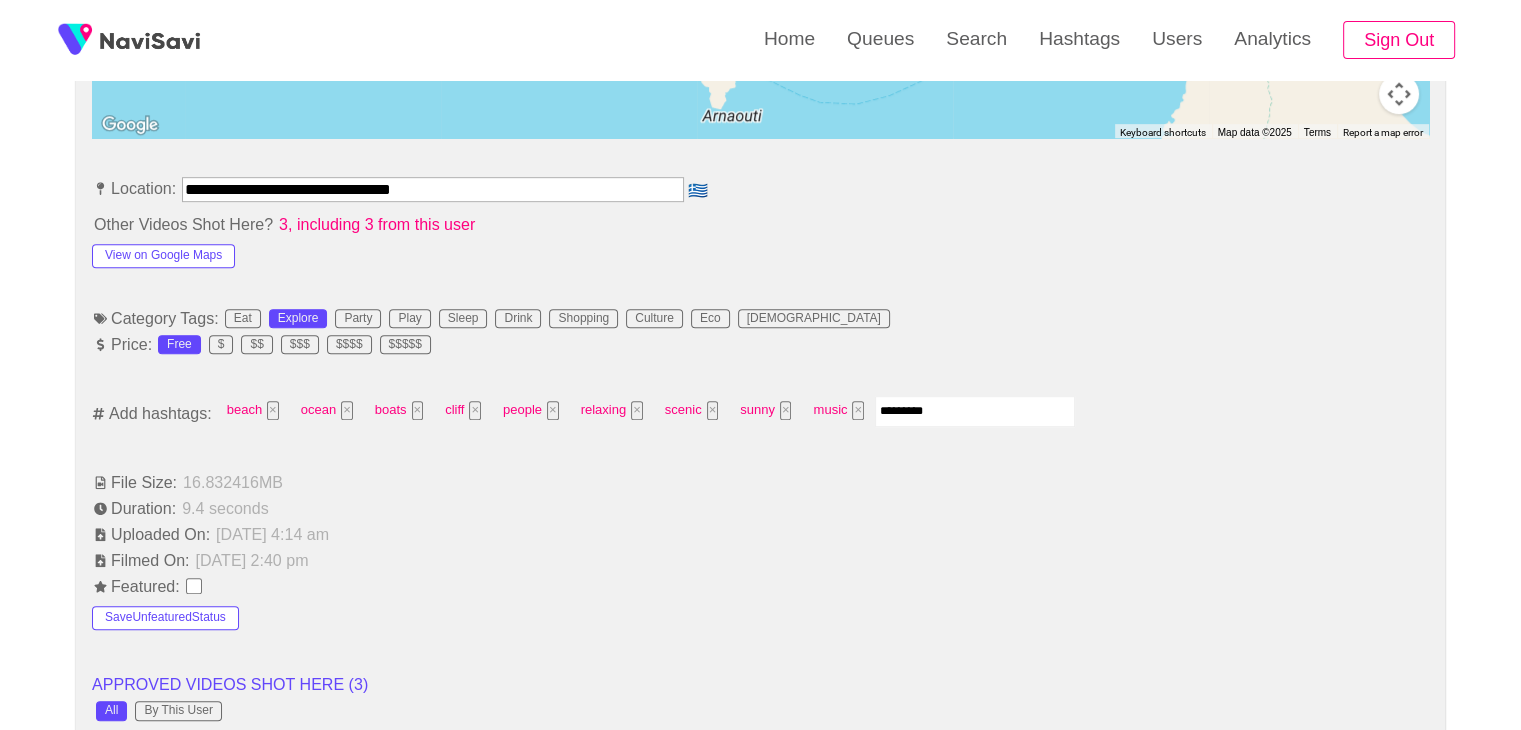 type on "**********" 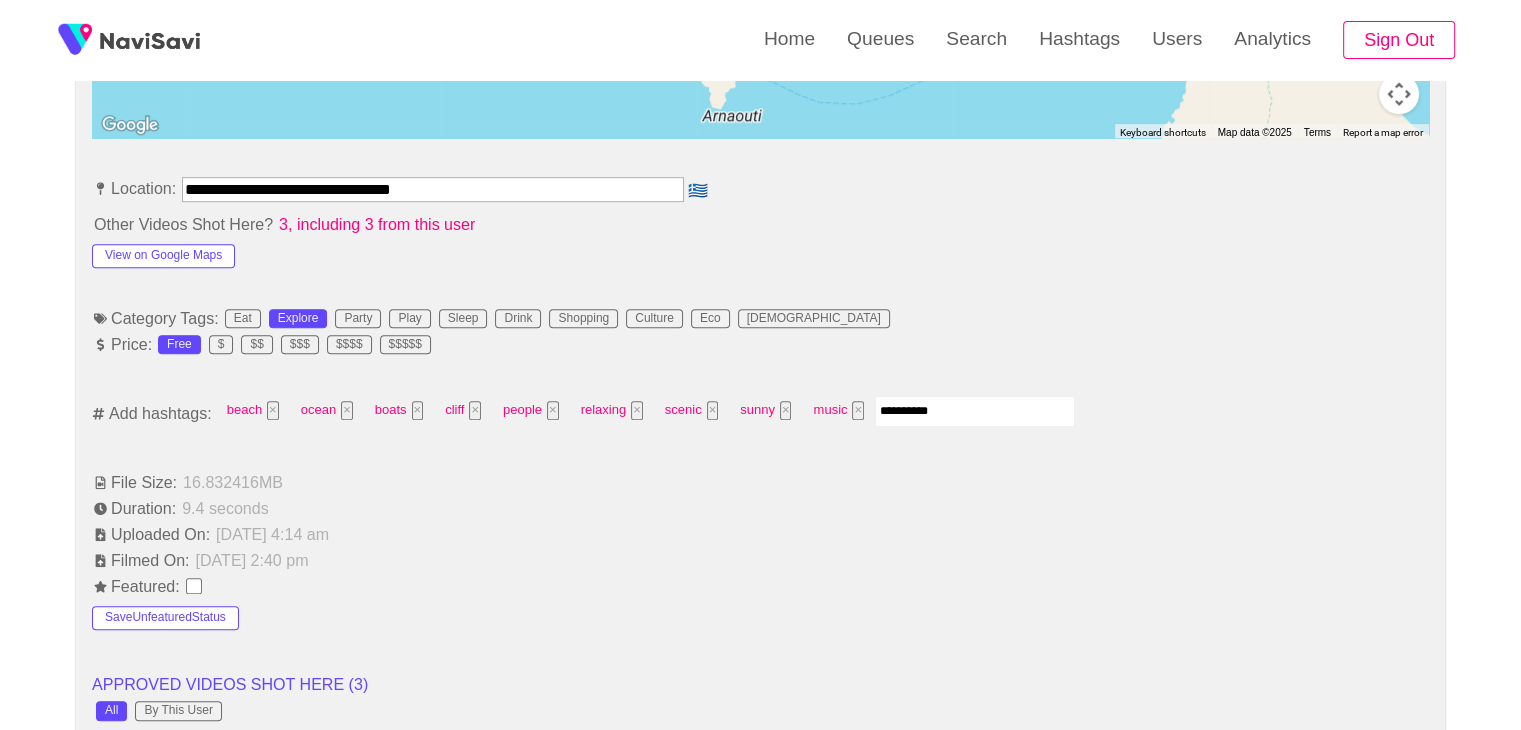 type 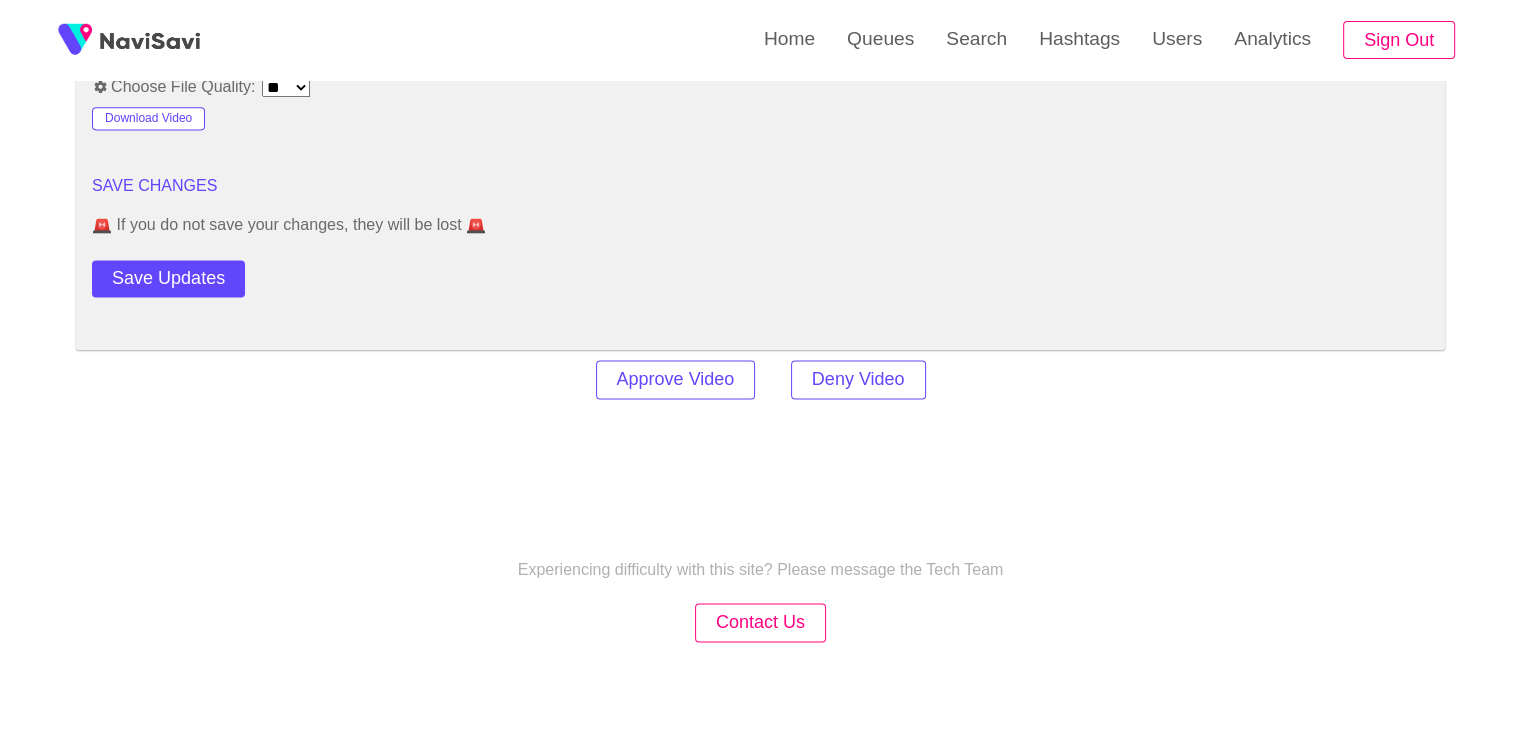 scroll, scrollTop: 2732, scrollLeft: 0, axis: vertical 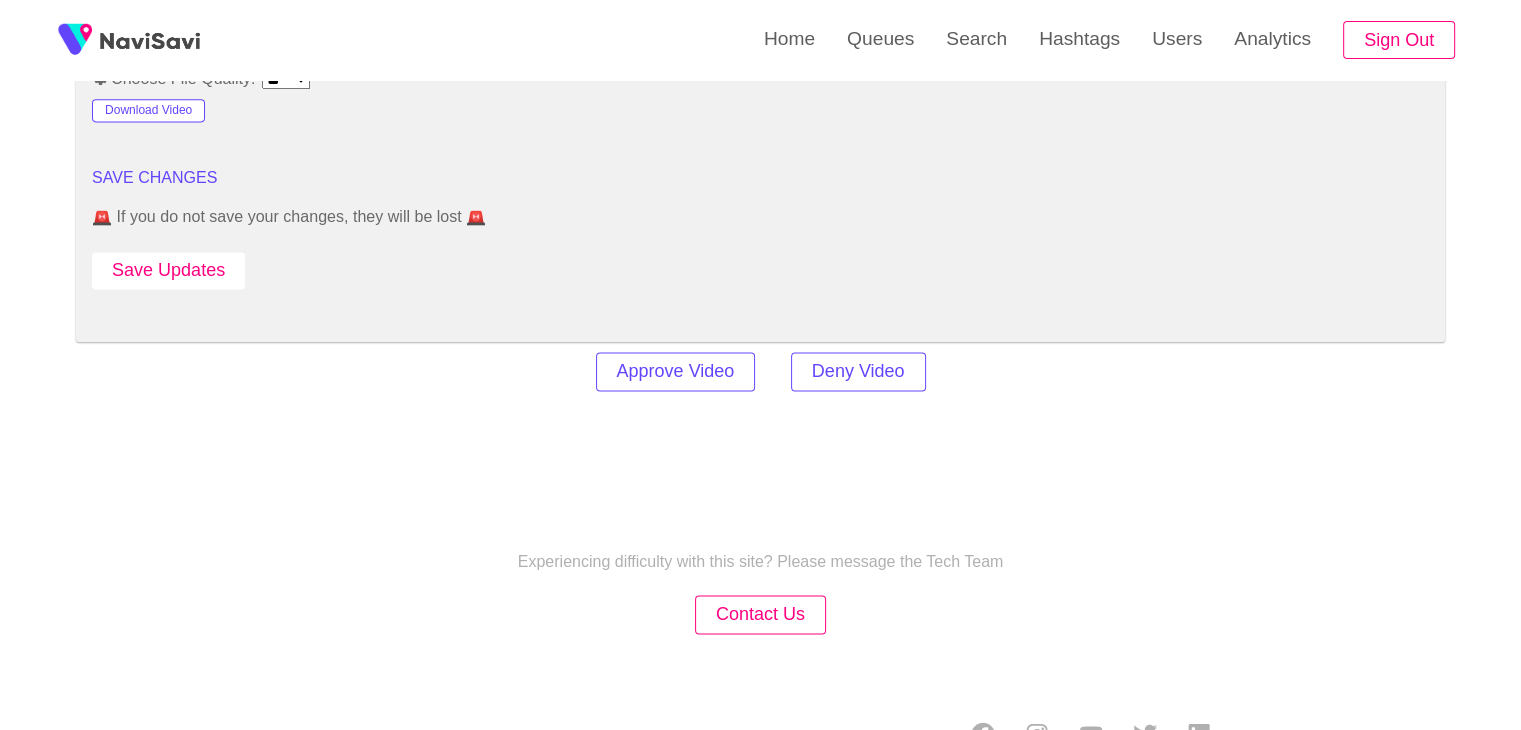 click on "Save Updates" at bounding box center (168, 270) 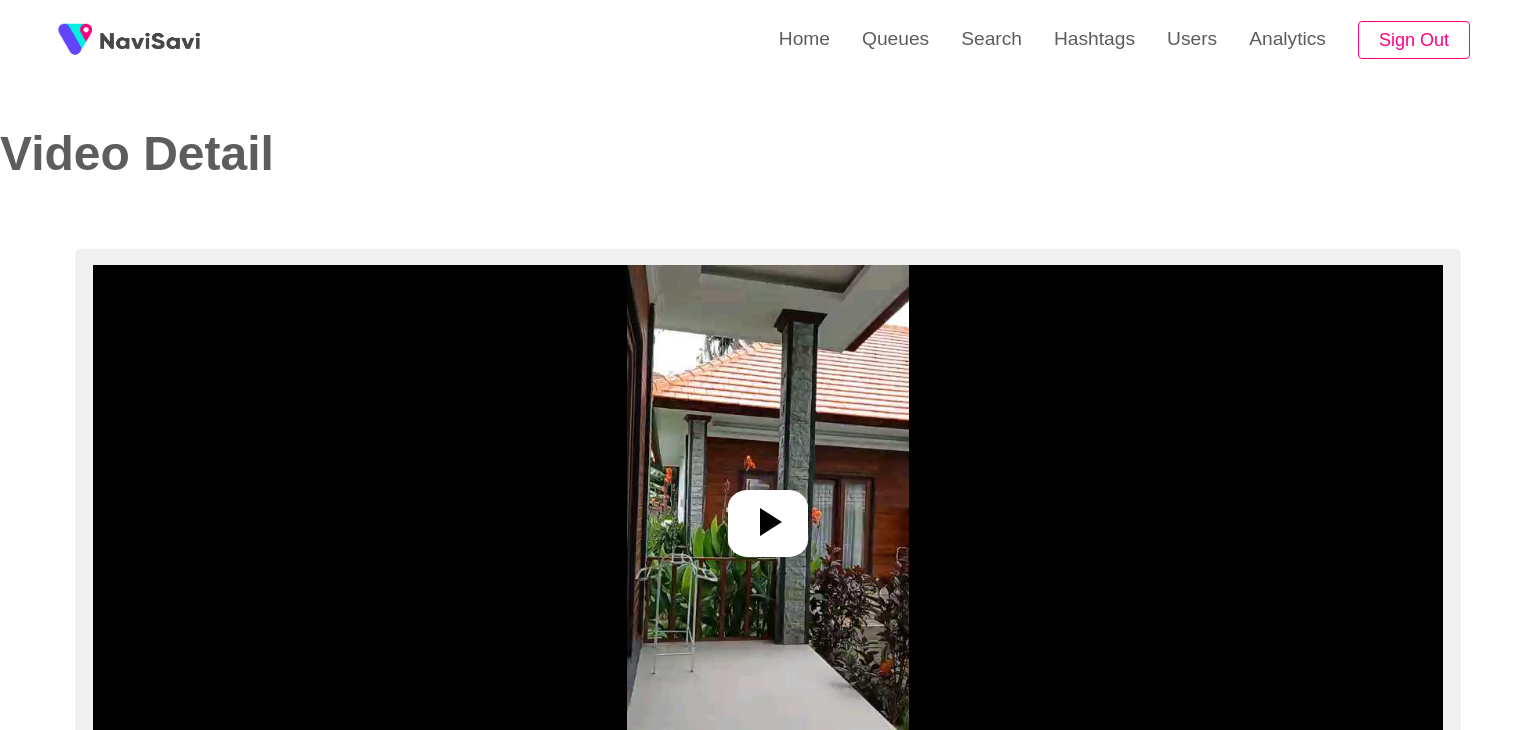 select on "**********" 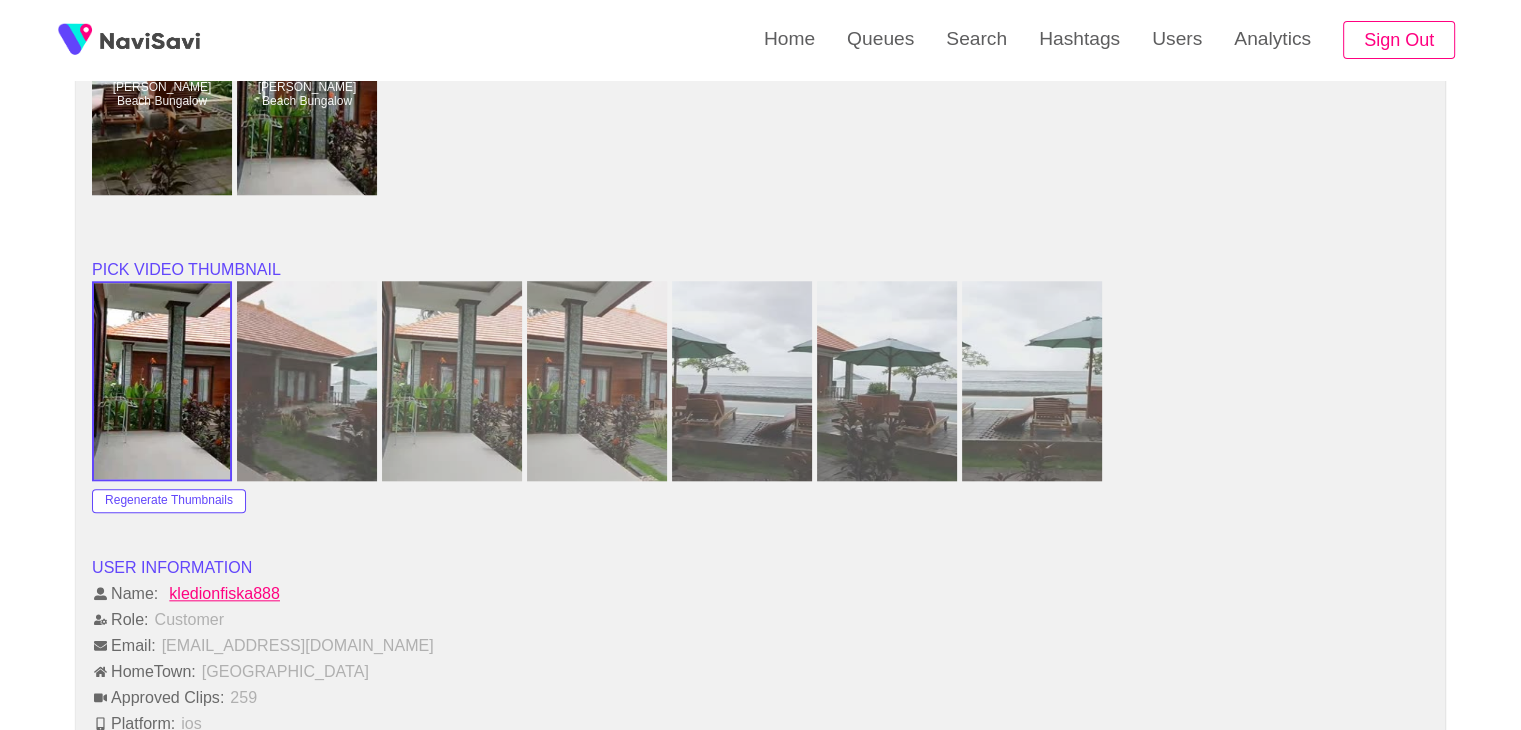 scroll, scrollTop: 1856, scrollLeft: 0, axis: vertical 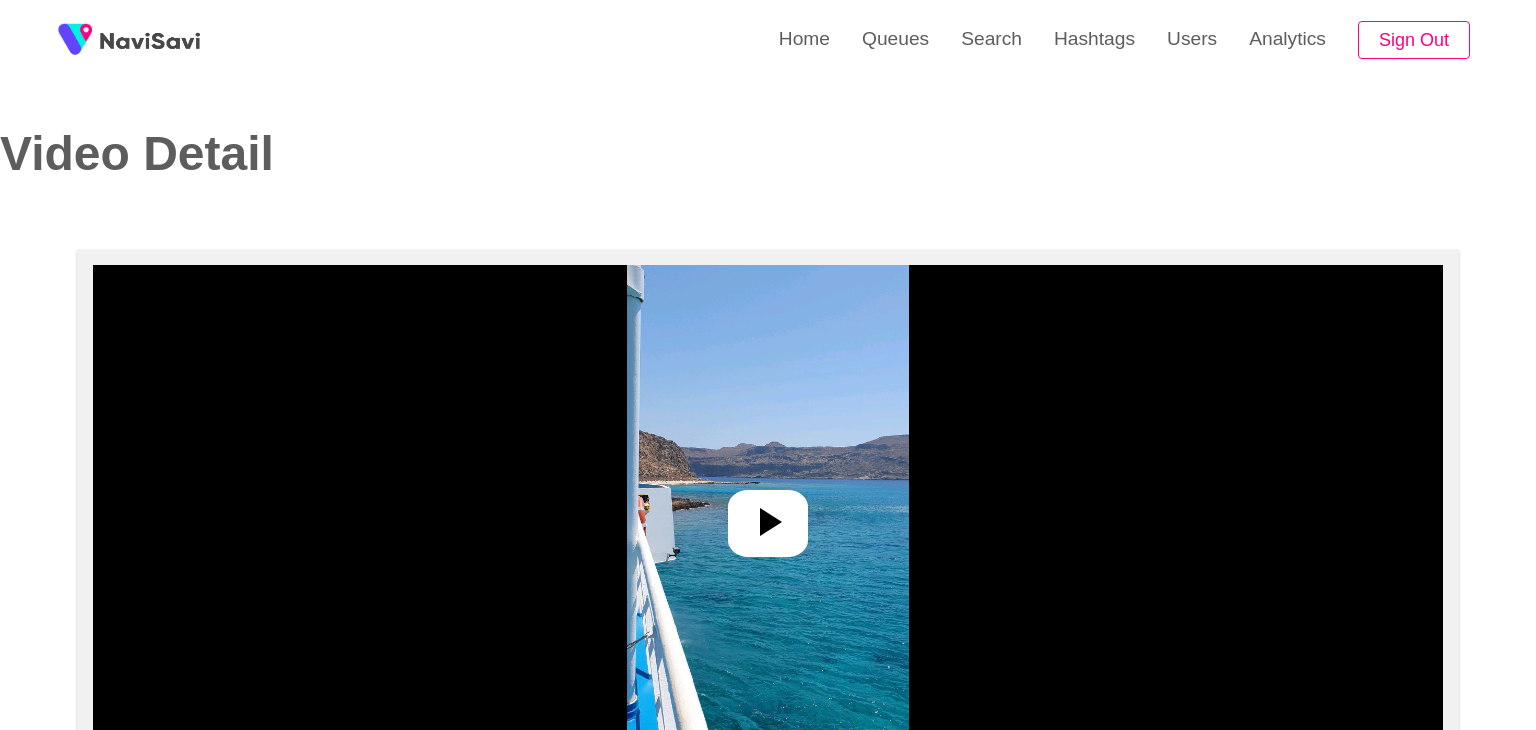 select on "**********" 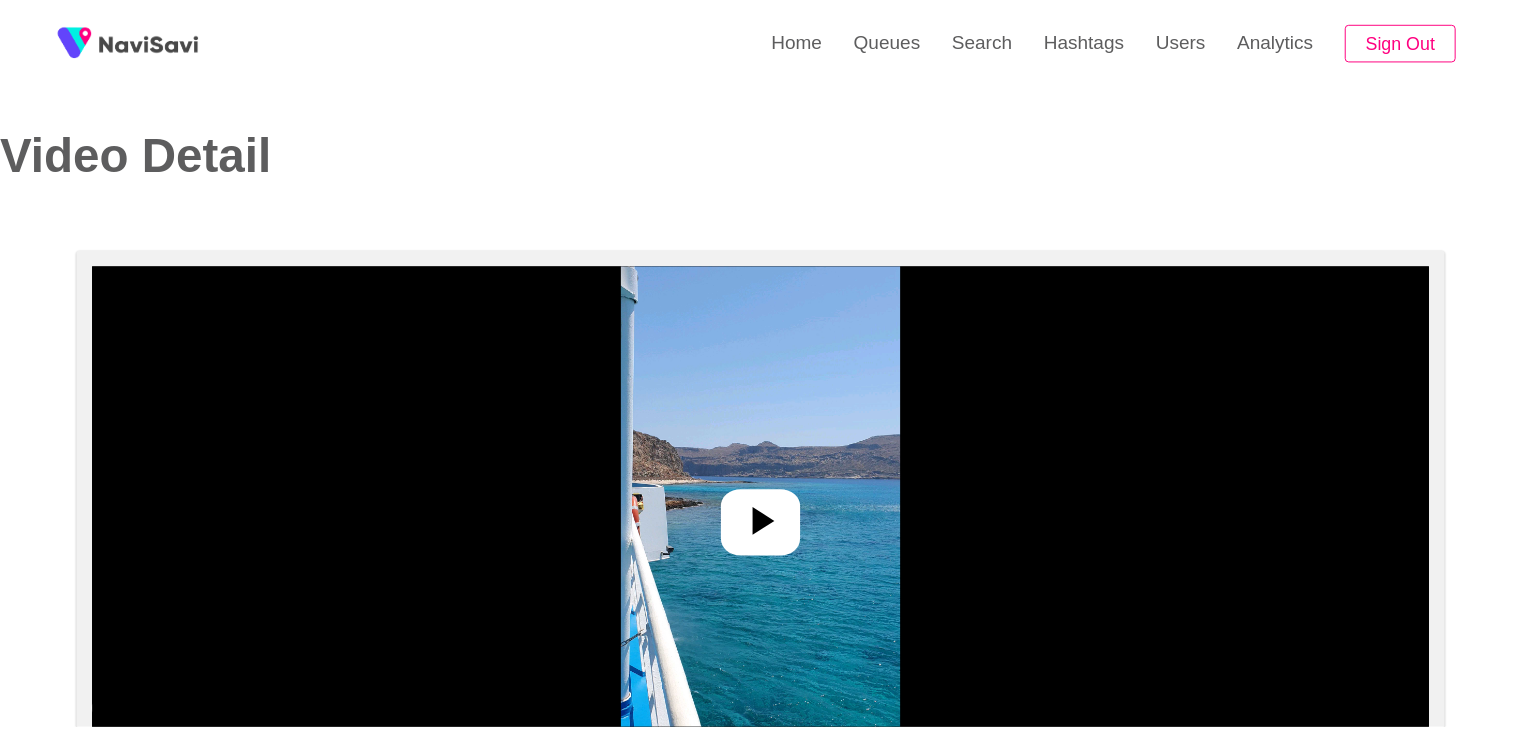 scroll, scrollTop: 0, scrollLeft: 0, axis: both 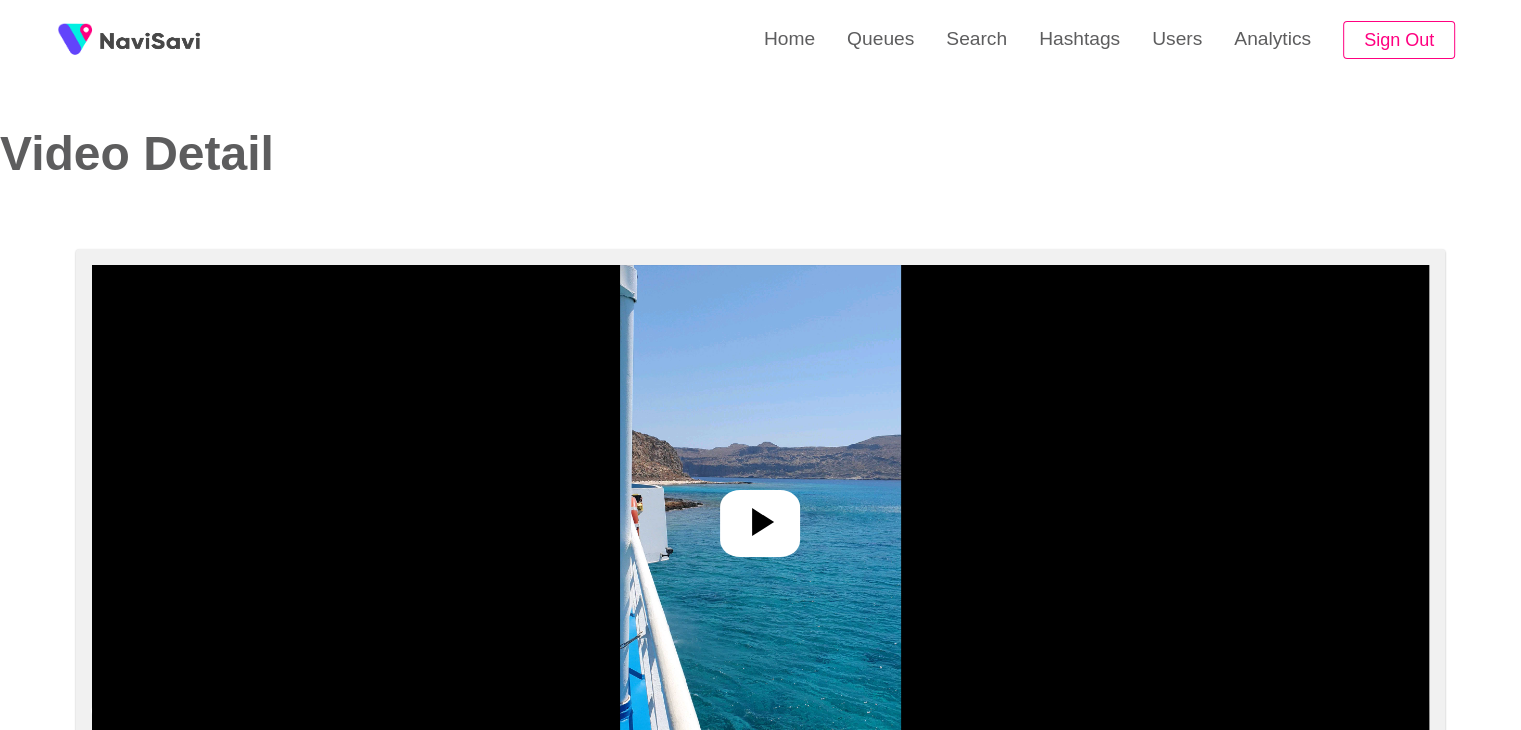 click at bounding box center [760, 515] 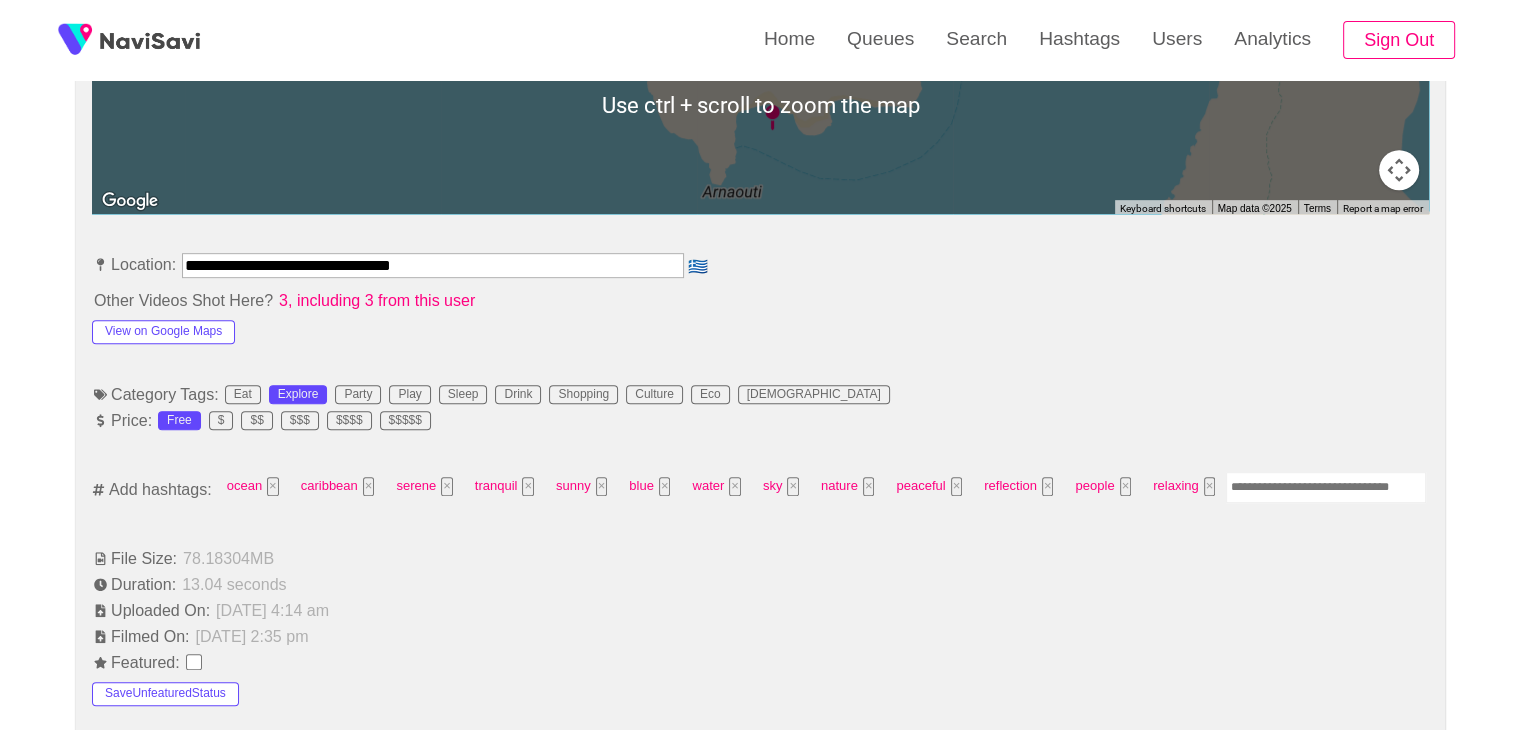 scroll, scrollTop: 1068, scrollLeft: 0, axis: vertical 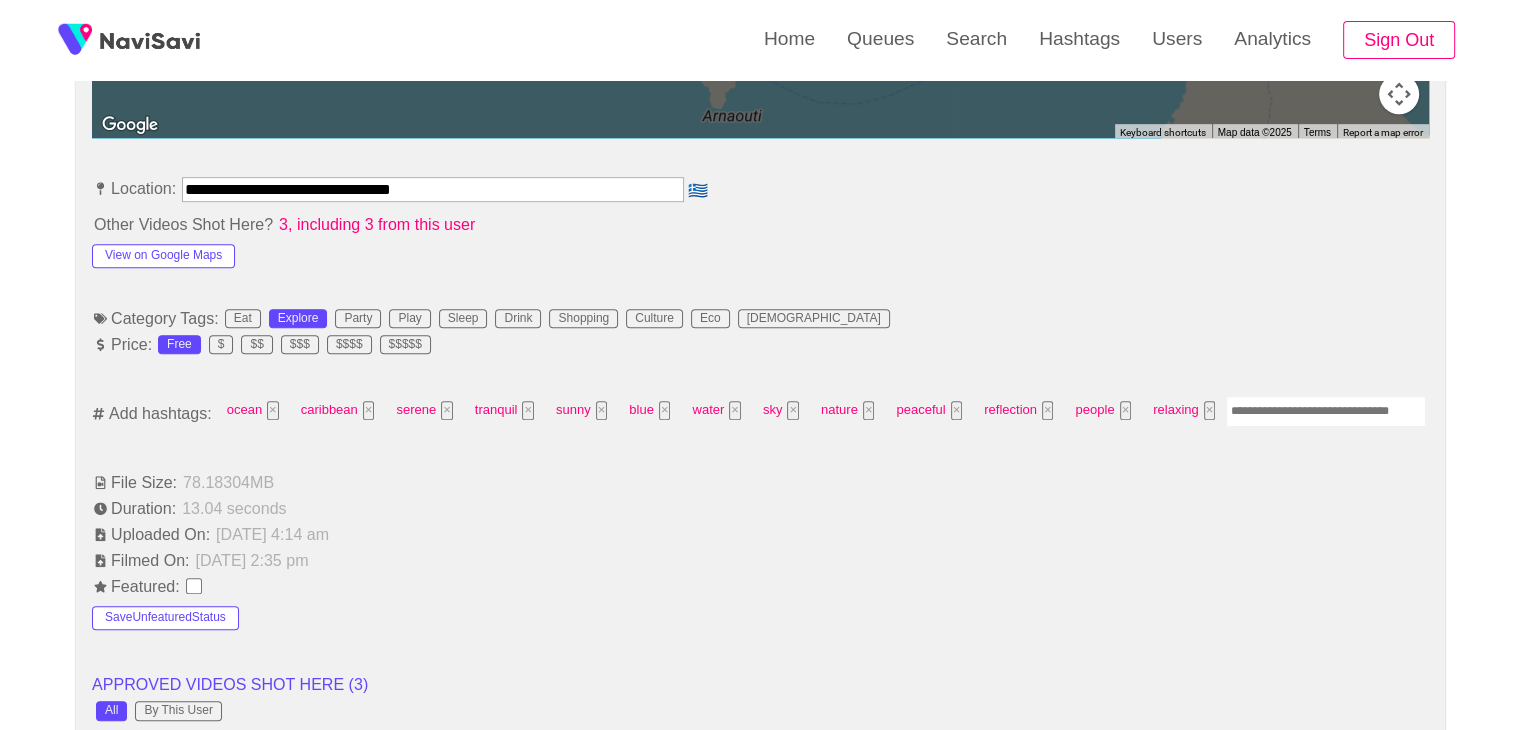 click at bounding box center (1326, 411) 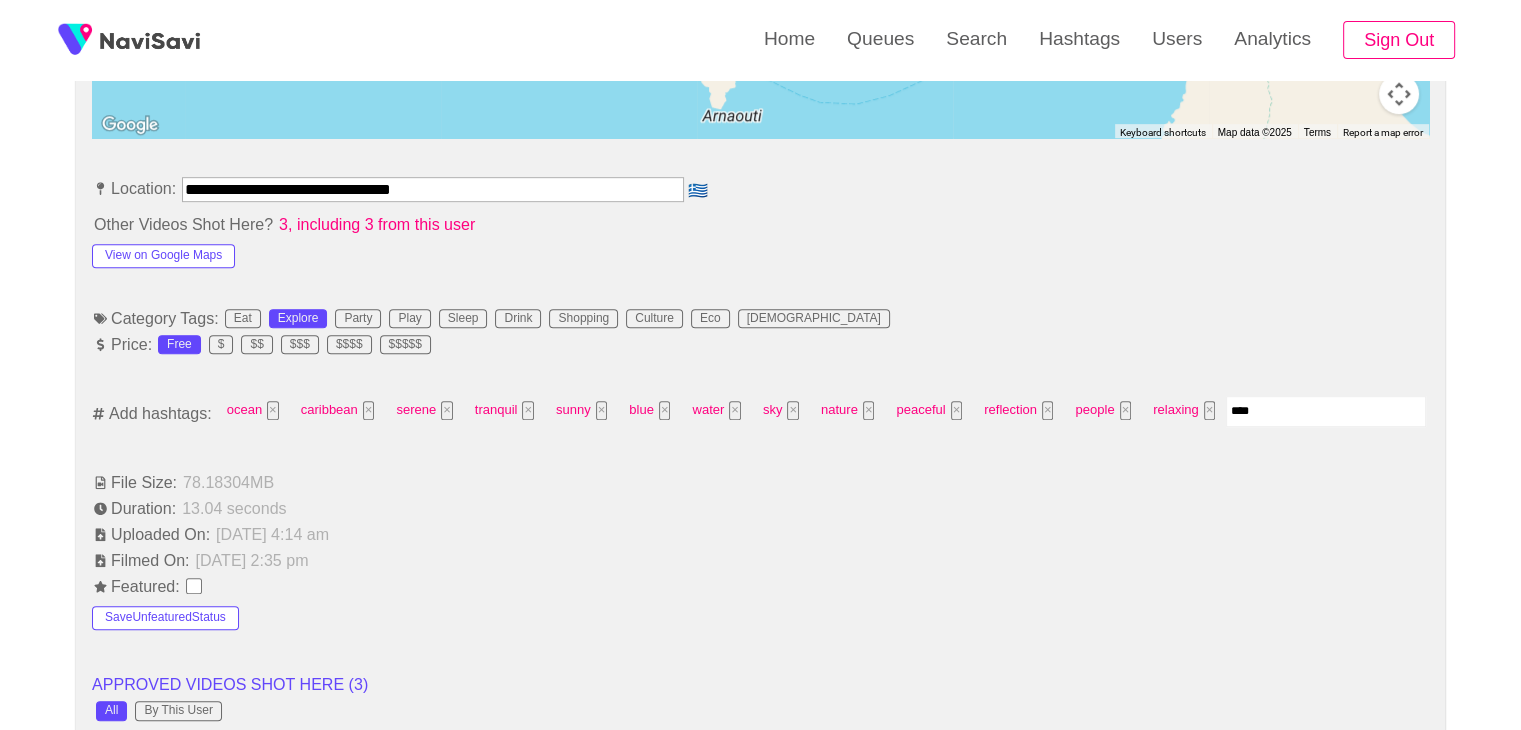 type on "*****" 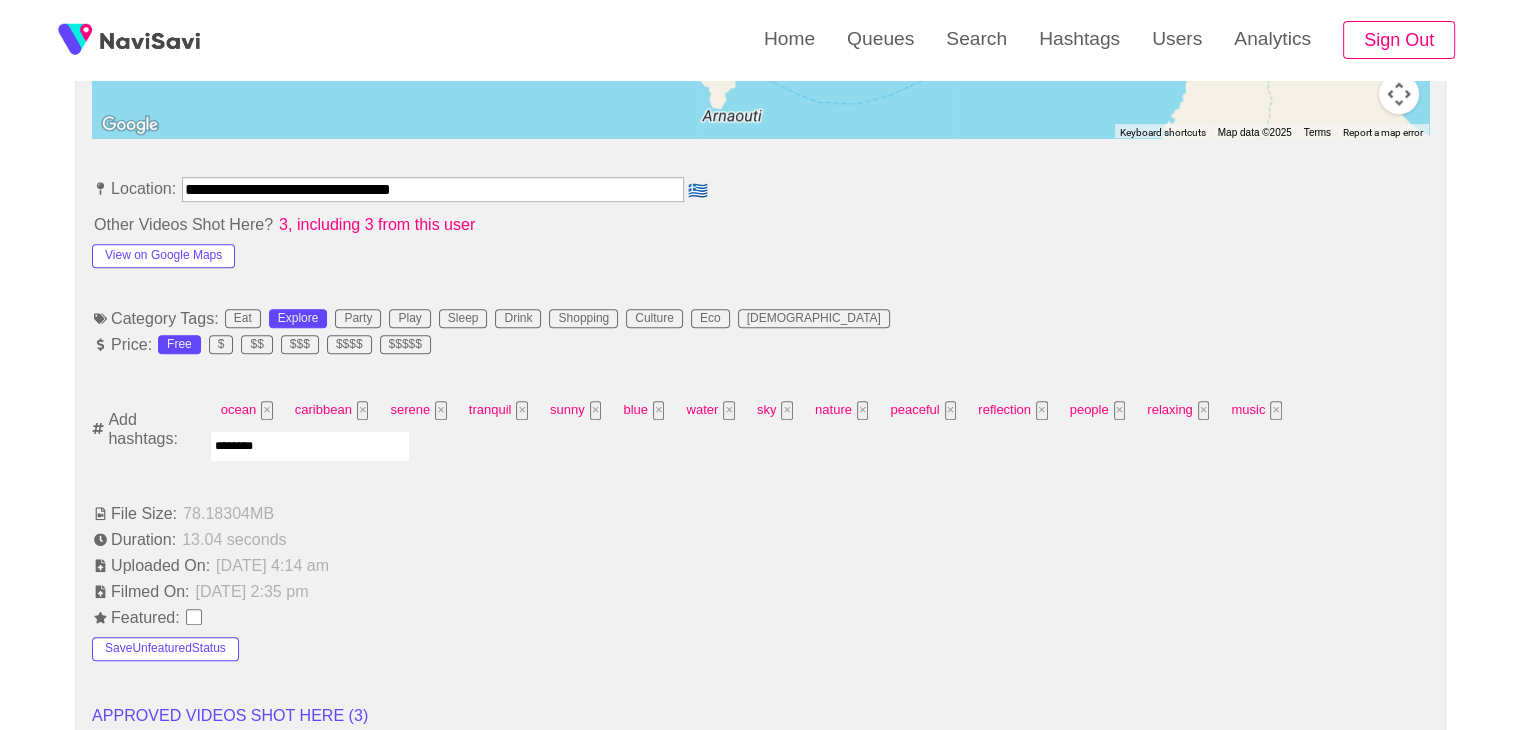 type on "*********" 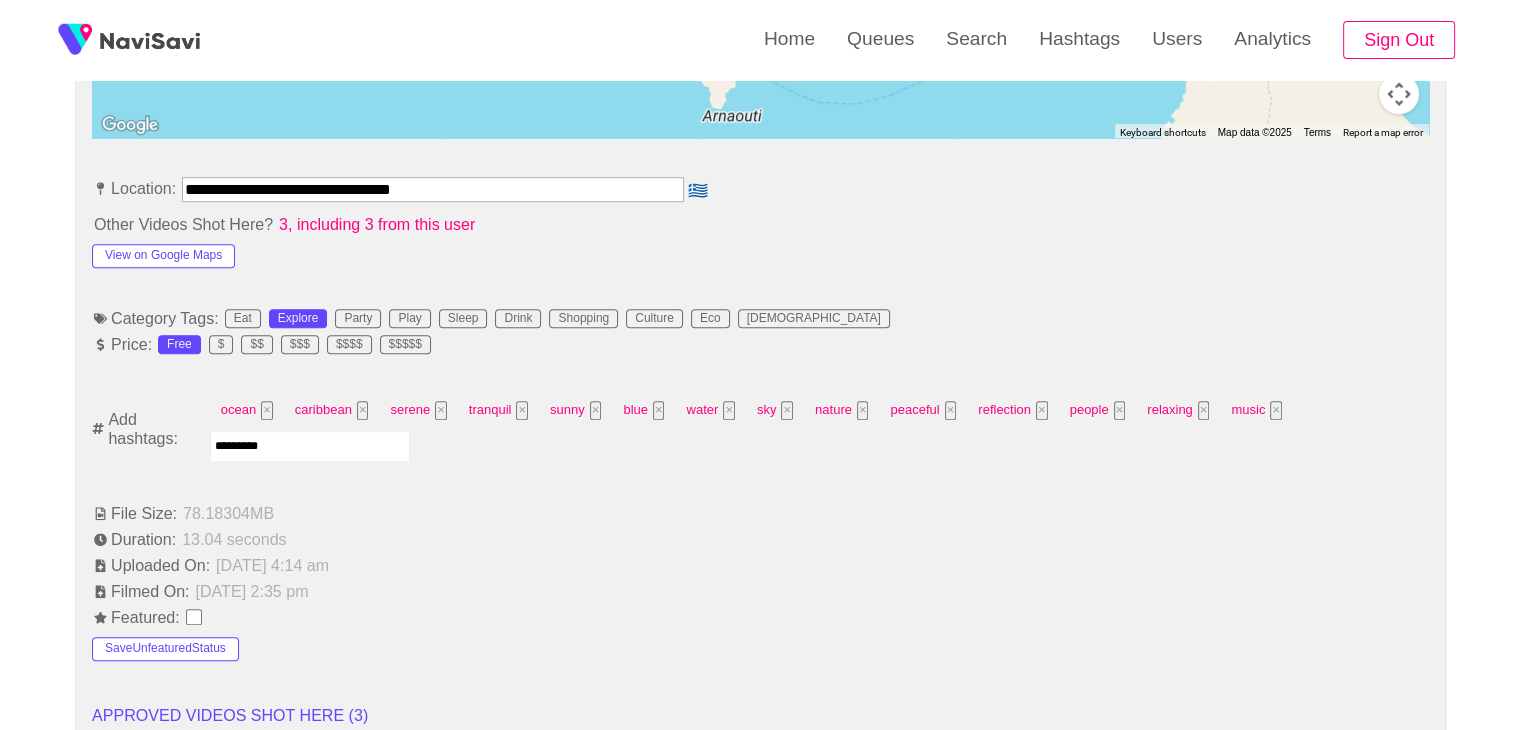 type 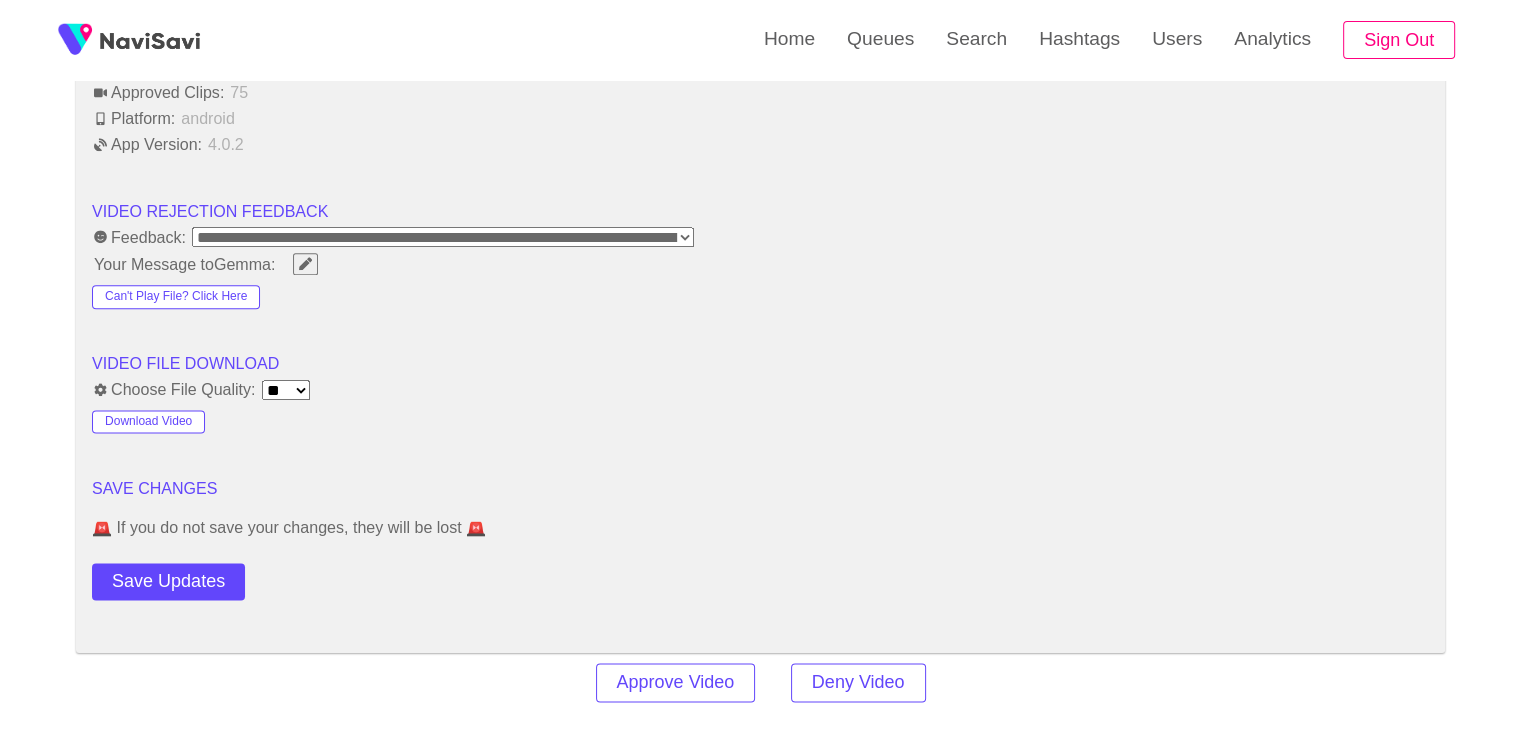 scroll, scrollTop: 2524, scrollLeft: 0, axis: vertical 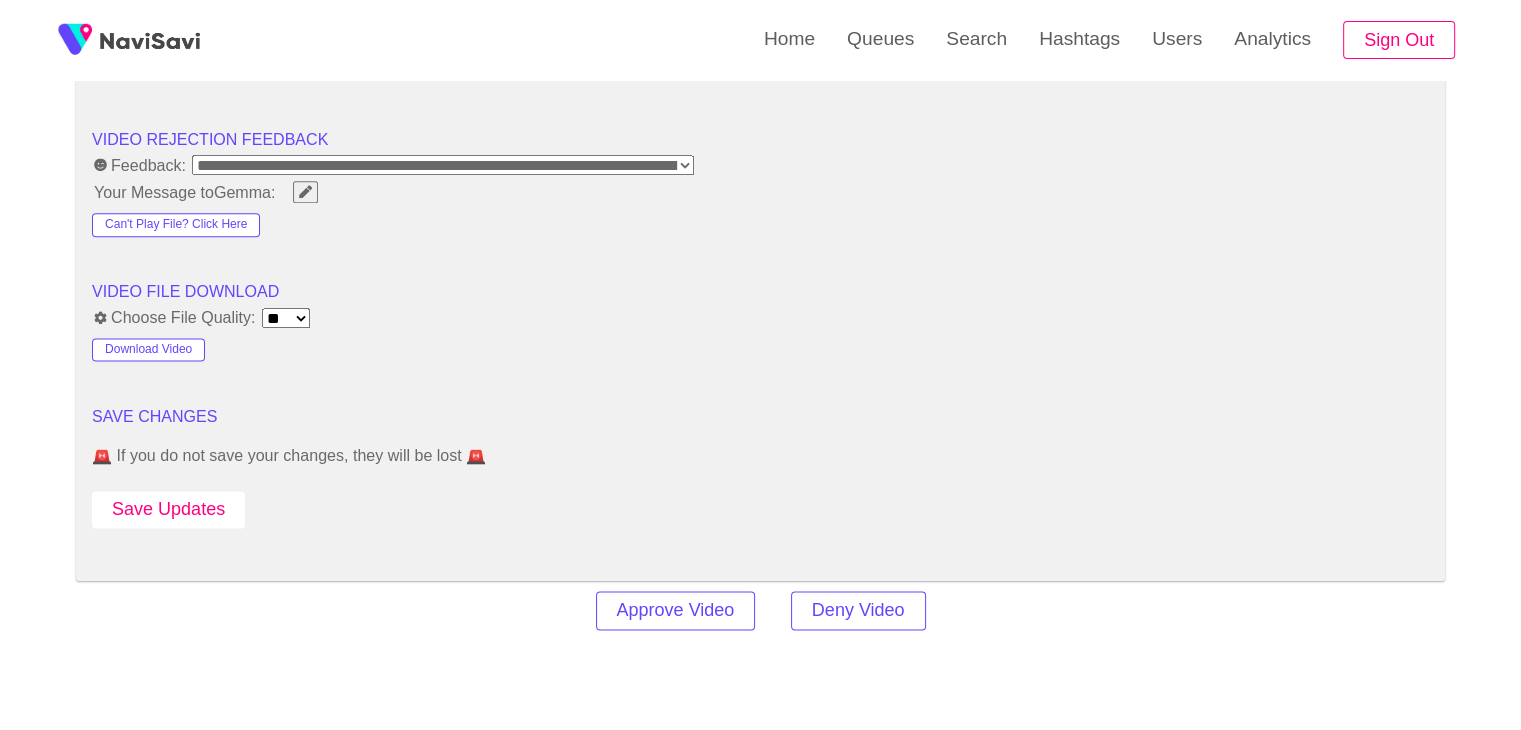 click on "Save Updates" at bounding box center [168, 509] 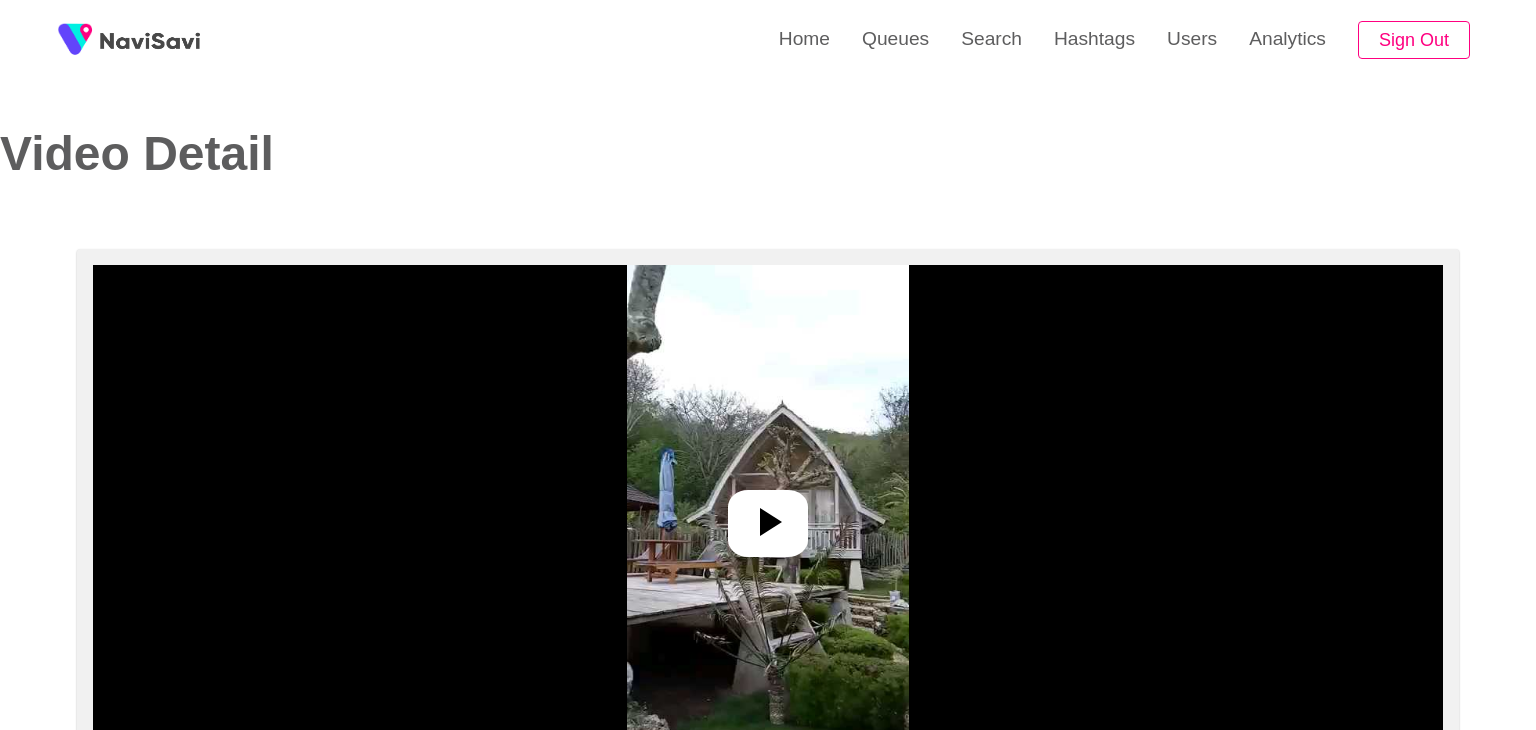 select on "**********" 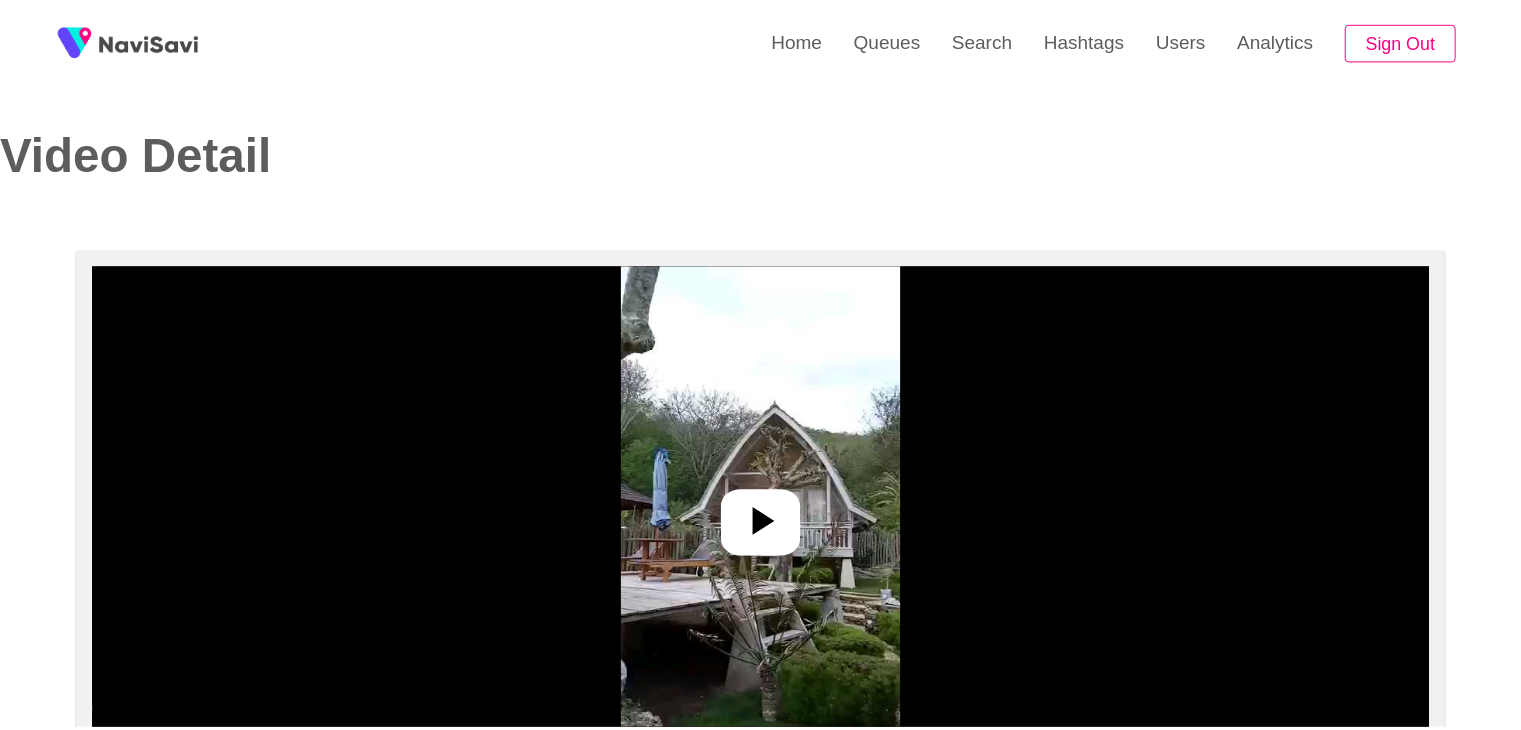 scroll, scrollTop: 0, scrollLeft: 0, axis: both 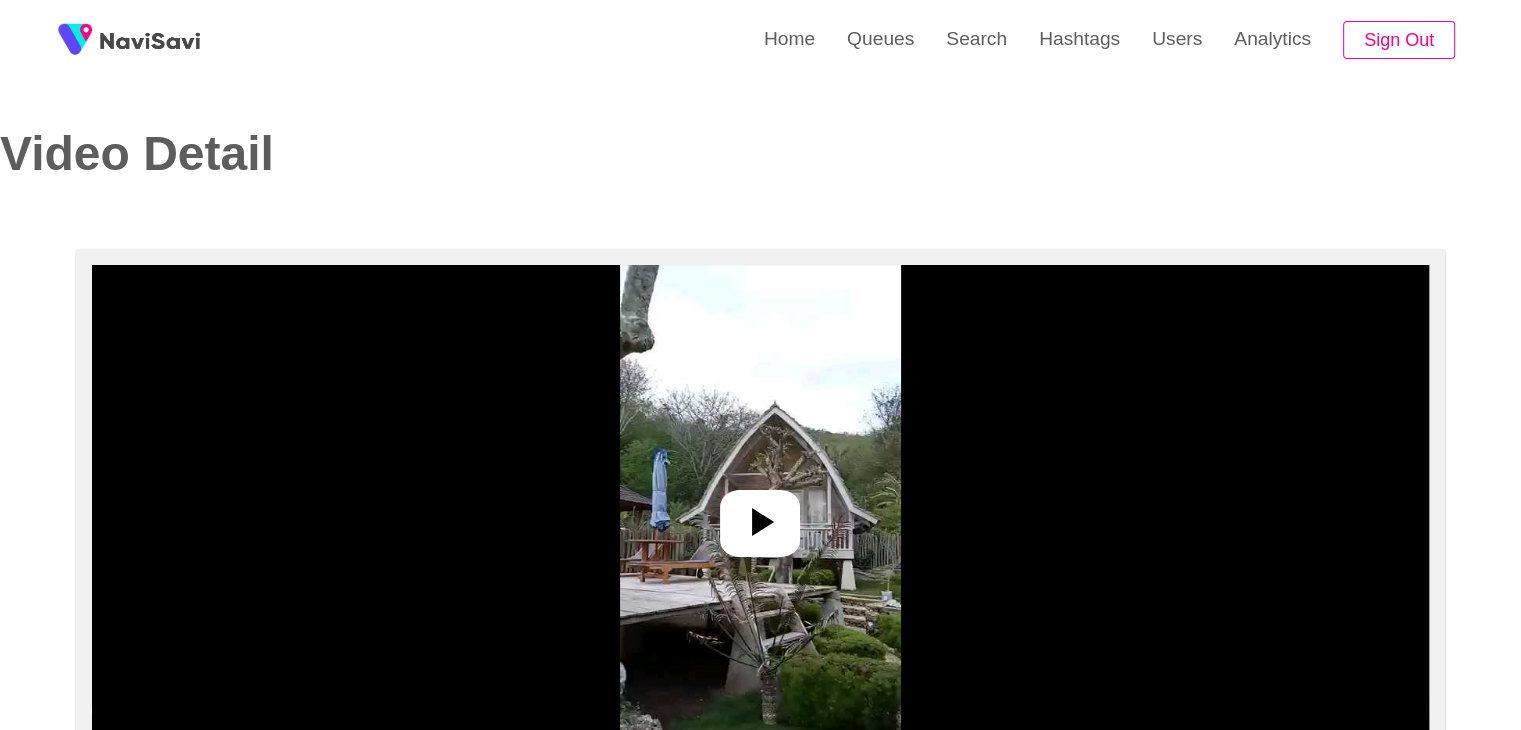 click at bounding box center (760, 515) 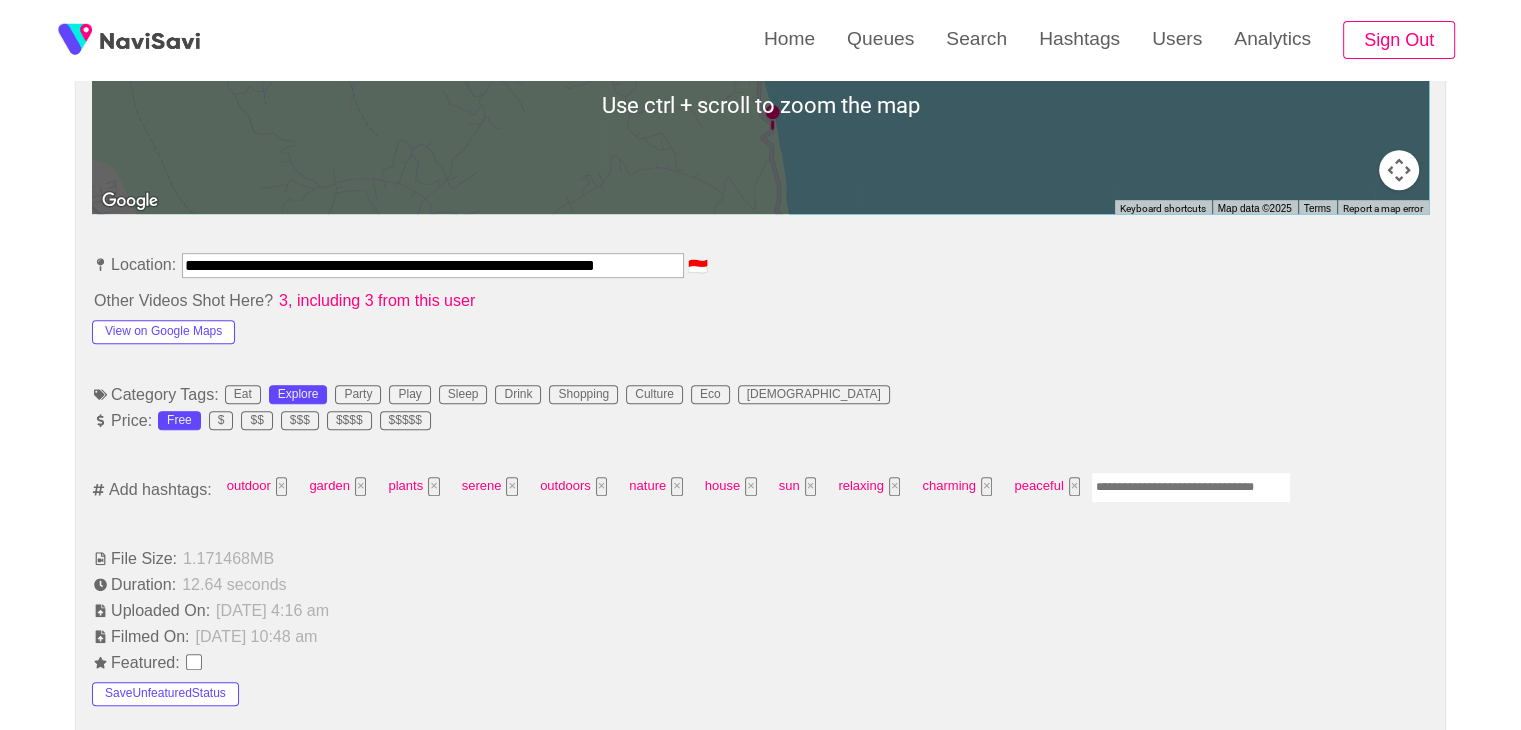 scroll, scrollTop: 1038, scrollLeft: 0, axis: vertical 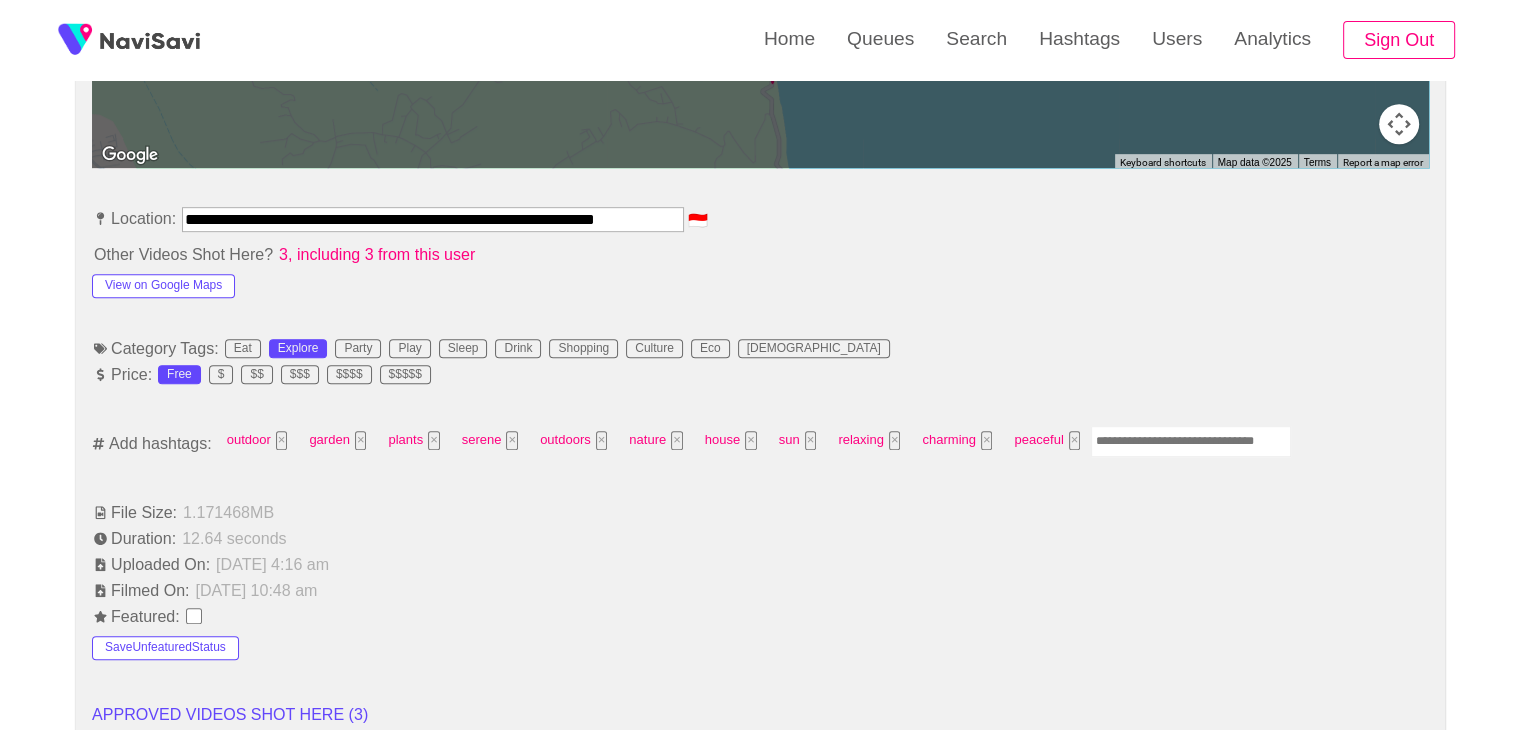 click at bounding box center (1191, 441) 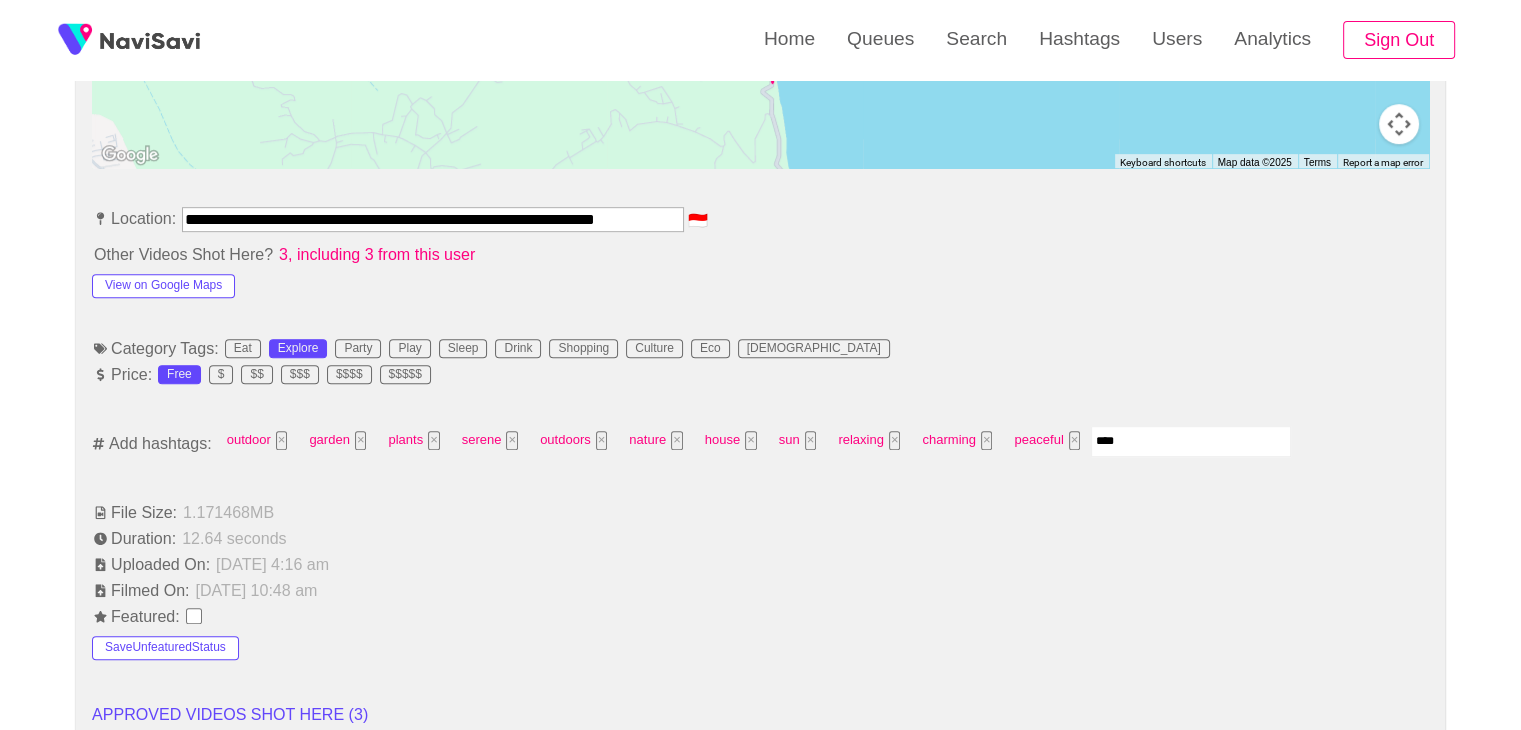type on "*****" 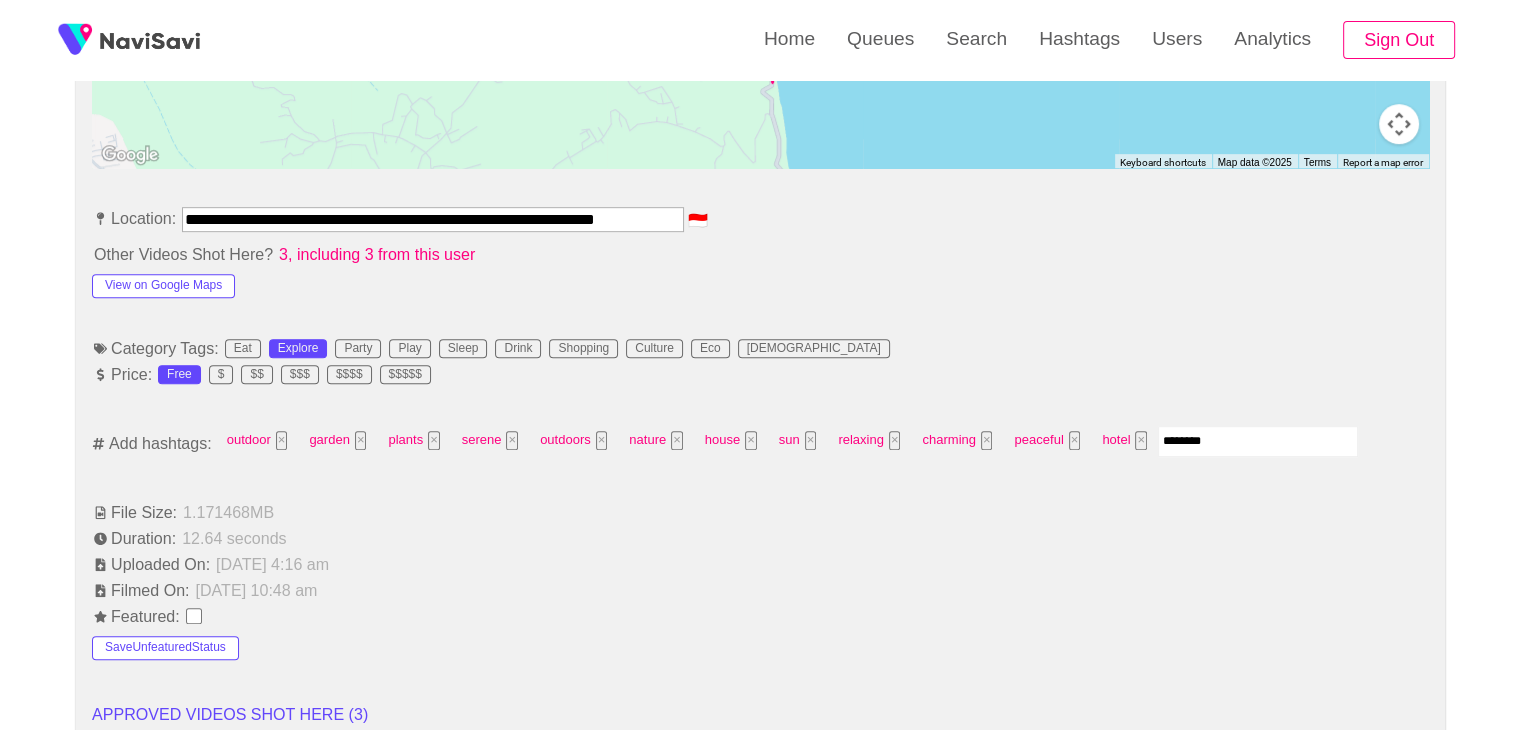 type on "*********" 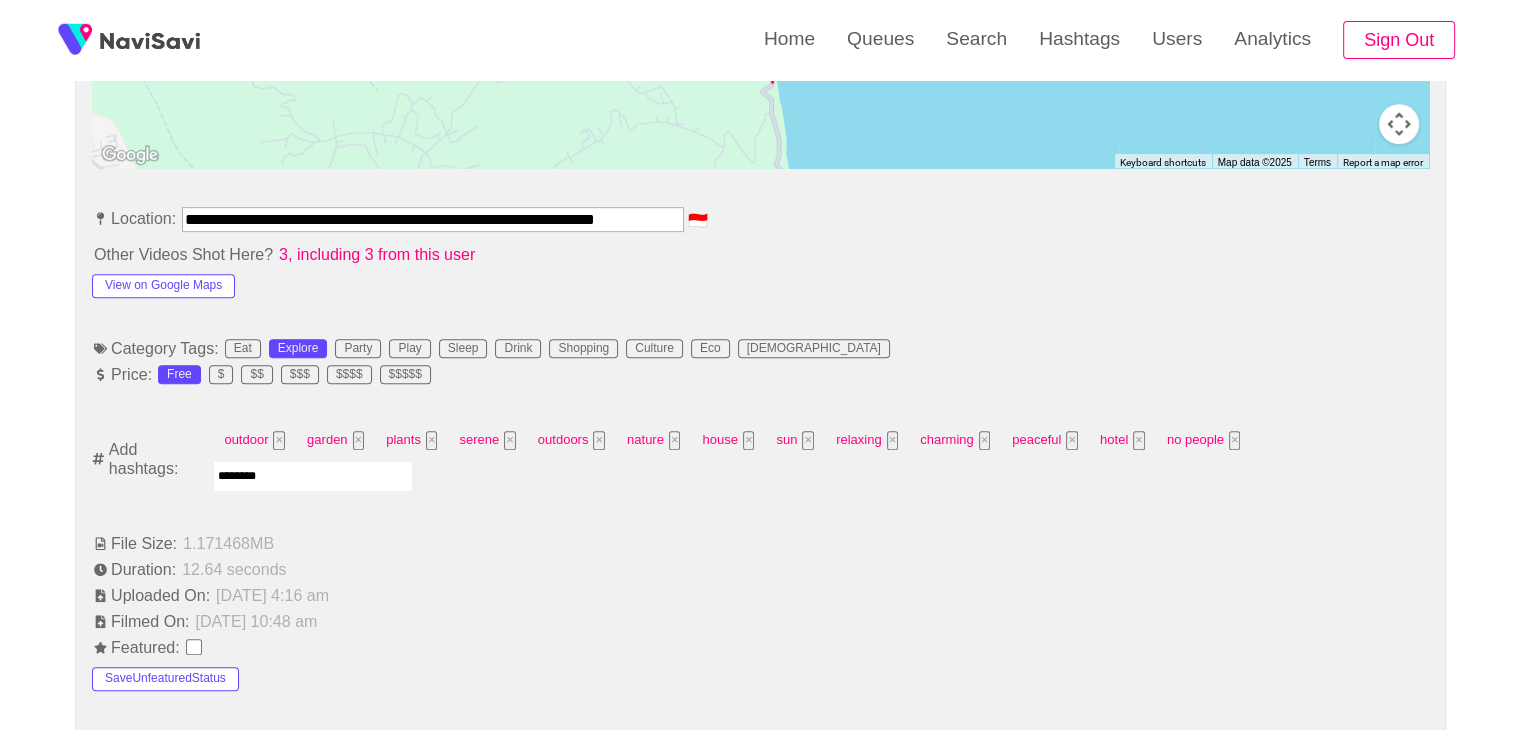 type on "*********" 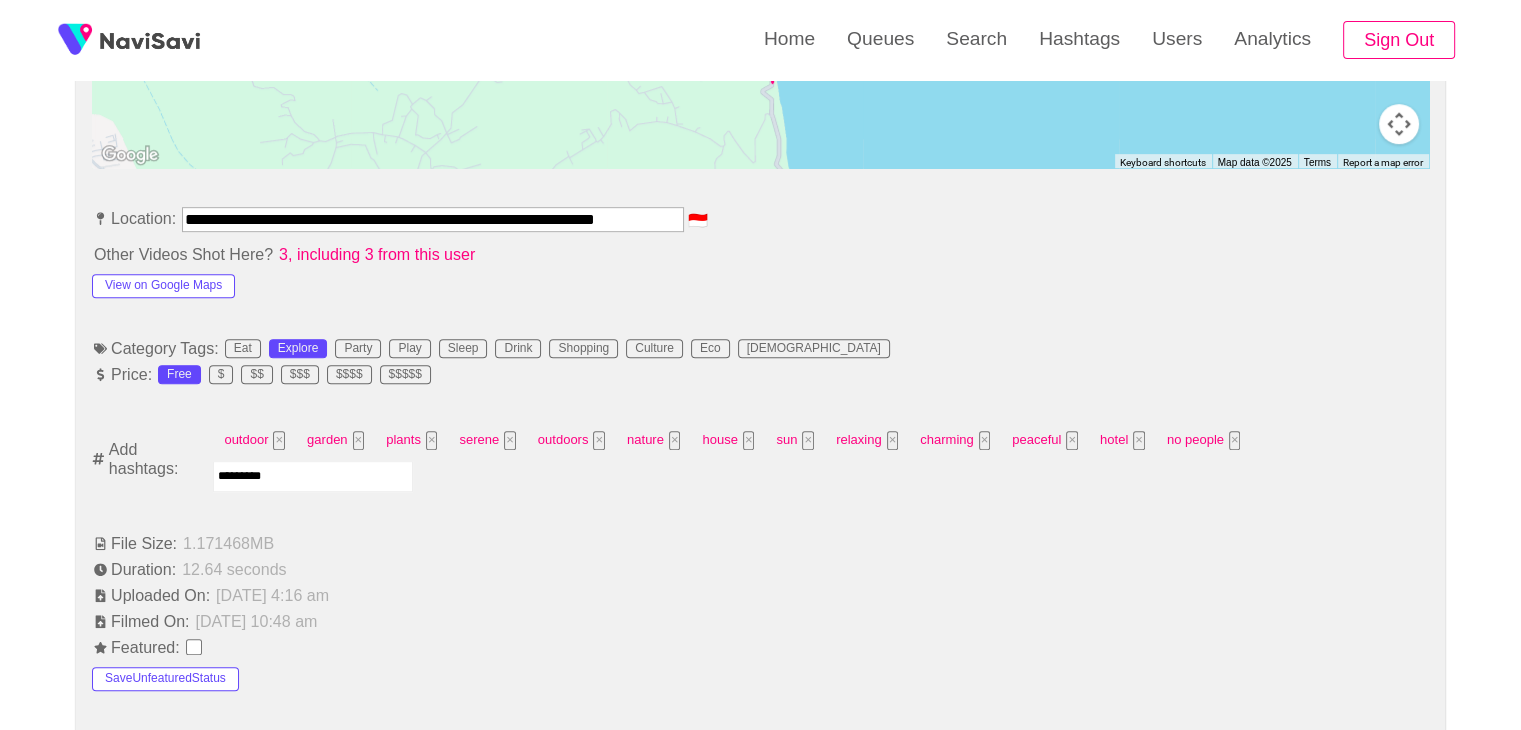 type 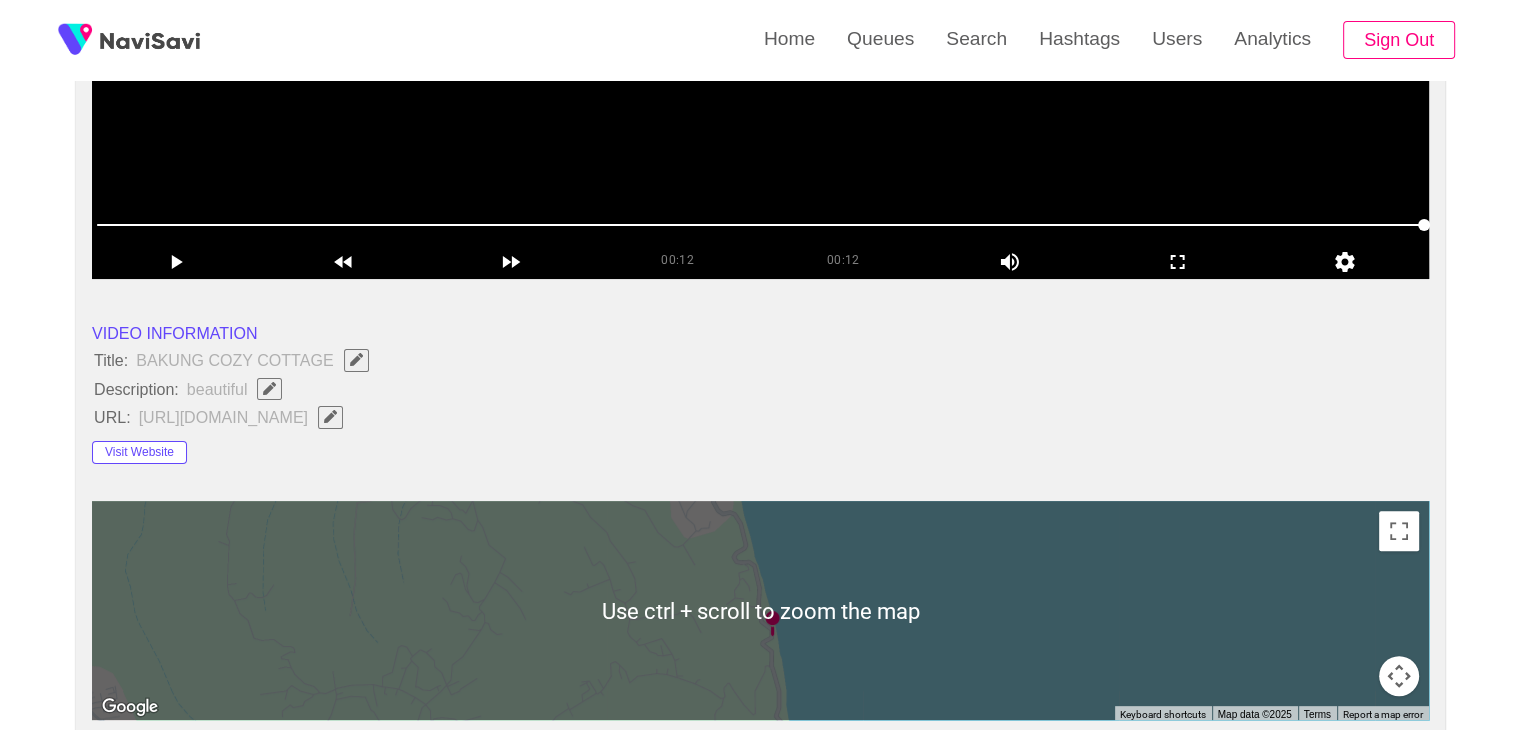 scroll, scrollTop: 476, scrollLeft: 0, axis: vertical 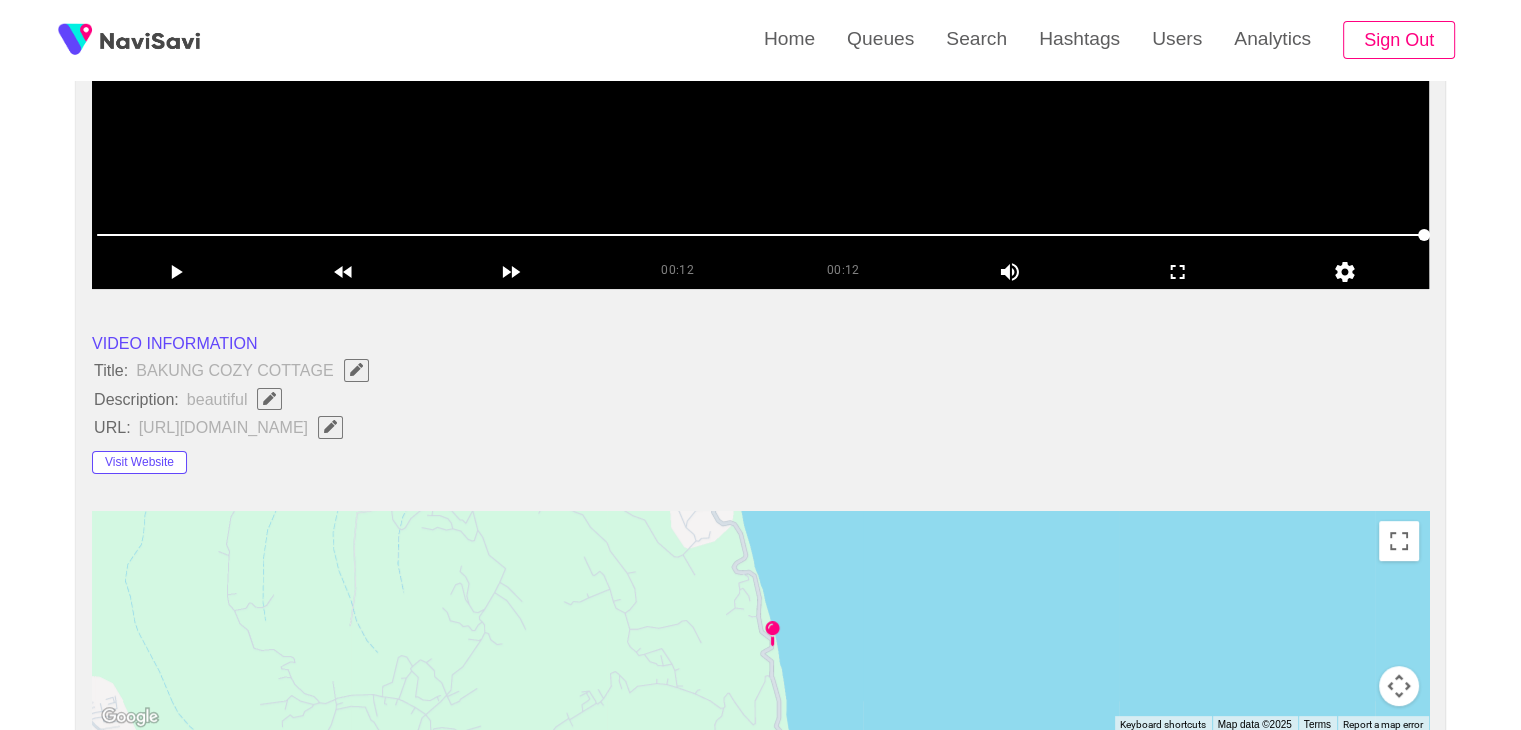 click 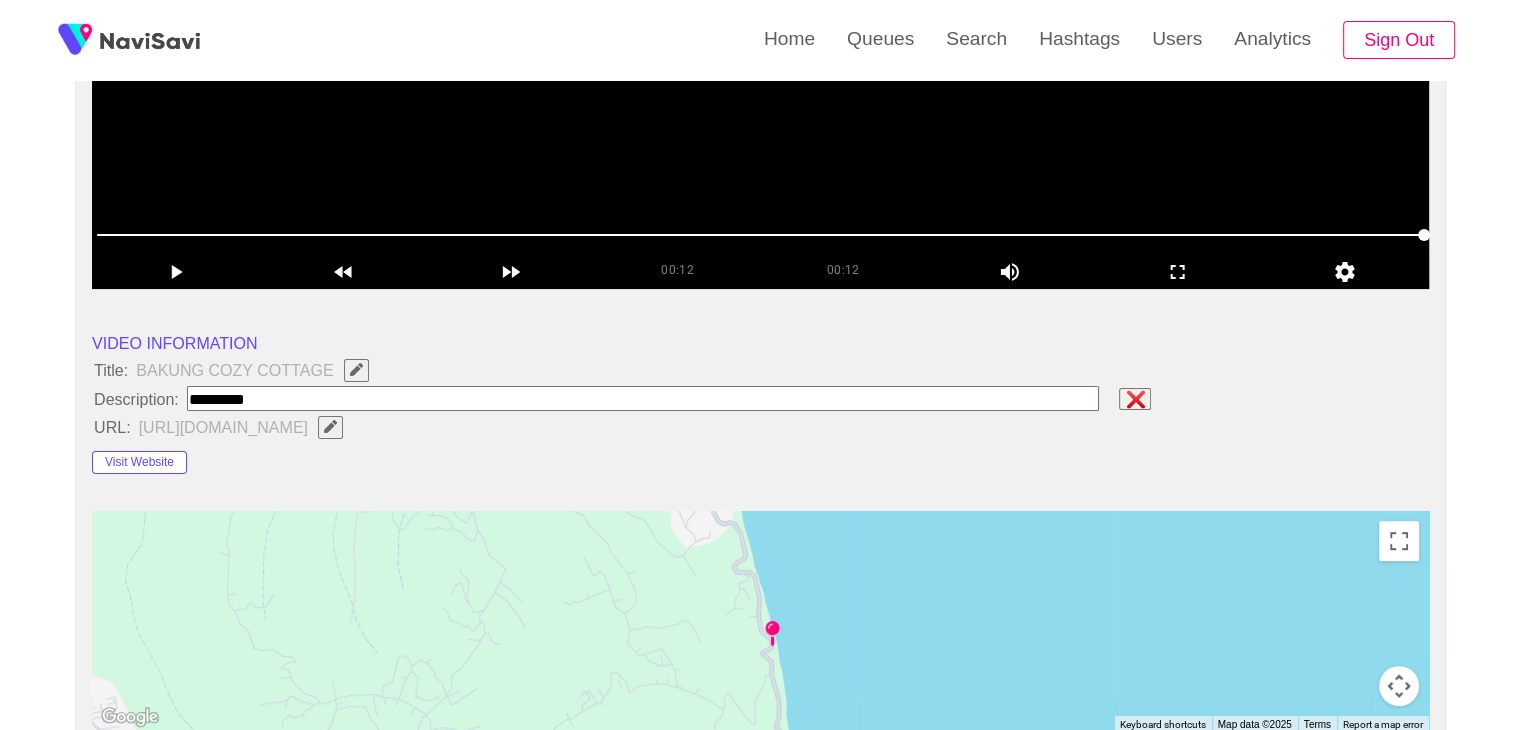 click at bounding box center (643, 398) 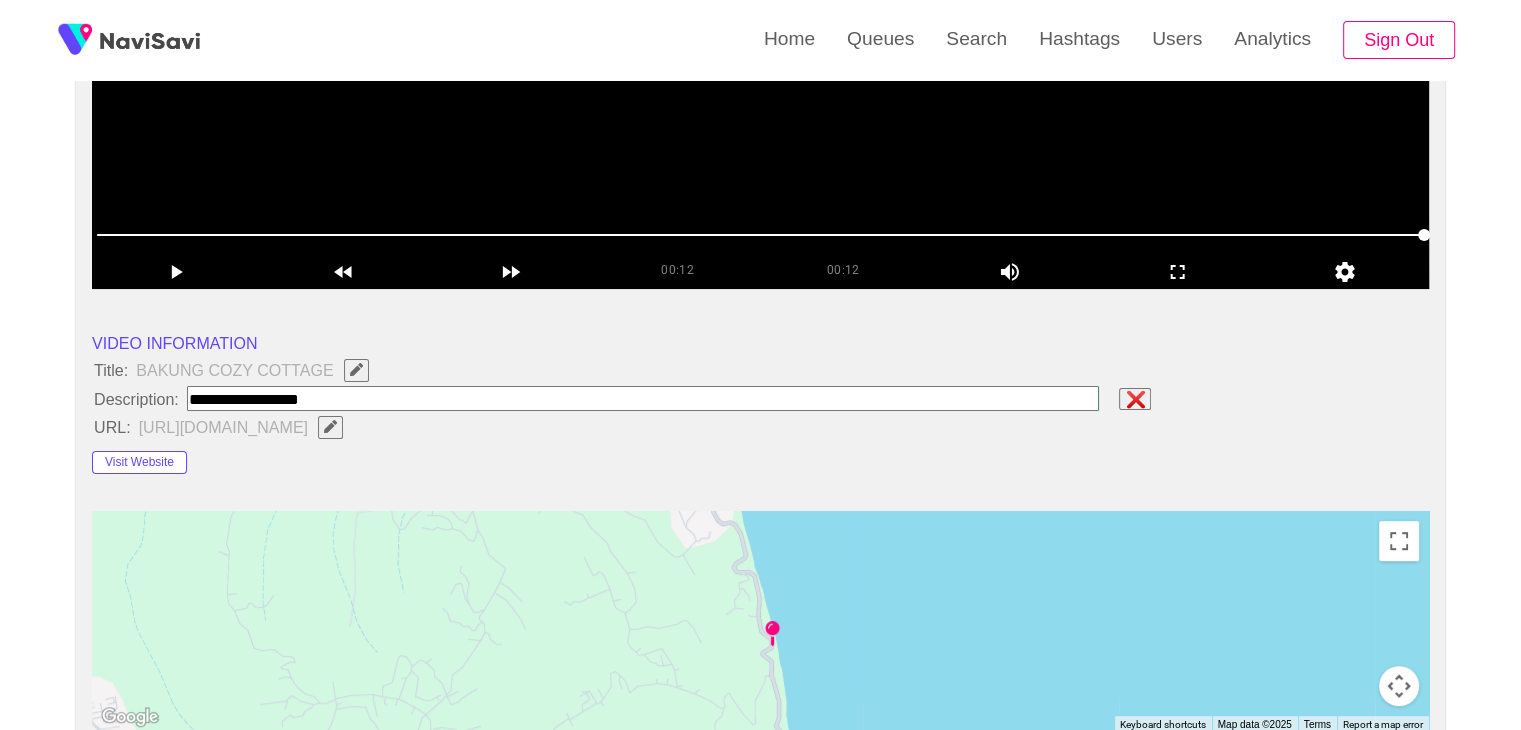 type on "**********" 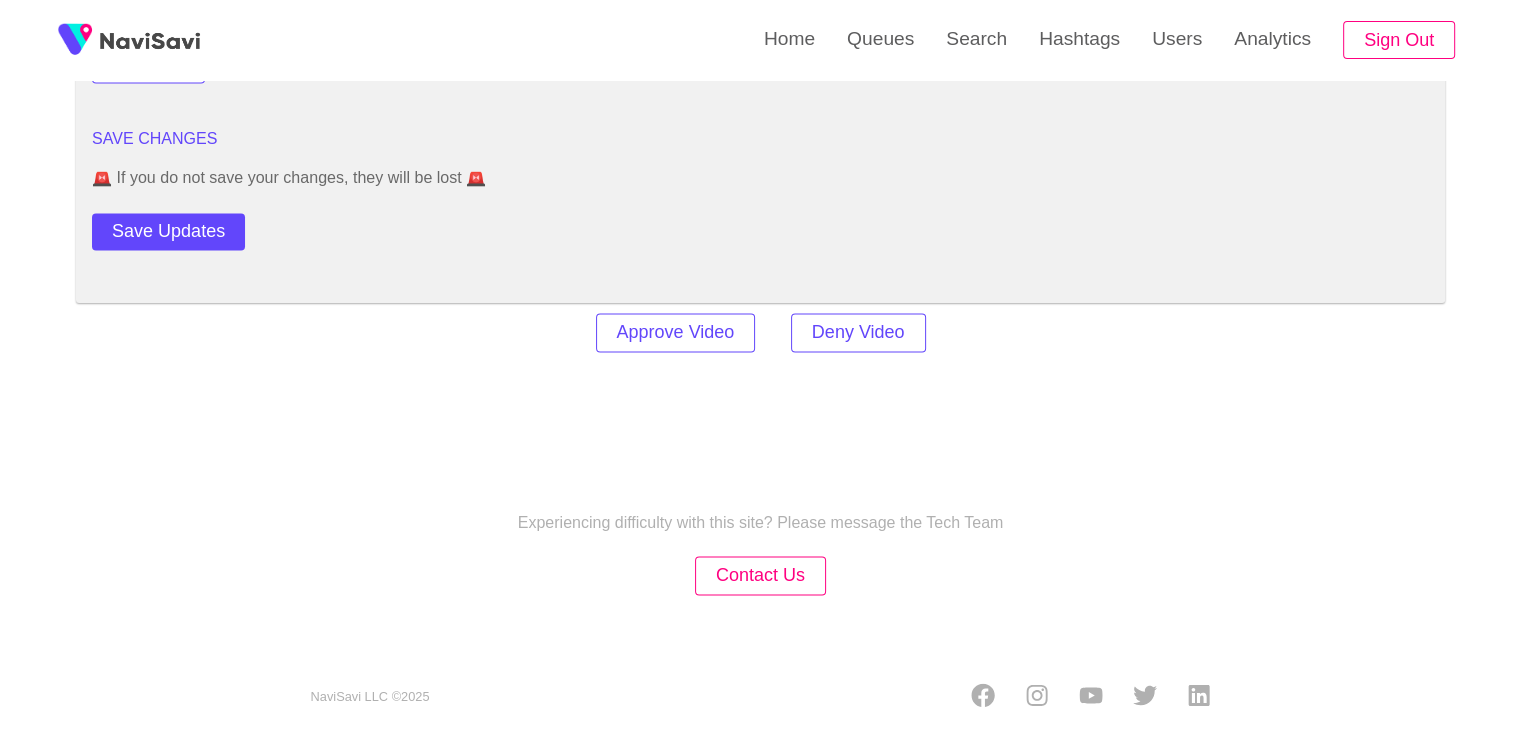 scroll, scrollTop: 2806, scrollLeft: 0, axis: vertical 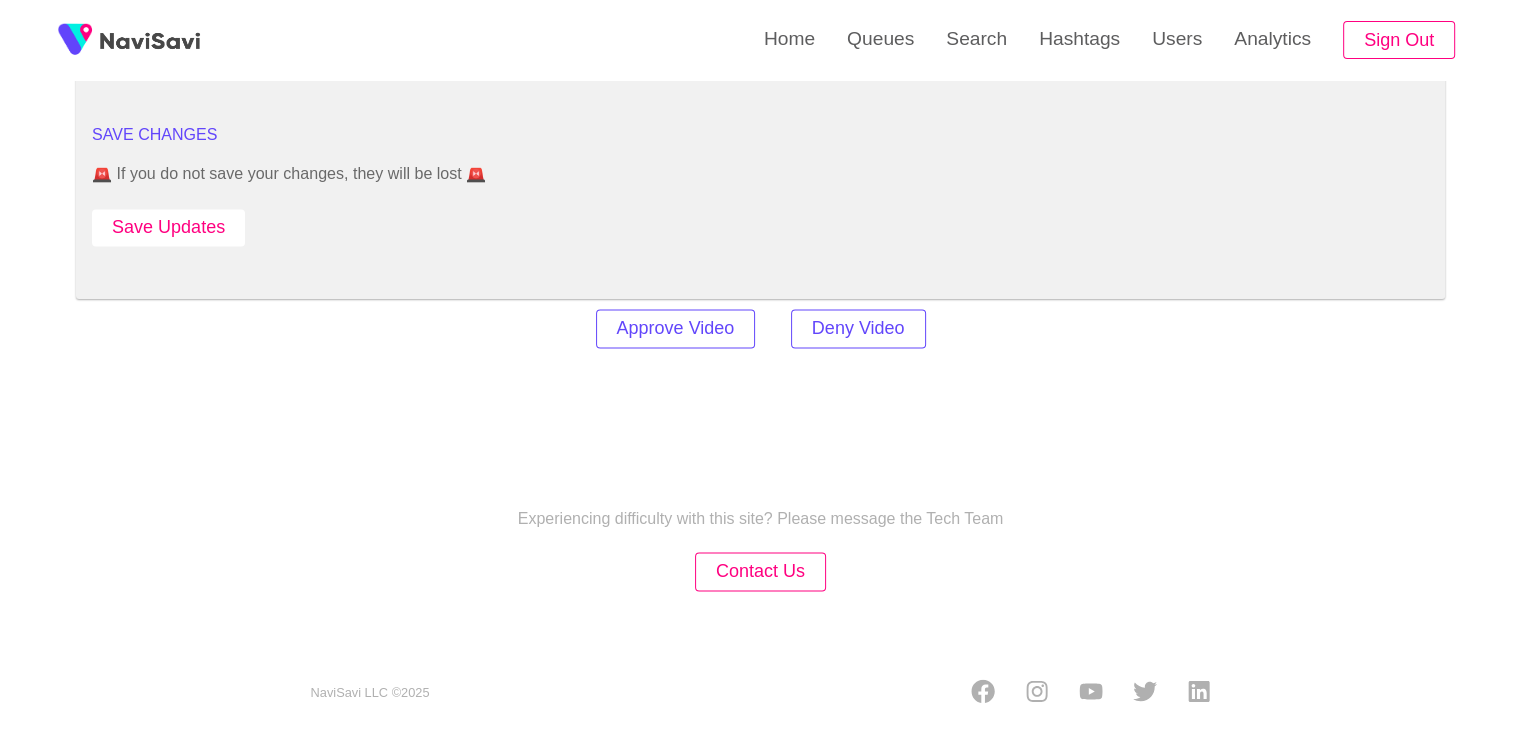 click on "Save Updates" at bounding box center [168, 227] 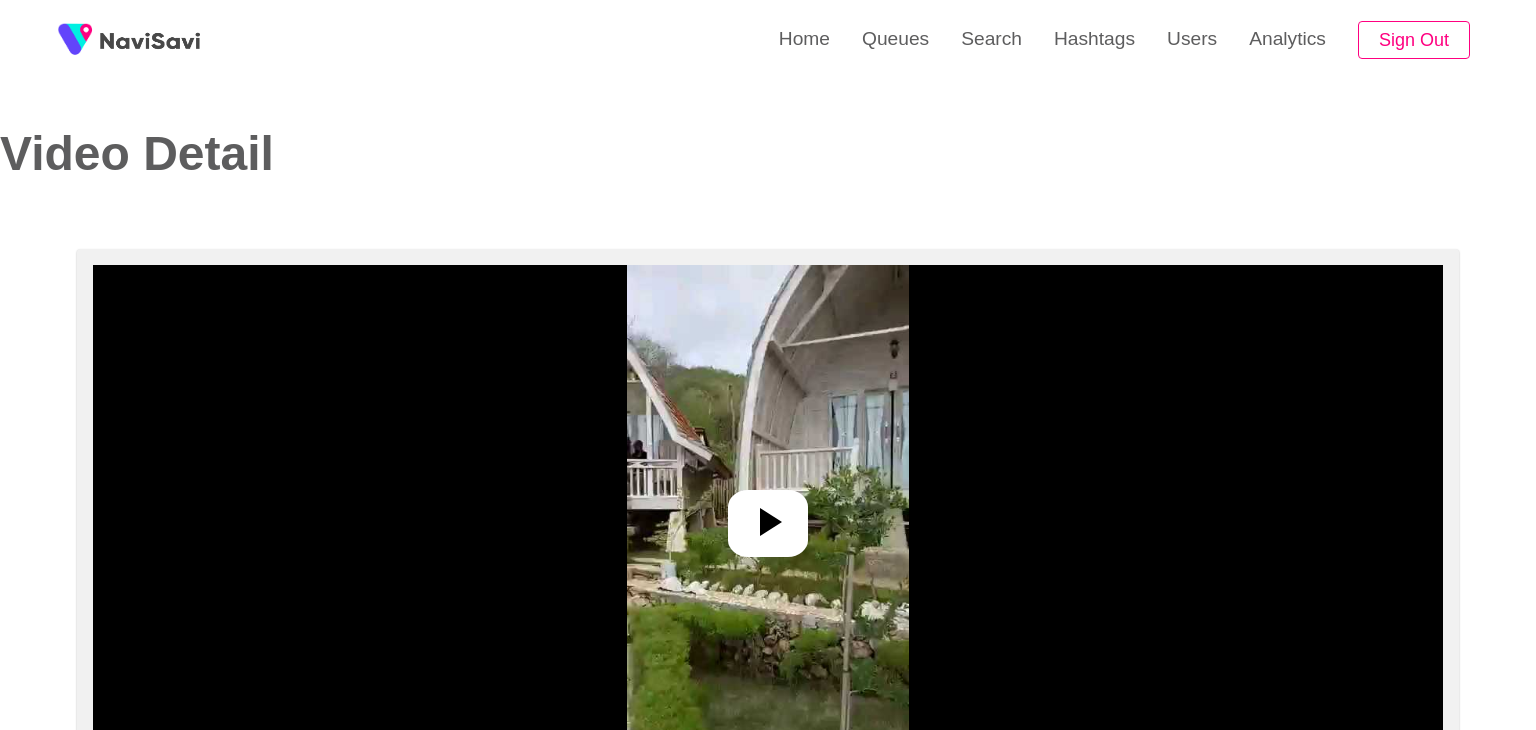 select on "**********" 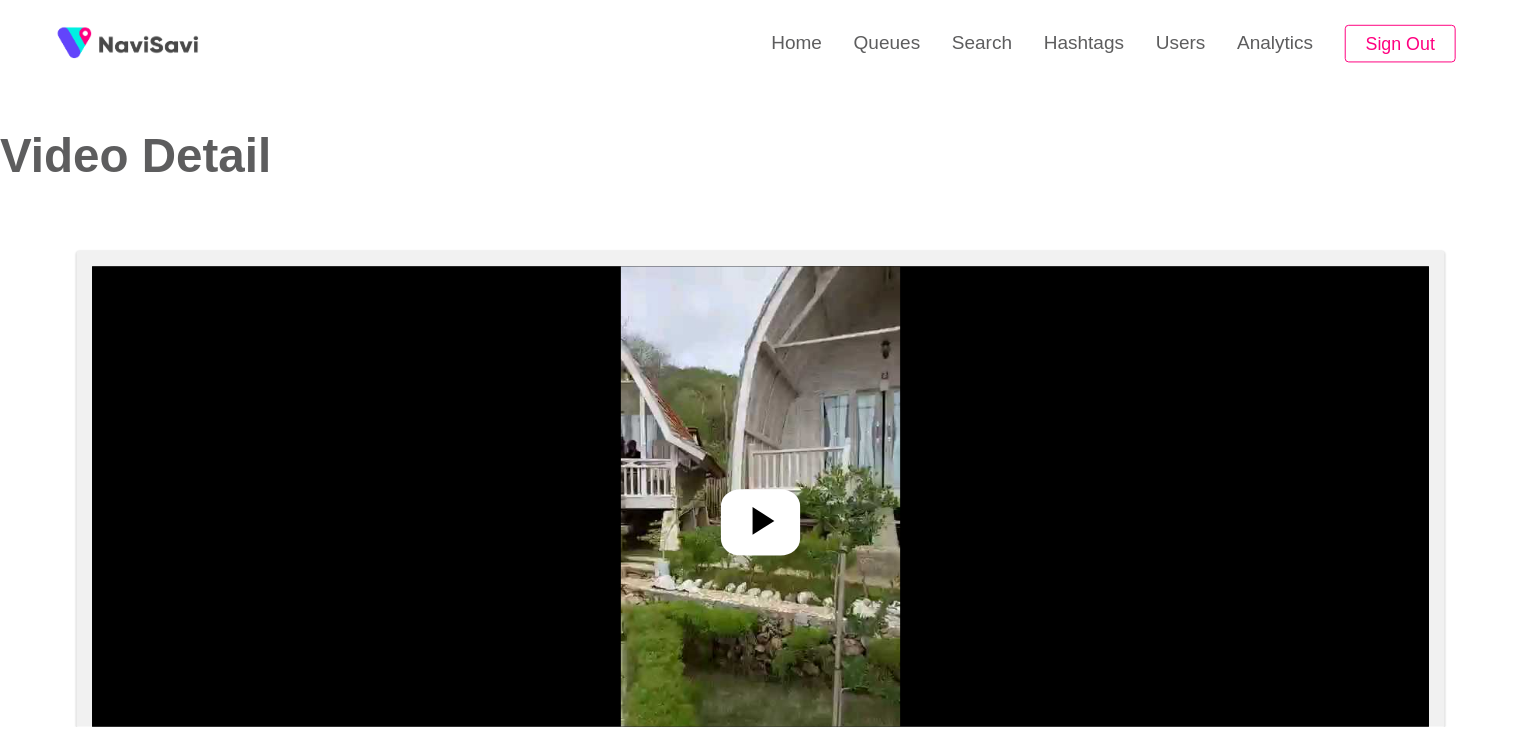 scroll, scrollTop: 0, scrollLeft: 0, axis: both 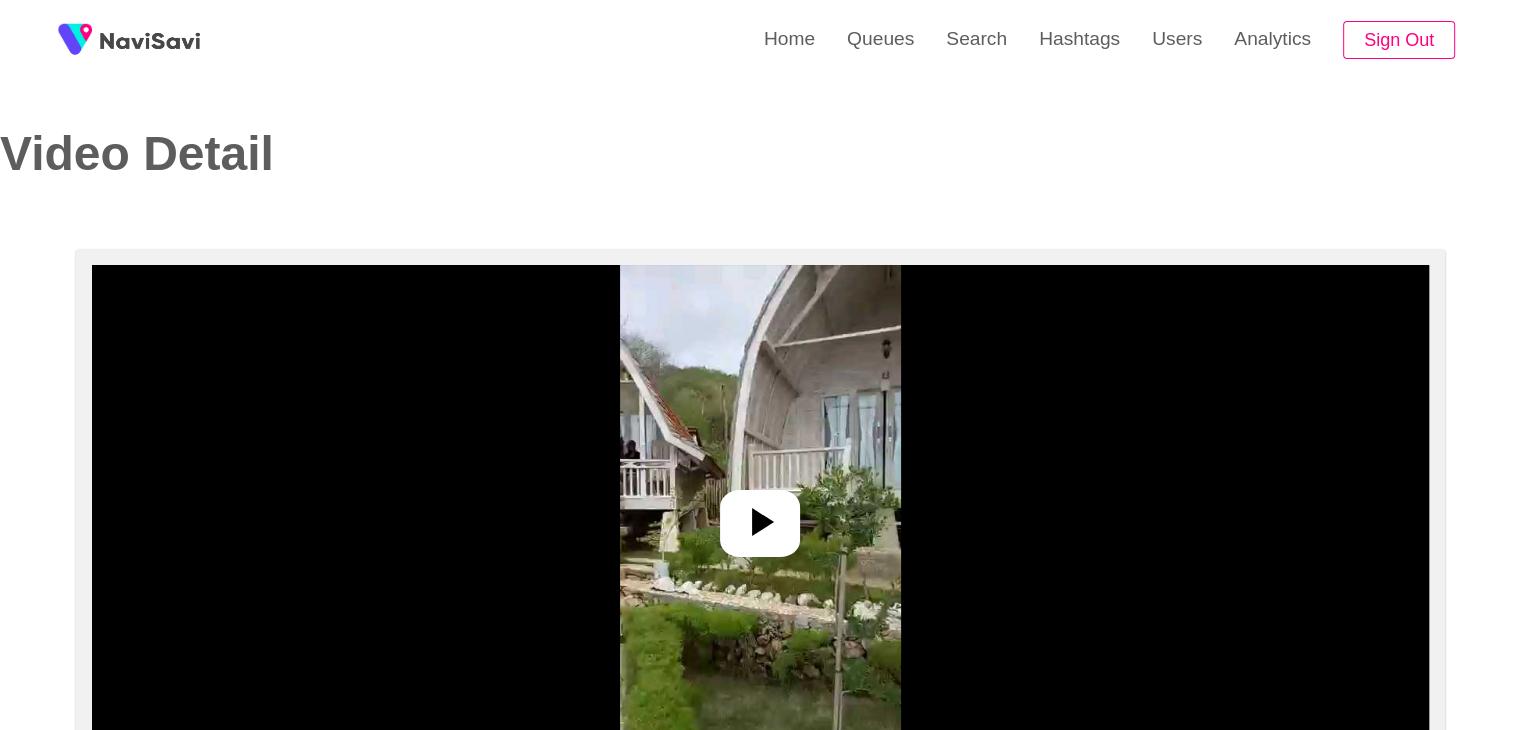 click at bounding box center (760, 515) 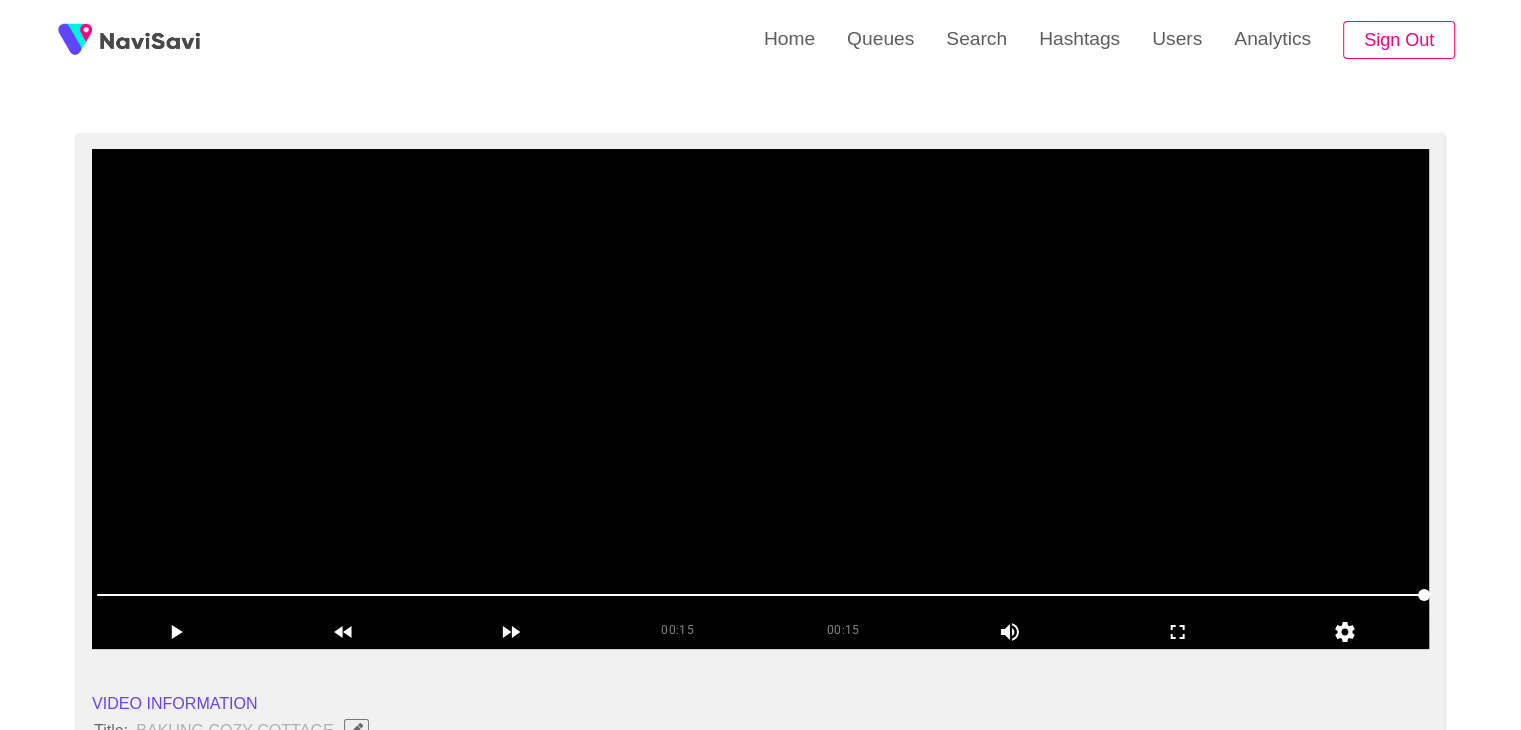 scroll, scrollTop: 443, scrollLeft: 0, axis: vertical 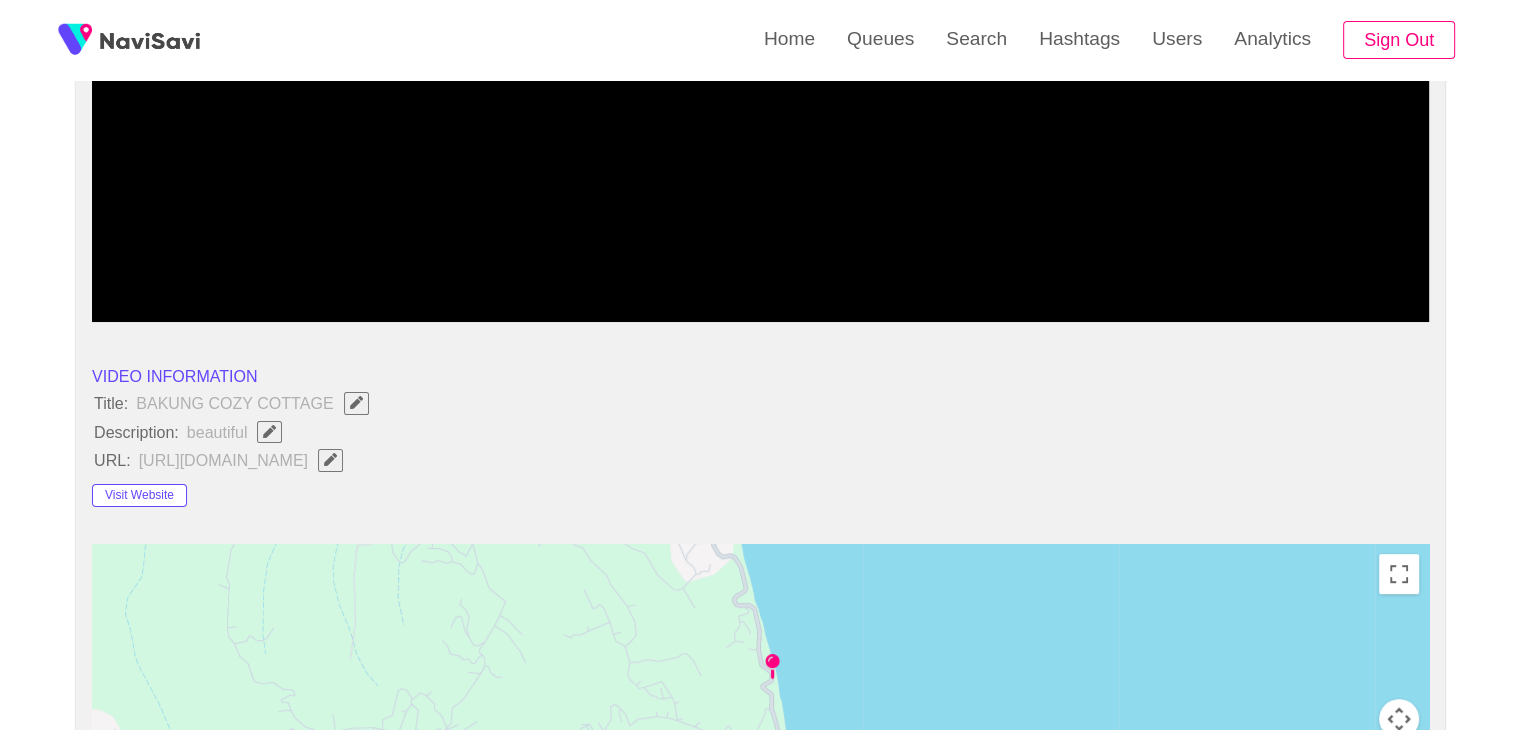 click 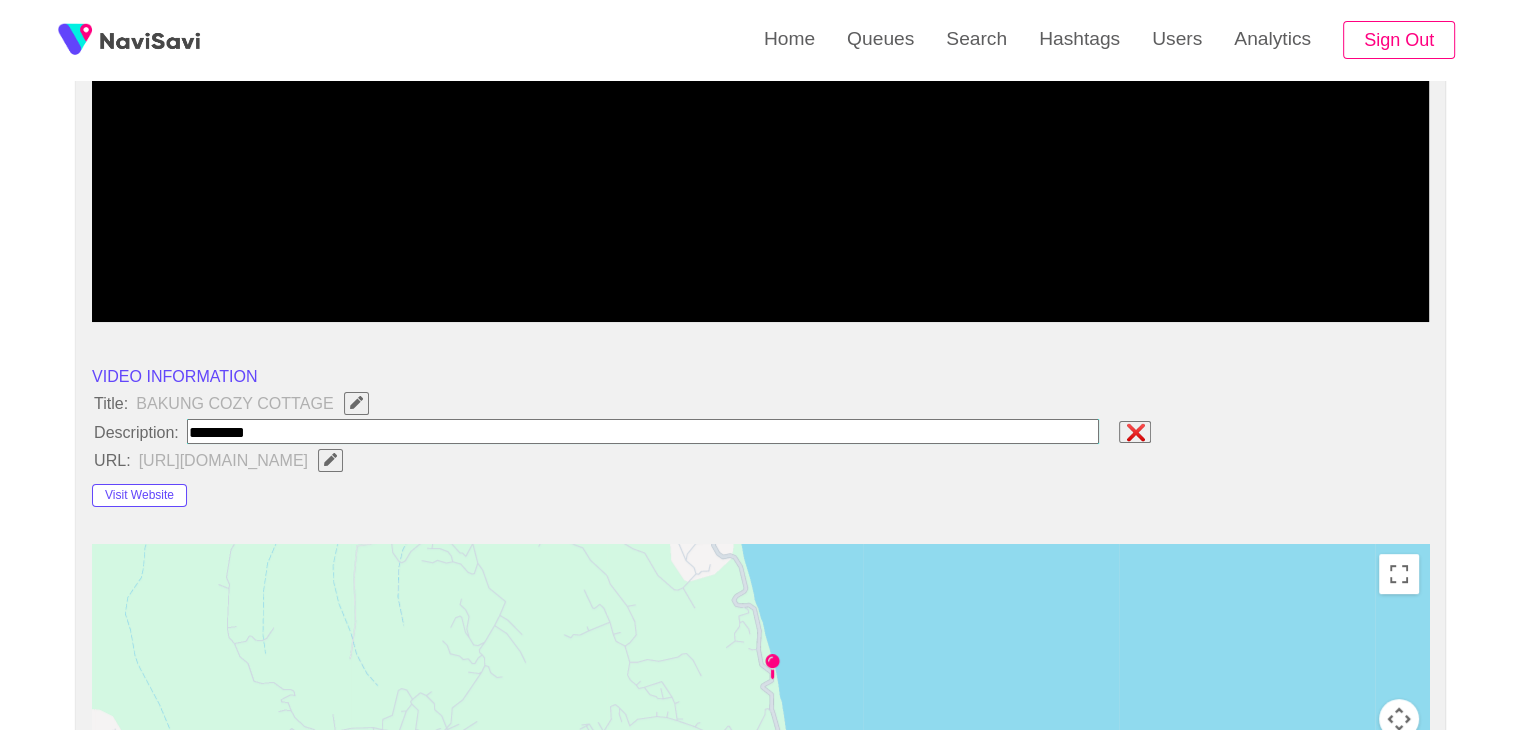 click at bounding box center [643, 431] 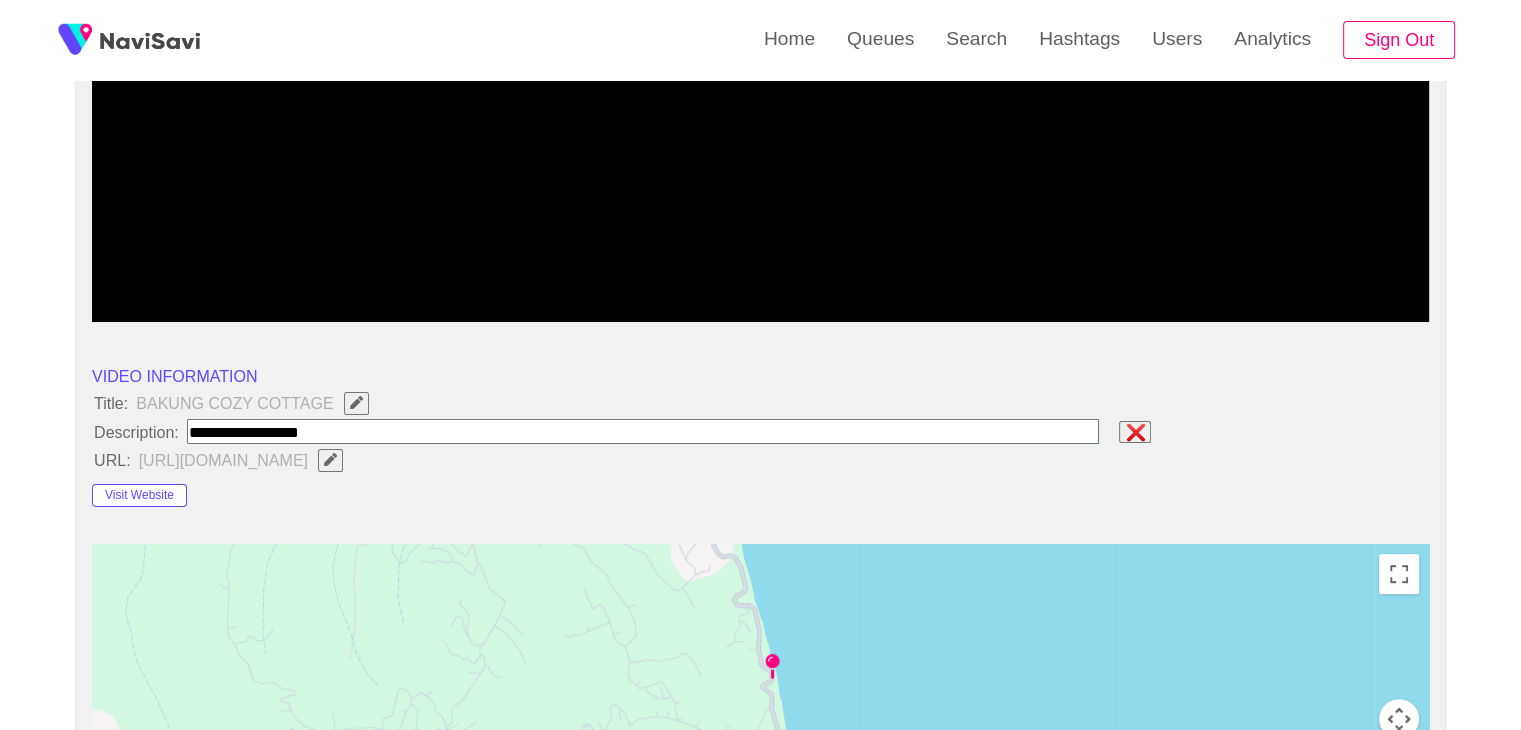 type on "**********" 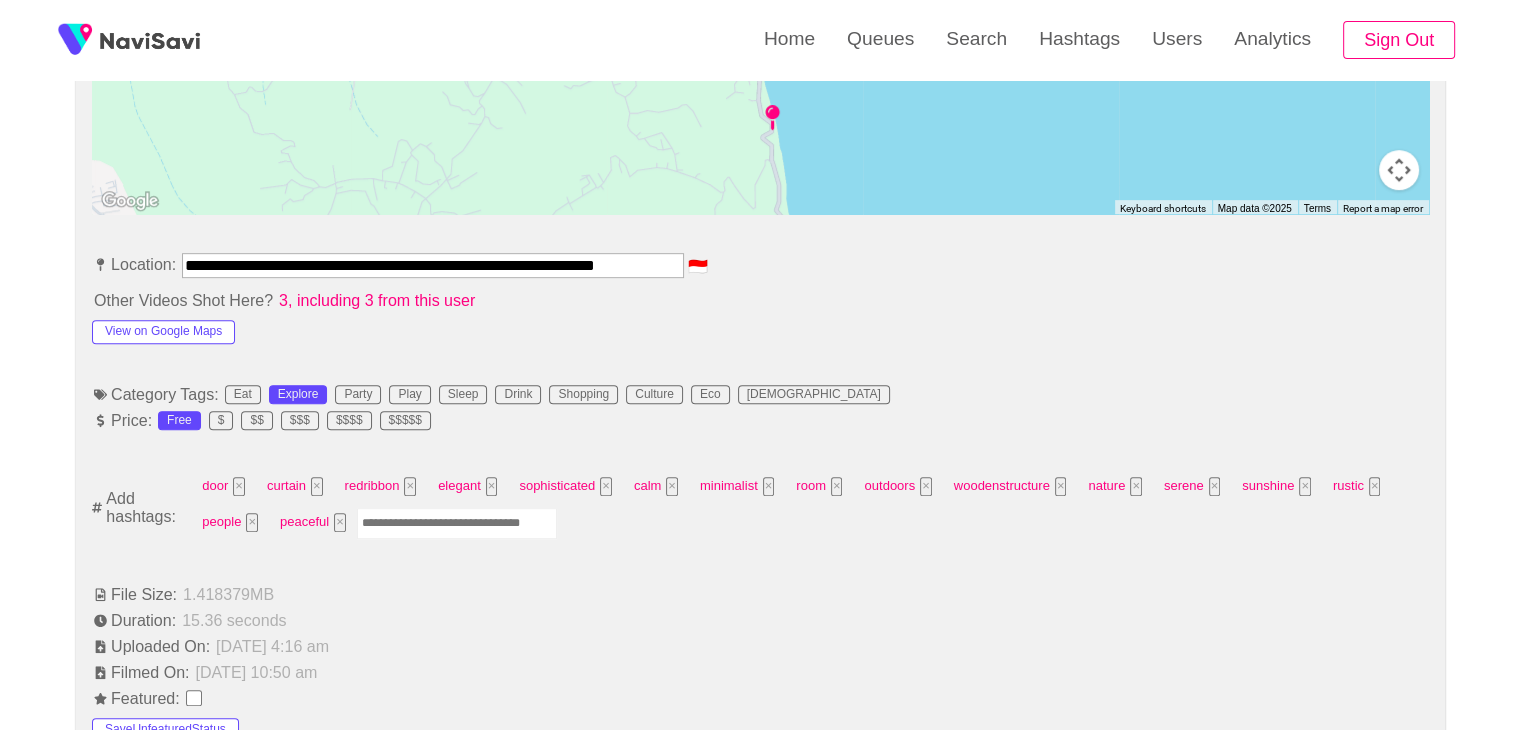 scroll, scrollTop: 1034, scrollLeft: 0, axis: vertical 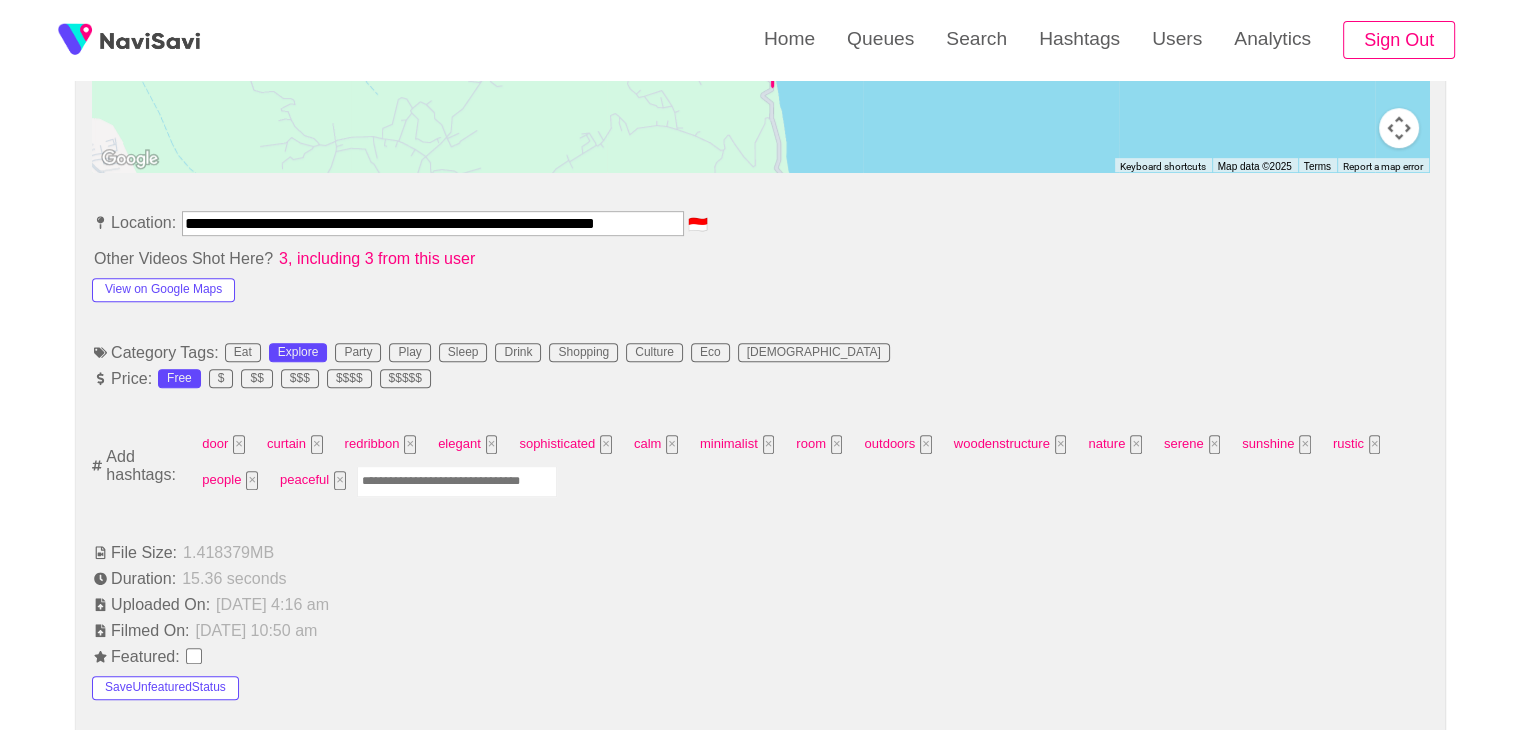 click at bounding box center (457, 481) 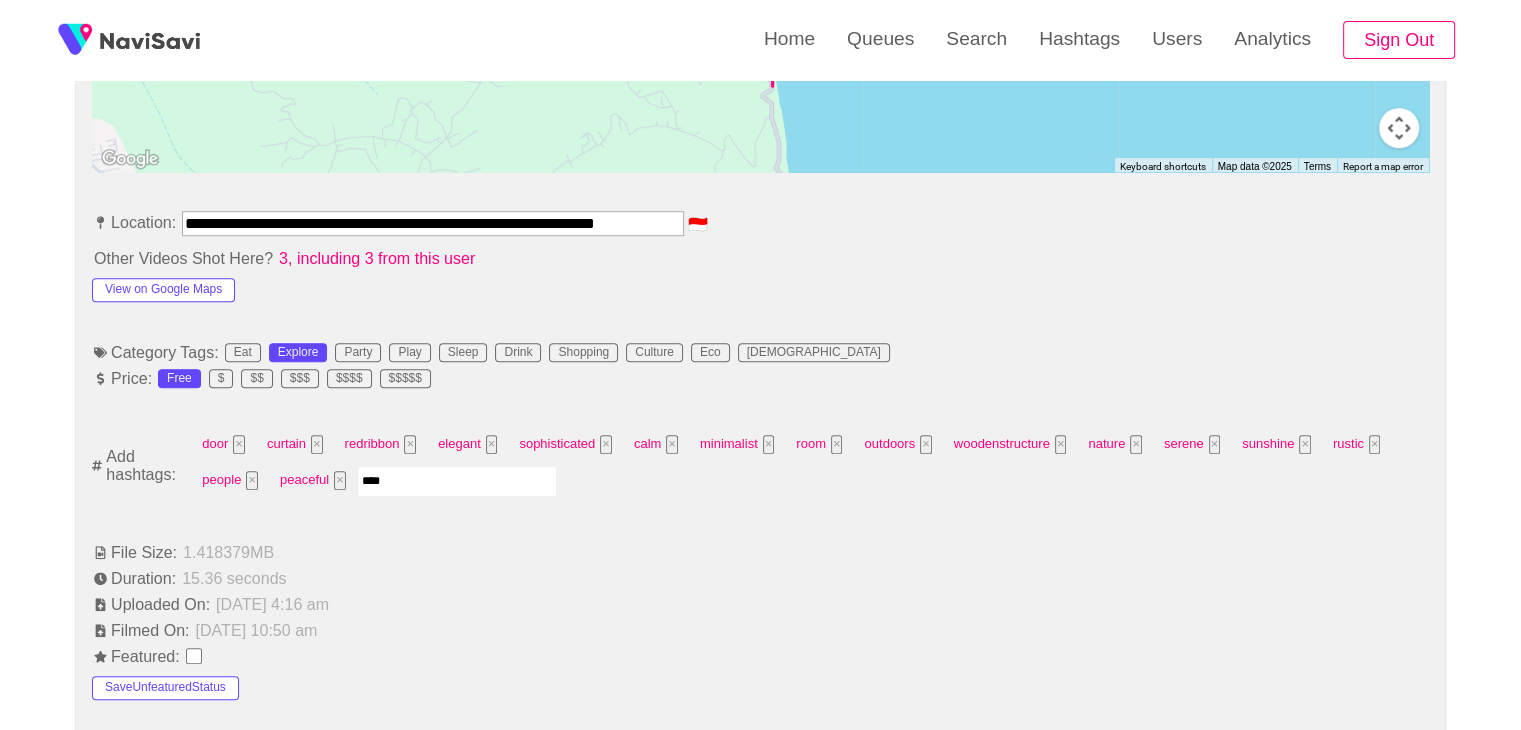 type on "*****" 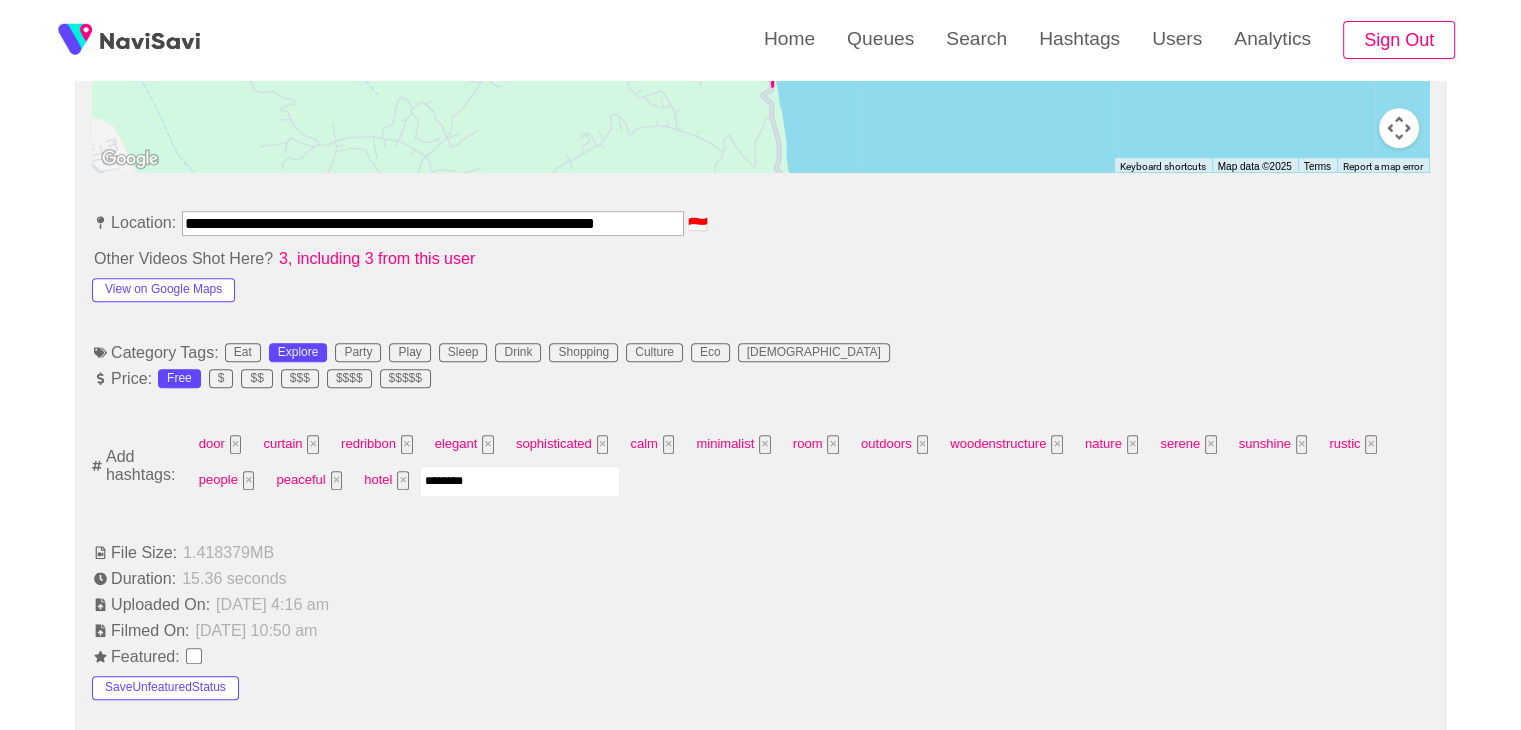 type on "*********" 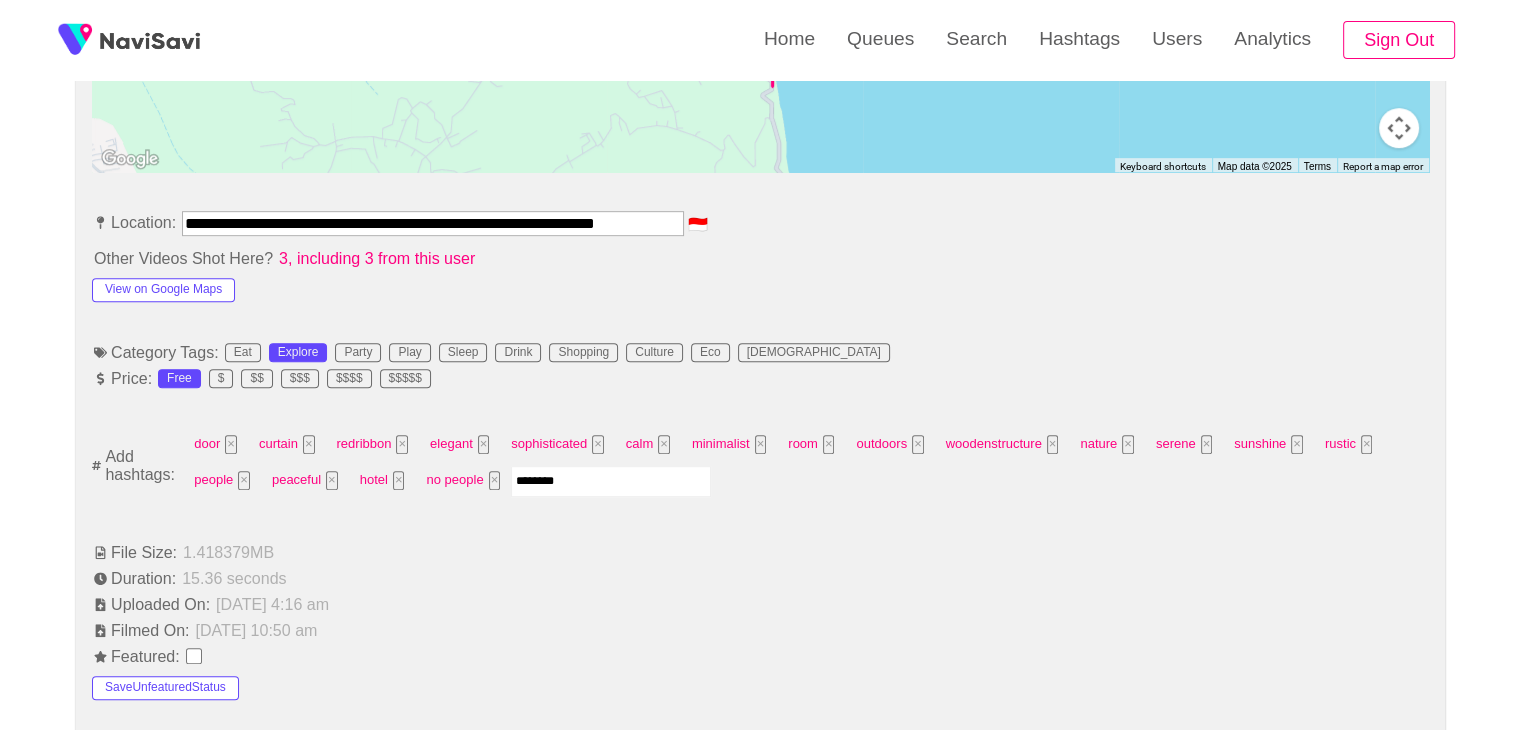 type on "*********" 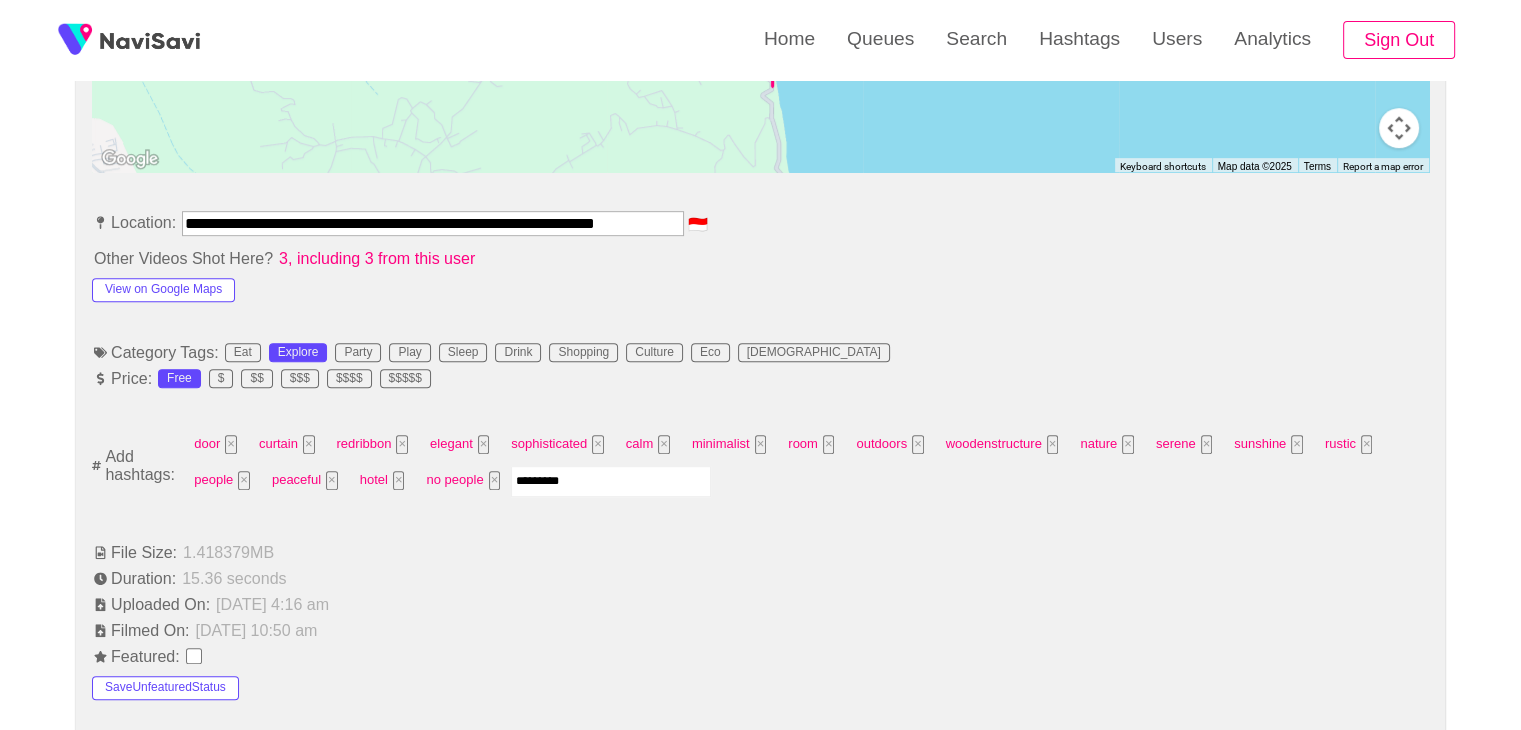 type 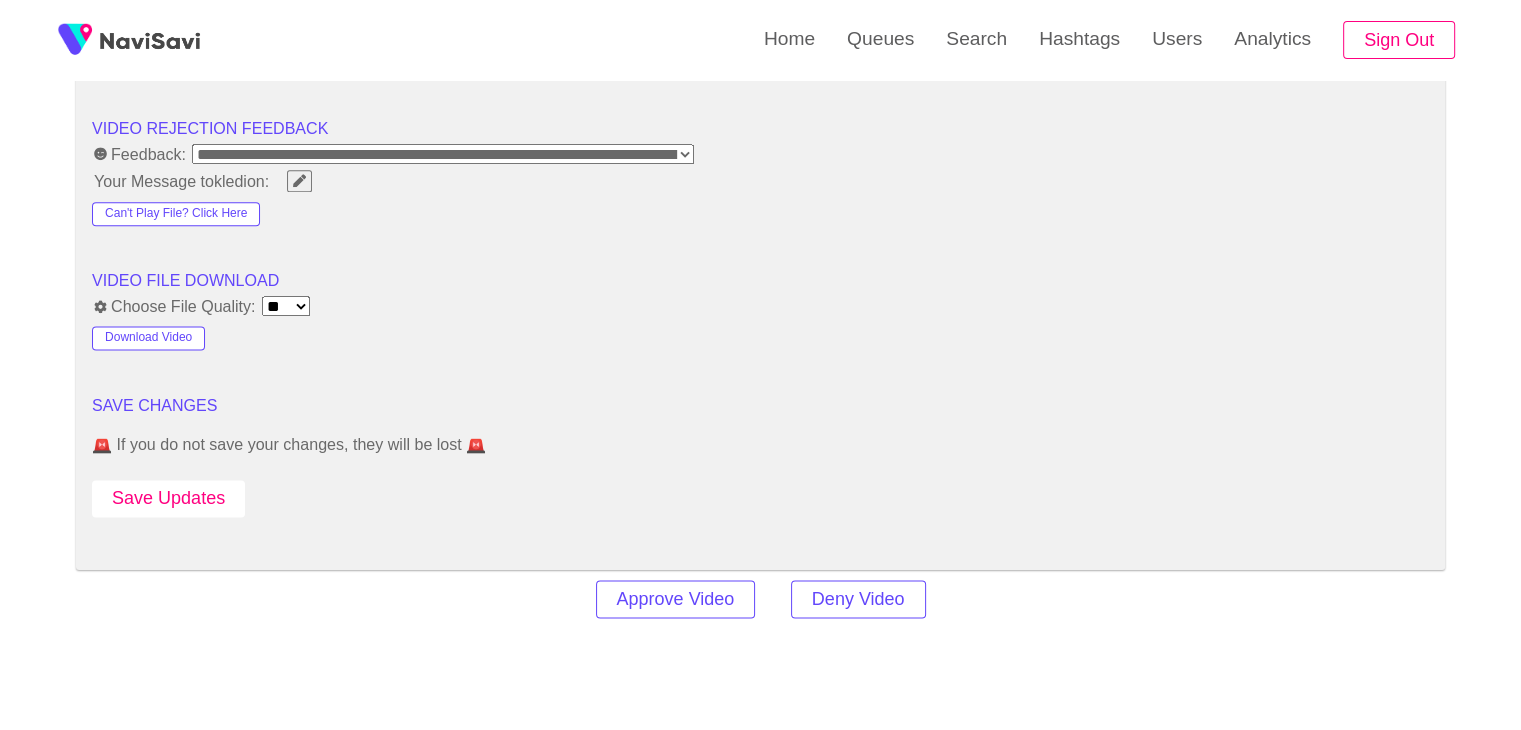 scroll, scrollTop: 2550, scrollLeft: 0, axis: vertical 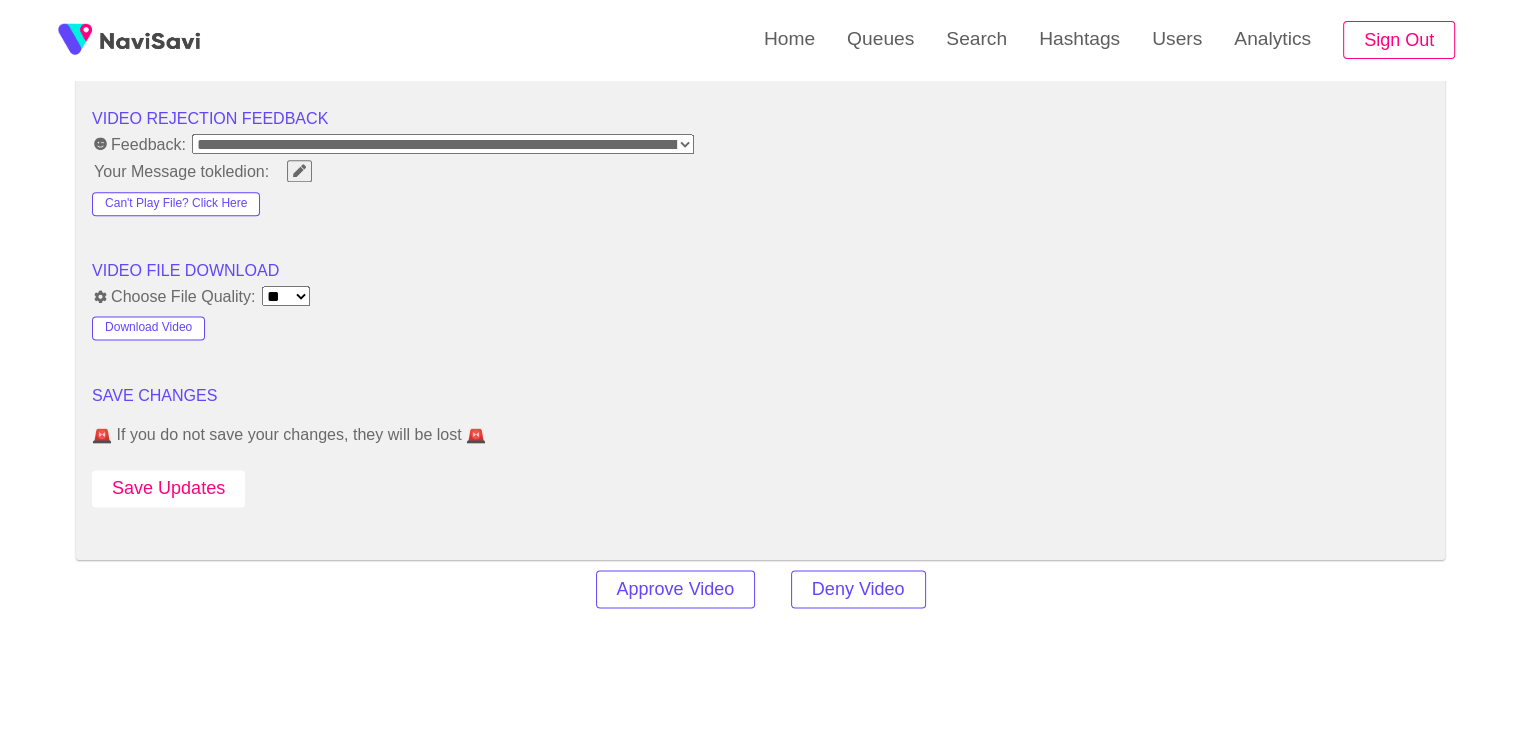 click on "Save Updates" at bounding box center (168, 488) 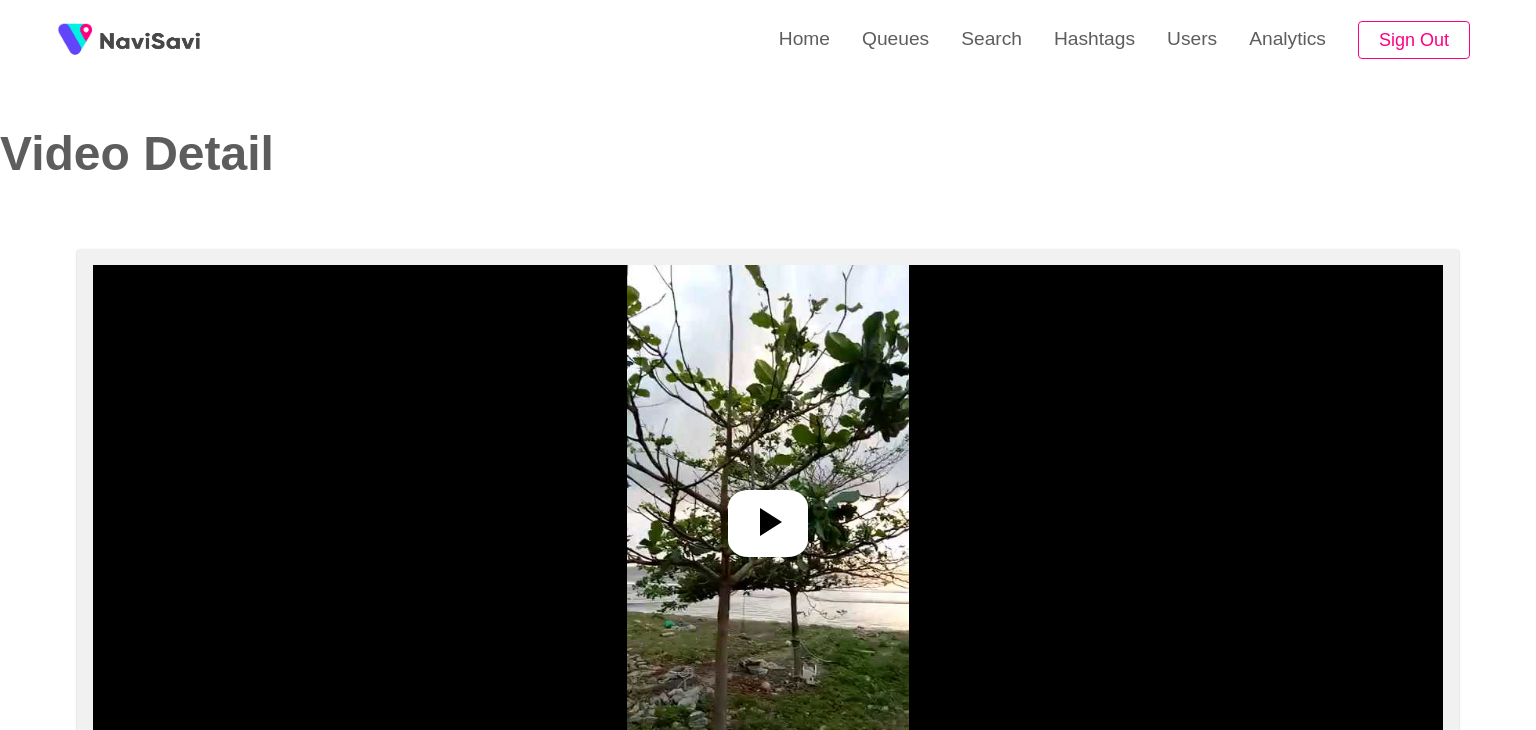 select on "**********" 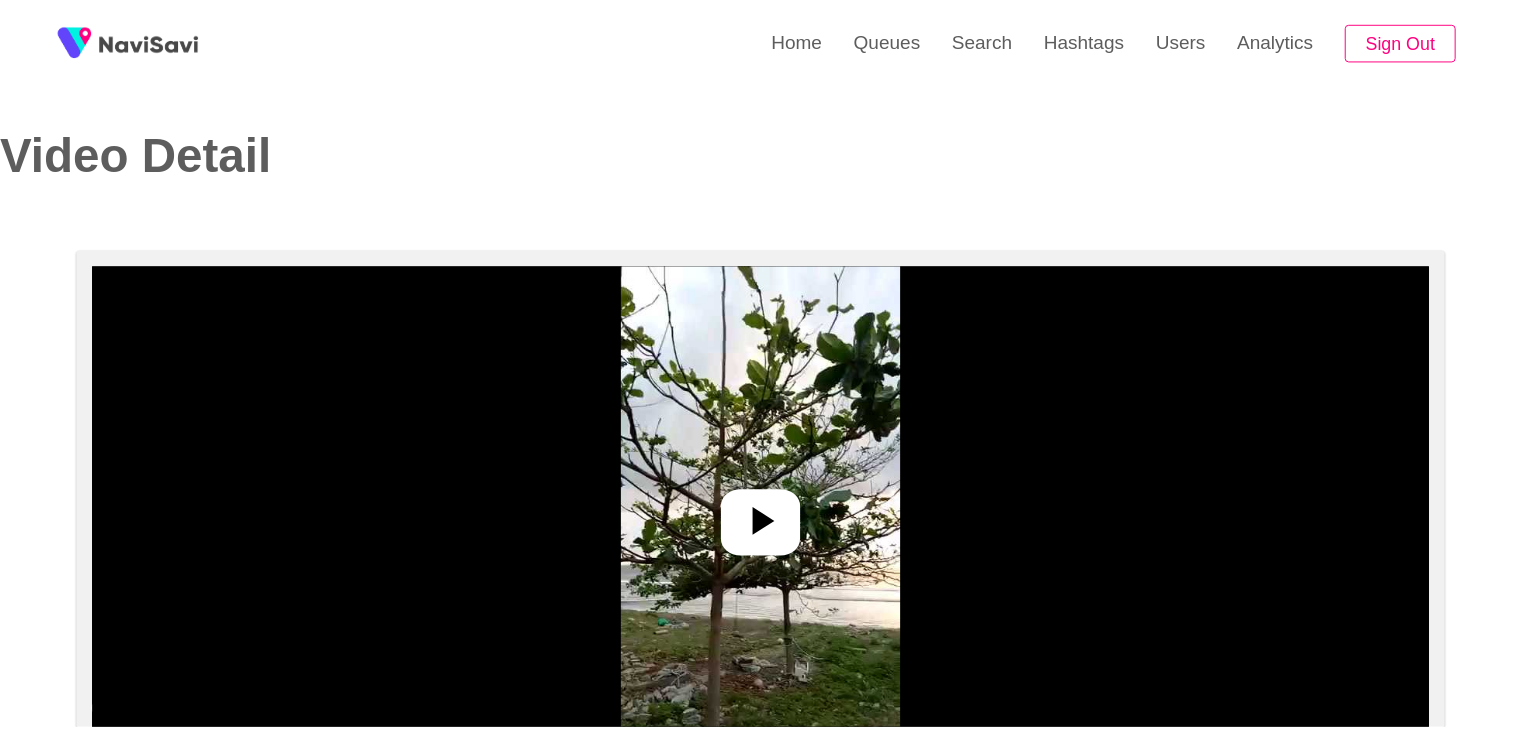 scroll, scrollTop: 0, scrollLeft: 0, axis: both 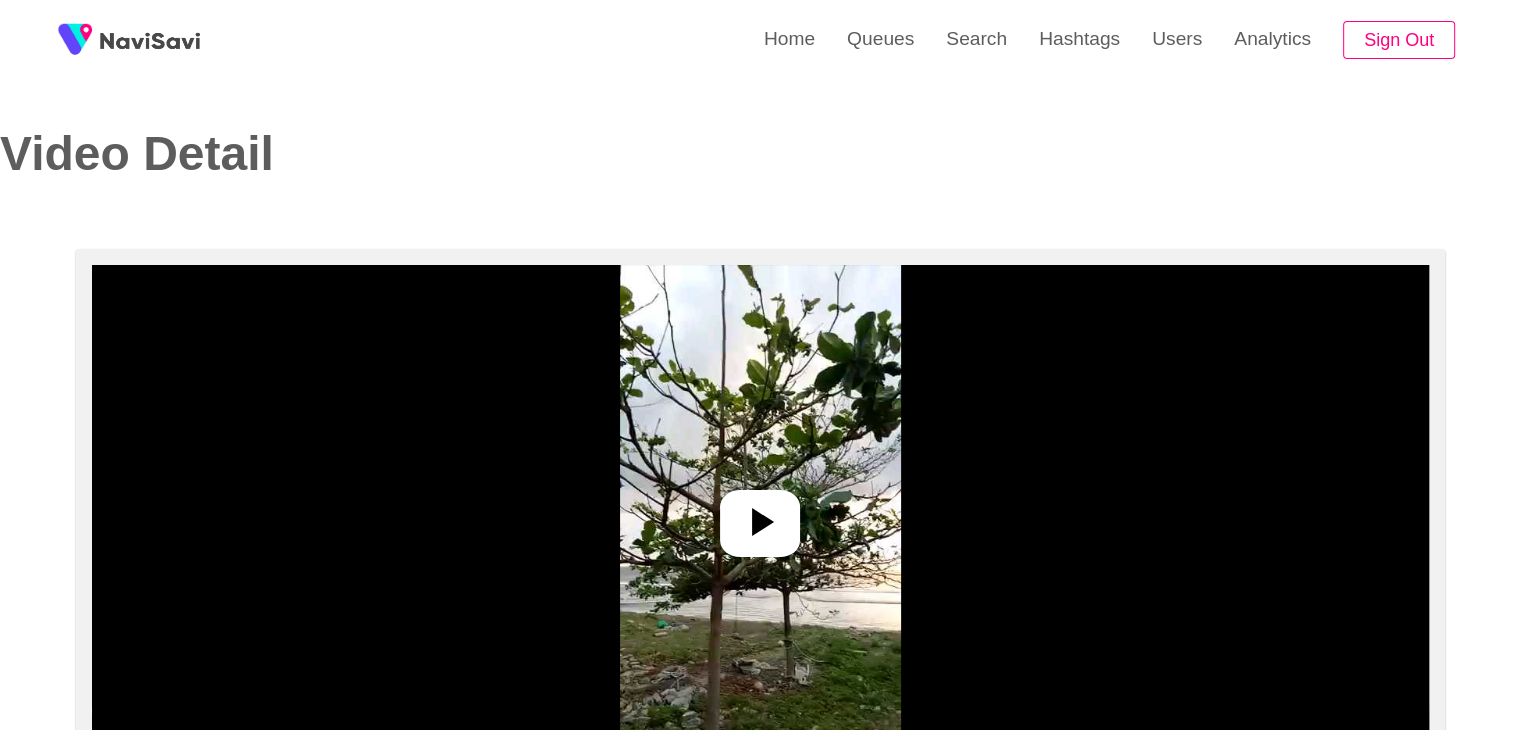 click at bounding box center [760, 515] 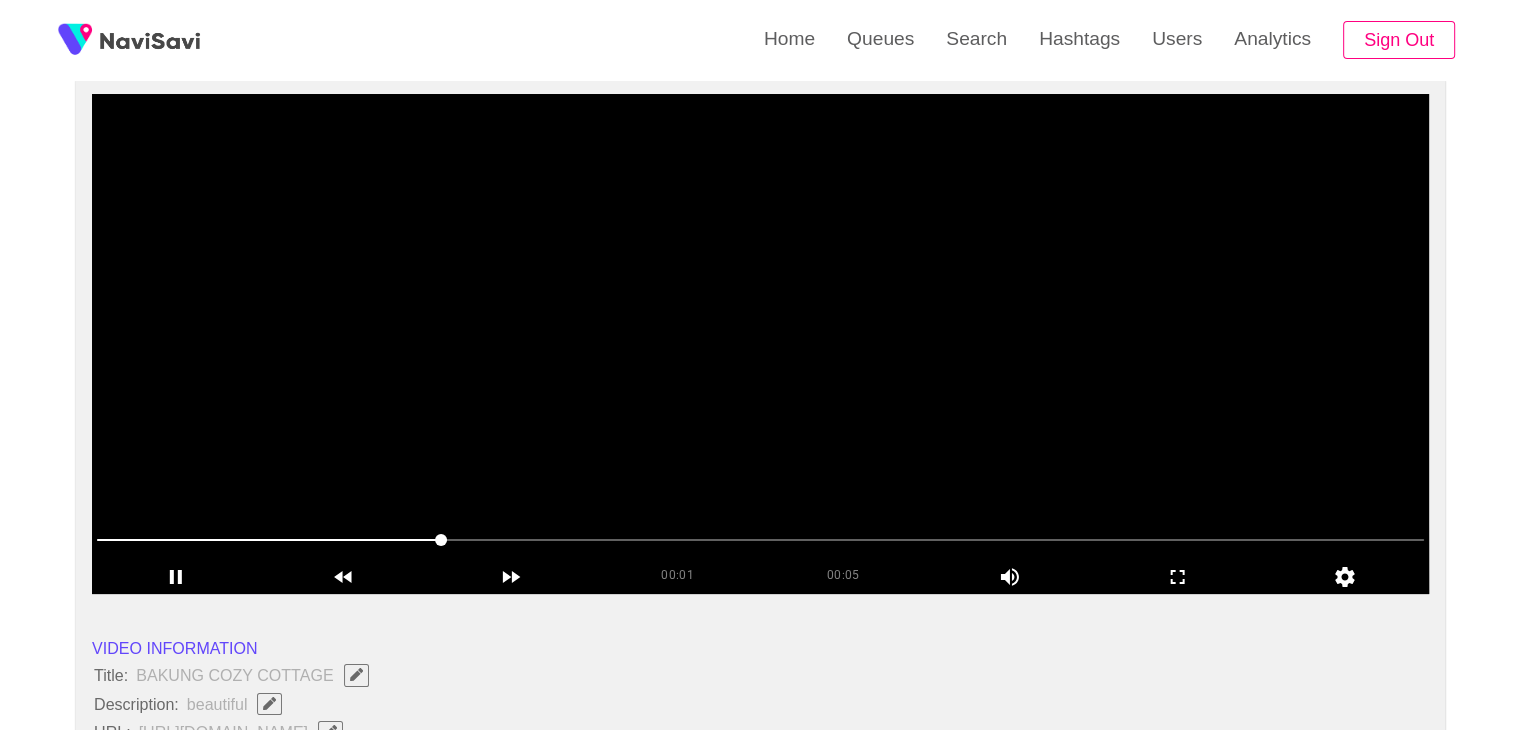 scroll, scrollTop: 208, scrollLeft: 0, axis: vertical 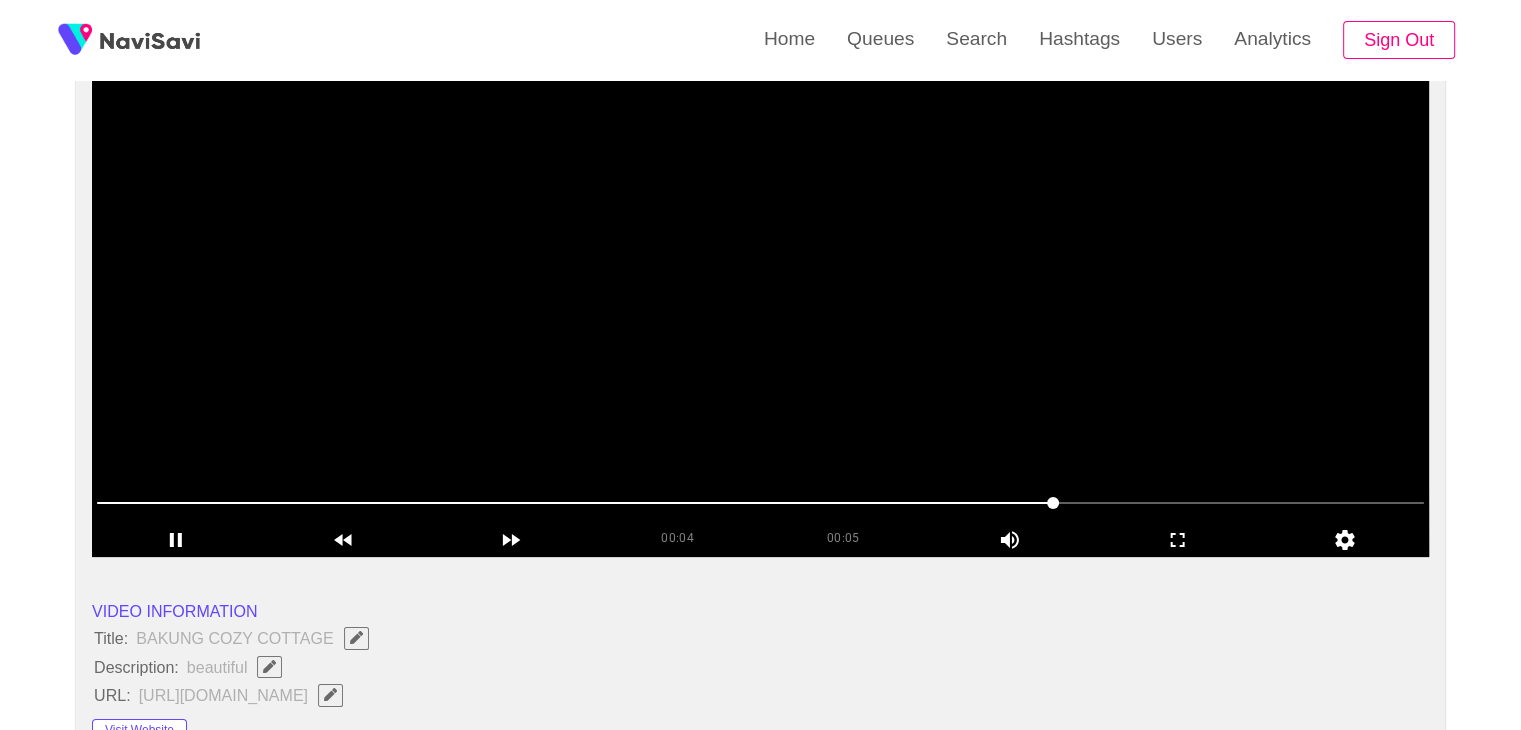 click at bounding box center (269, 667) 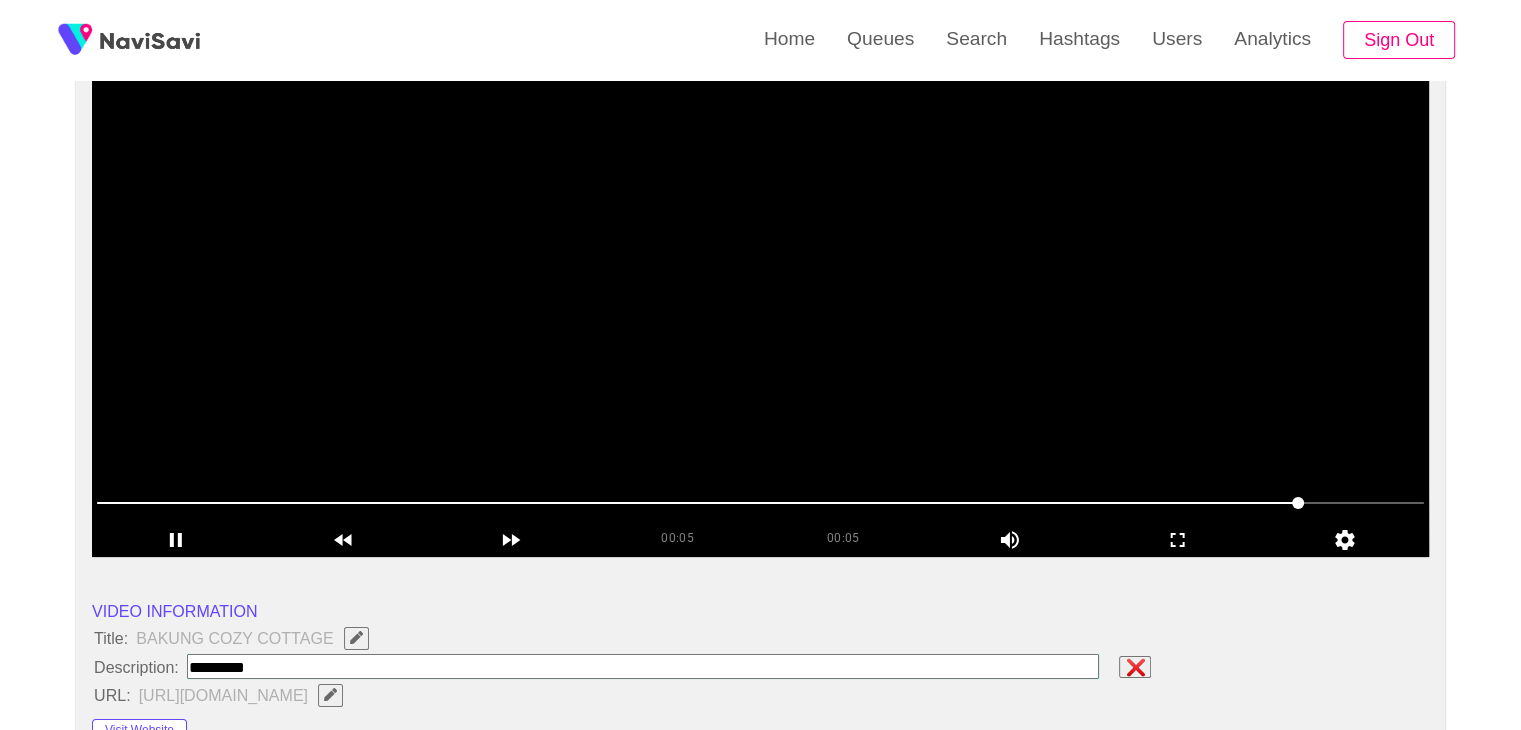 click at bounding box center (643, 666) 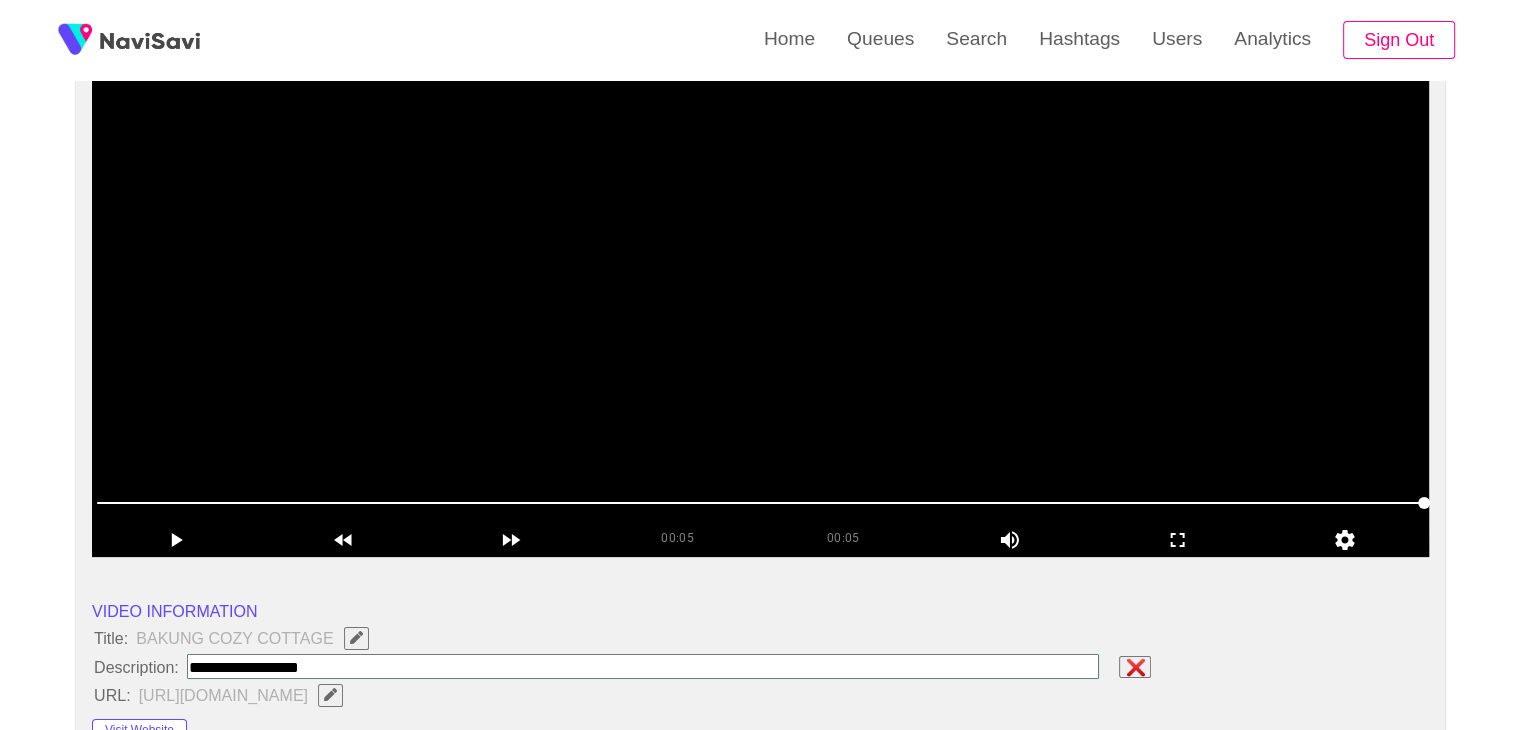 type on "**********" 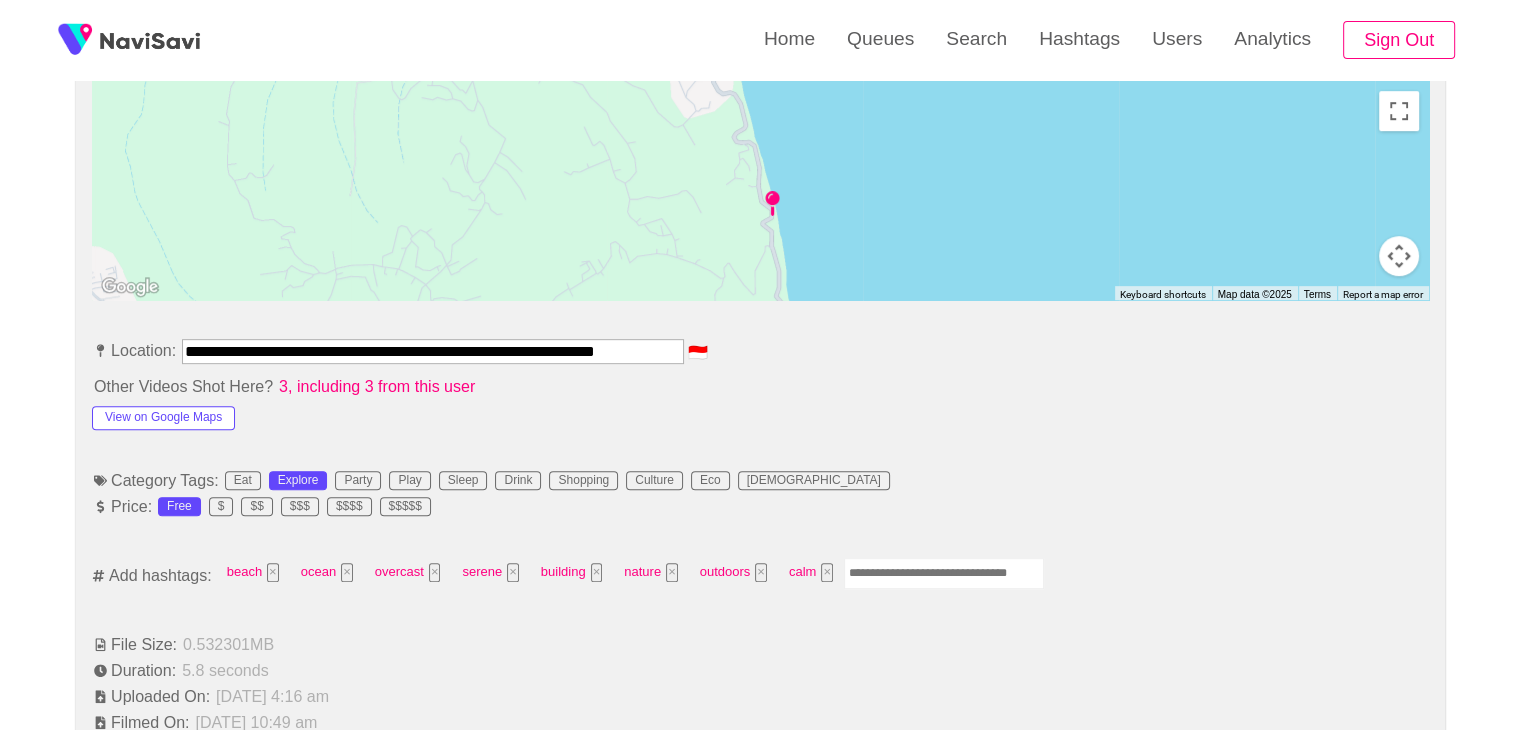 scroll, scrollTop: 1048, scrollLeft: 0, axis: vertical 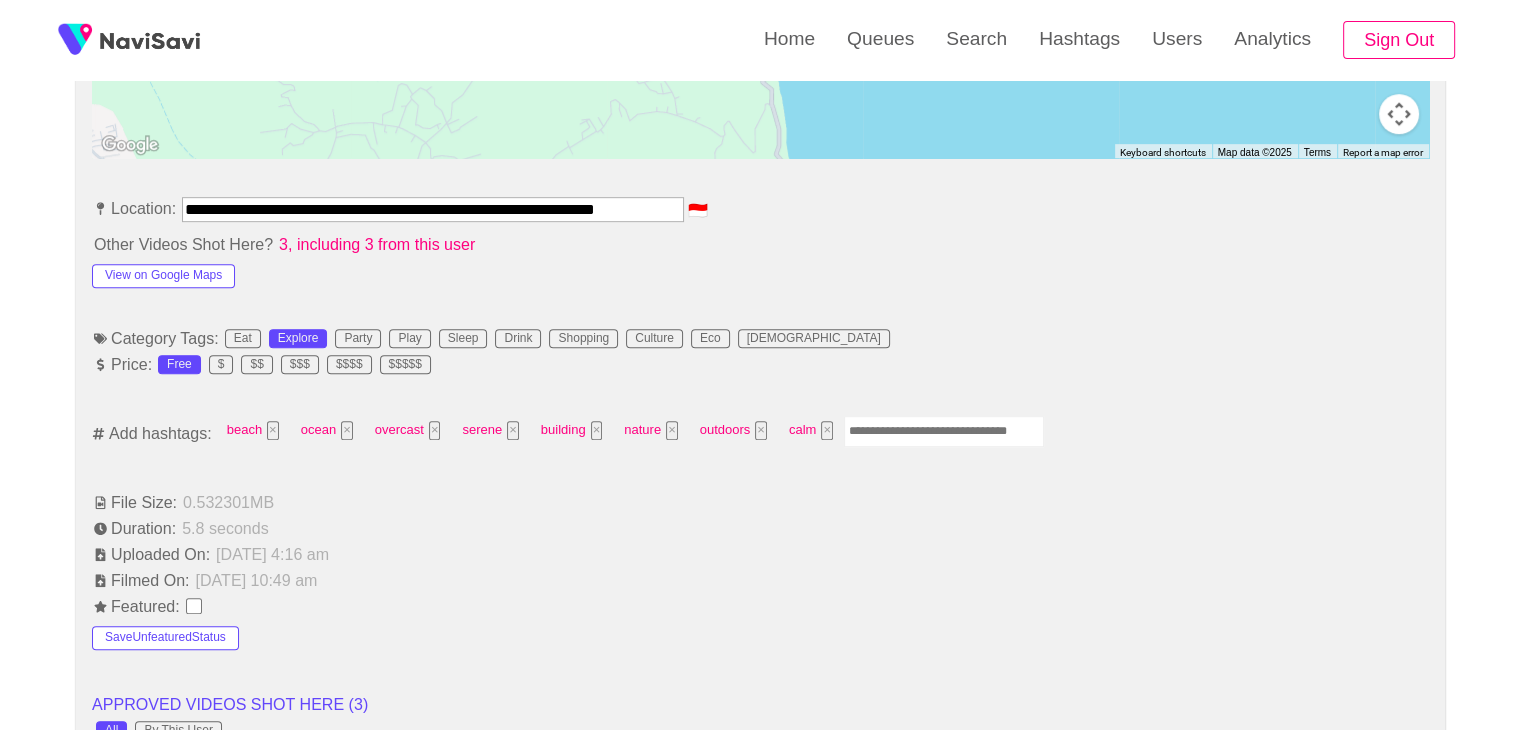 click at bounding box center (944, 431) 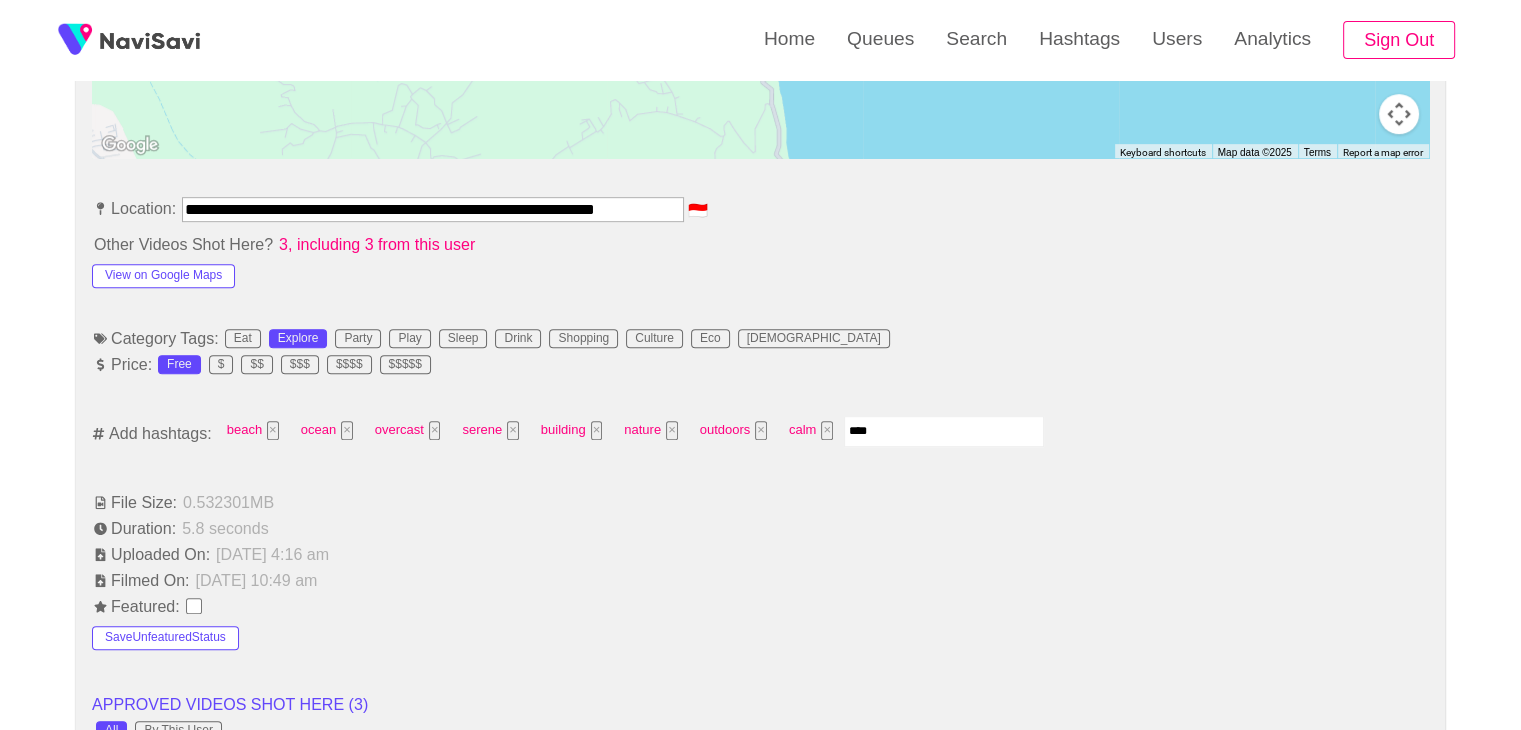 type on "*****" 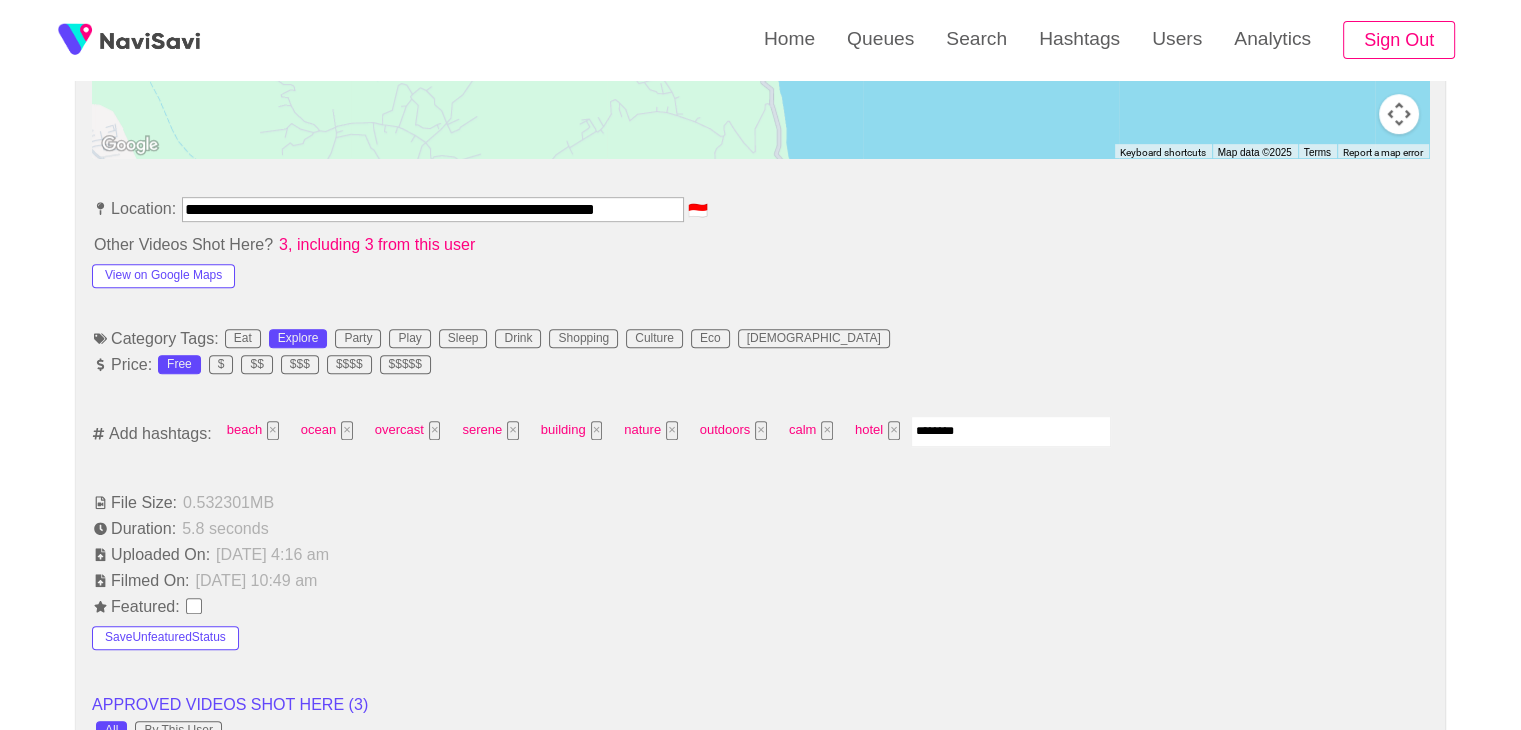 type on "*********" 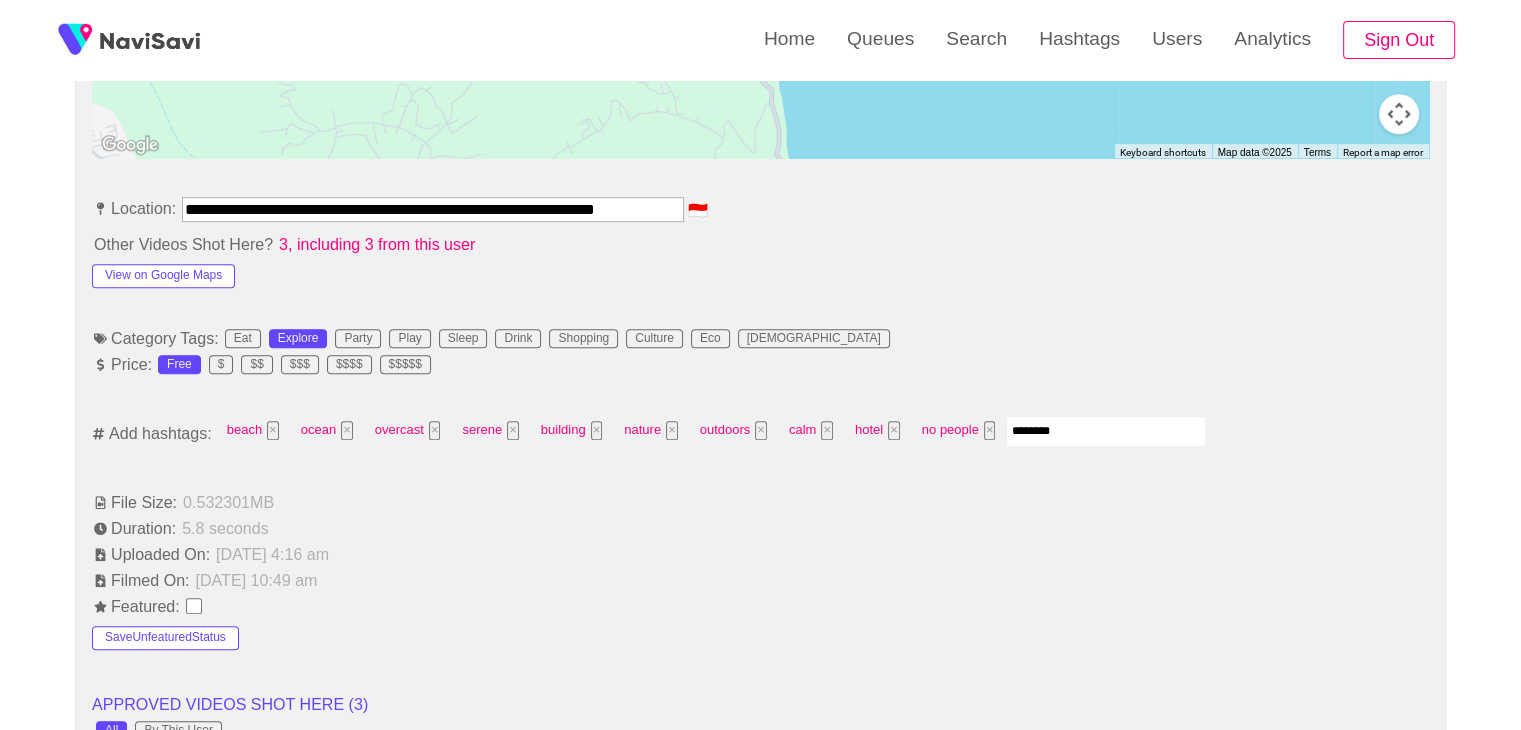 type on "*********" 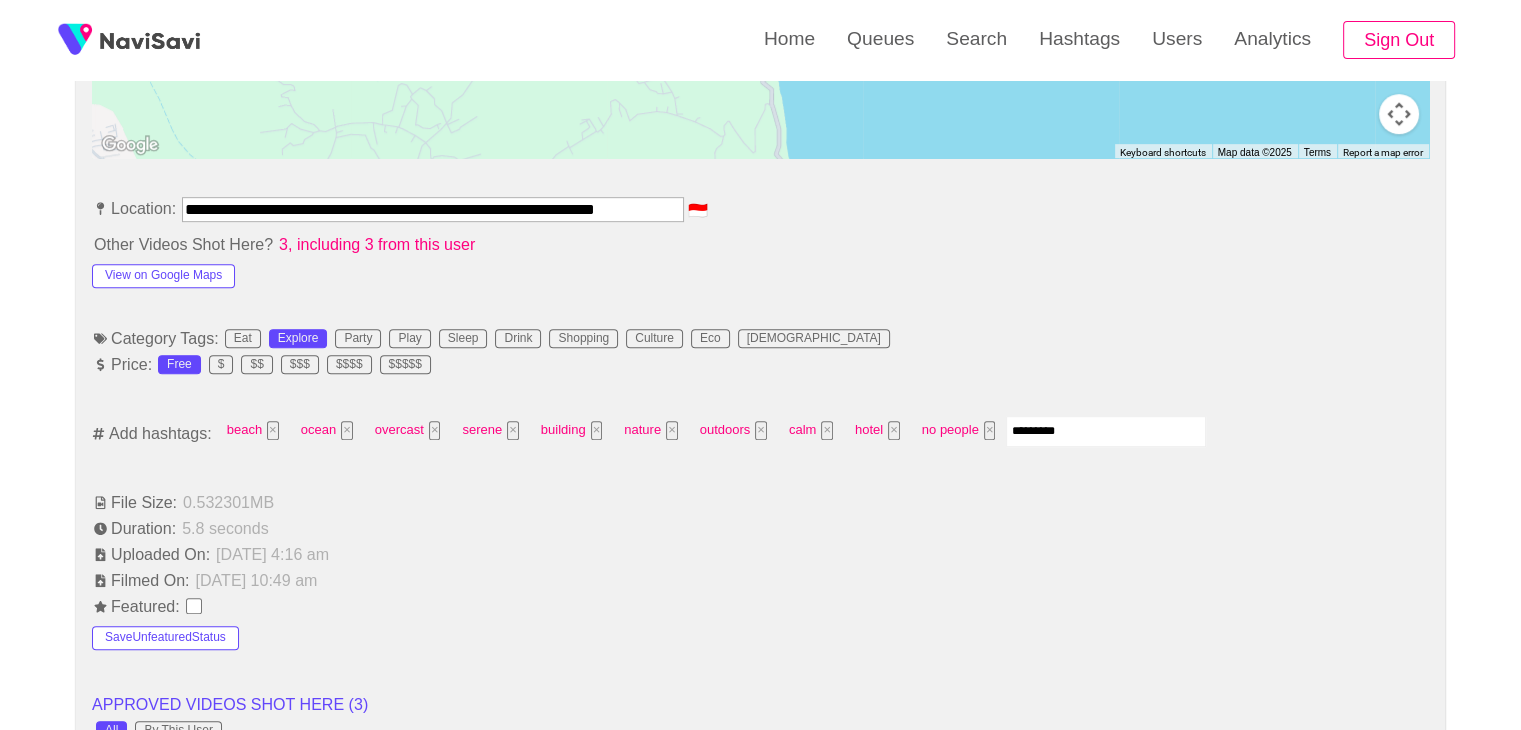 type 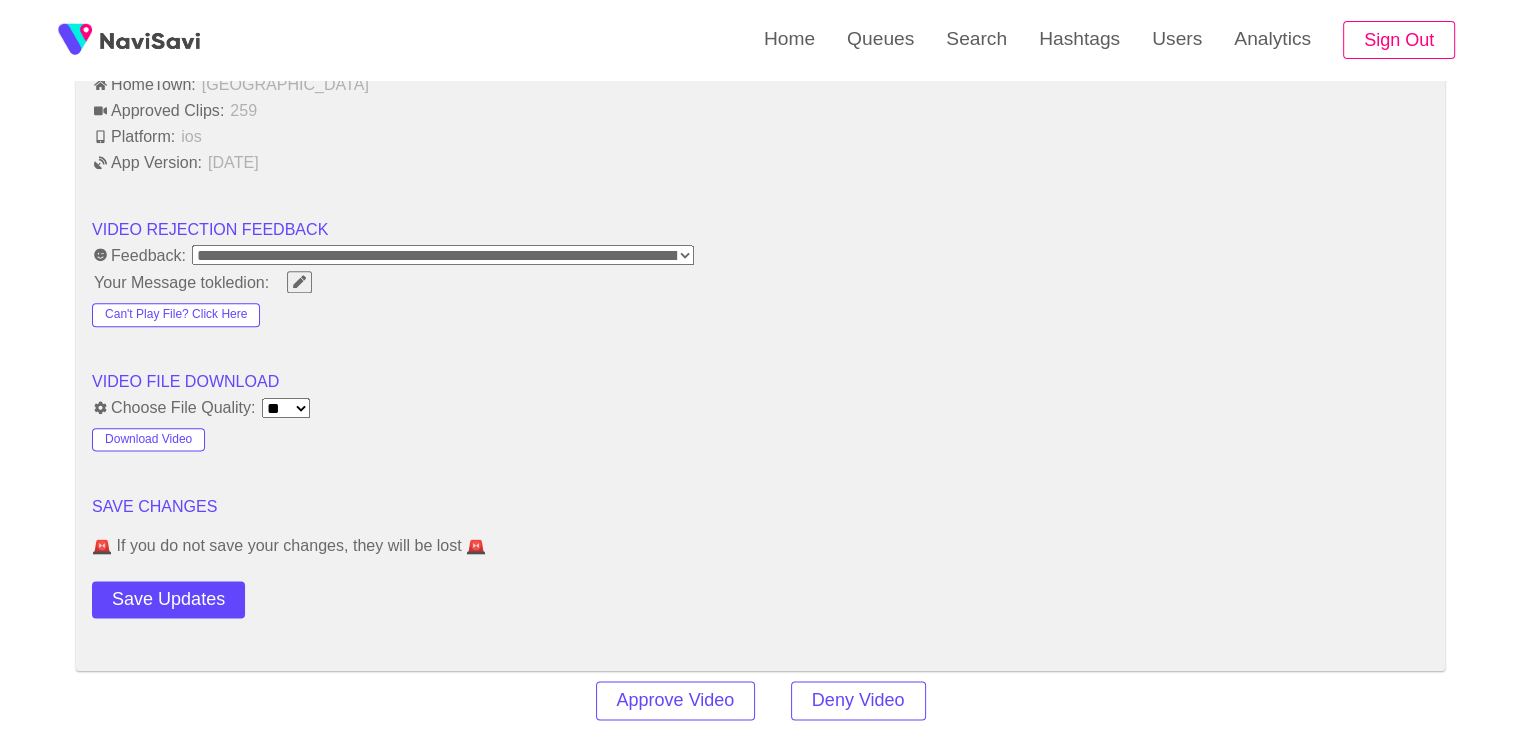 scroll, scrollTop: 2554, scrollLeft: 0, axis: vertical 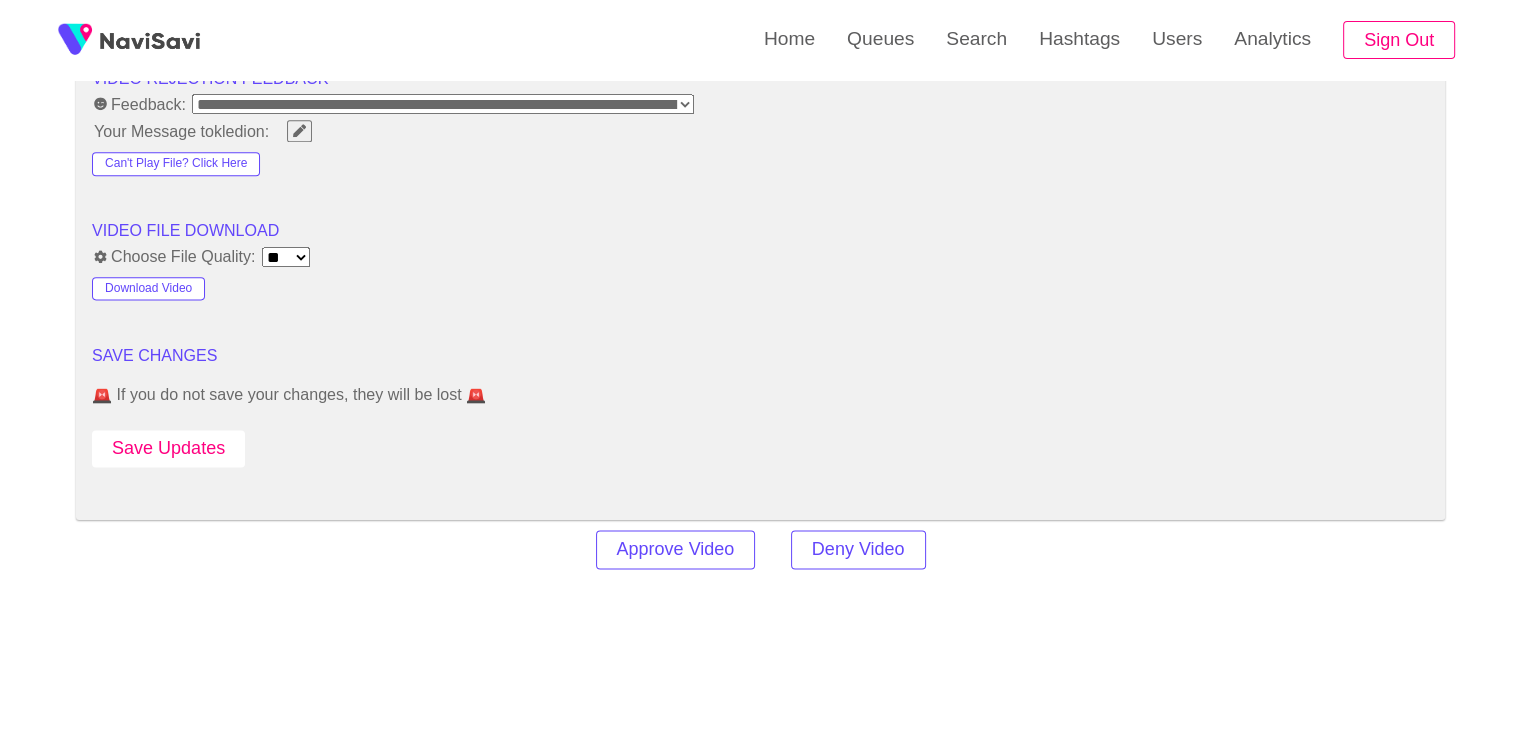 click on "Save Updates" at bounding box center [168, 448] 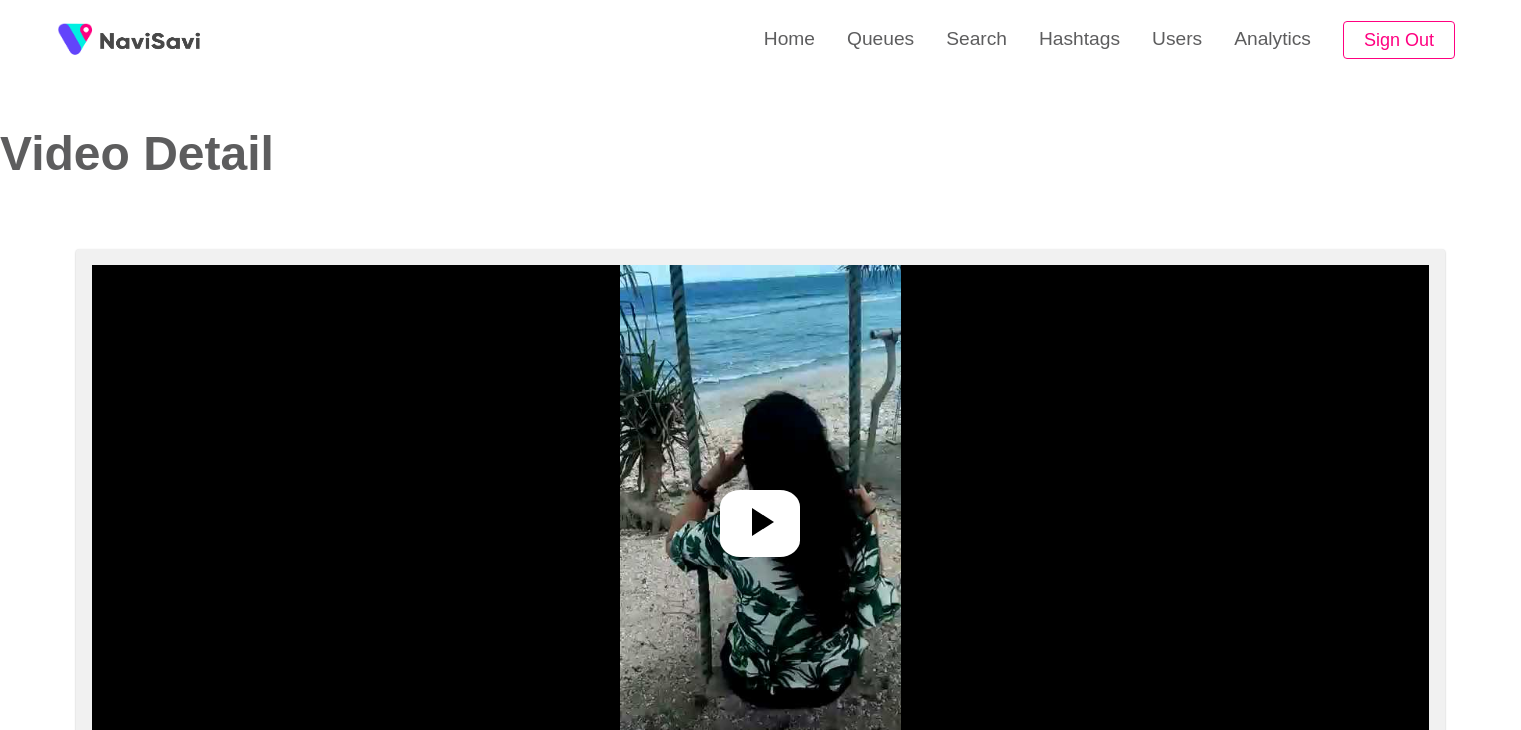 select on "**********" 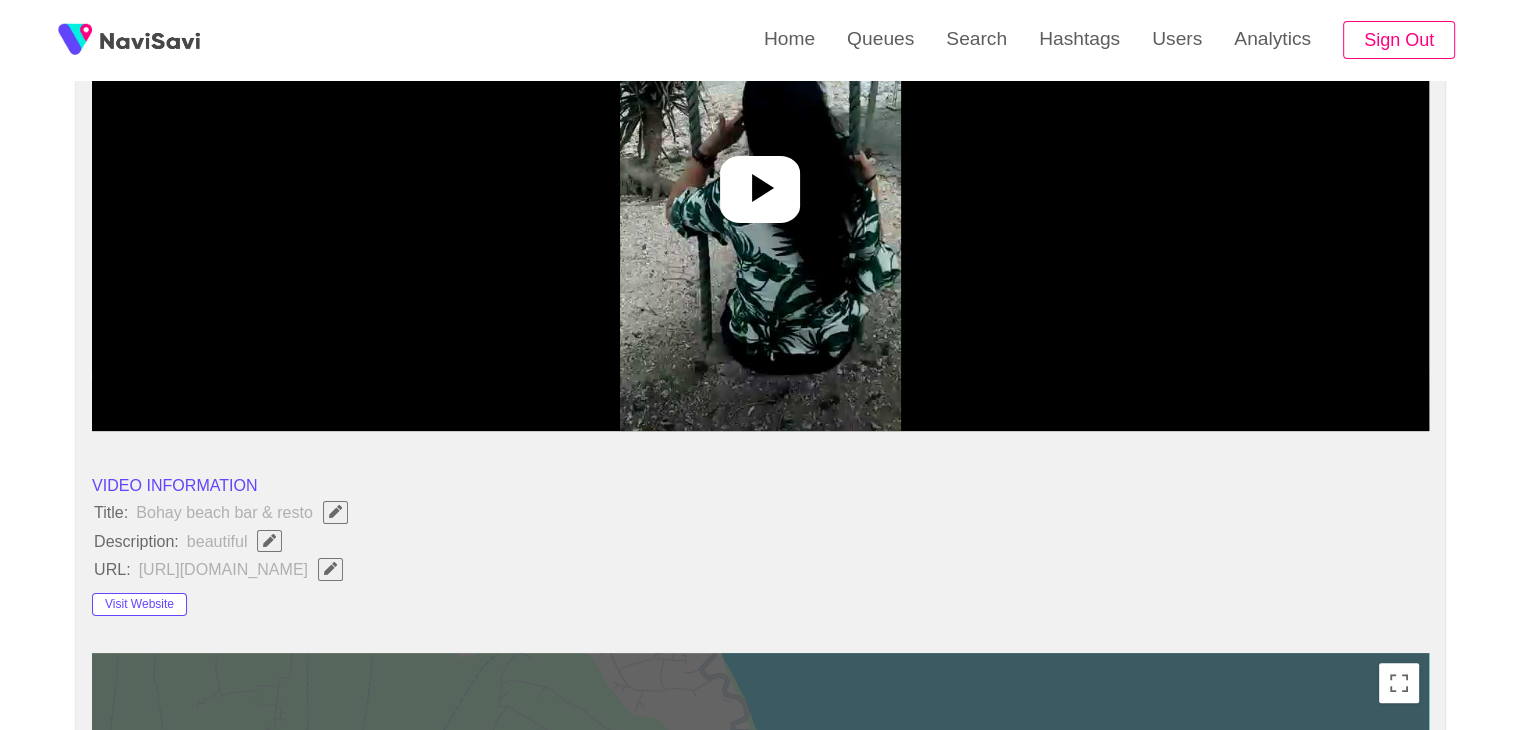 click at bounding box center (760, 181) 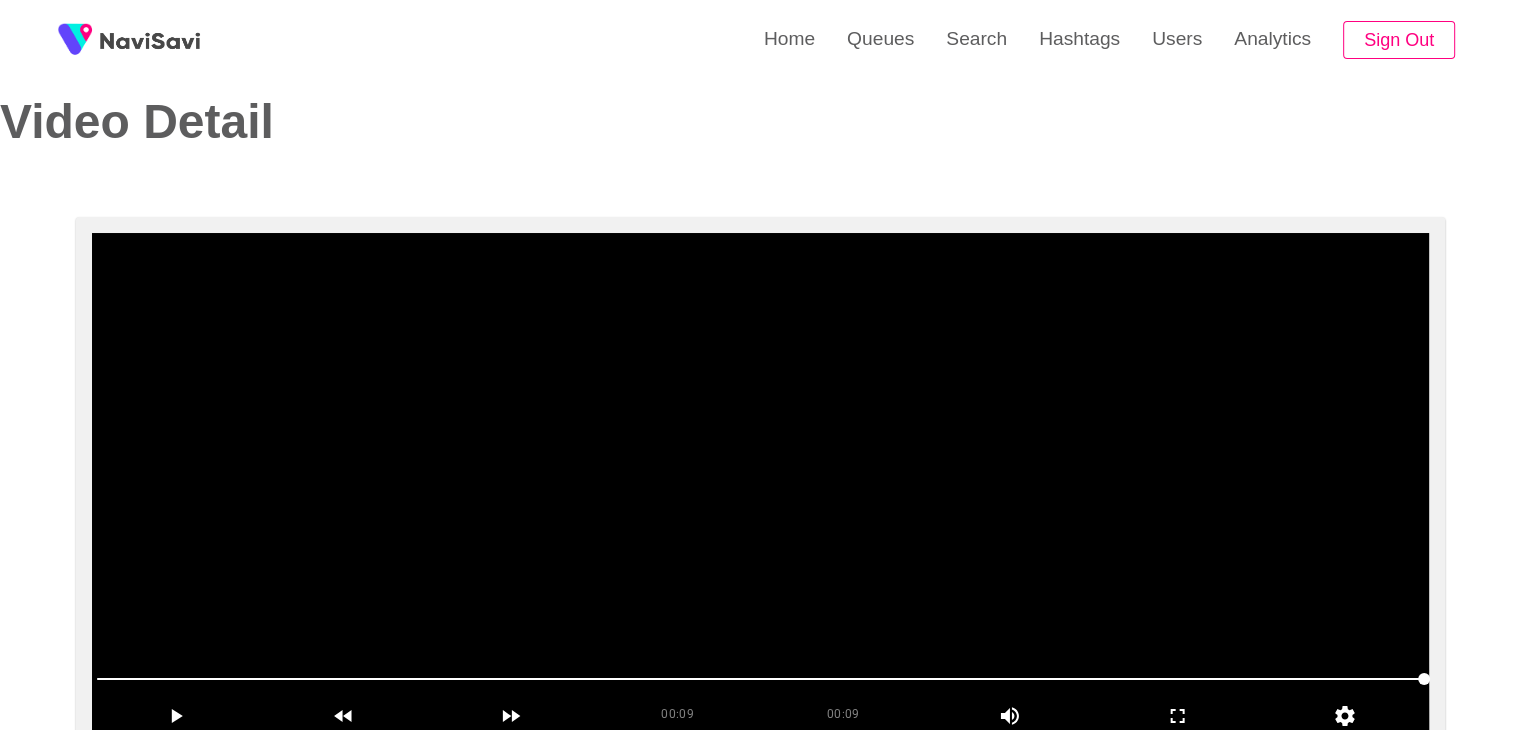 scroll, scrollTop: 32, scrollLeft: 0, axis: vertical 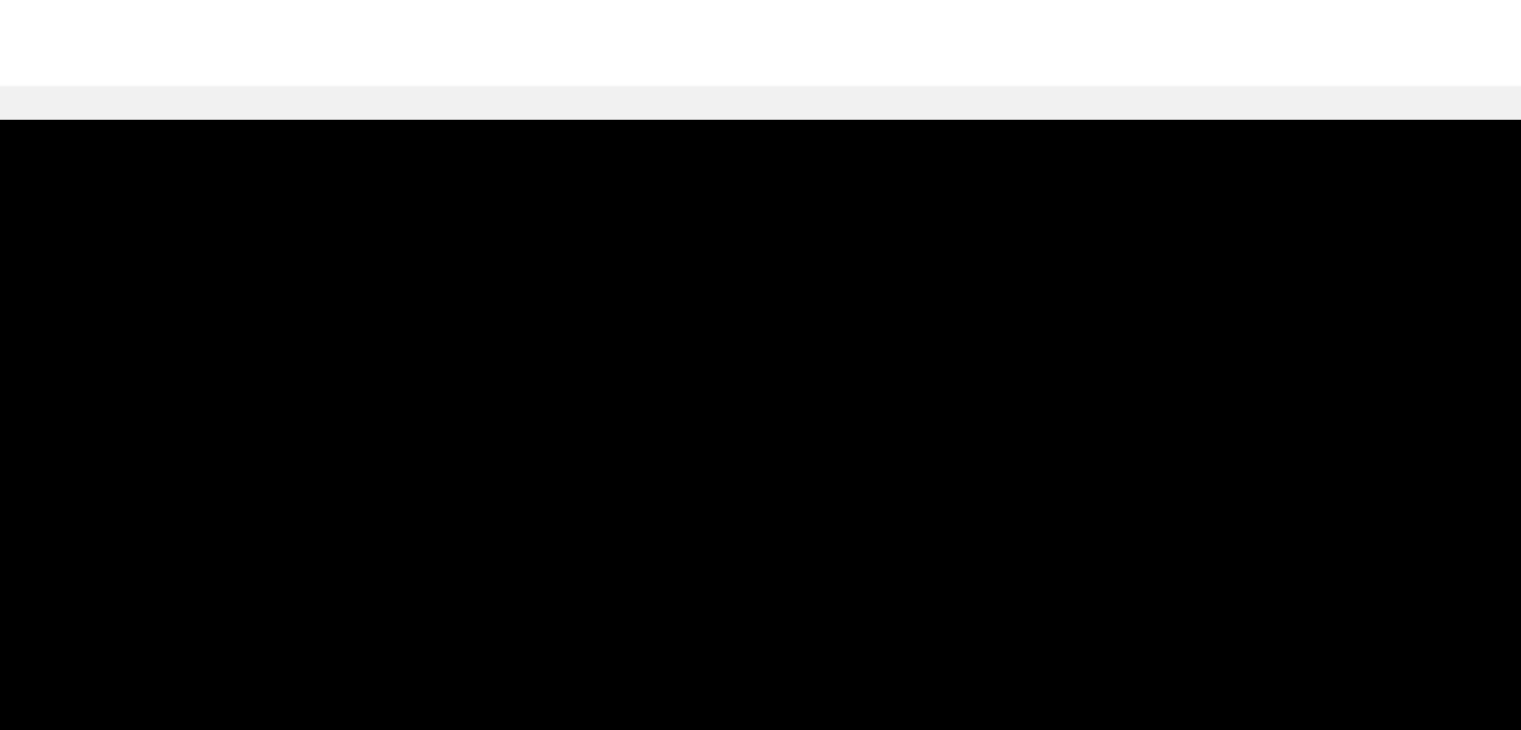 click at bounding box center (760, 483) 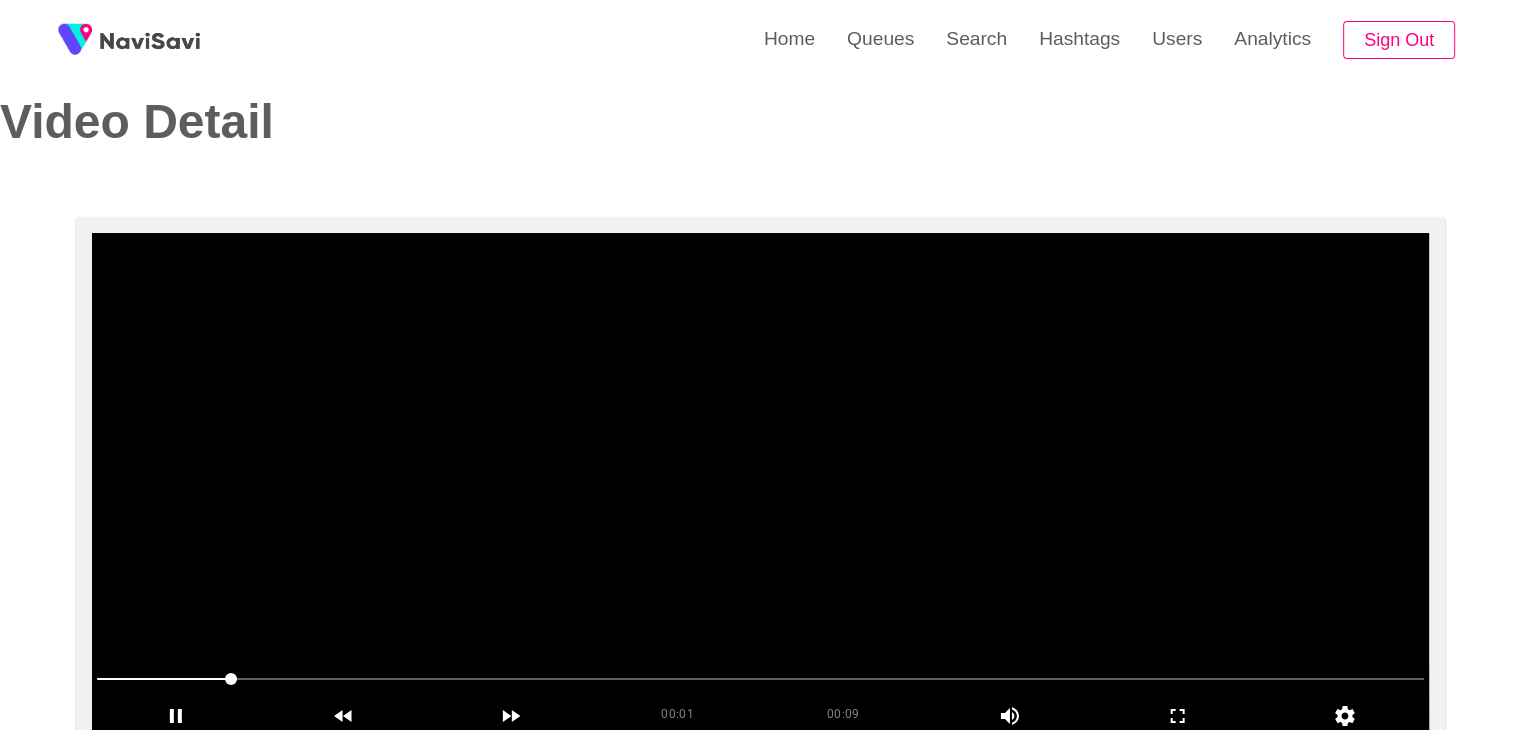 click at bounding box center [760, 483] 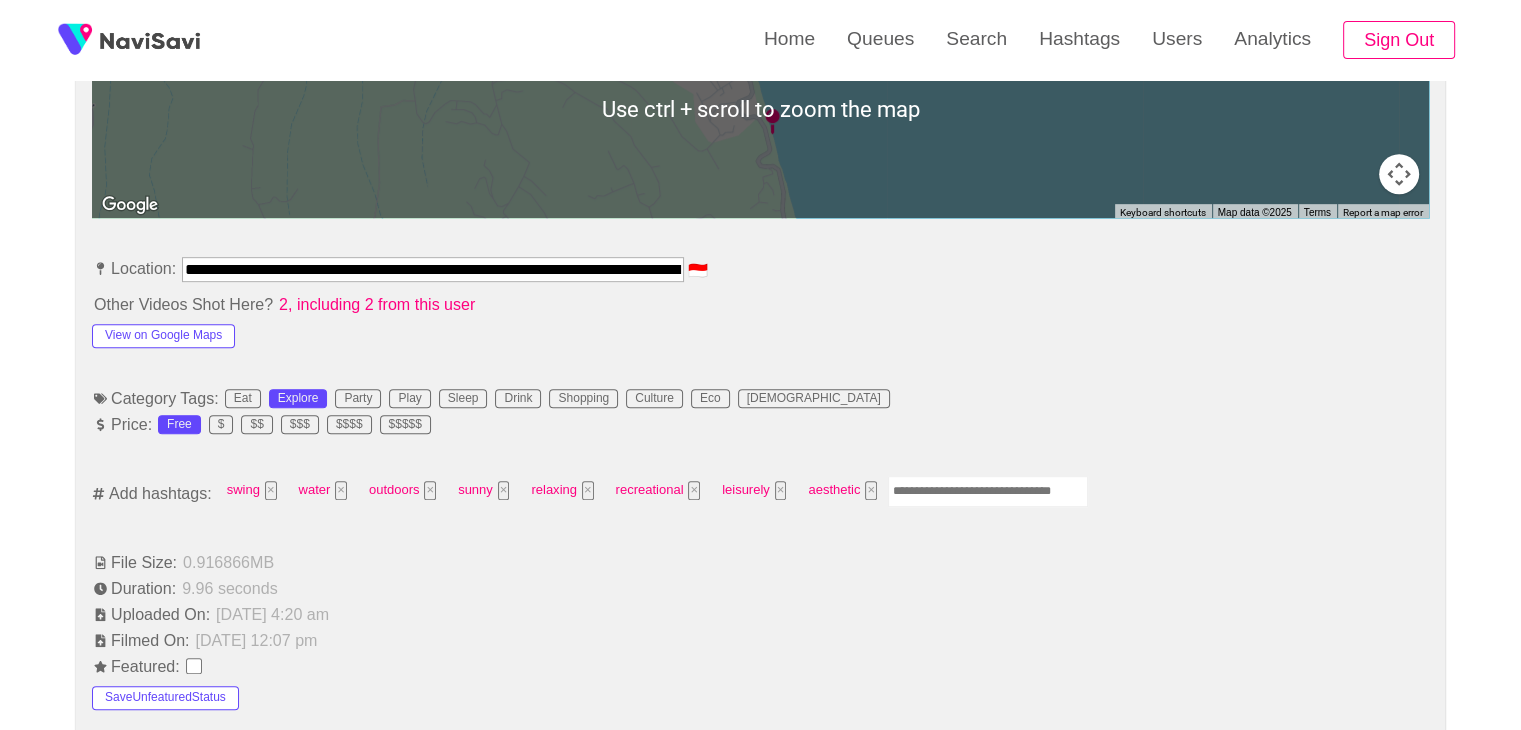 scroll, scrollTop: 1024, scrollLeft: 0, axis: vertical 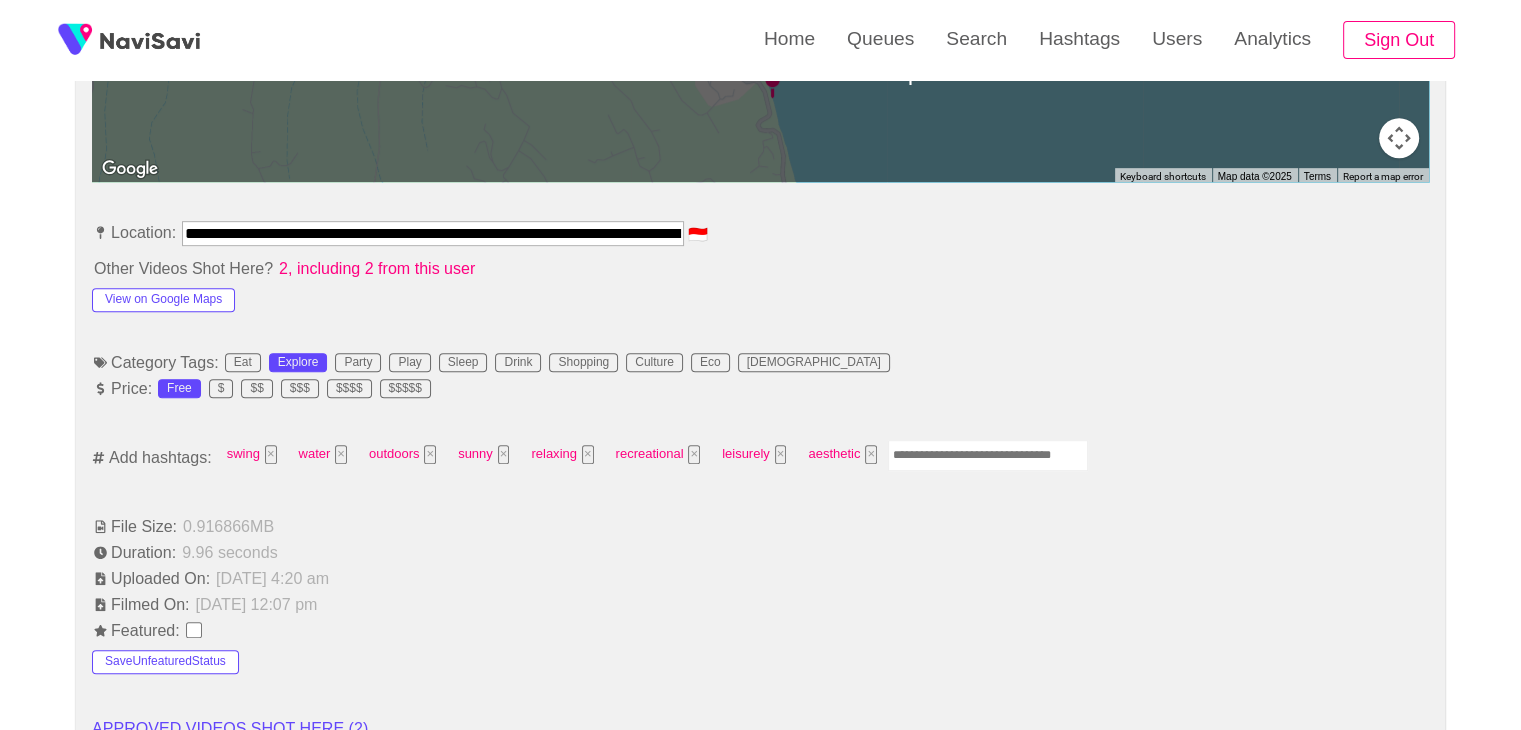 click at bounding box center [988, 455] 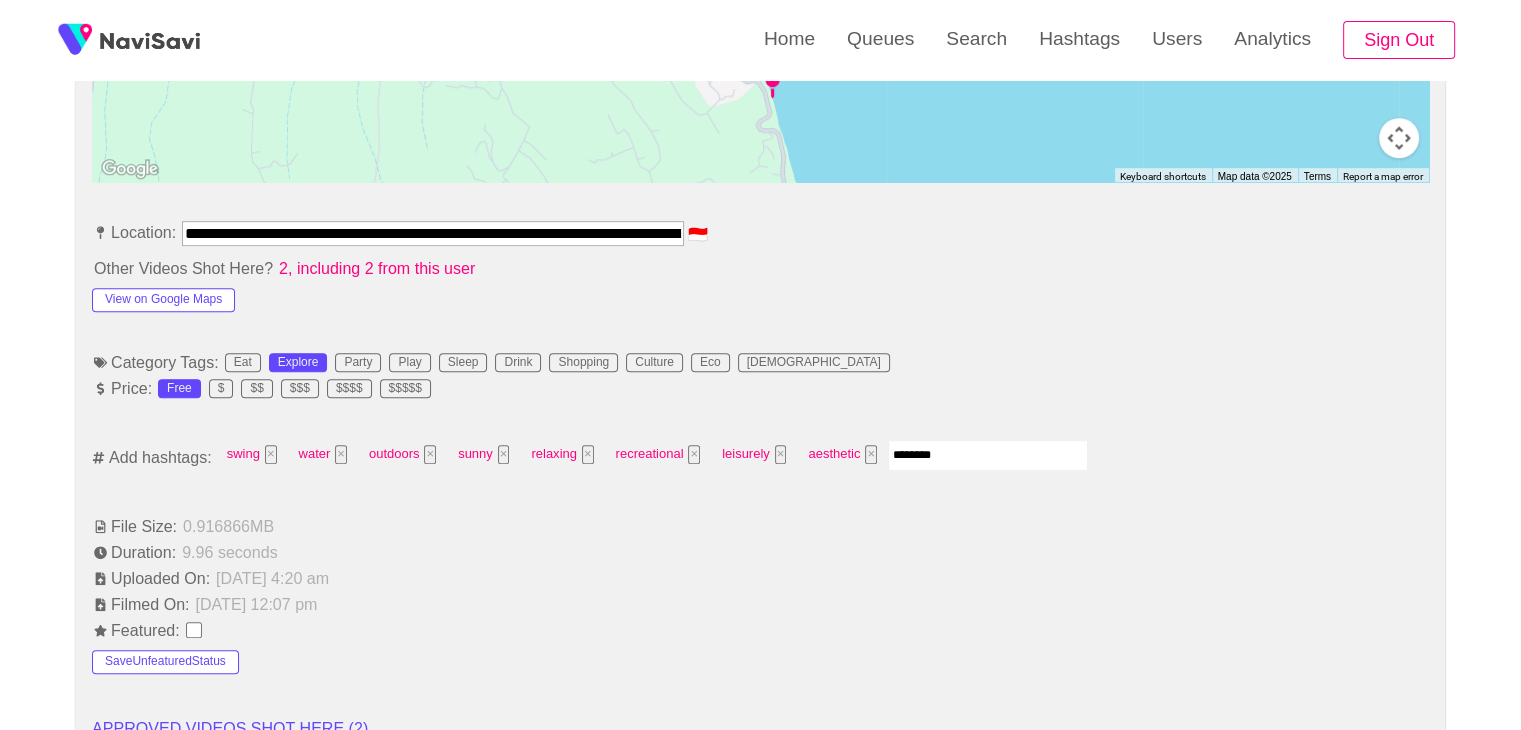 type on "*********" 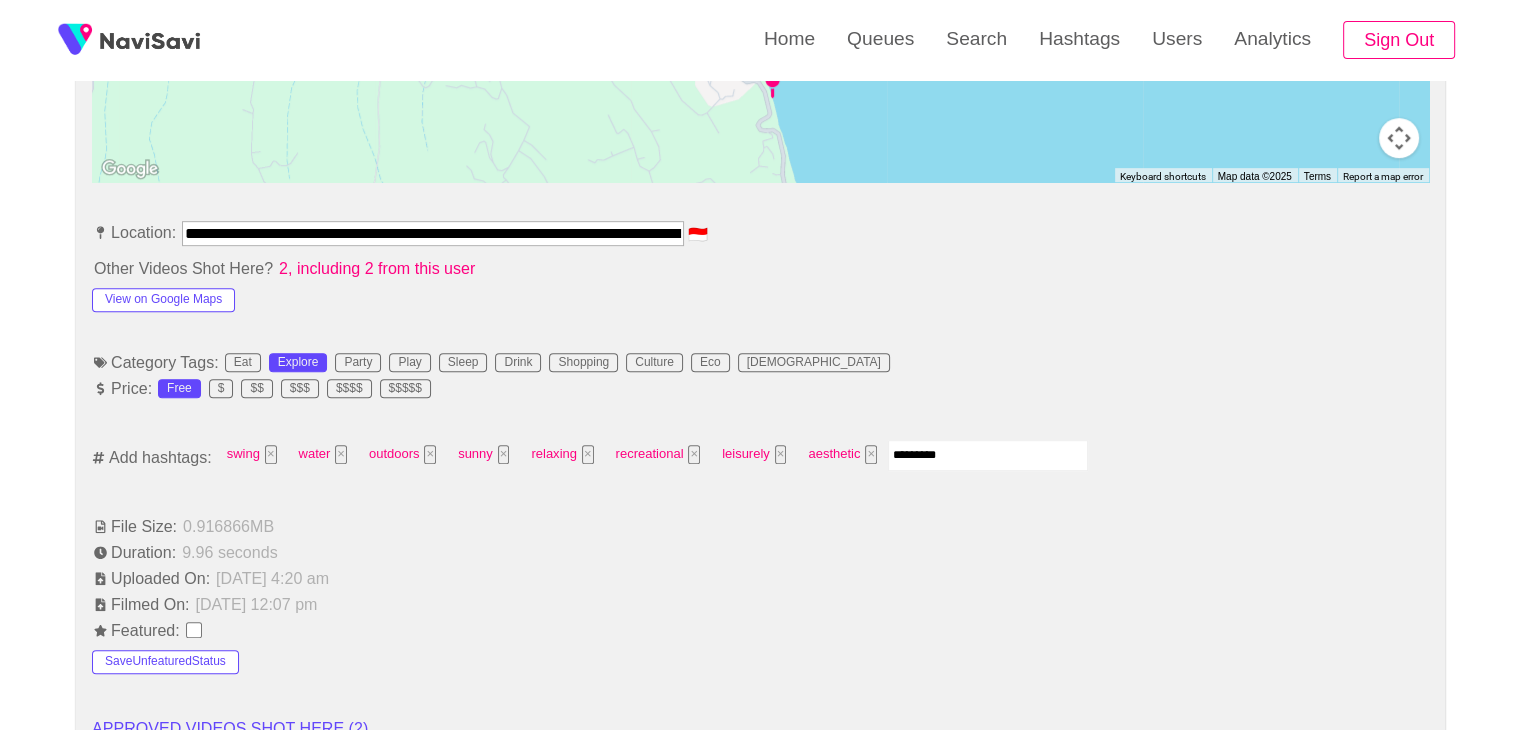 type 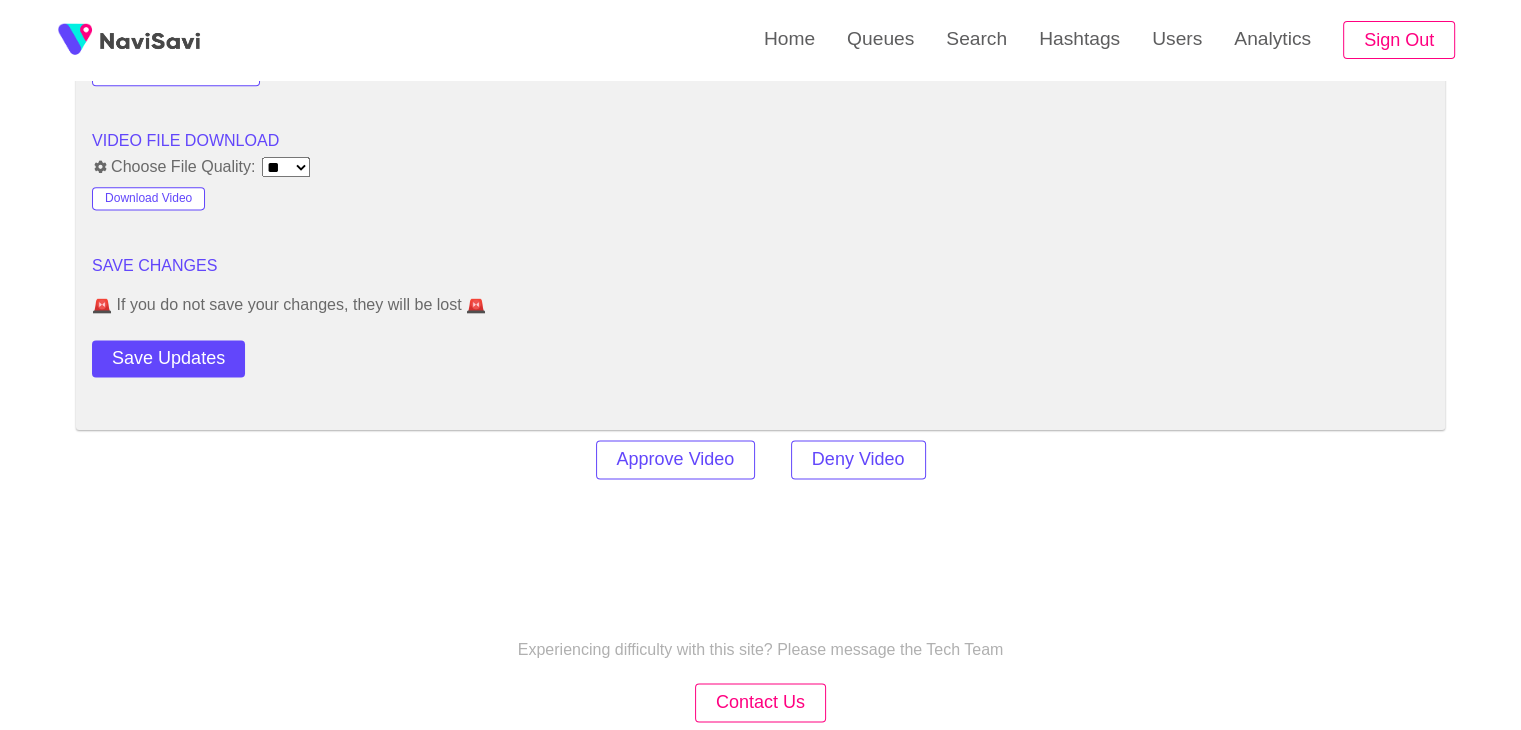 scroll, scrollTop: 2664, scrollLeft: 0, axis: vertical 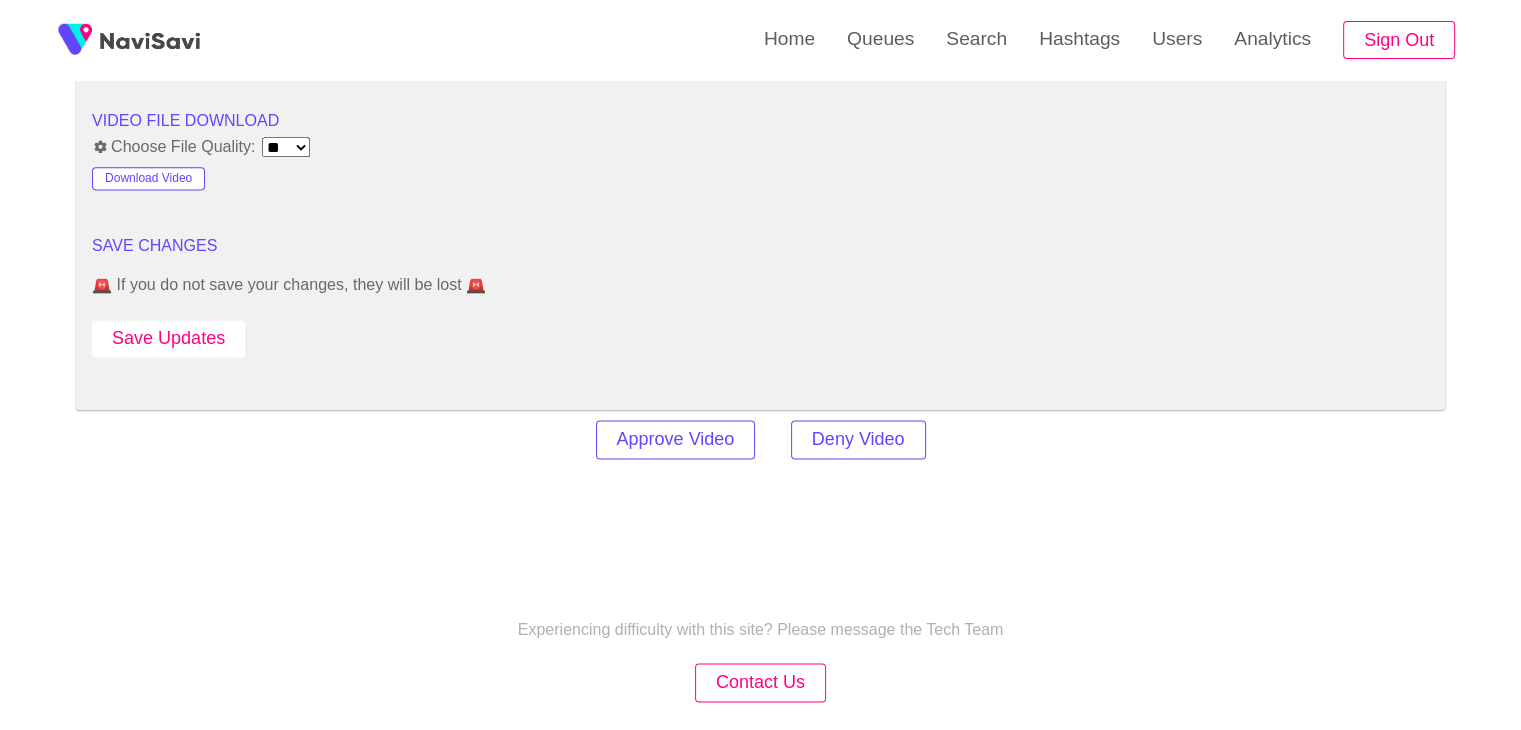 click on "Save Updates" at bounding box center [168, 338] 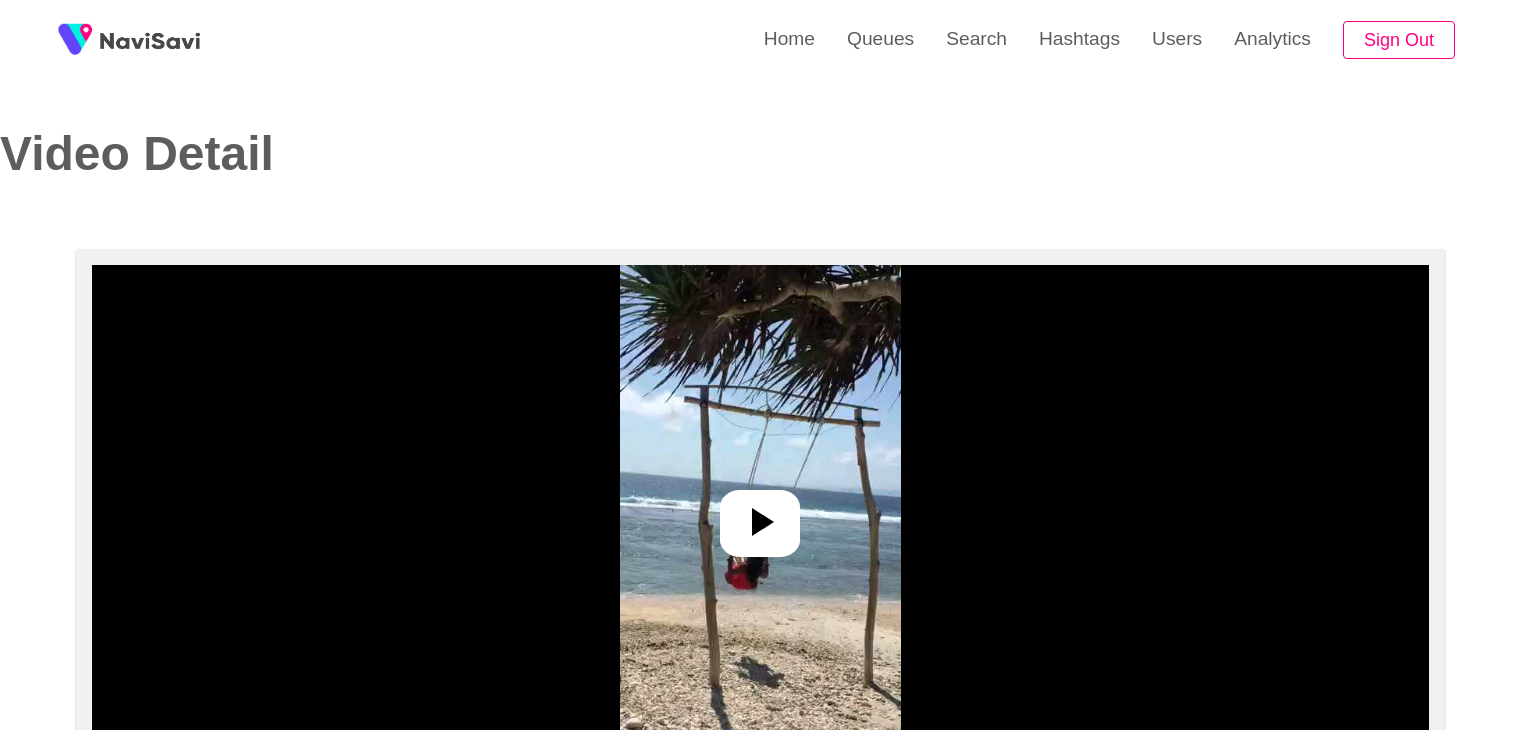 select on "**********" 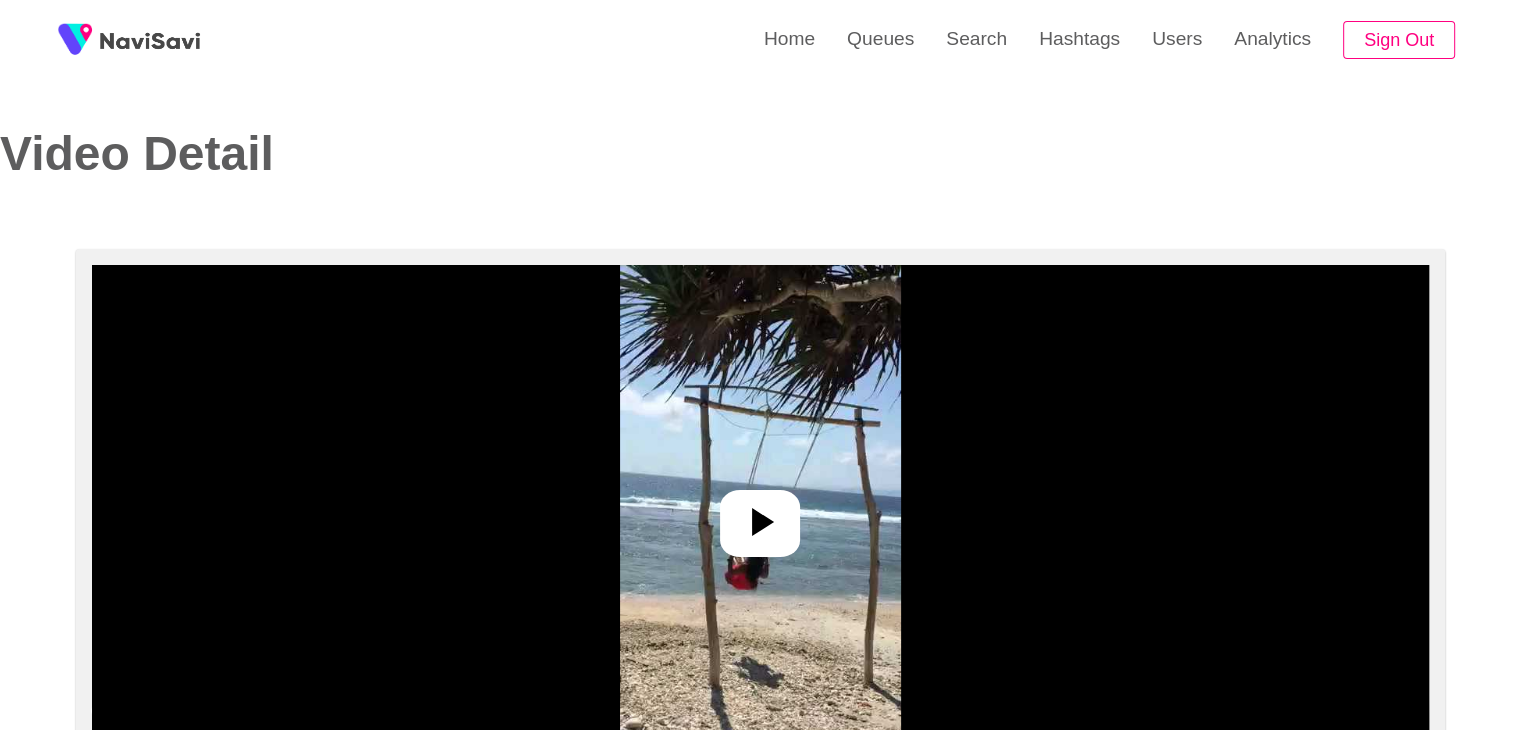 click at bounding box center [760, 515] 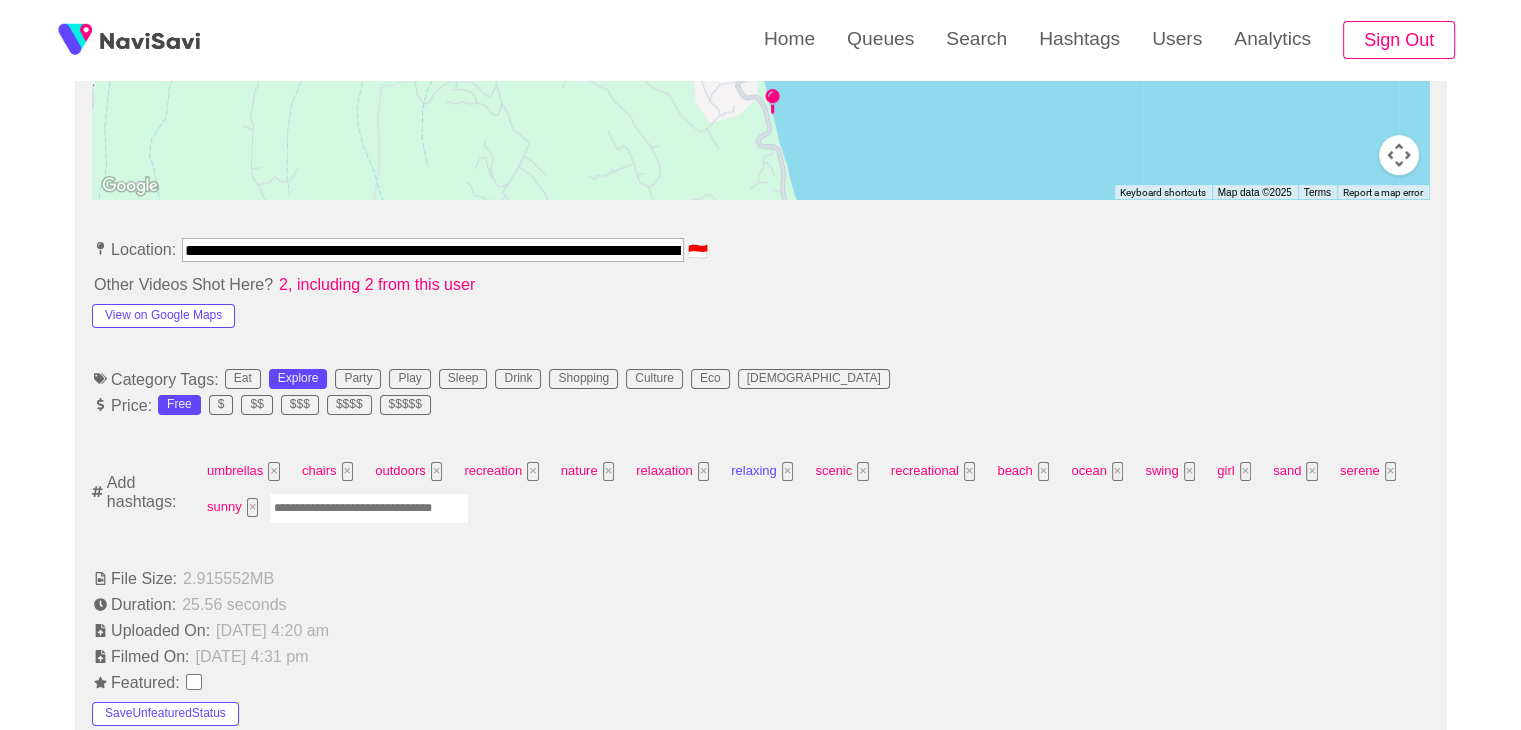 scroll, scrollTop: 1028, scrollLeft: 0, axis: vertical 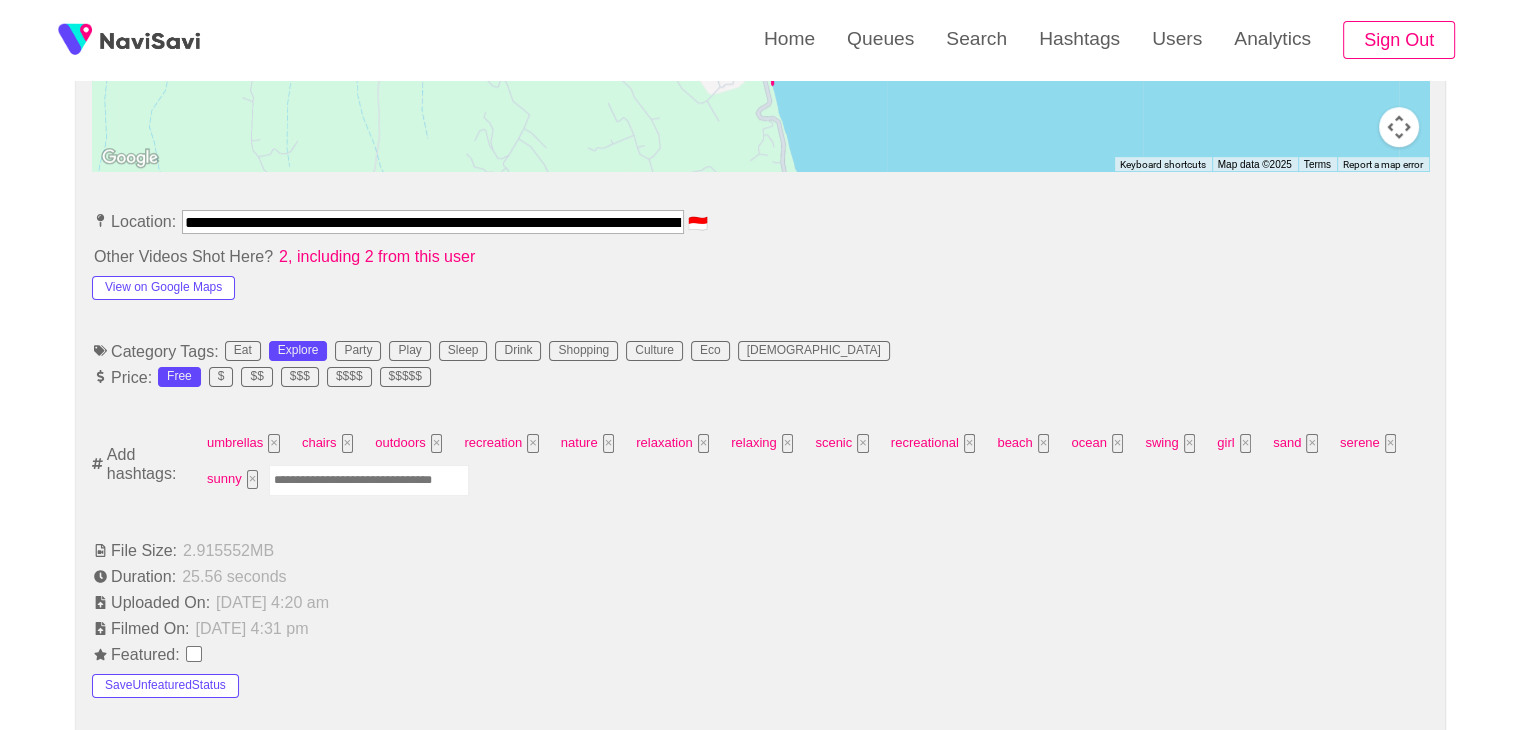 click at bounding box center (369, 480) 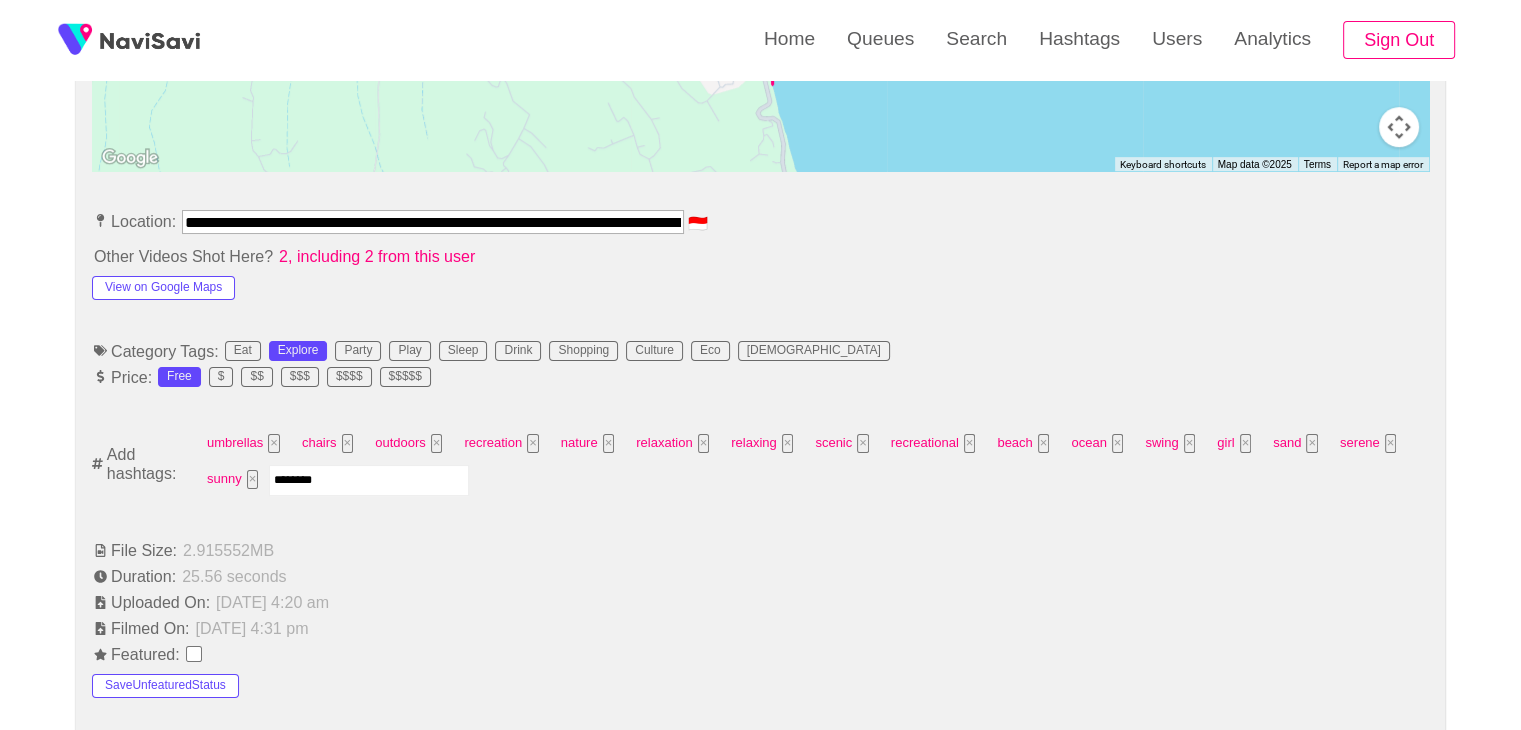 type on "*********" 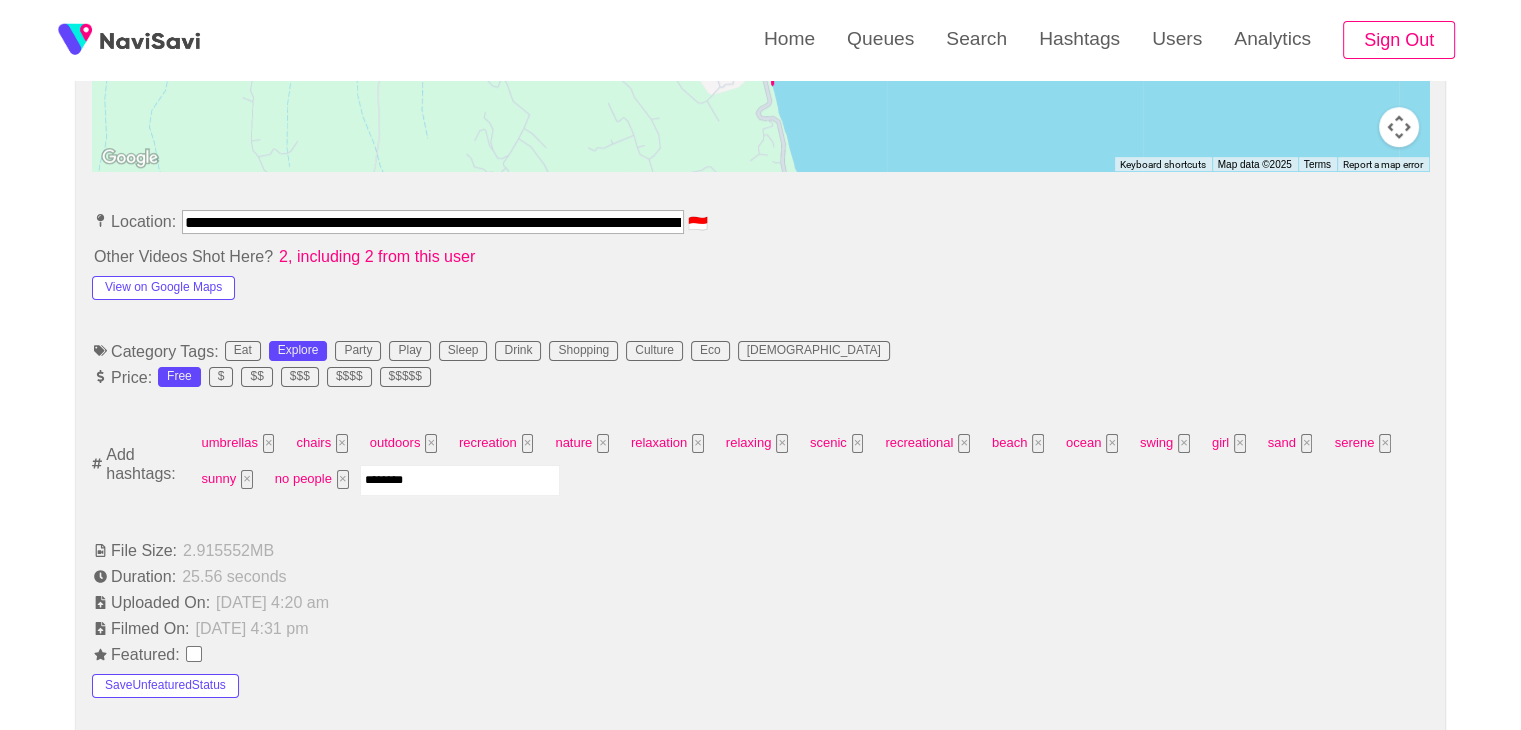 type on "*********" 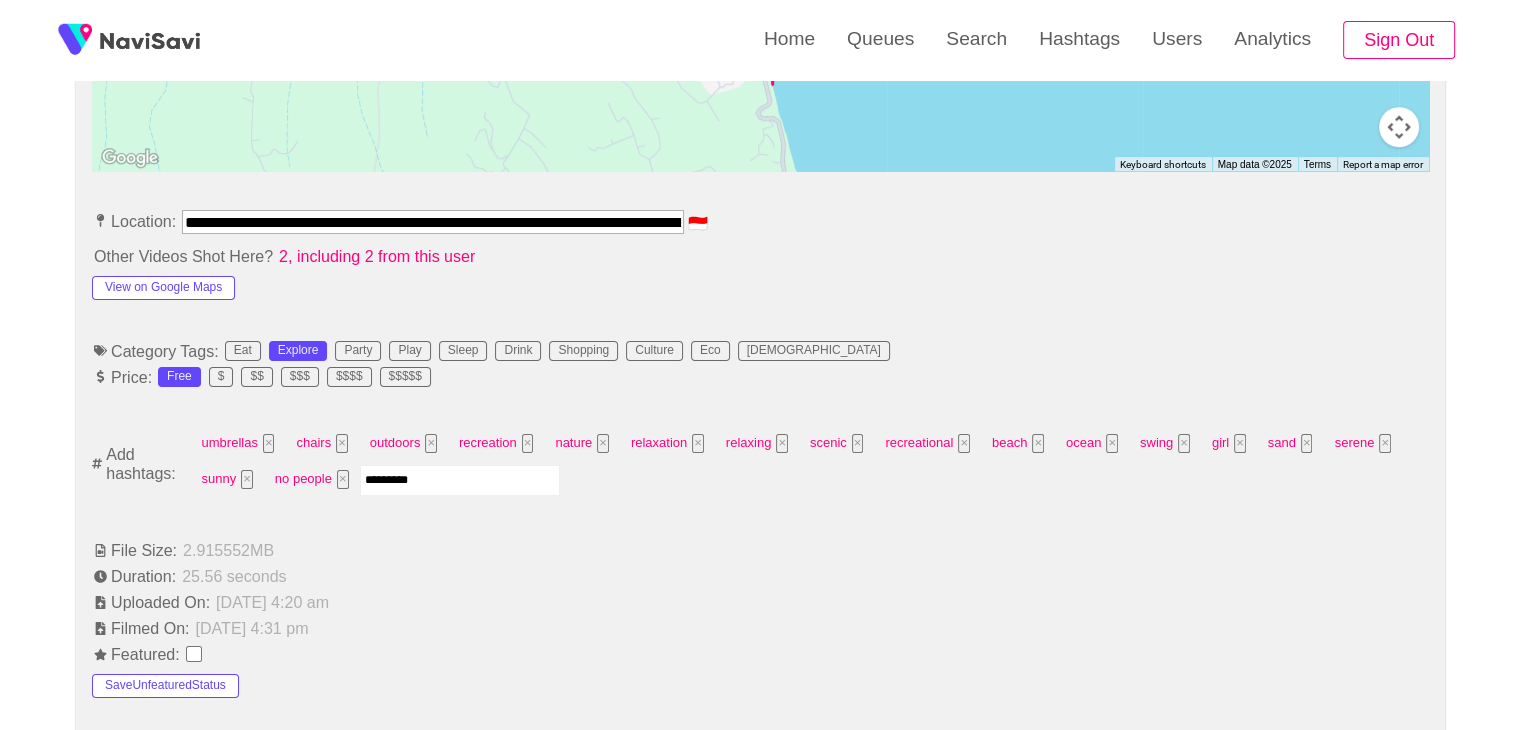 type 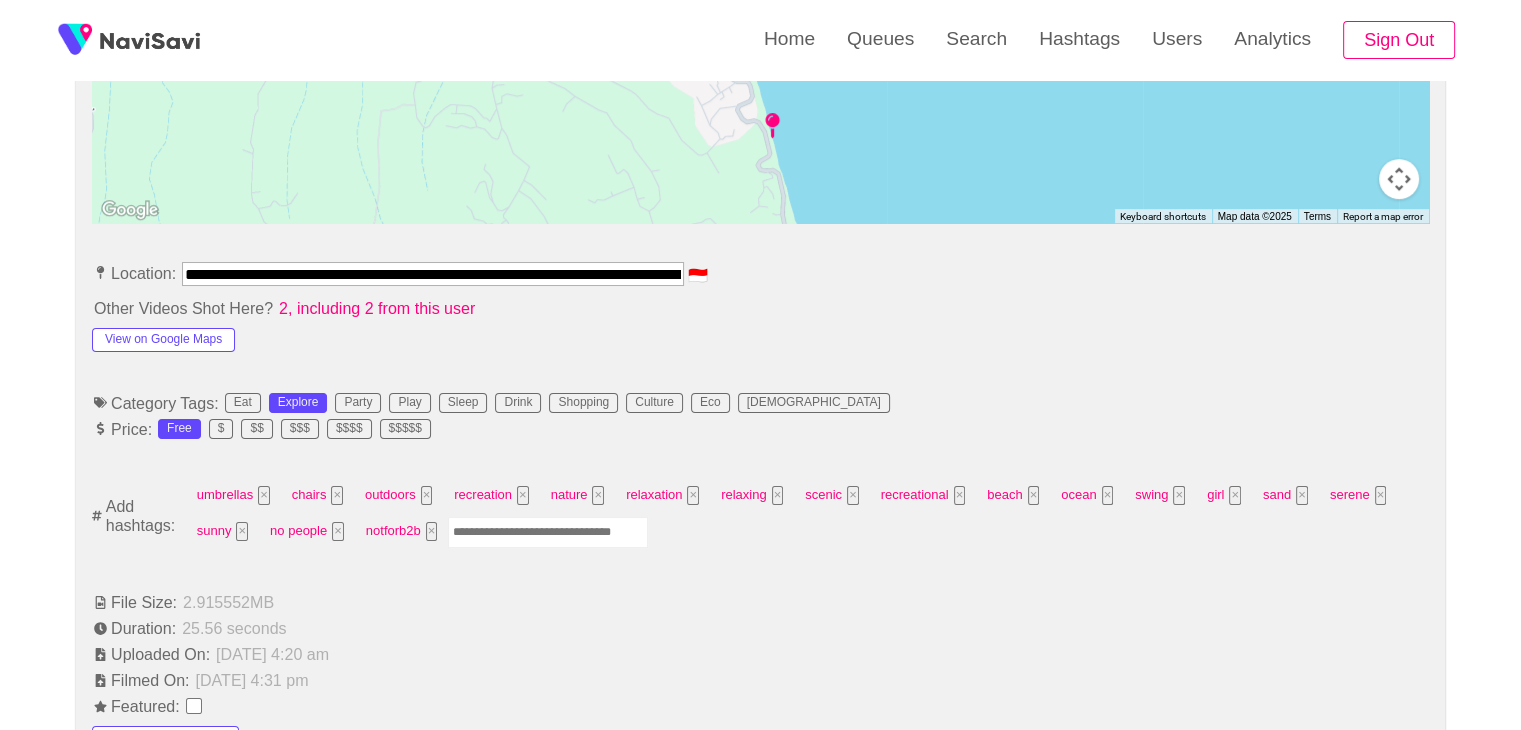 scroll, scrollTop: 964, scrollLeft: 0, axis: vertical 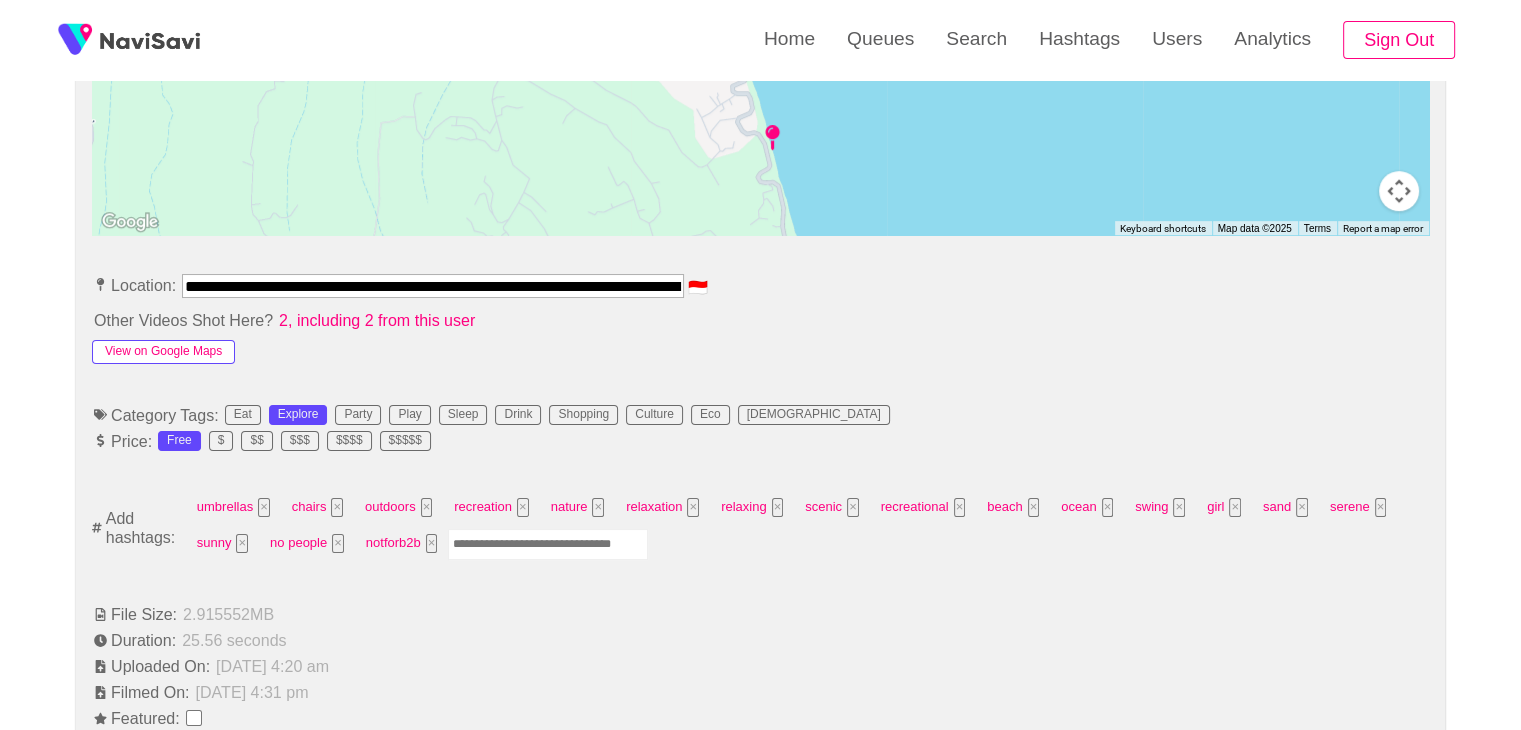 click on "View on Google Maps" at bounding box center (163, 352) 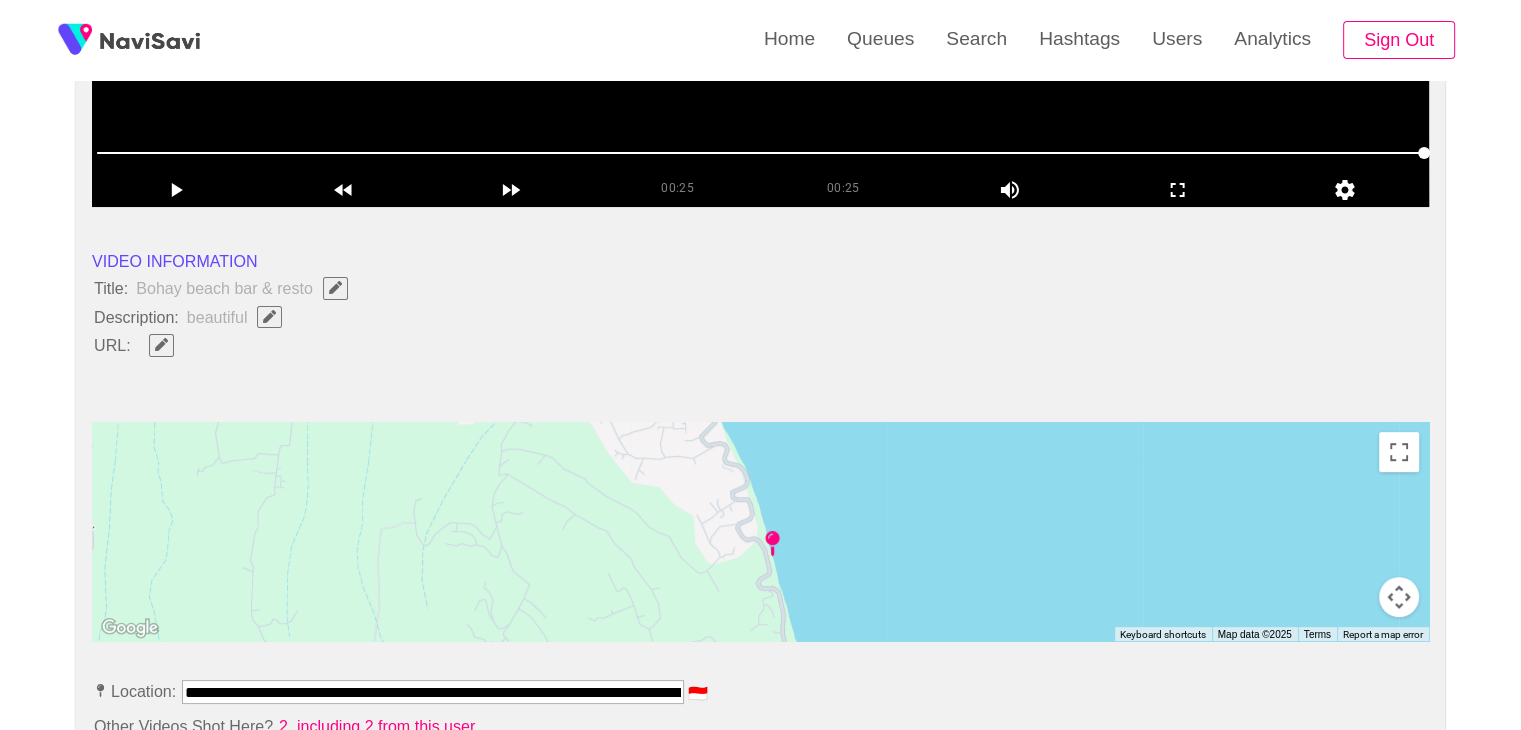 scroll, scrollTop: 556, scrollLeft: 0, axis: vertical 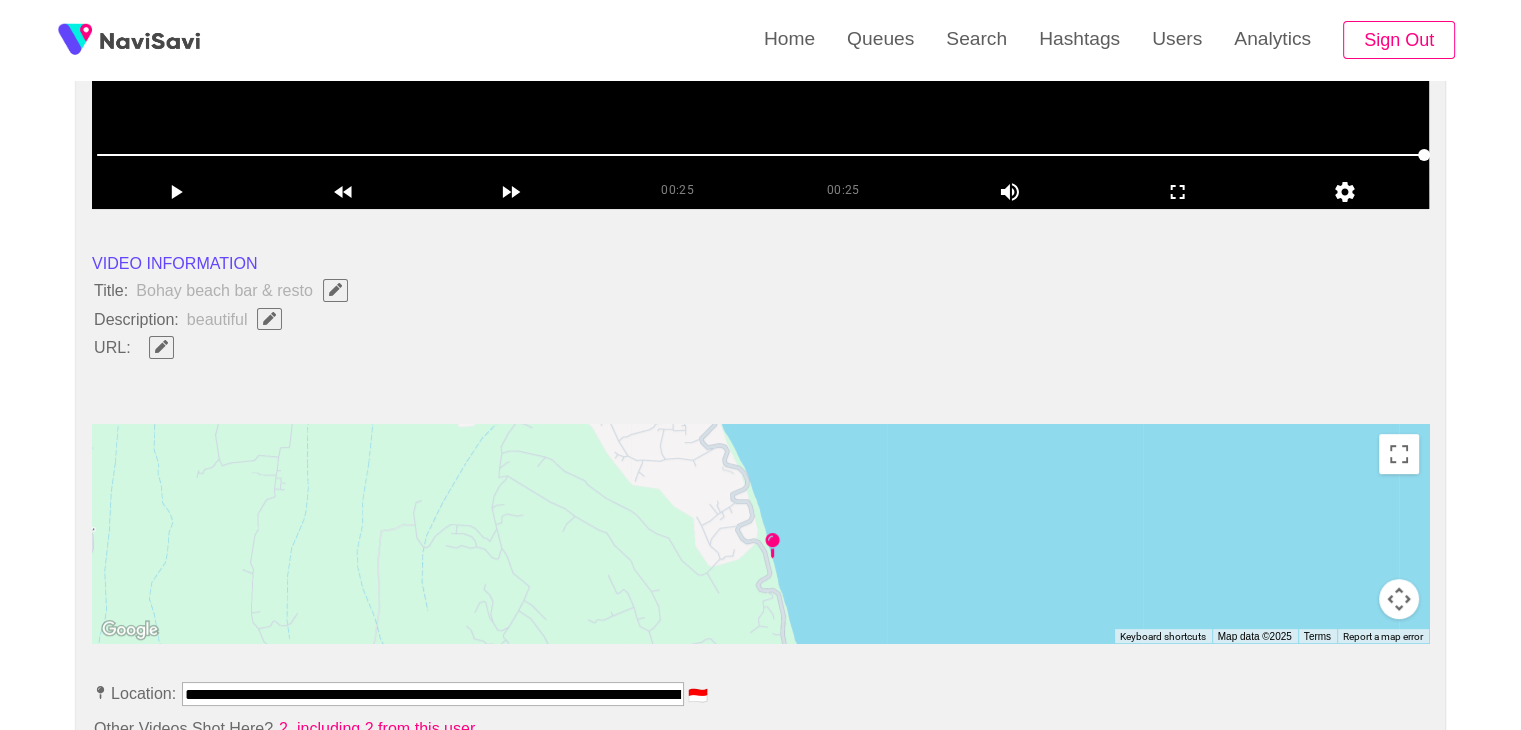 click 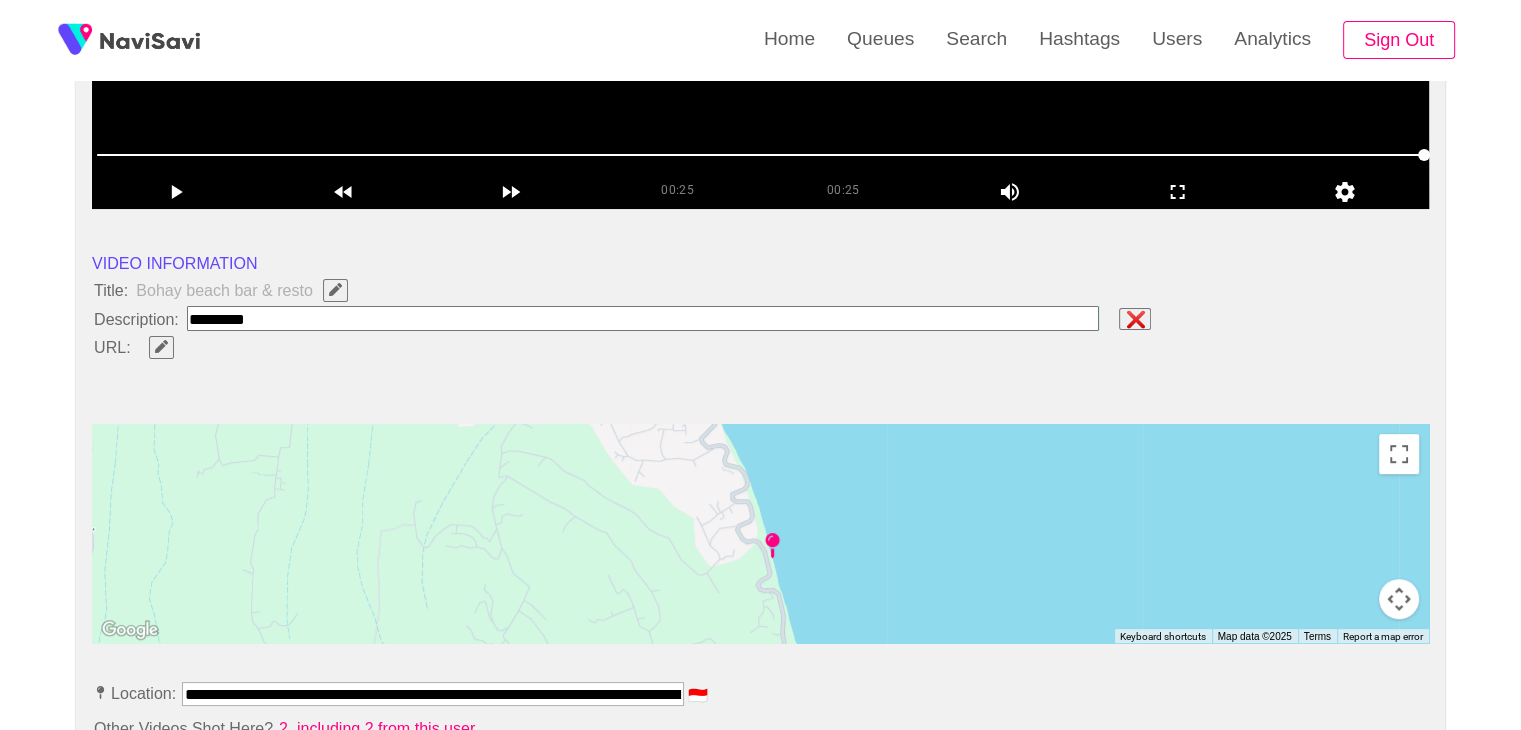 click at bounding box center (643, 318) 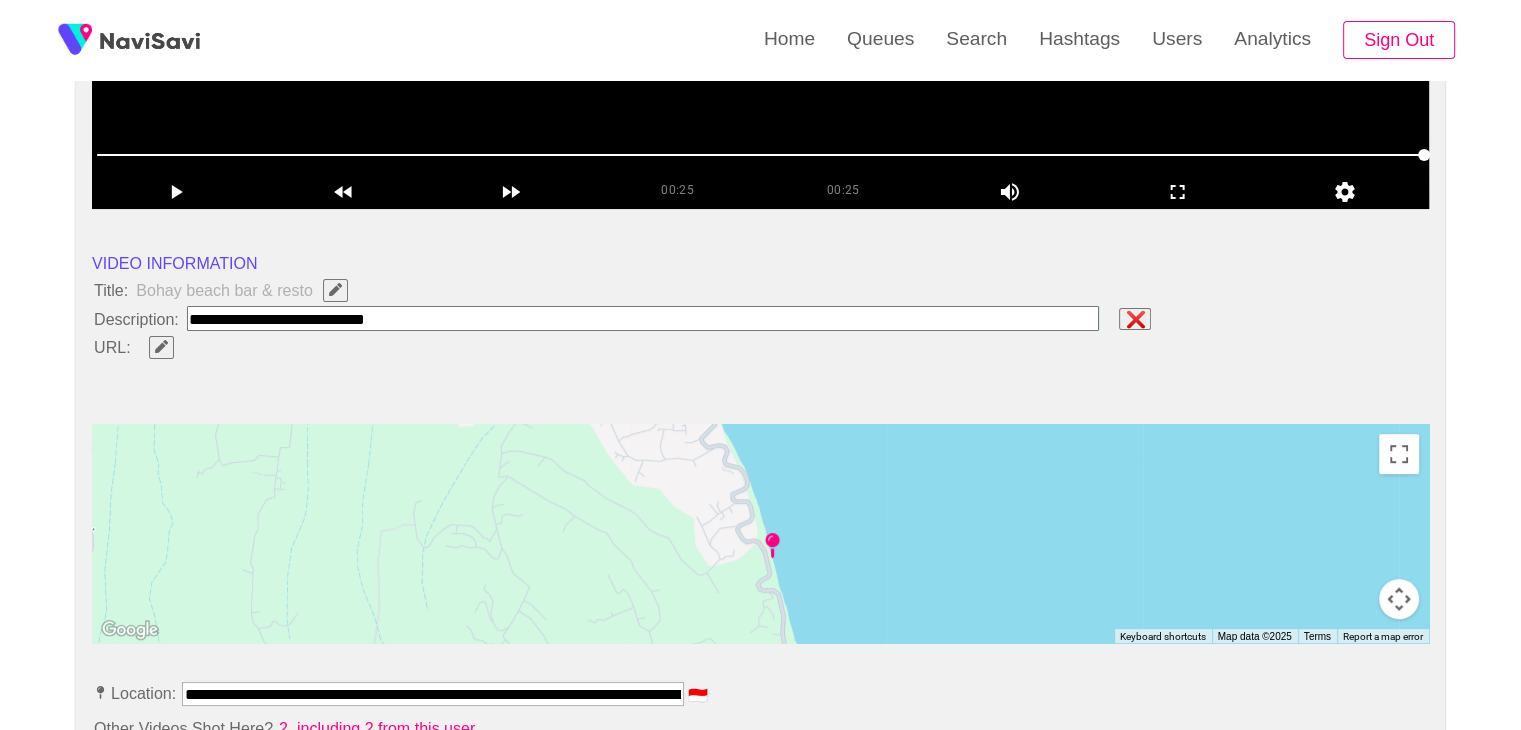 type on "**********" 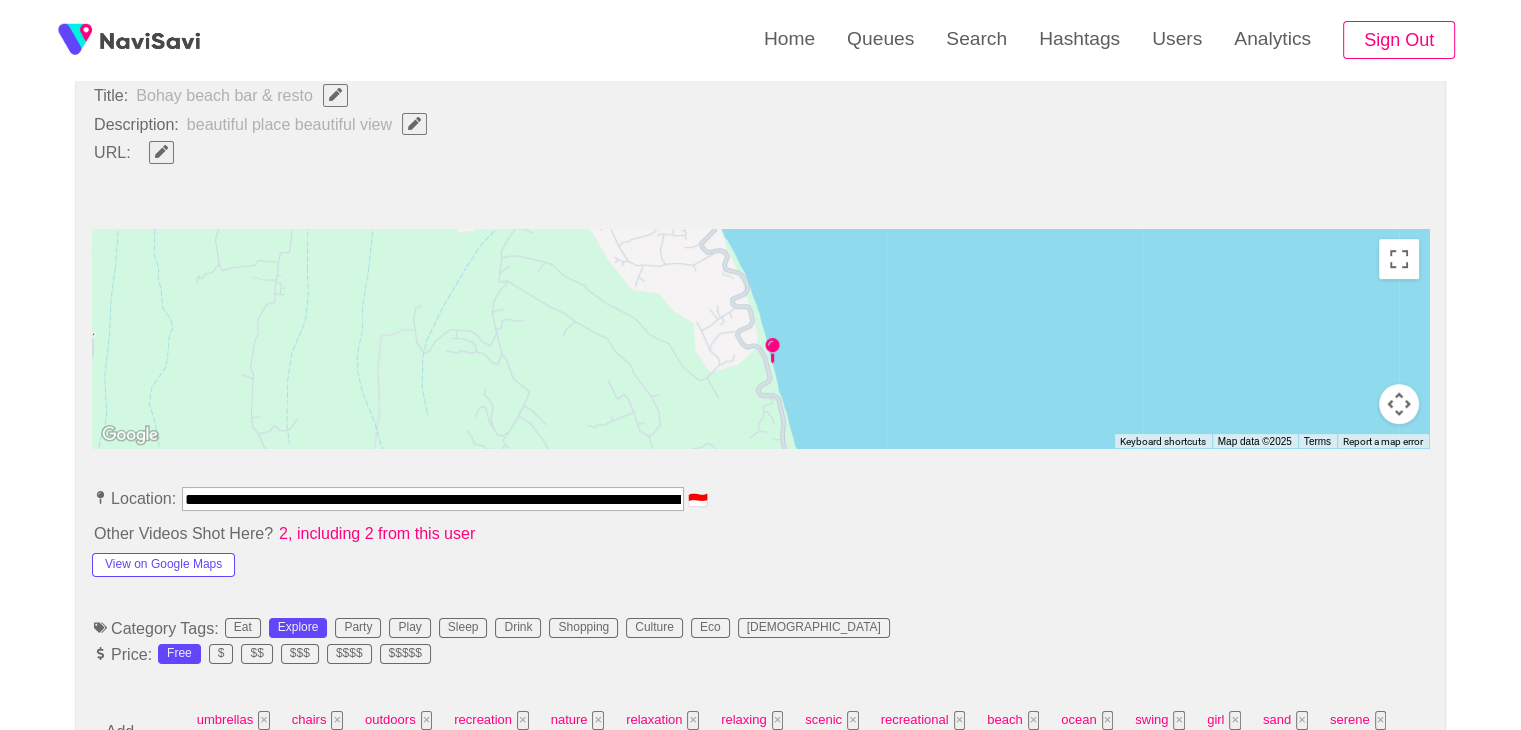 scroll, scrollTop: 752, scrollLeft: 0, axis: vertical 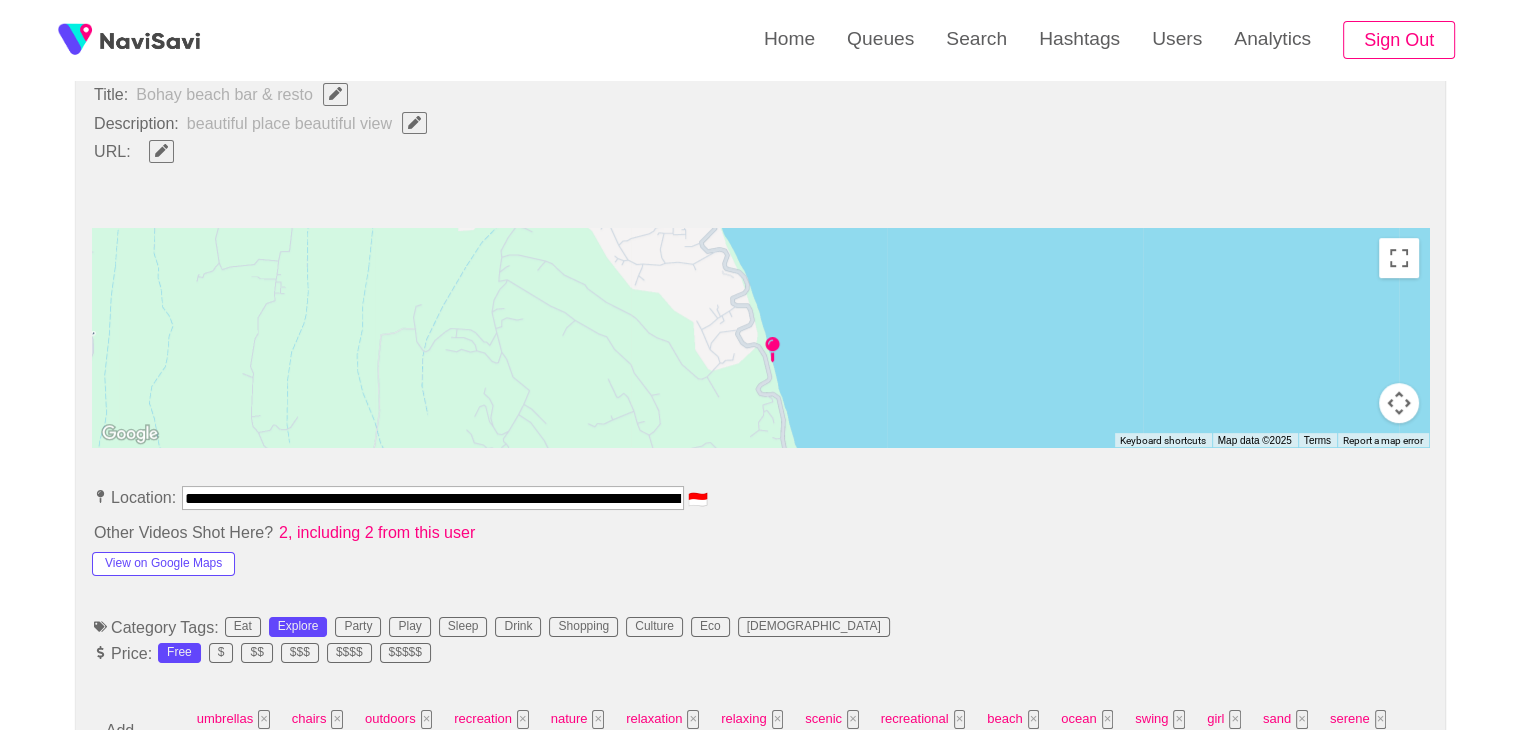type 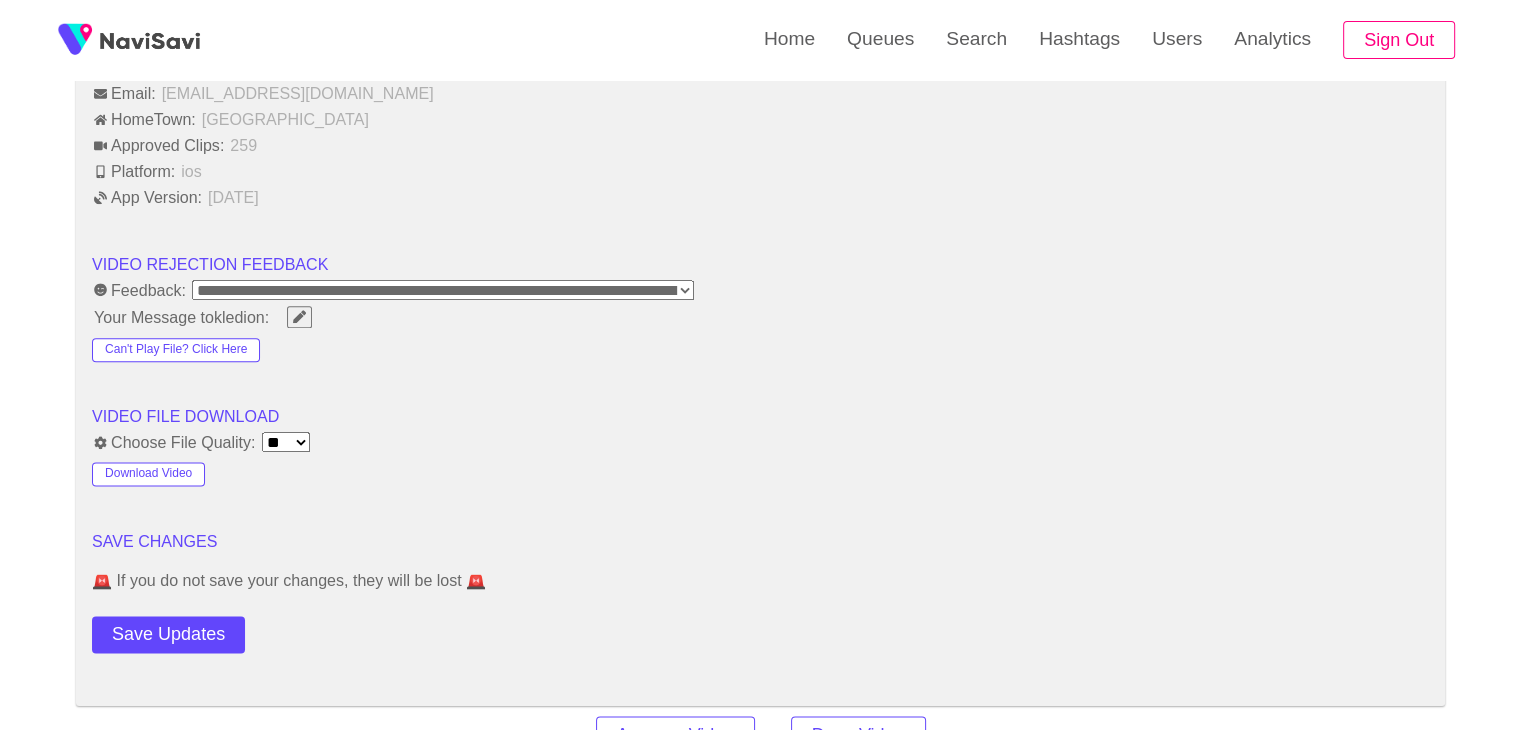 scroll, scrollTop: 2407, scrollLeft: 0, axis: vertical 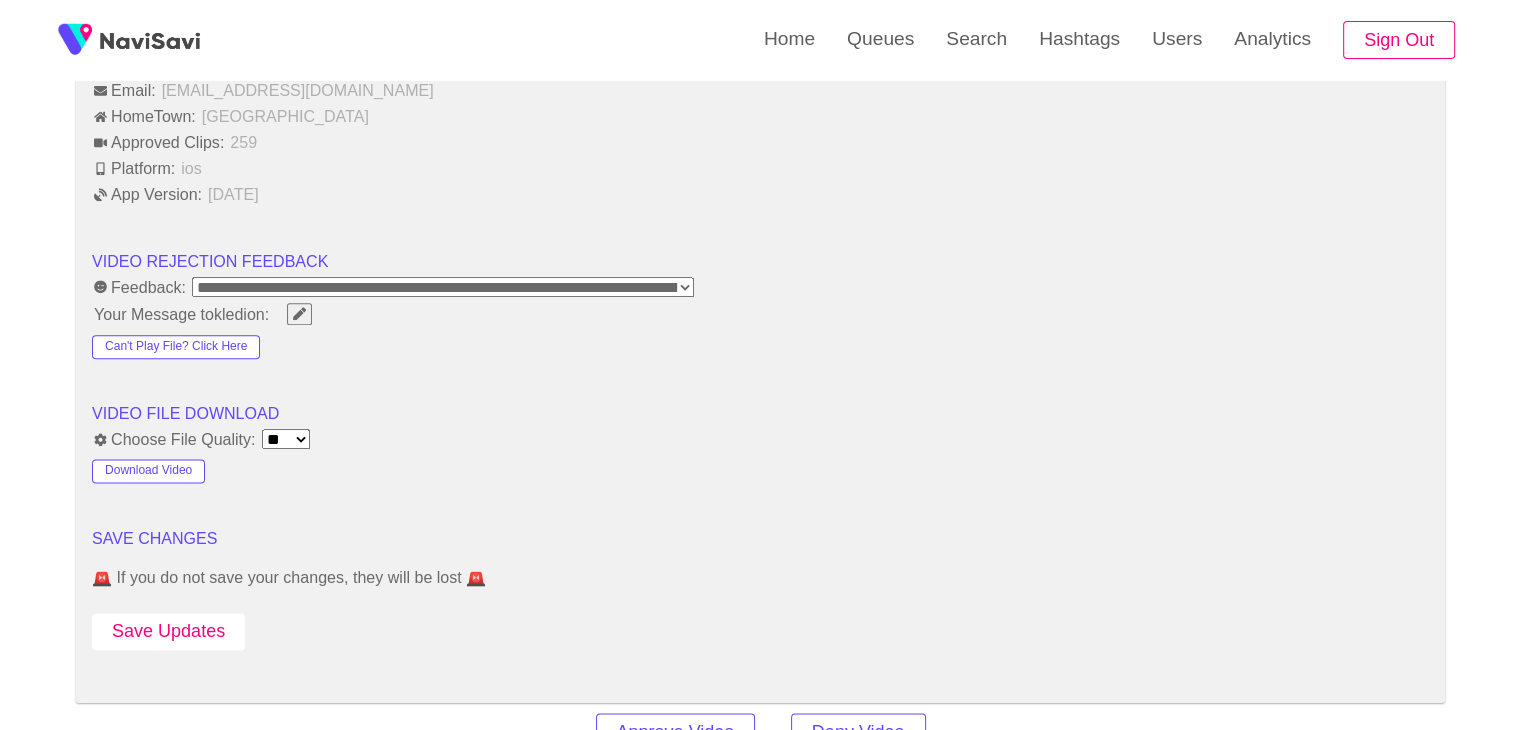click on "Save Updates" at bounding box center [168, 631] 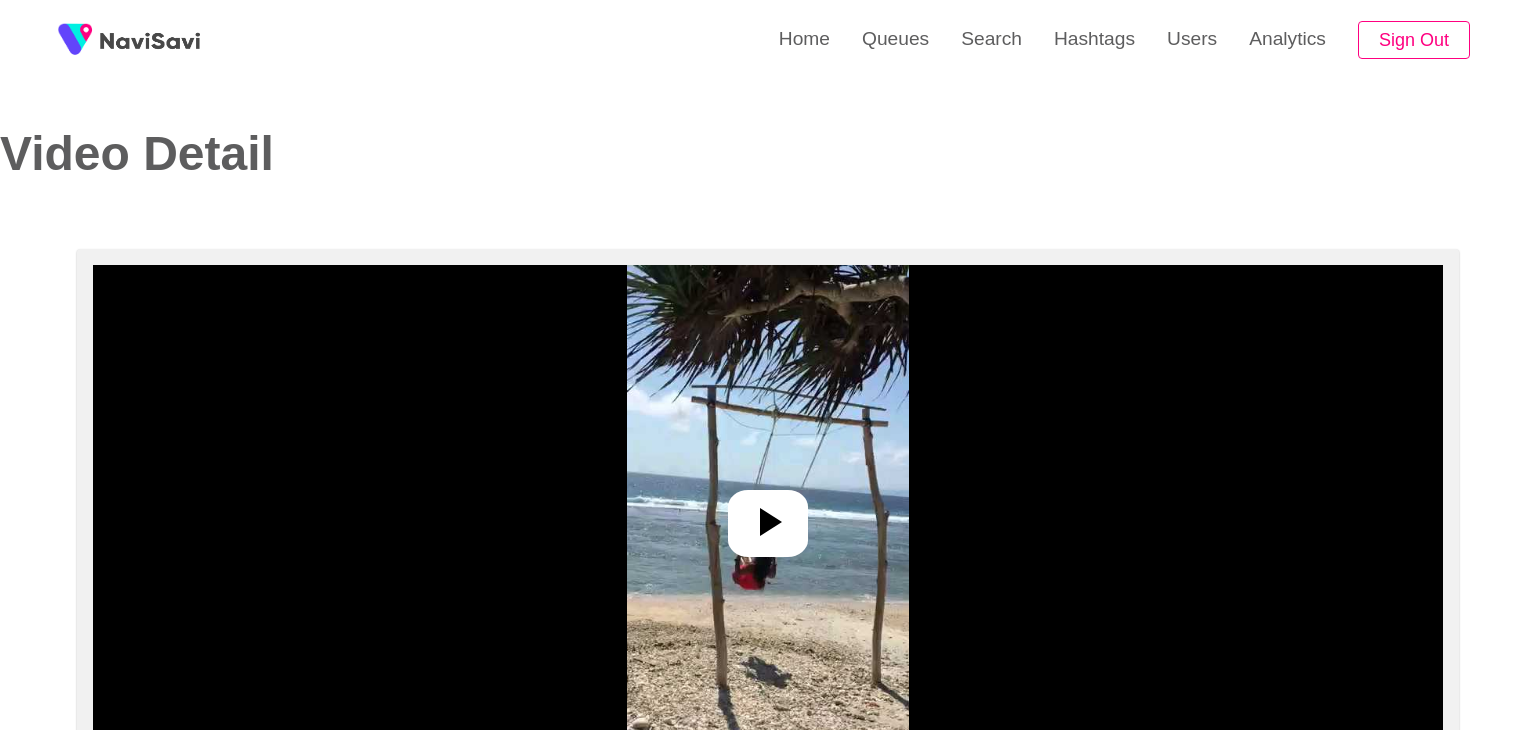select on "**********" 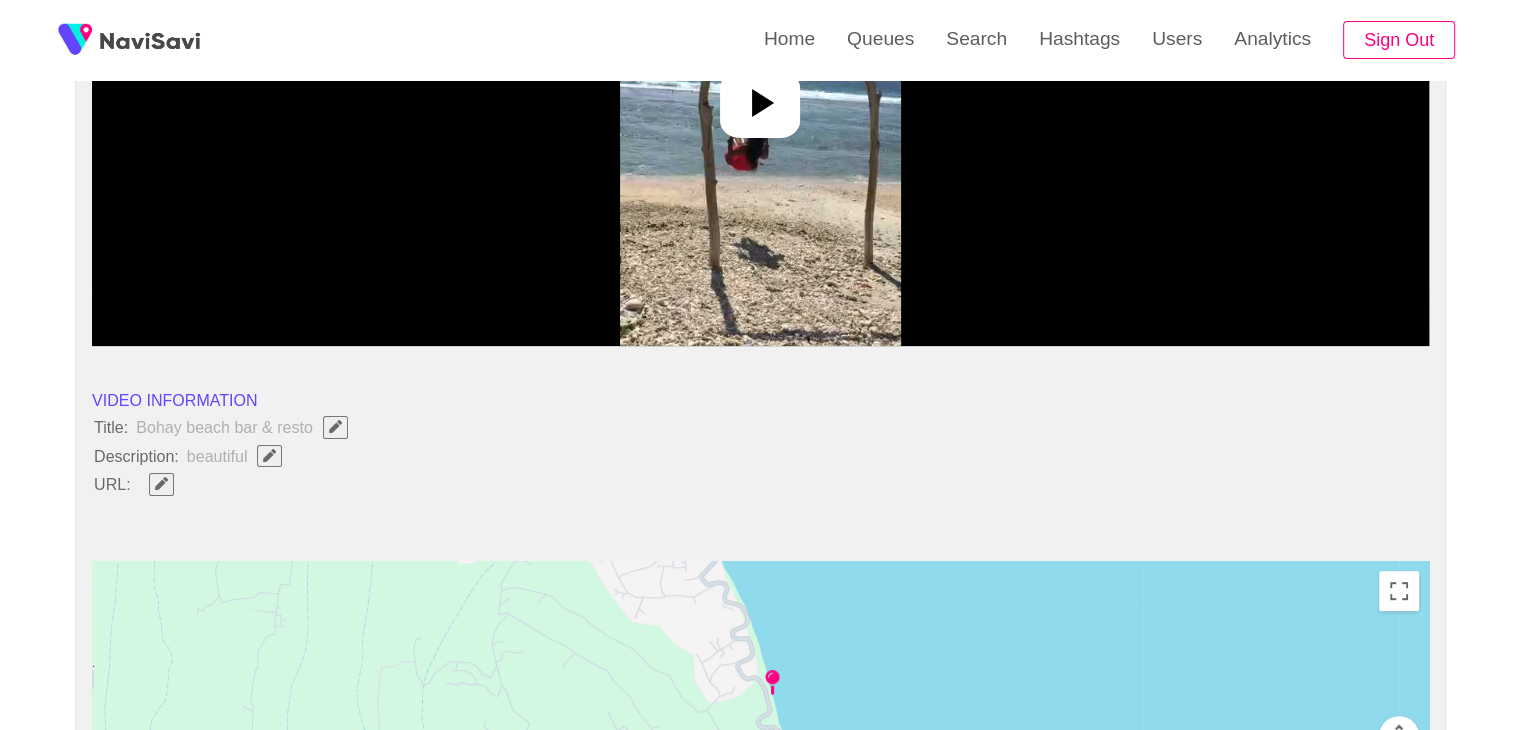 scroll, scrollTop: 427, scrollLeft: 0, axis: vertical 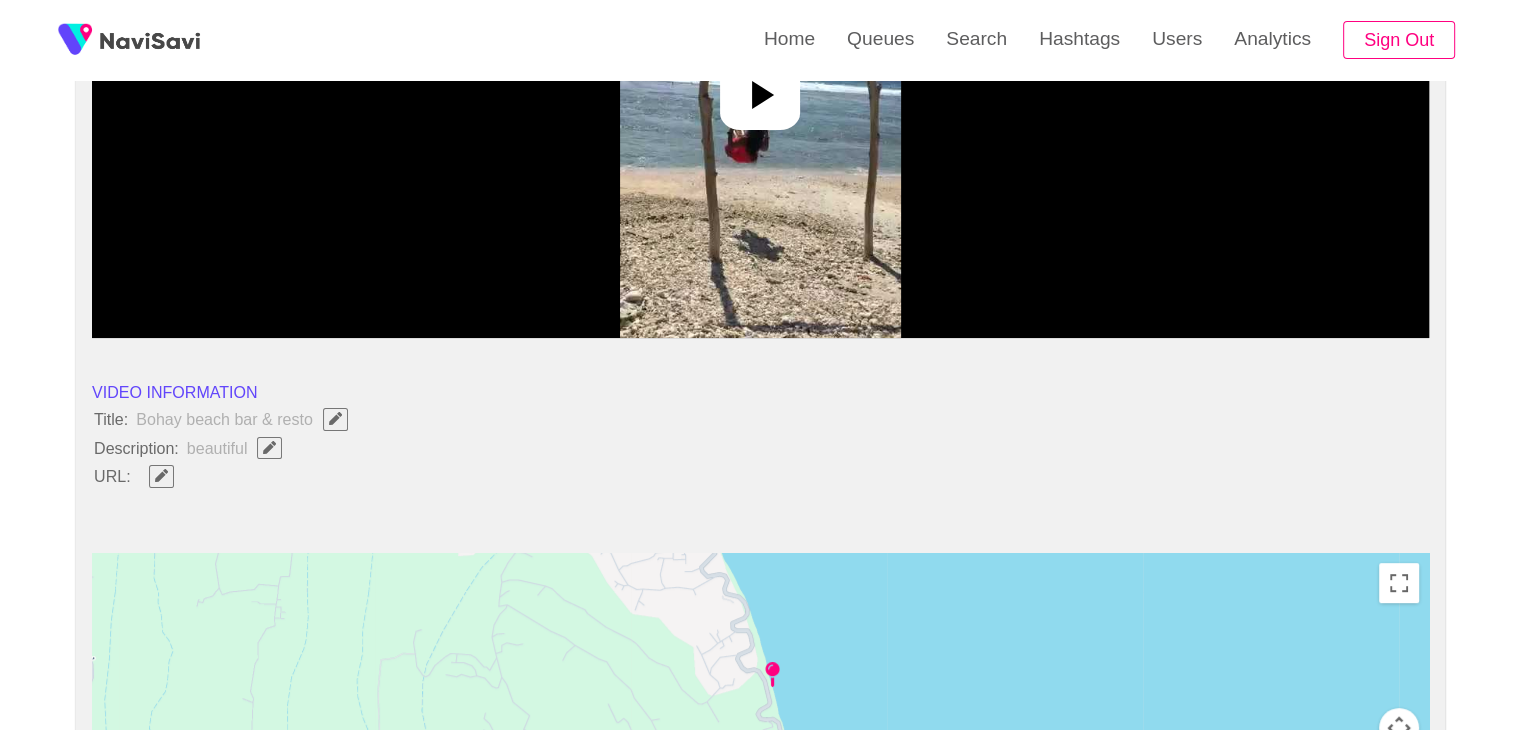 click 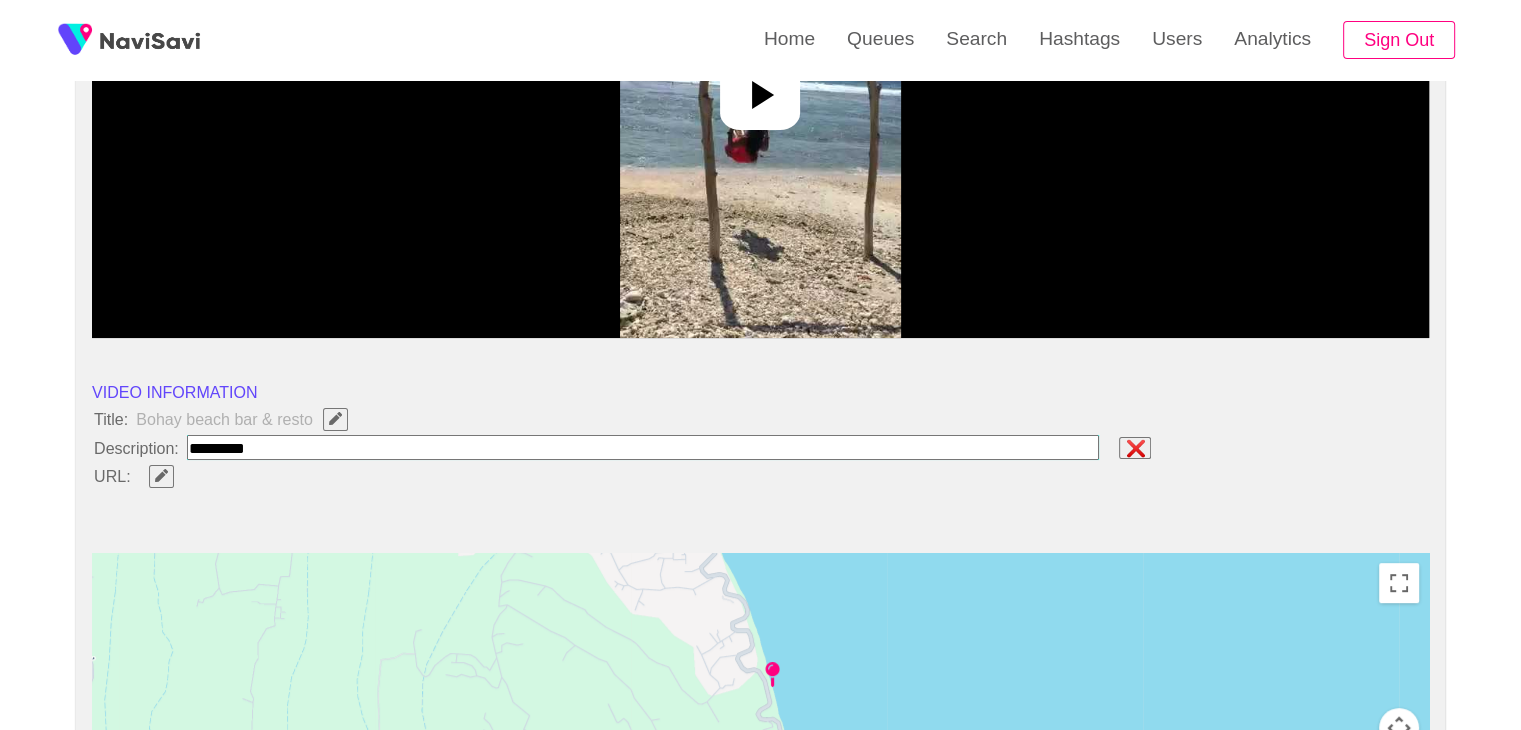 click at bounding box center (643, 447) 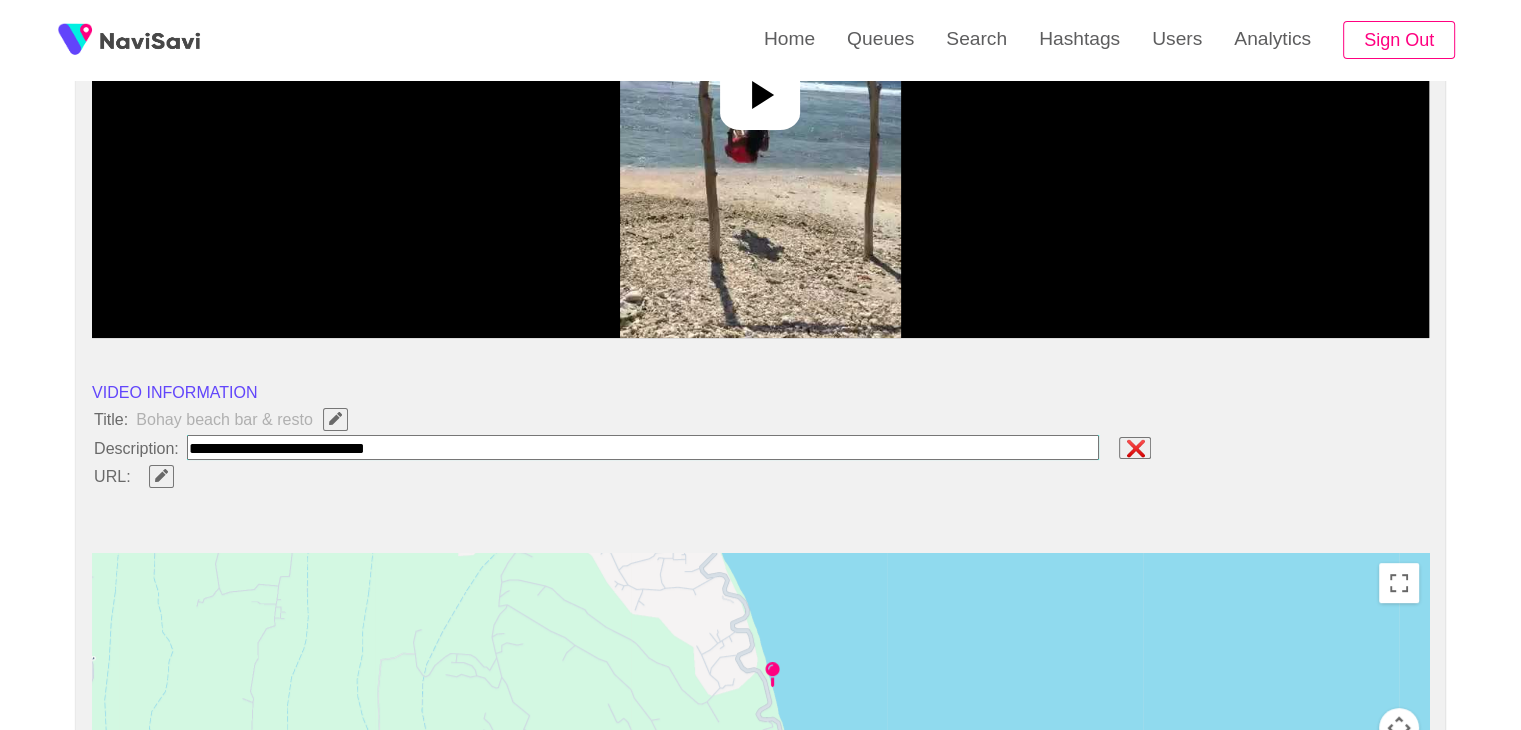 type on "**********" 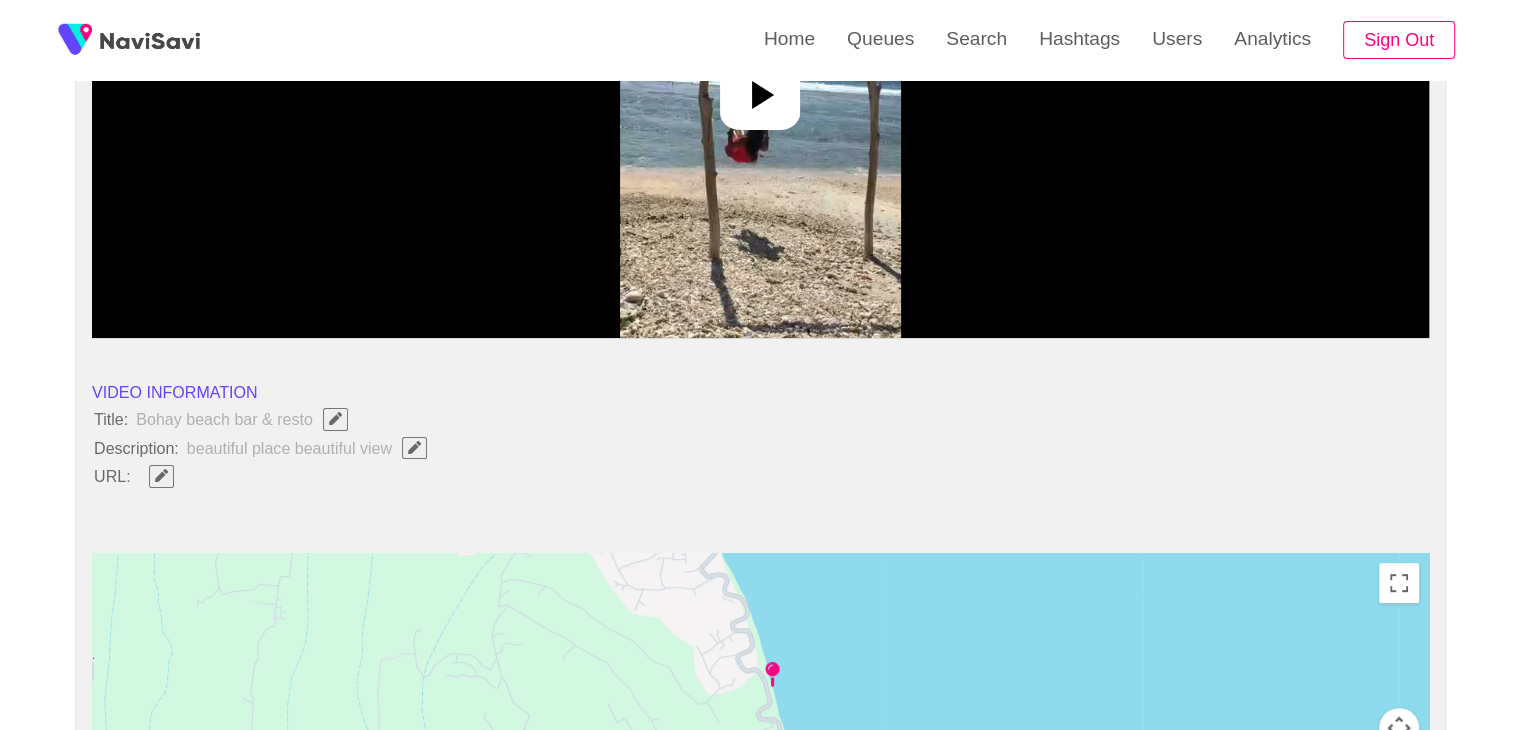 scroll, scrollTop: 846, scrollLeft: 0, axis: vertical 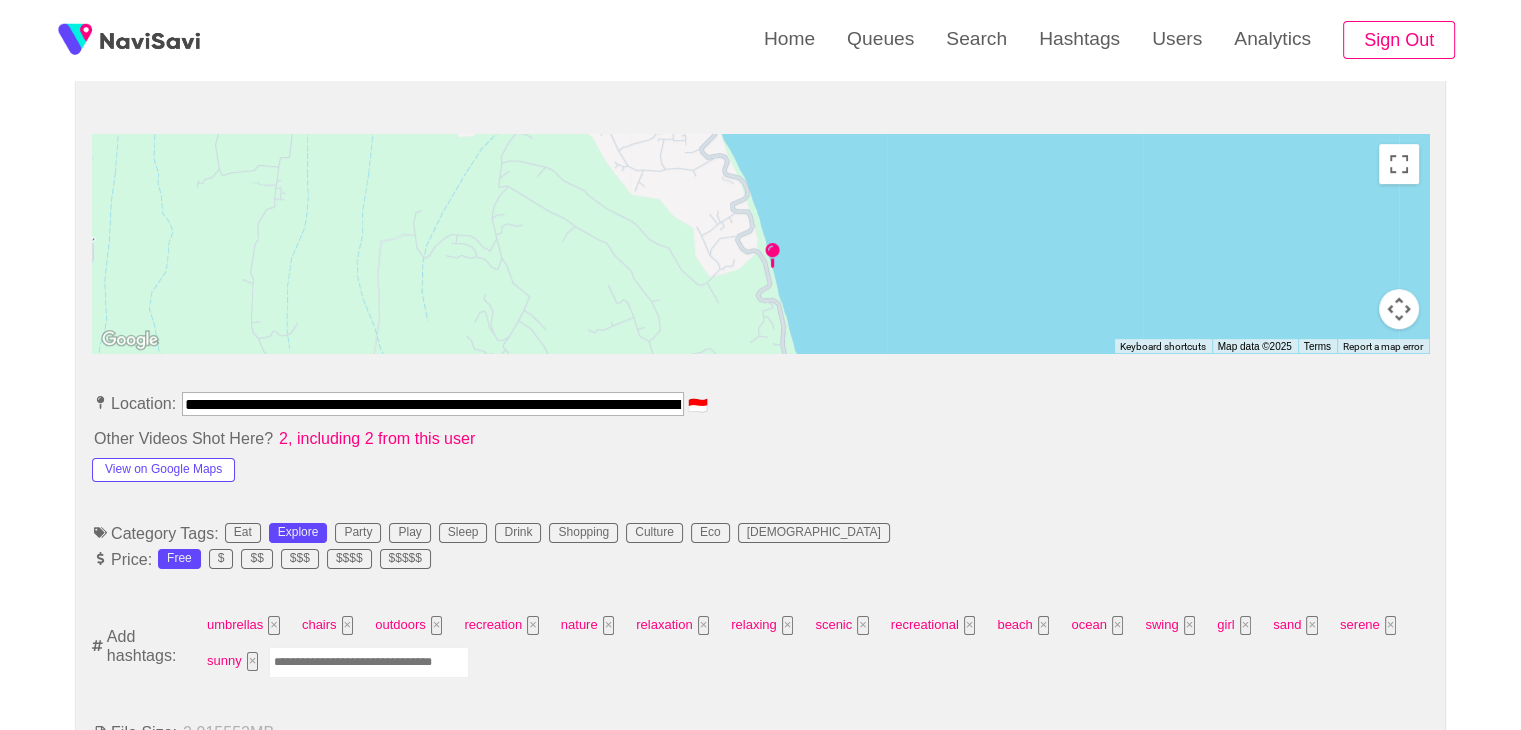 click on "**********" at bounding box center [433, 404] 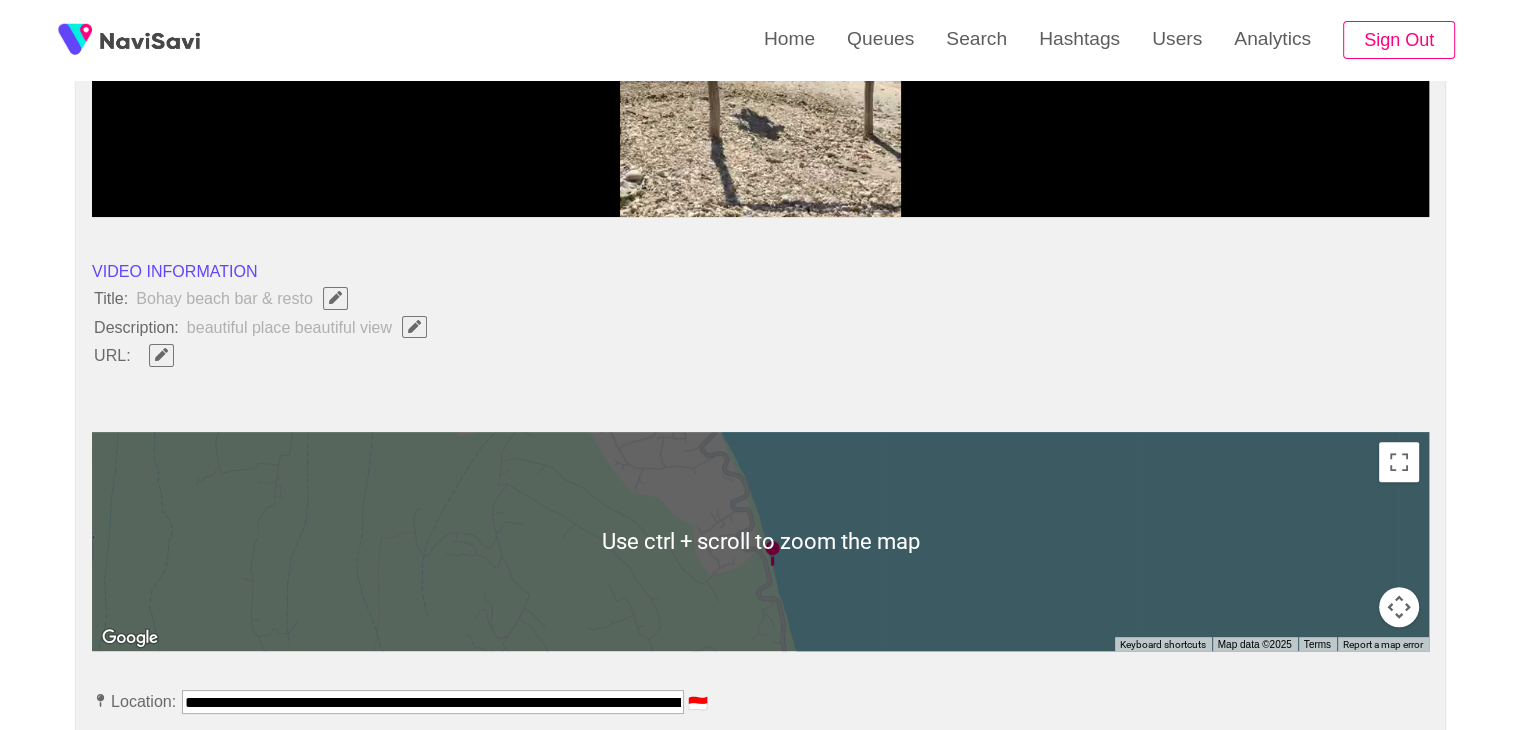 scroll, scrollTop: 547, scrollLeft: 0, axis: vertical 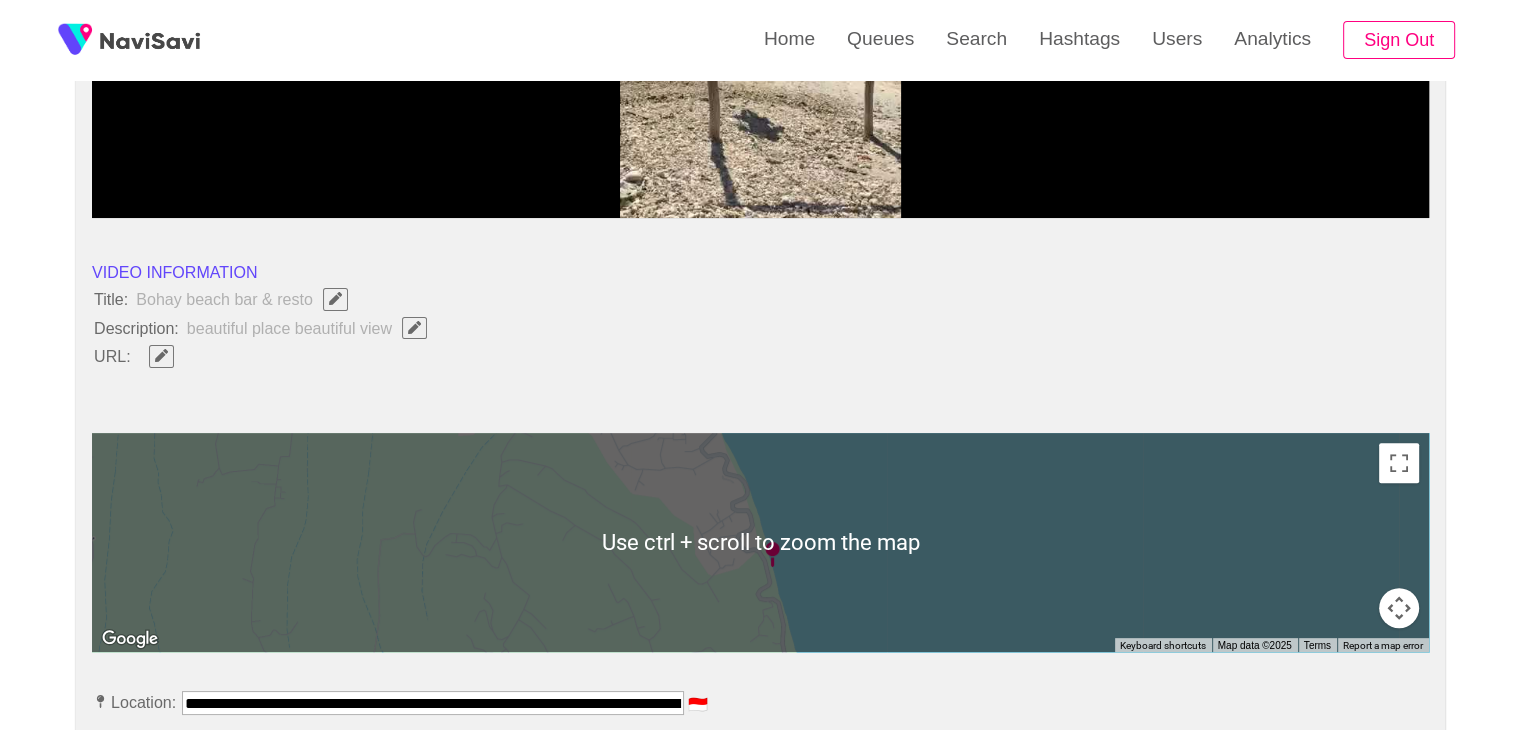 click 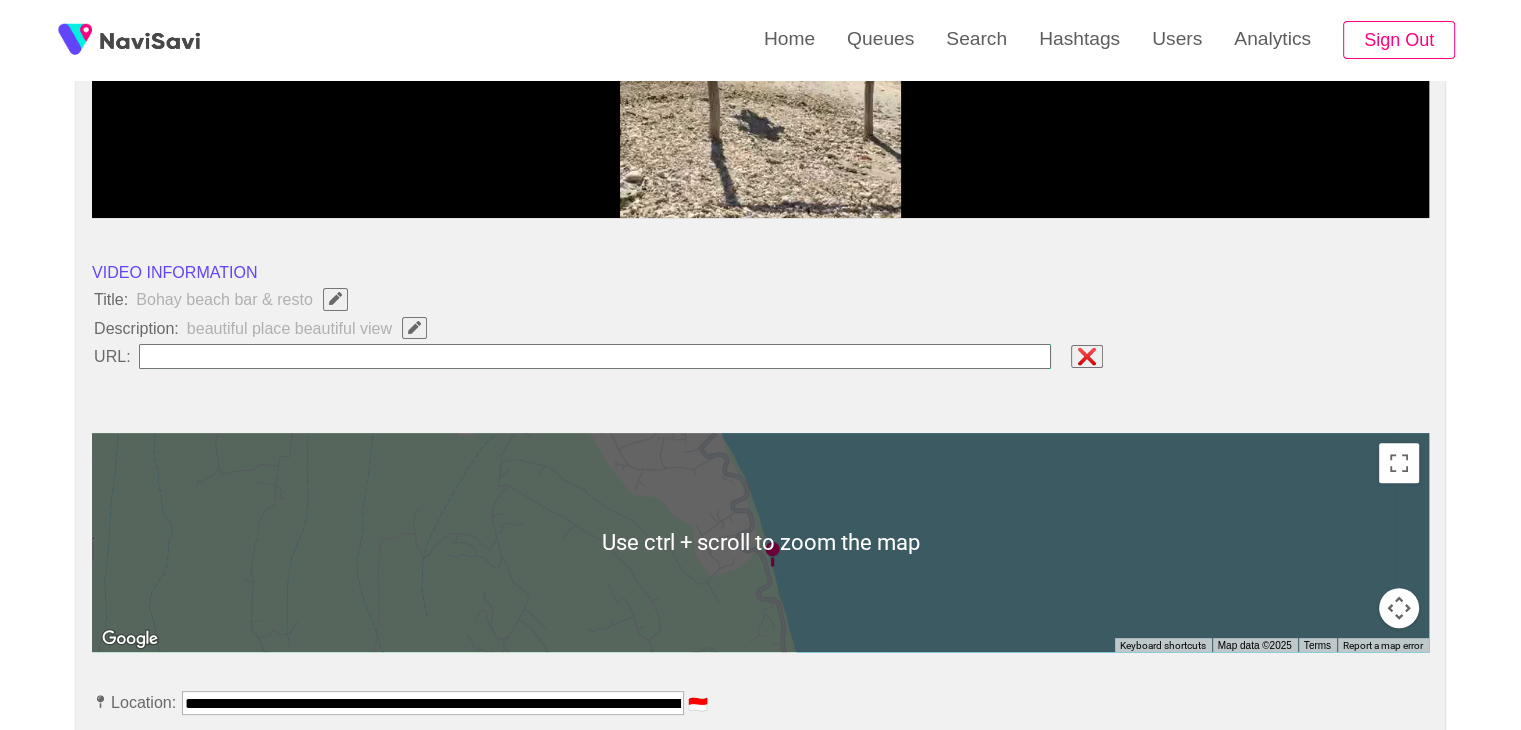 type on "**********" 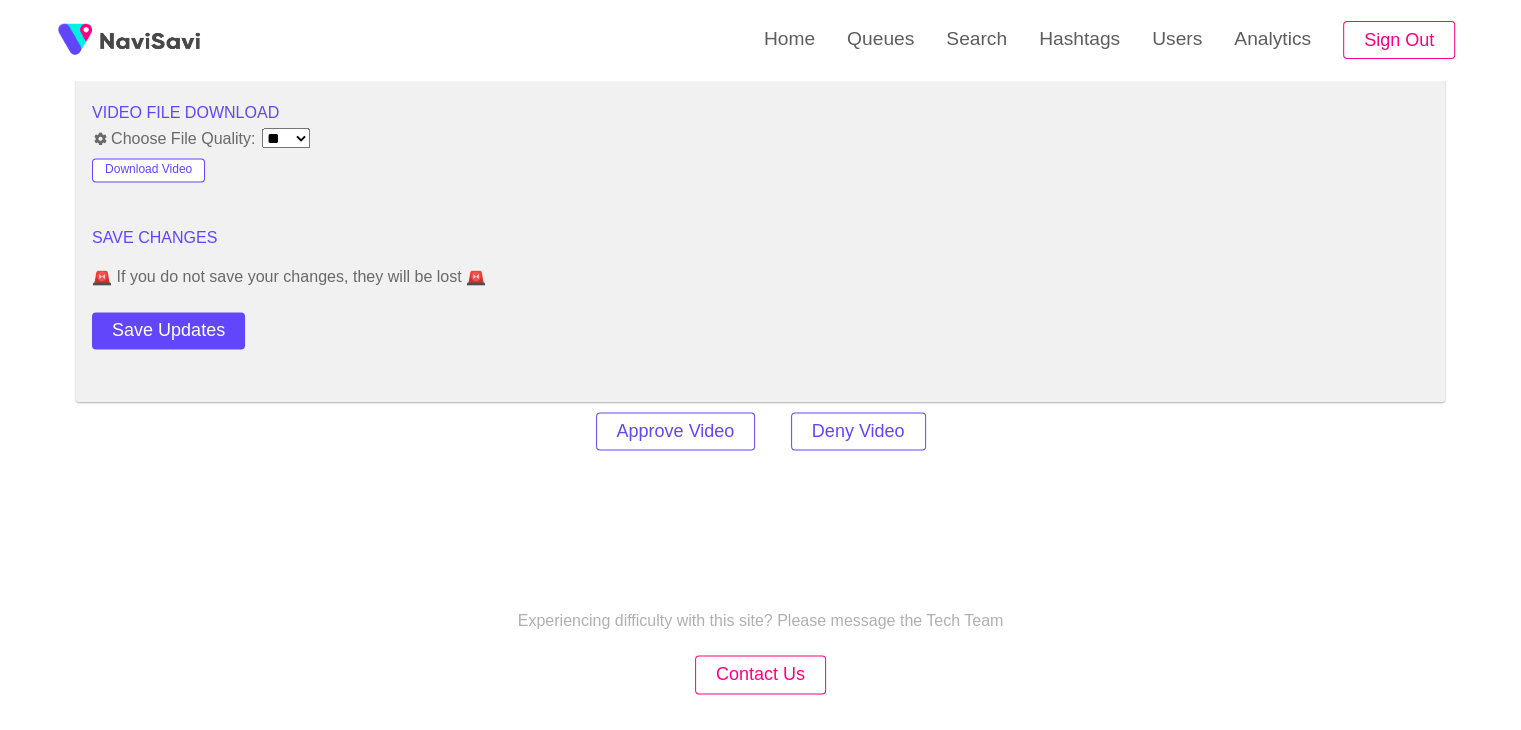 scroll, scrollTop: 2813, scrollLeft: 0, axis: vertical 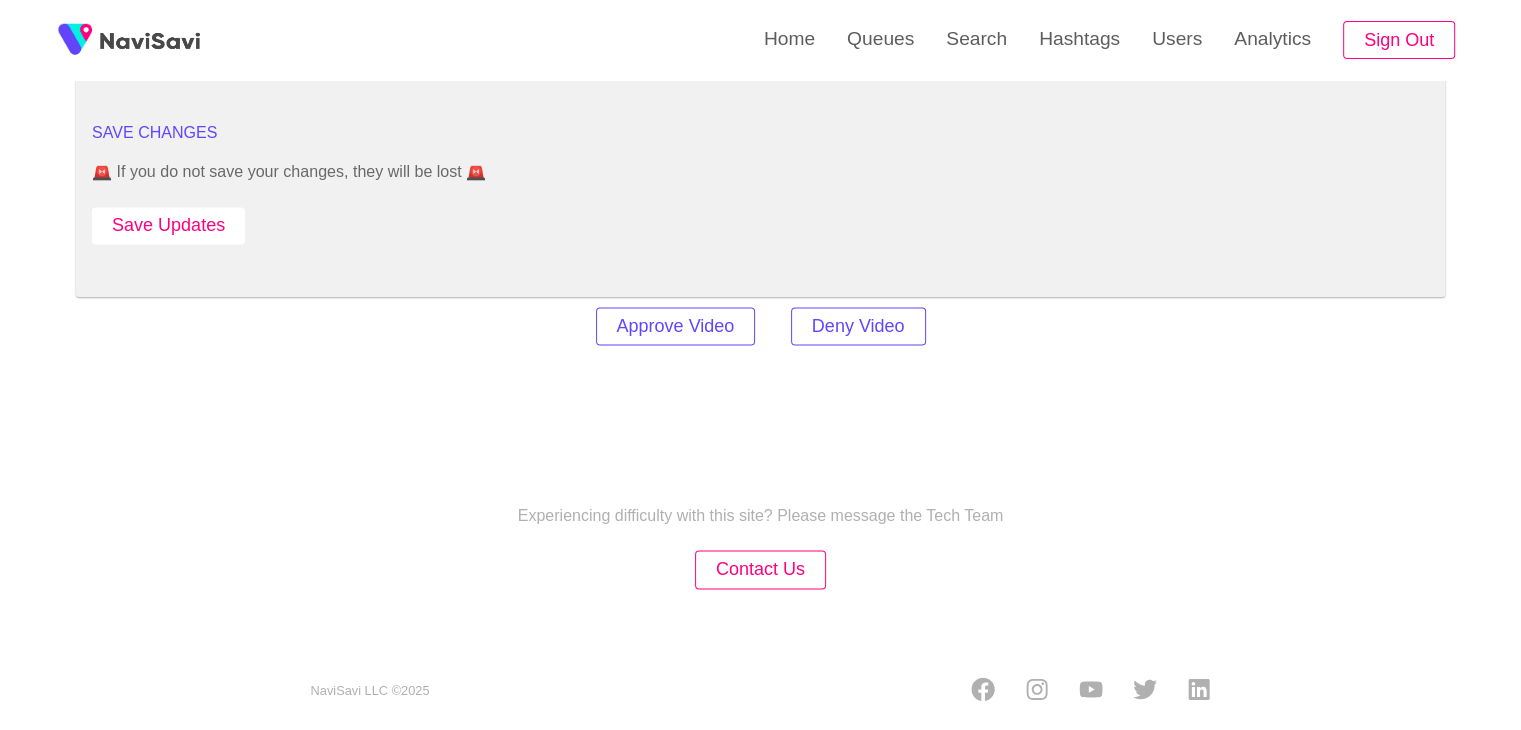 click on "Save Updates" at bounding box center [168, 225] 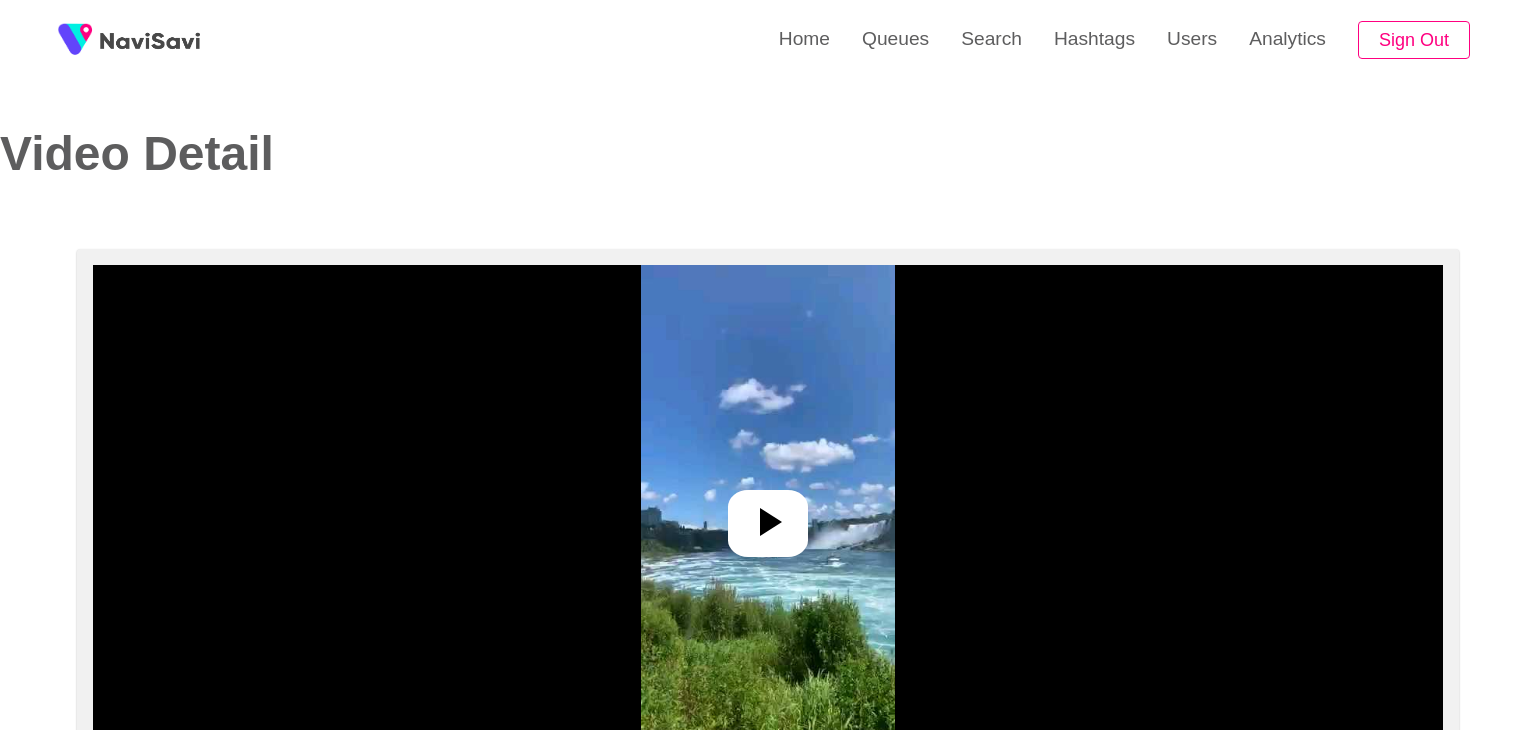 select on "**********" 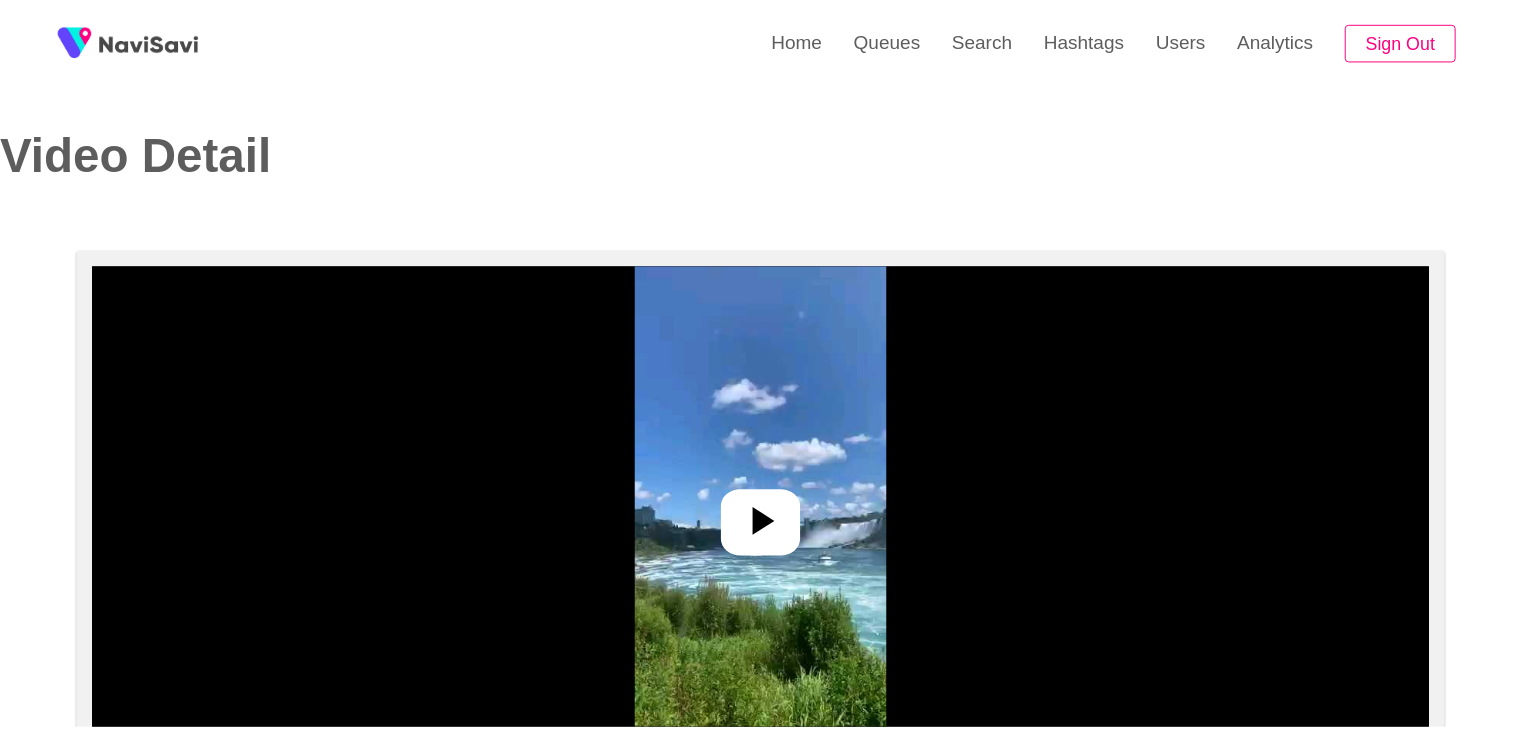 scroll, scrollTop: 0, scrollLeft: 0, axis: both 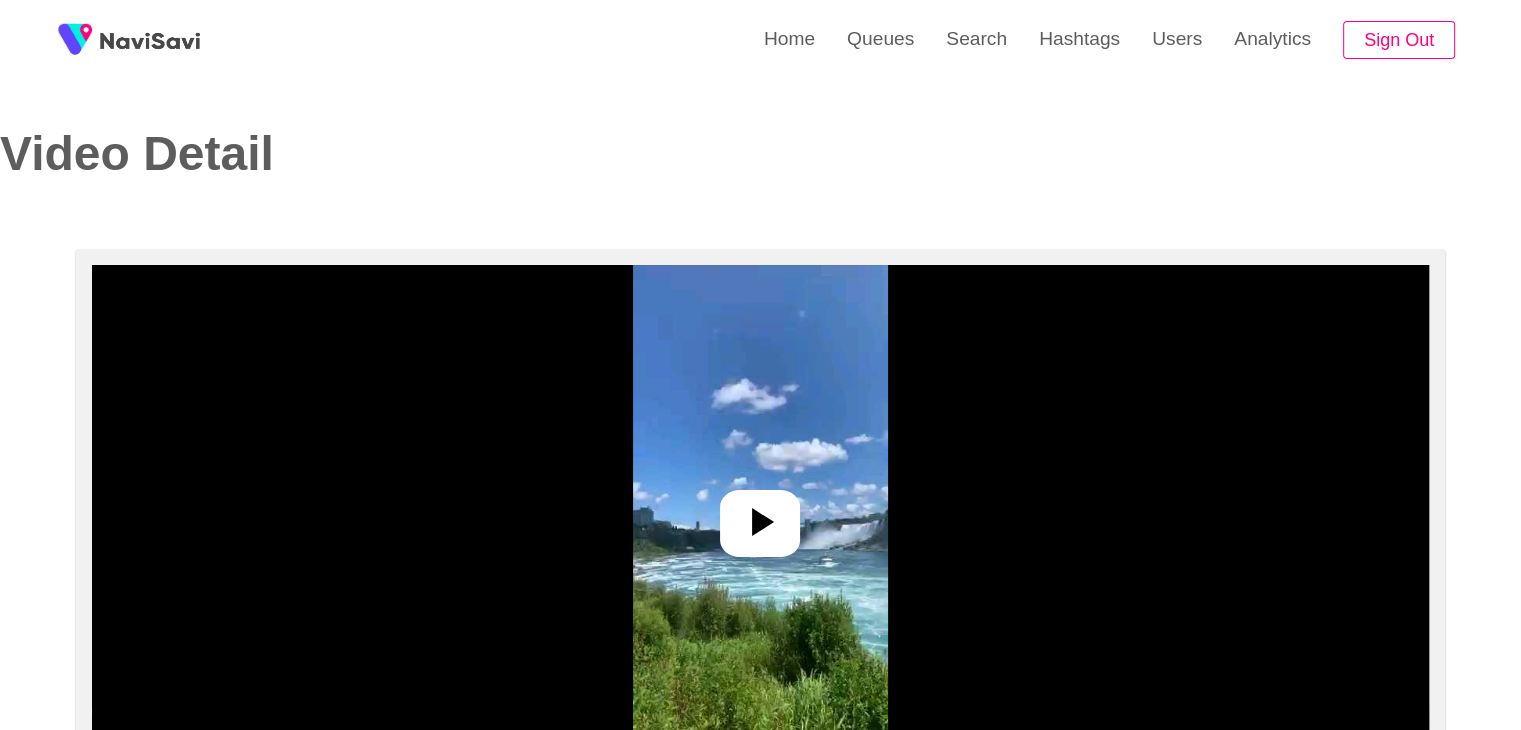click at bounding box center [760, 515] 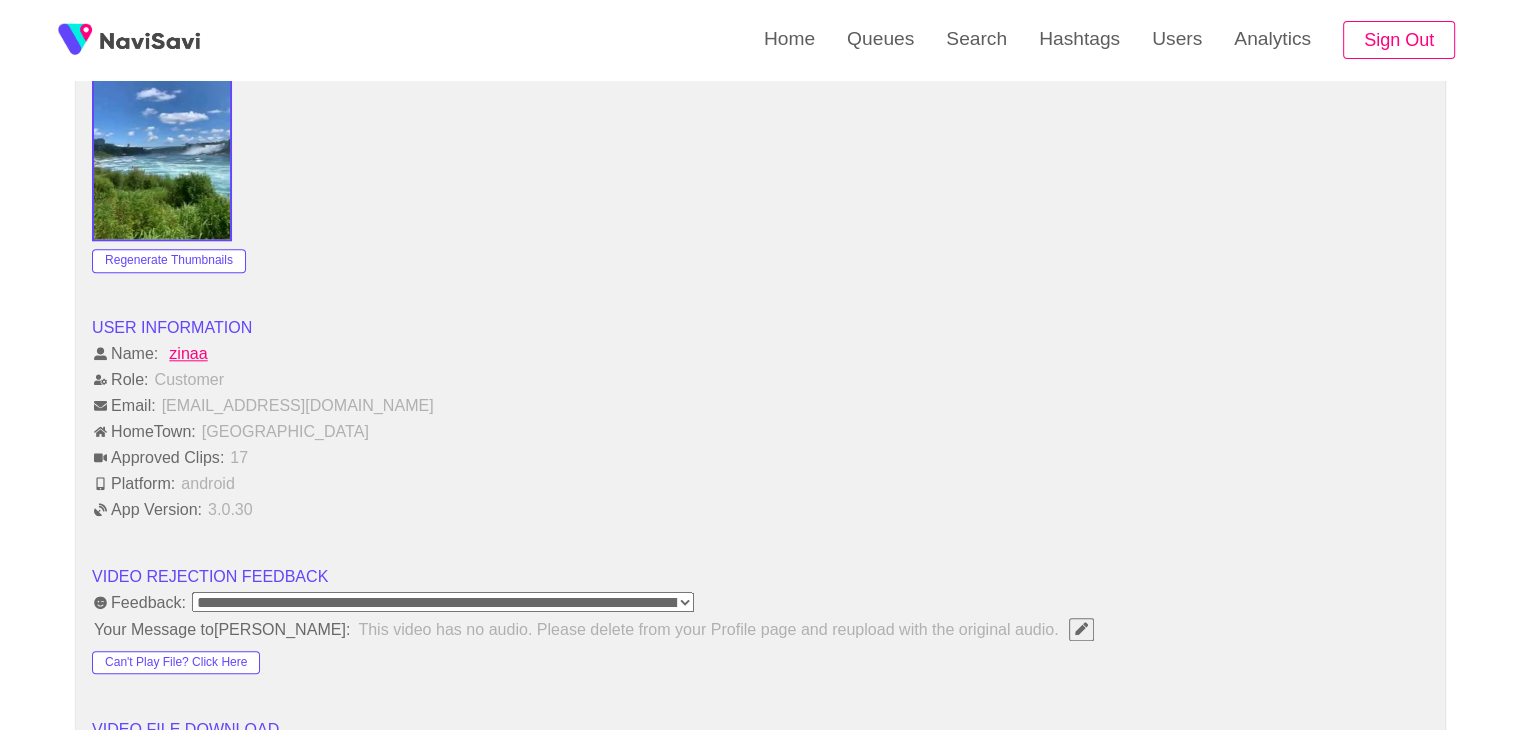 scroll, scrollTop: 2158, scrollLeft: 0, axis: vertical 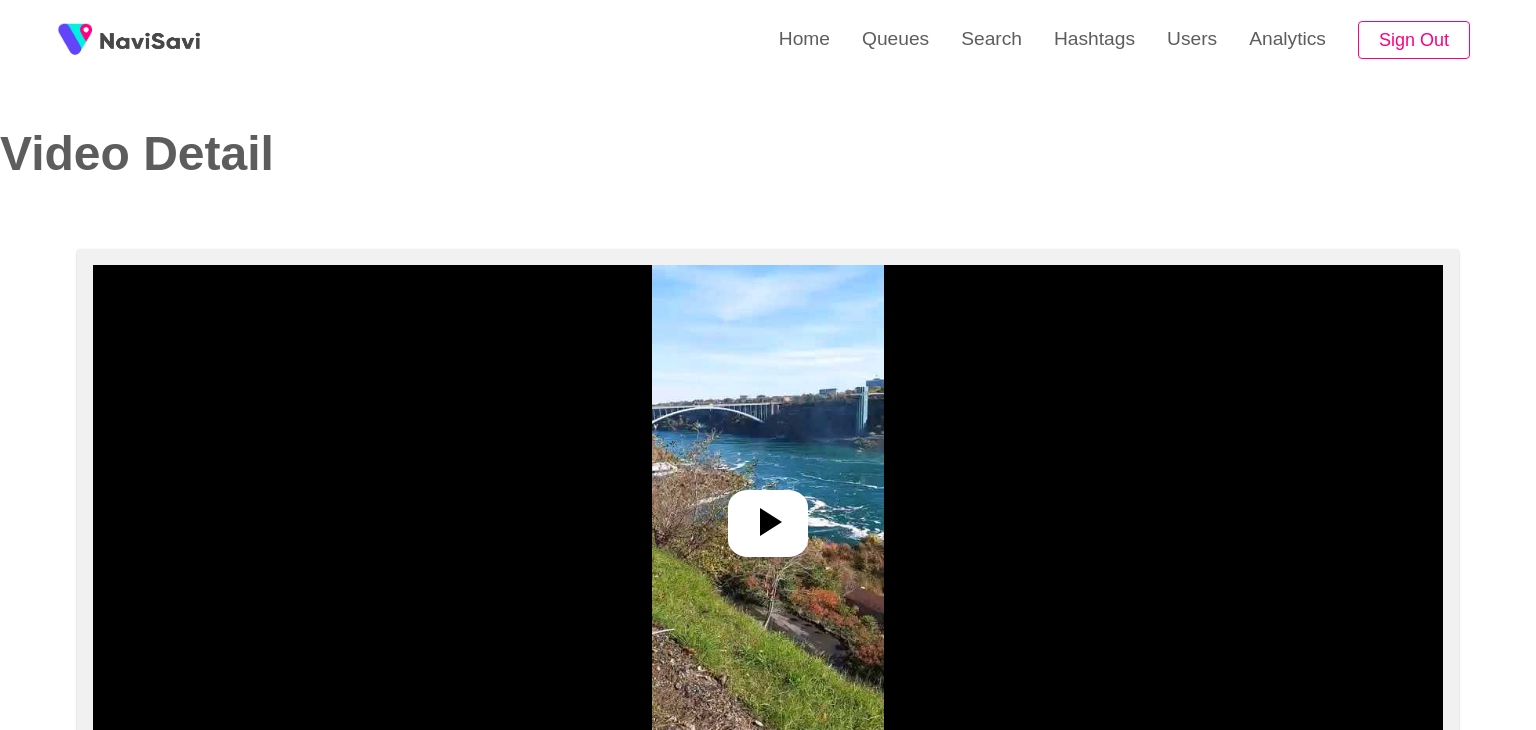 select on "**********" 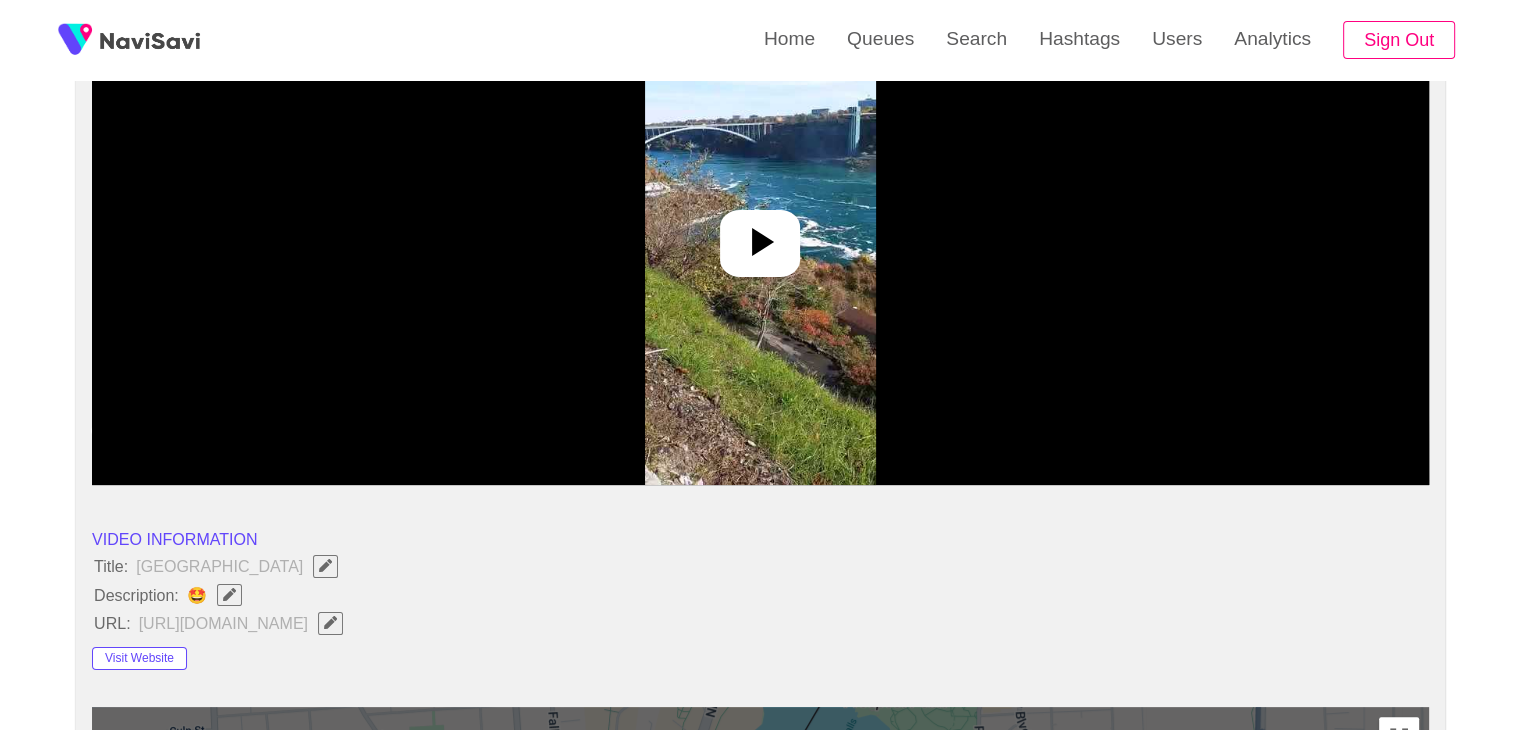 scroll, scrollTop: 192, scrollLeft: 0, axis: vertical 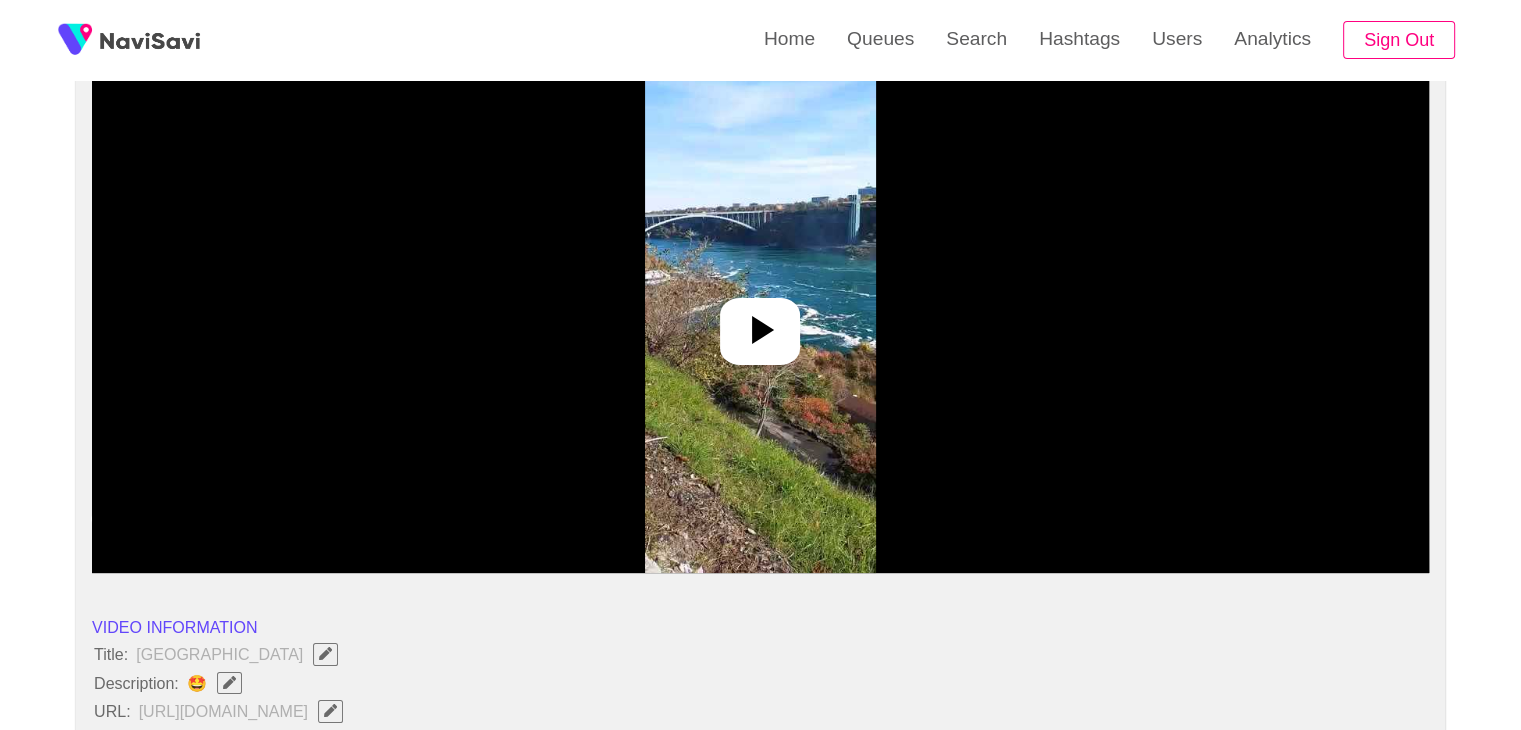 click at bounding box center (760, 323) 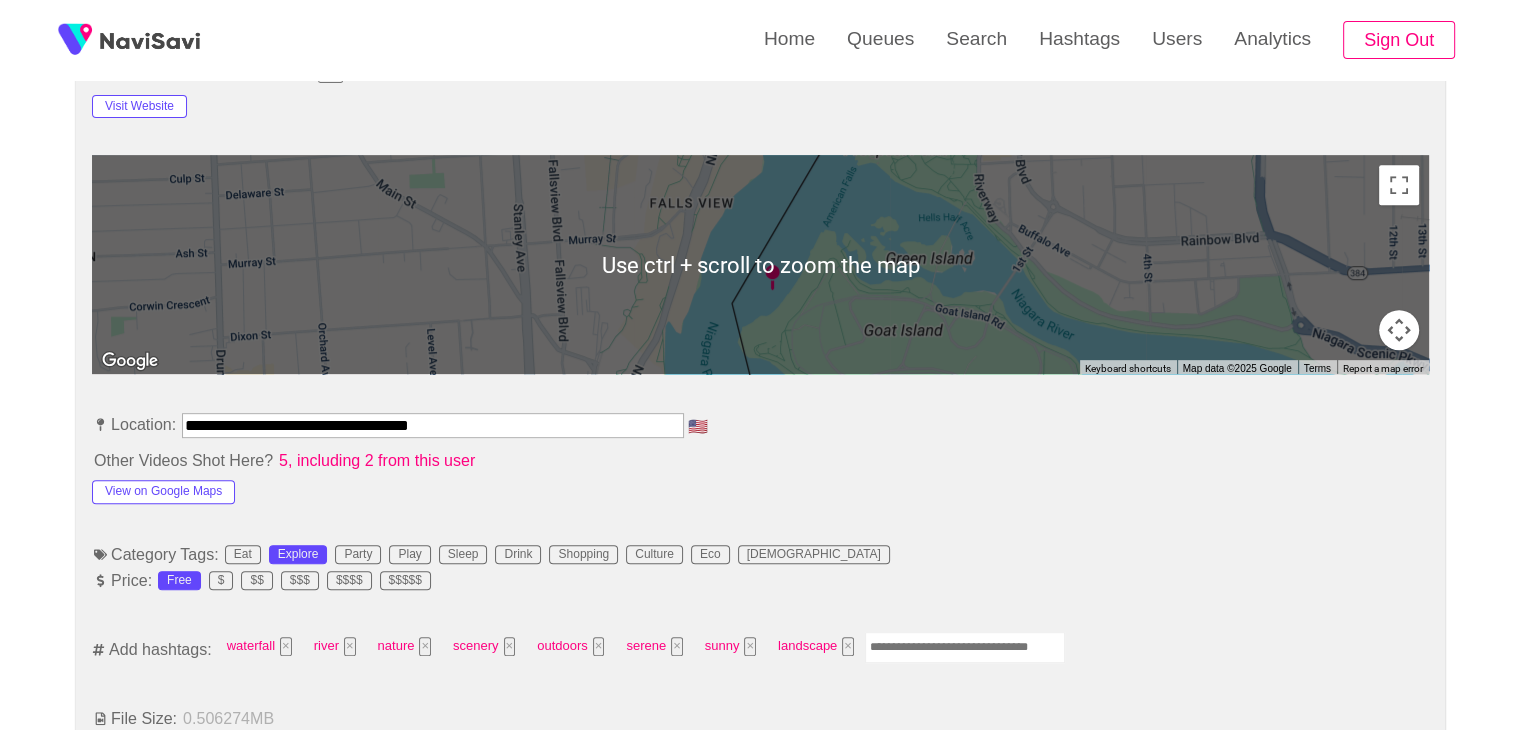 scroll, scrollTop: 843, scrollLeft: 0, axis: vertical 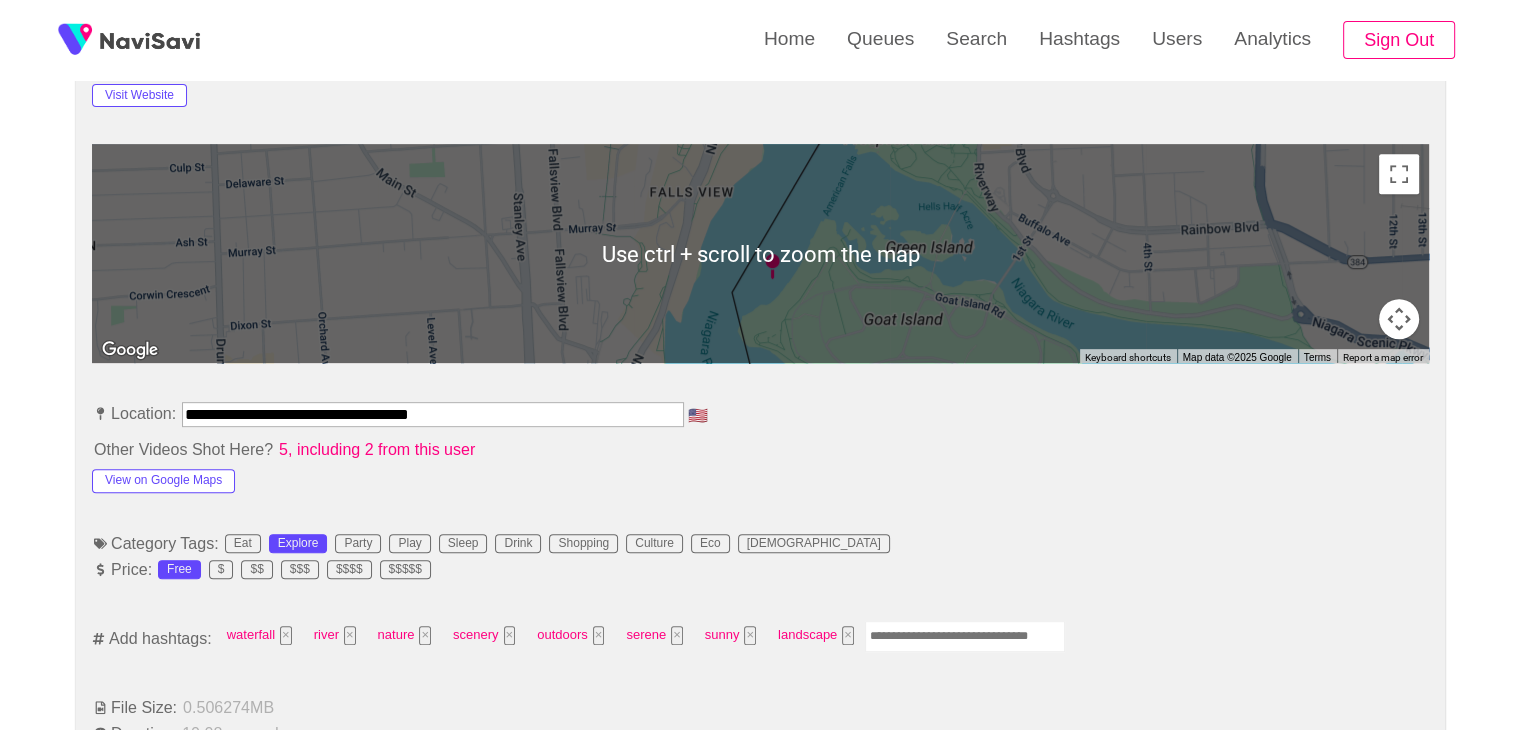 click at bounding box center (965, 636) 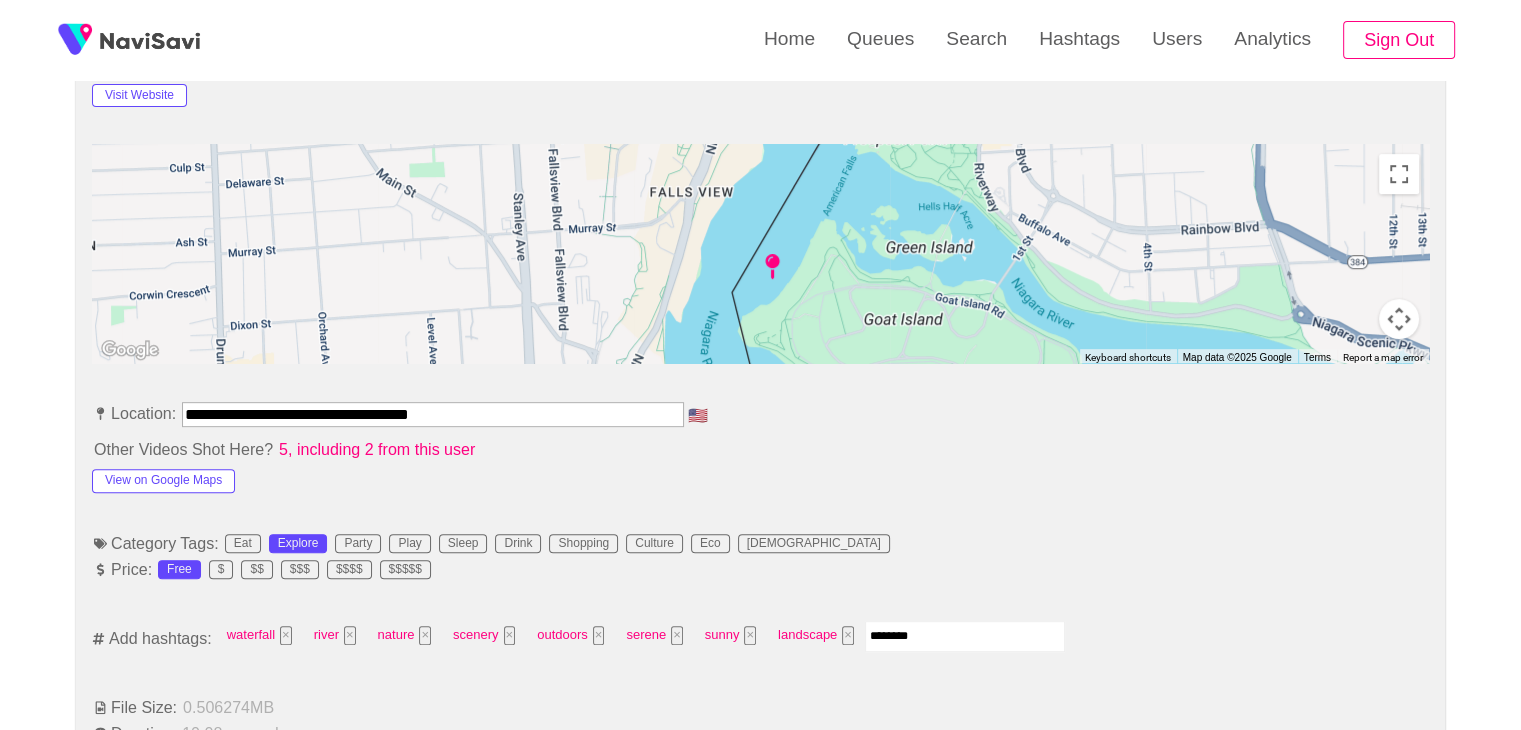 type on "*********" 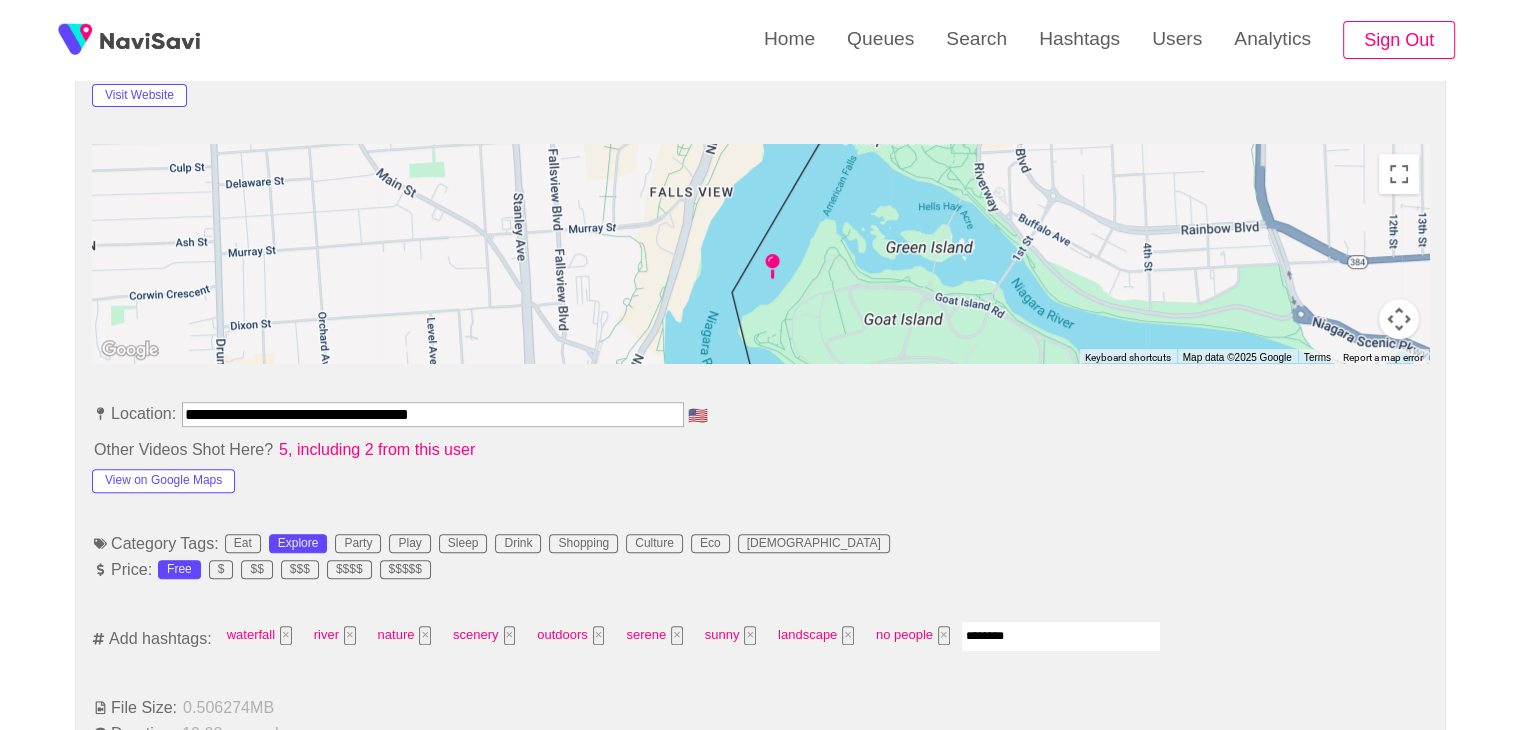 type on "*********" 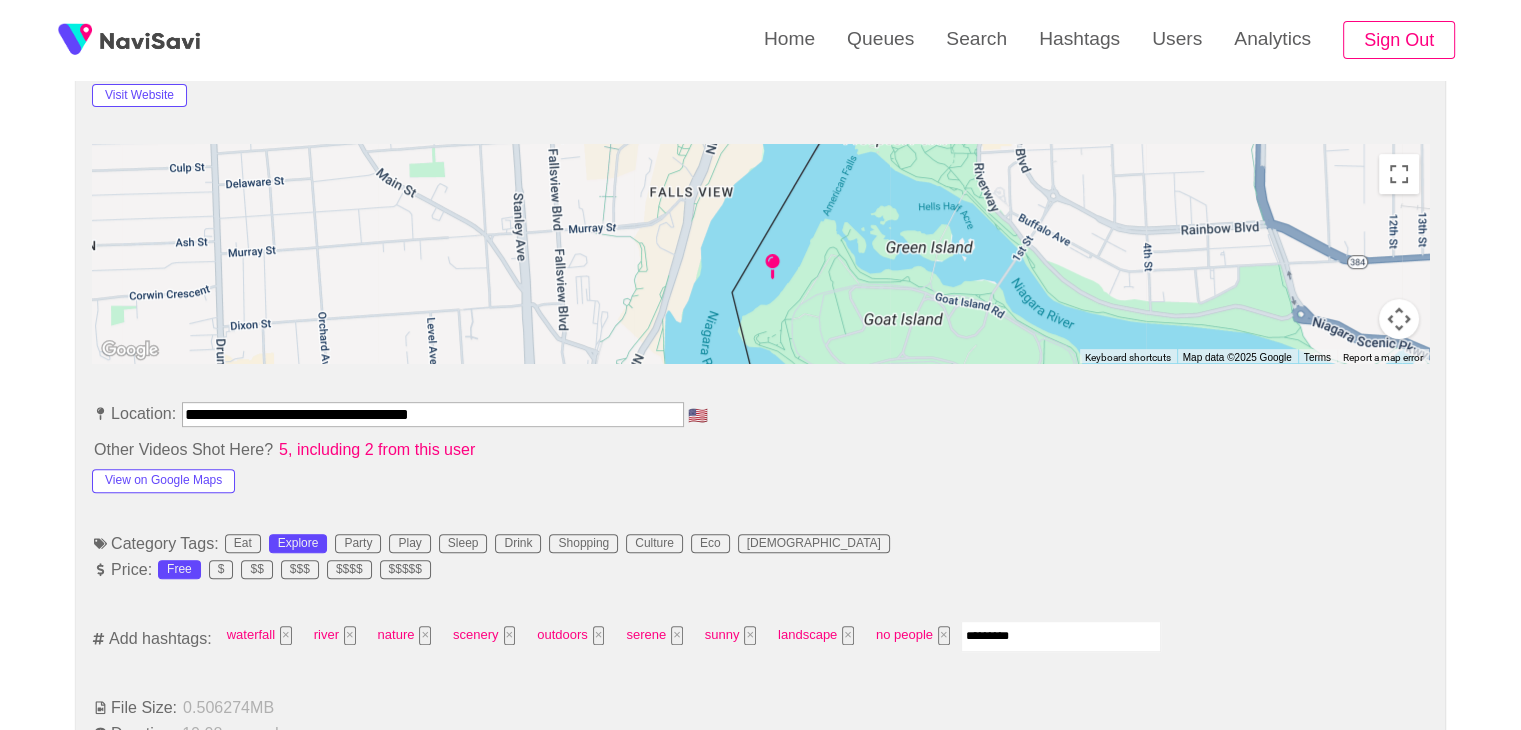 type 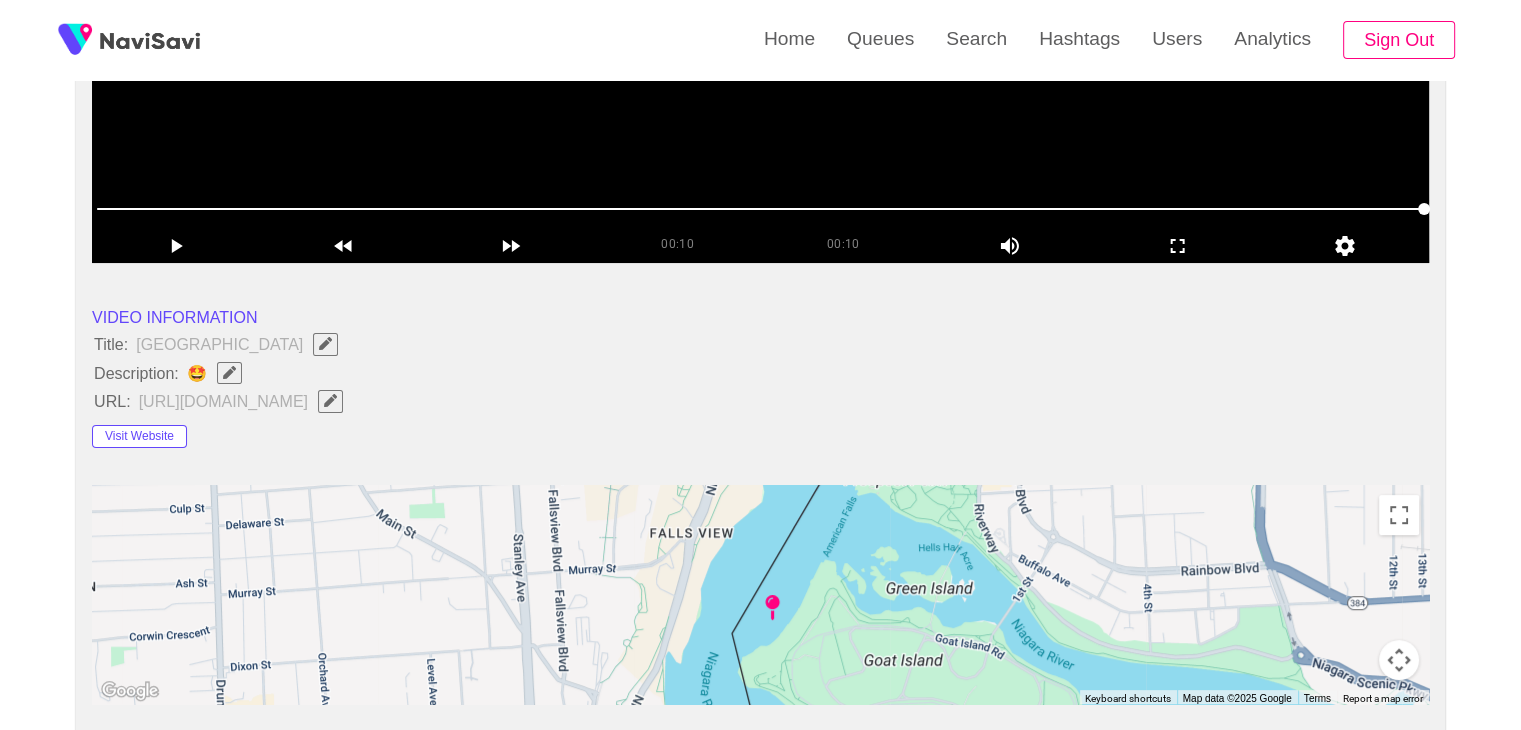 scroll, scrollTop: 468, scrollLeft: 0, axis: vertical 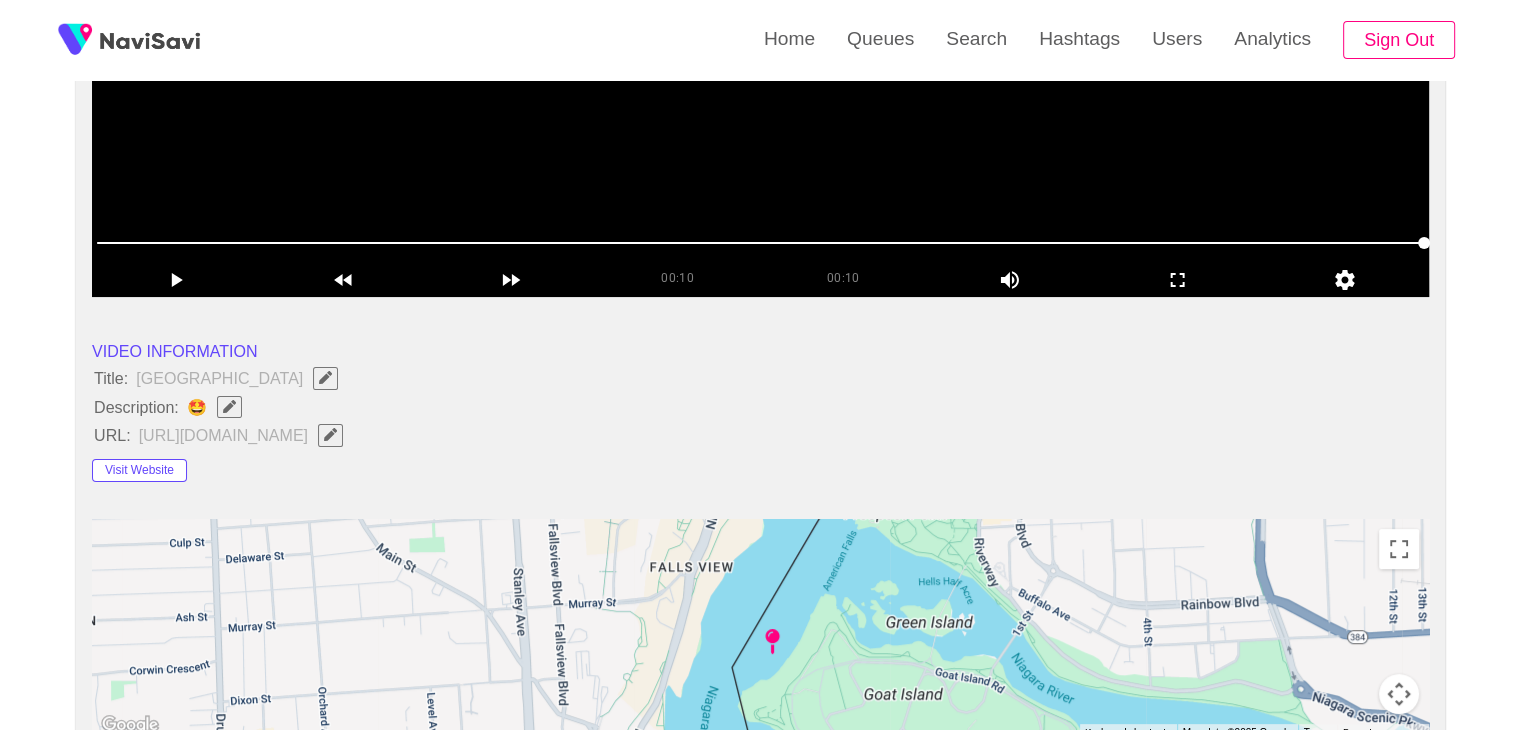 drag, startPoint x: 251, startPoint y: 400, endPoint x: 230, endPoint y: 400, distance: 21 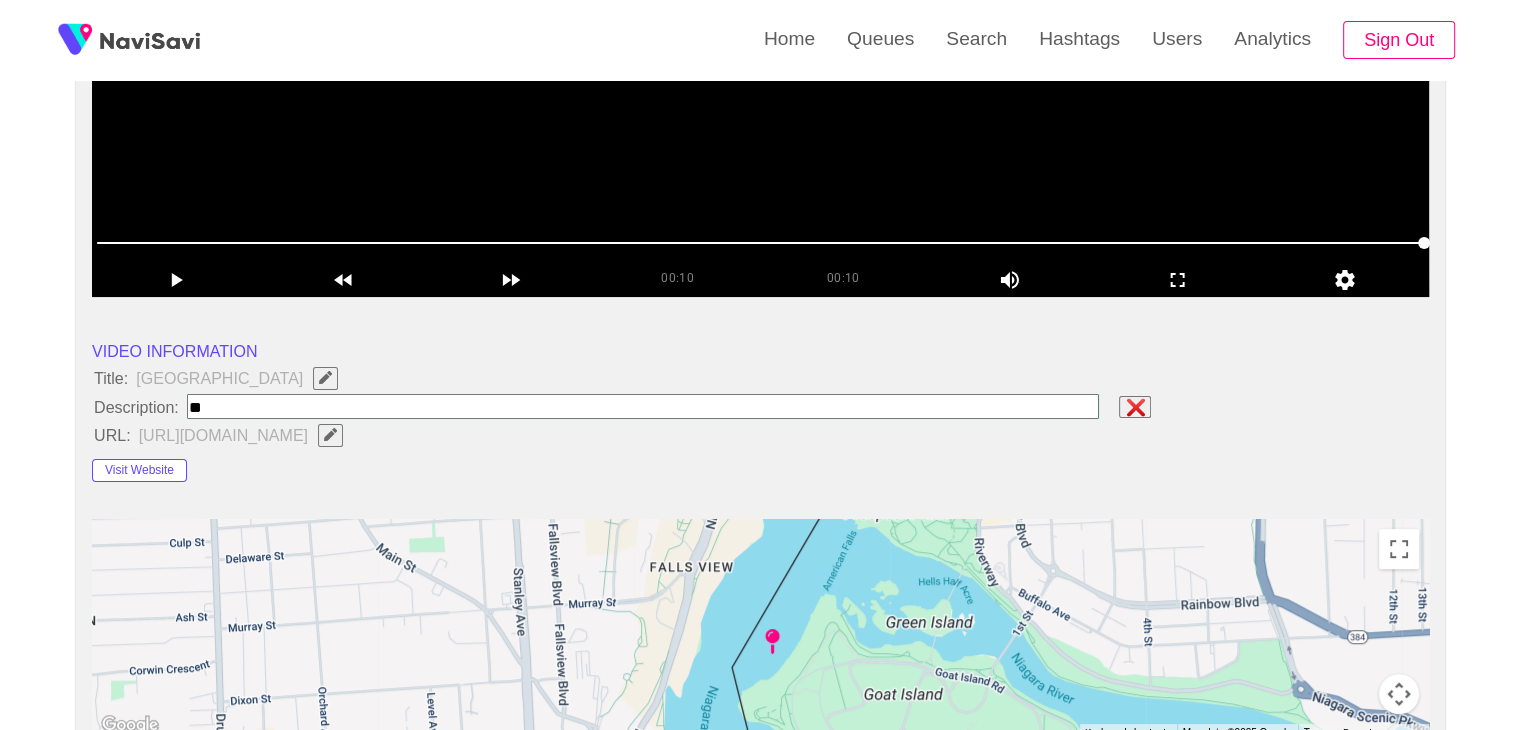 click at bounding box center (643, 406) 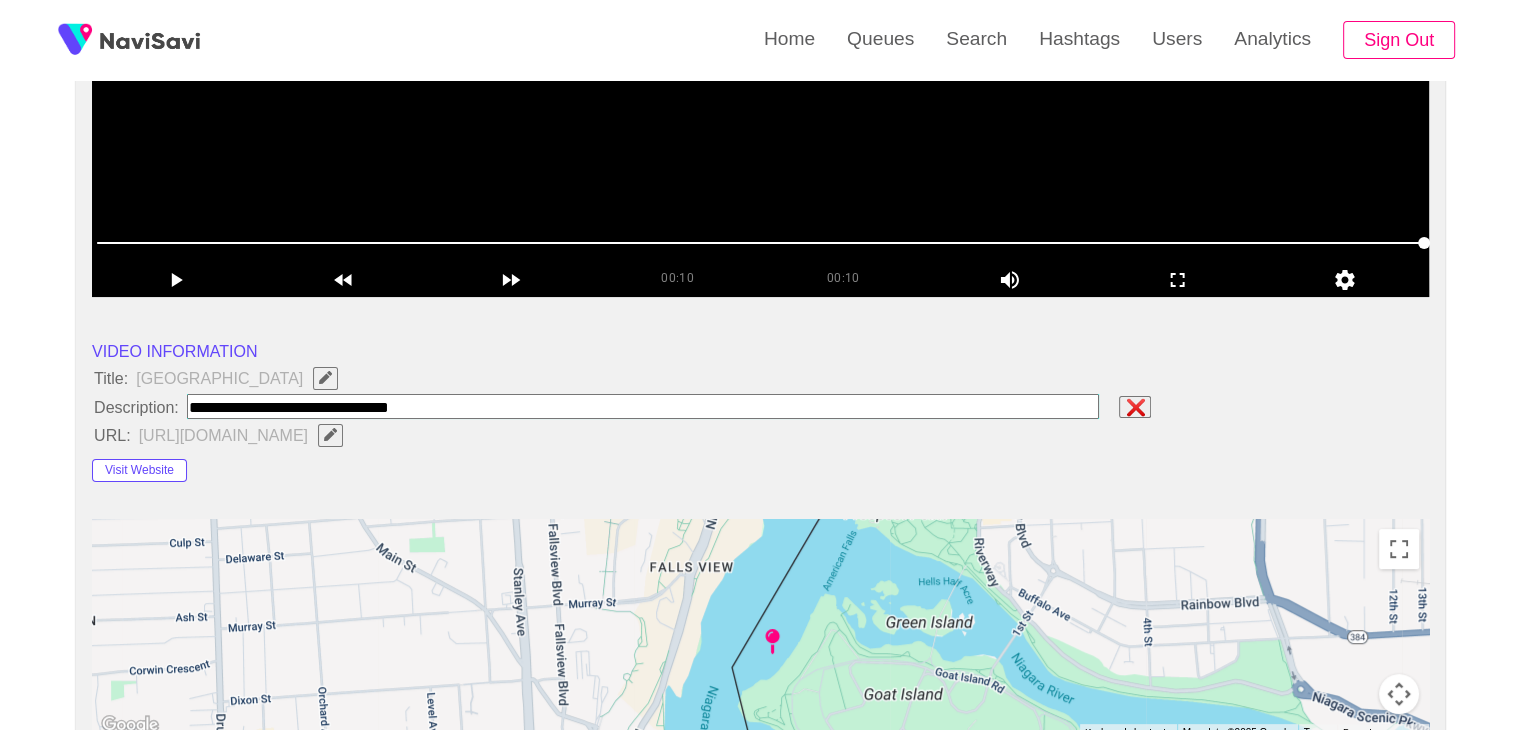 type on "**********" 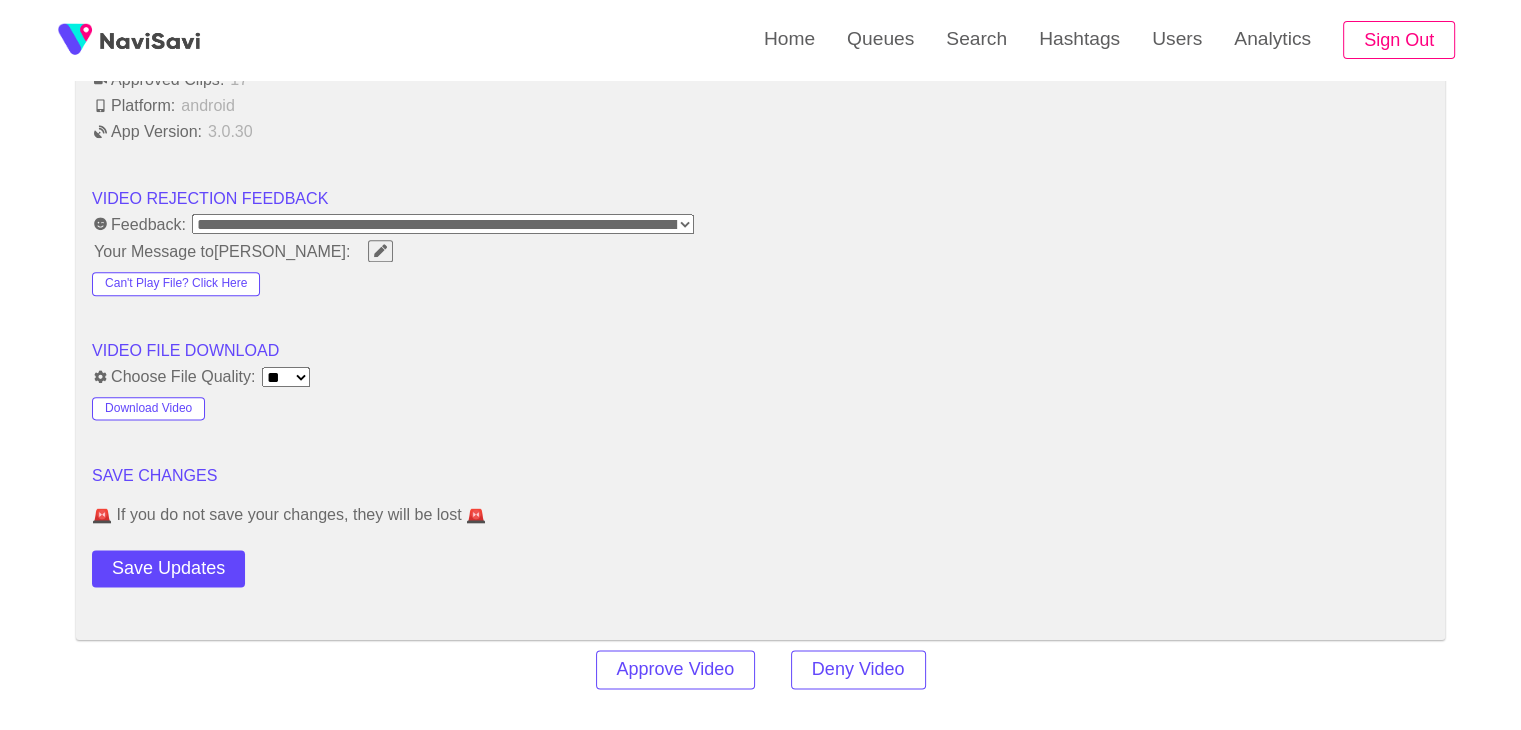 scroll, scrollTop: 2443, scrollLeft: 0, axis: vertical 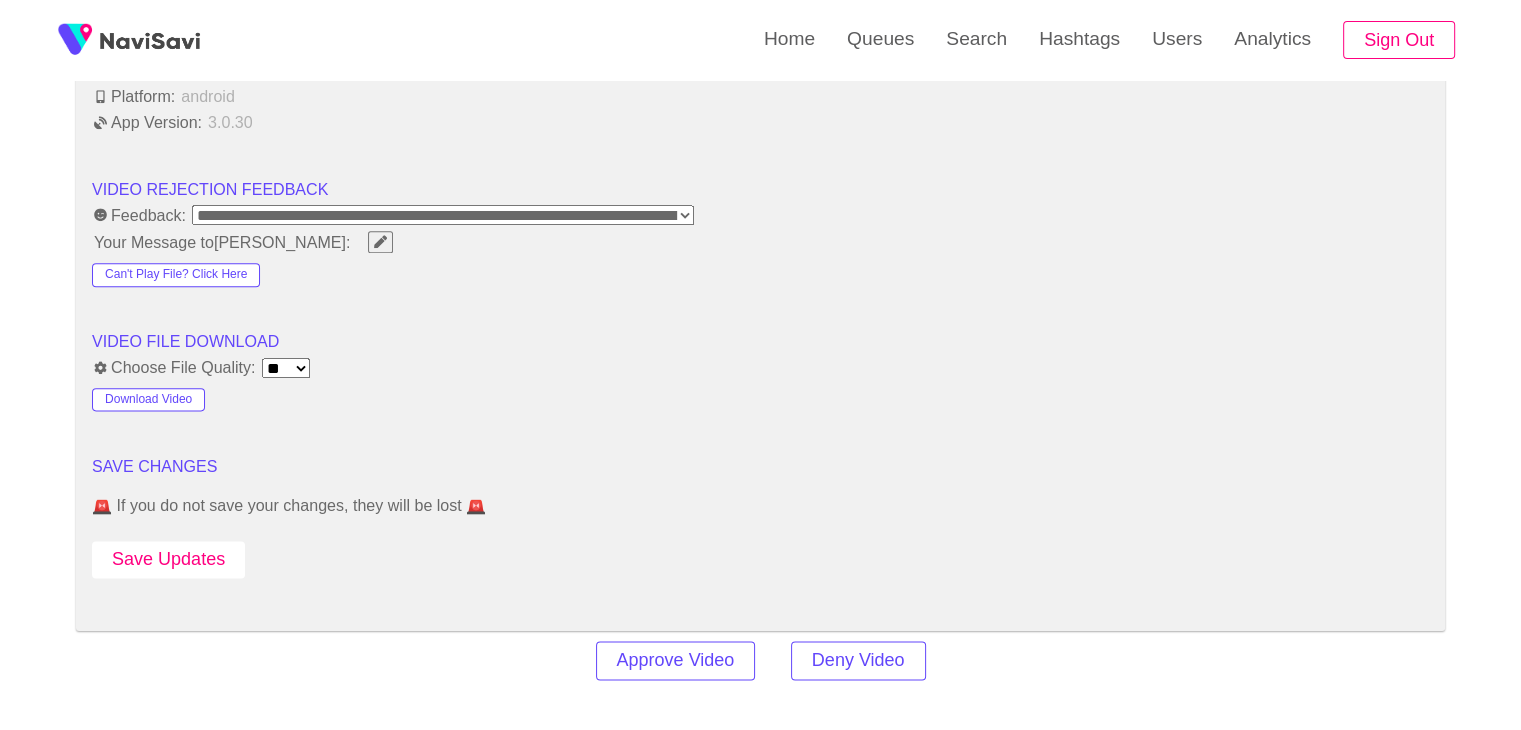 click on "Save Updates" at bounding box center [168, 559] 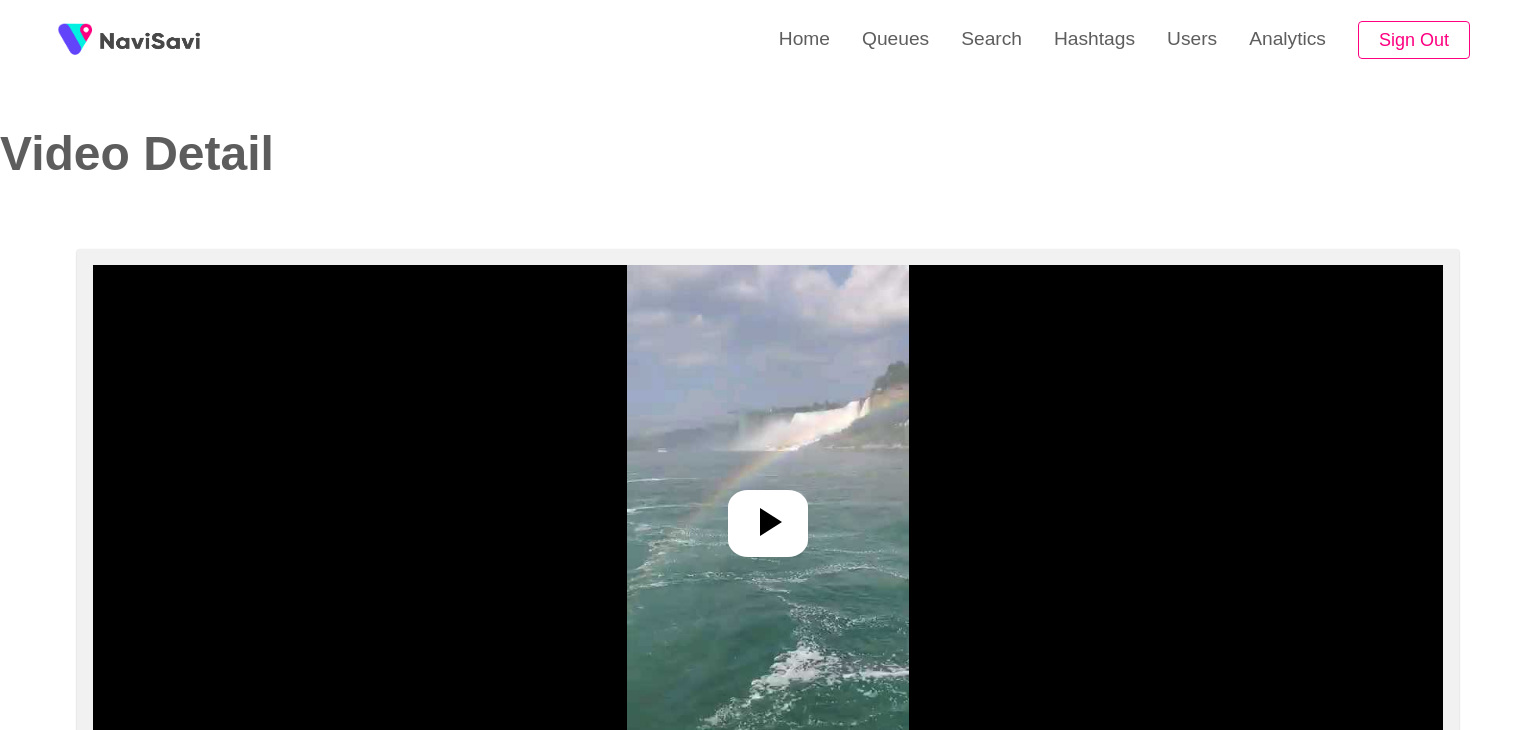 select on "**********" 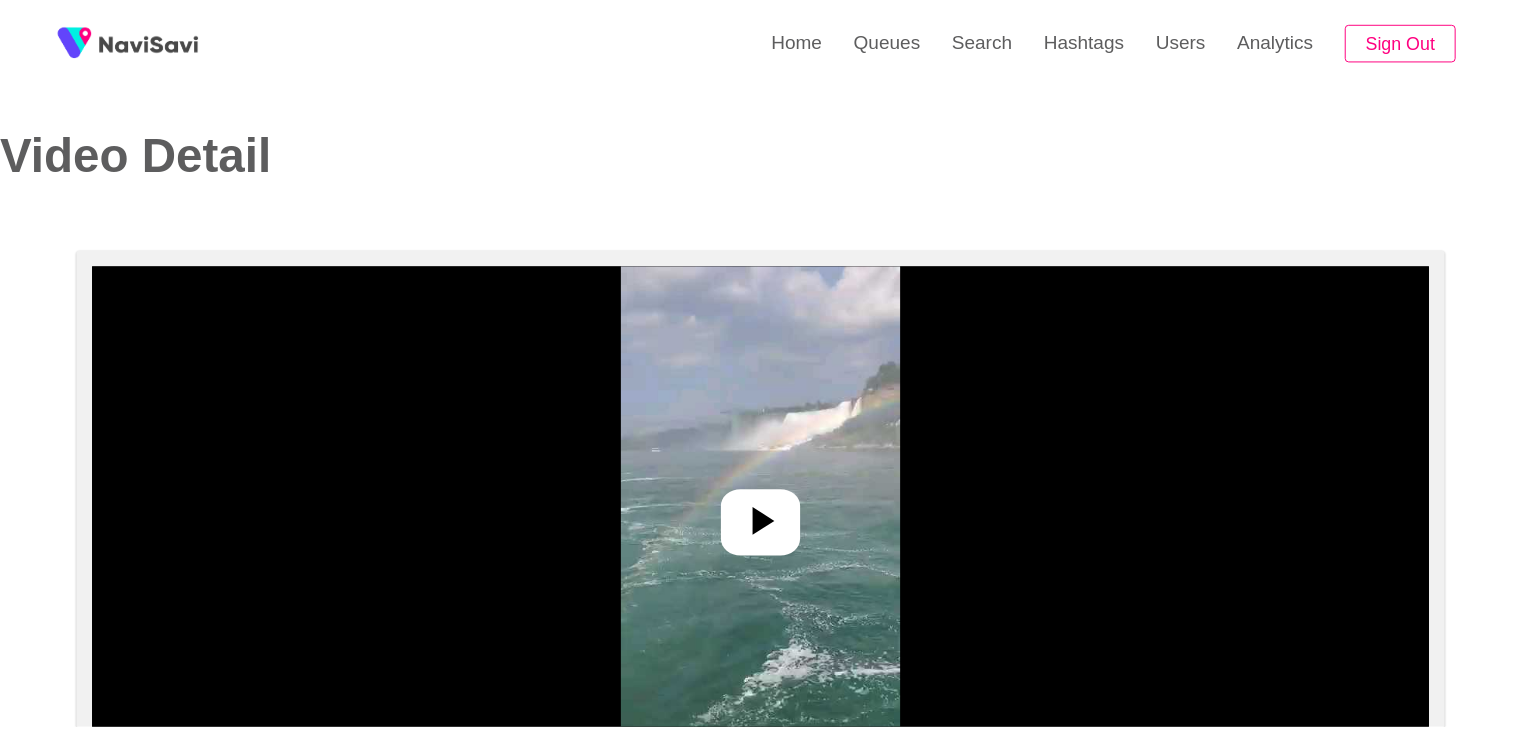 scroll, scrollTop: 0, scrollLeft: 0, axis: both 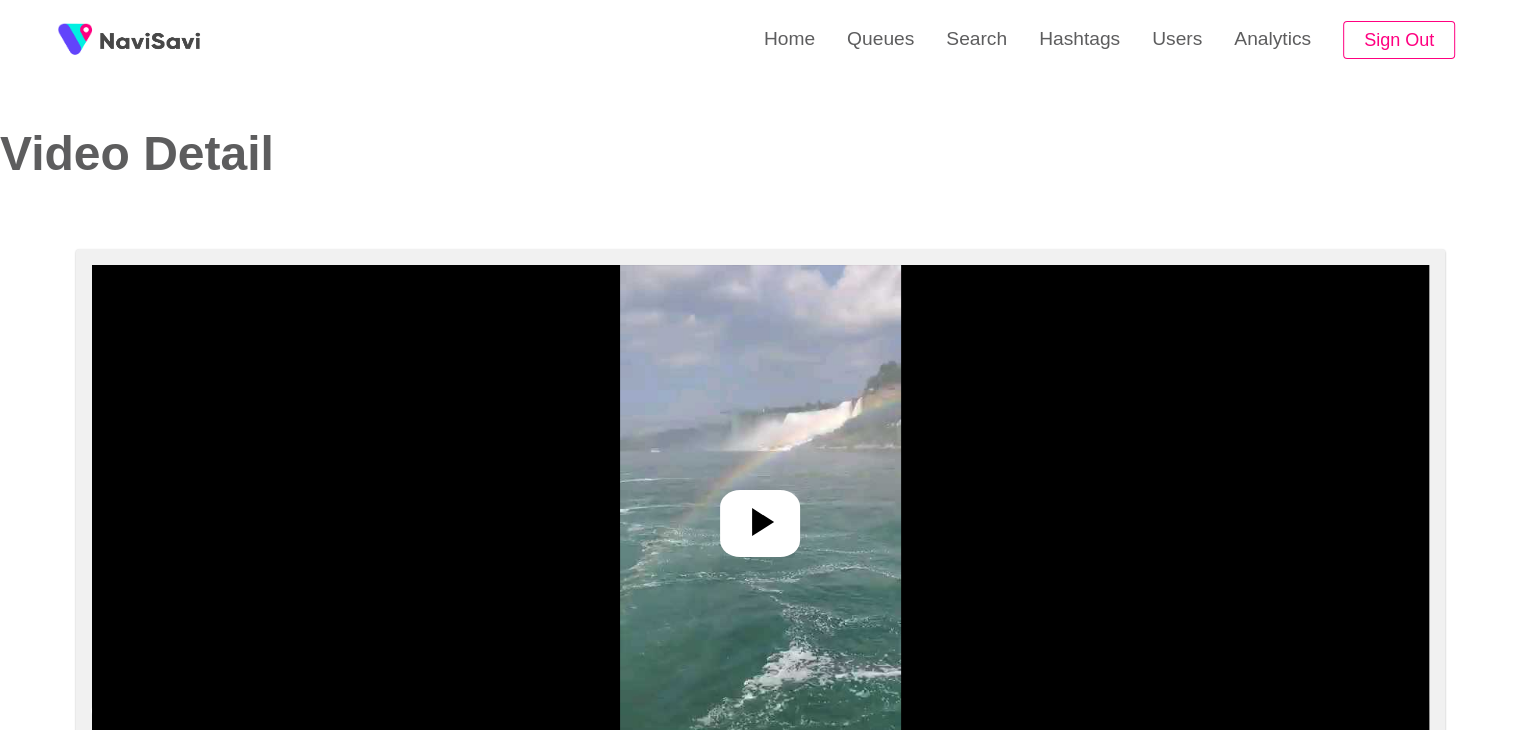 click at bounding box center [760, 515] 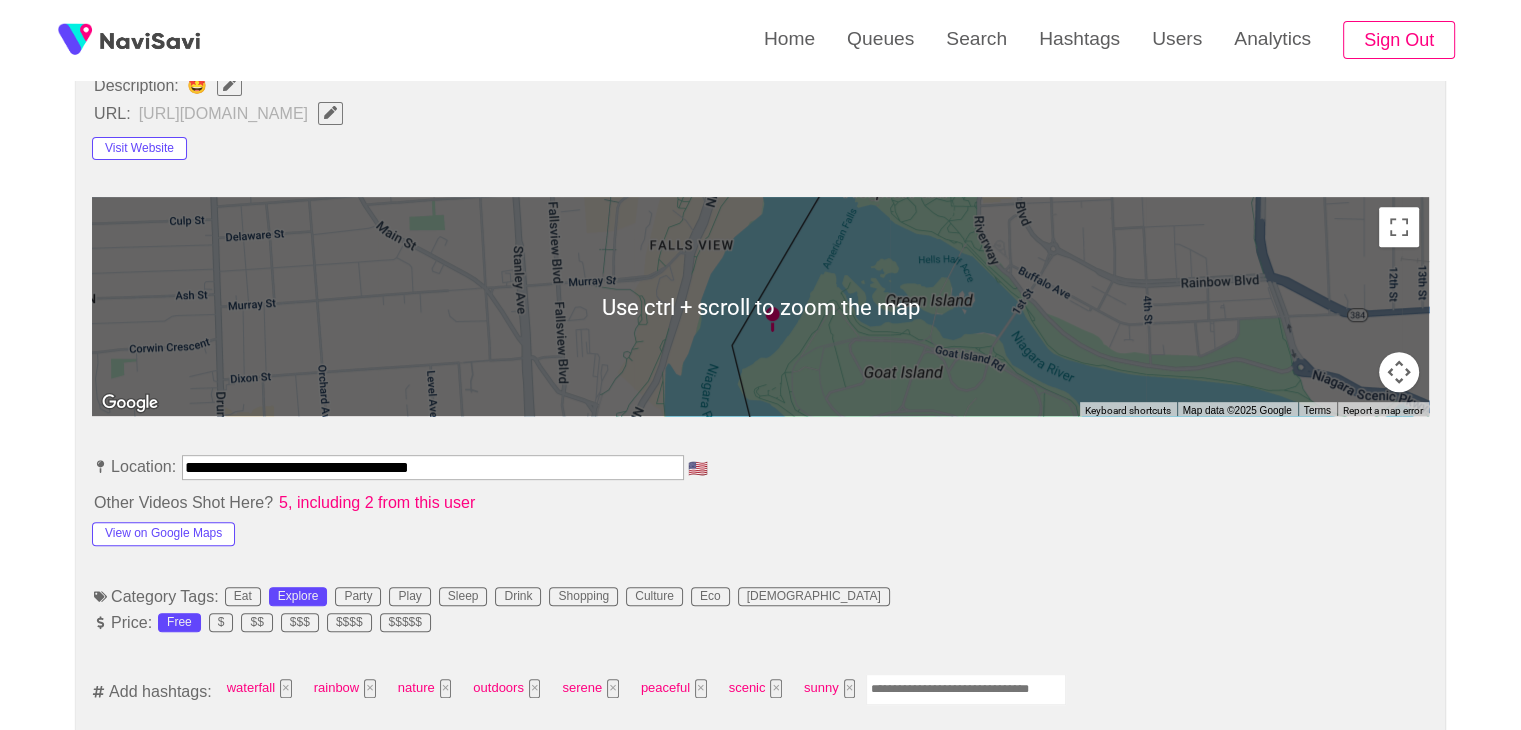scroll, scrollTop: 858, scrollLeft: 0, axis: vertical 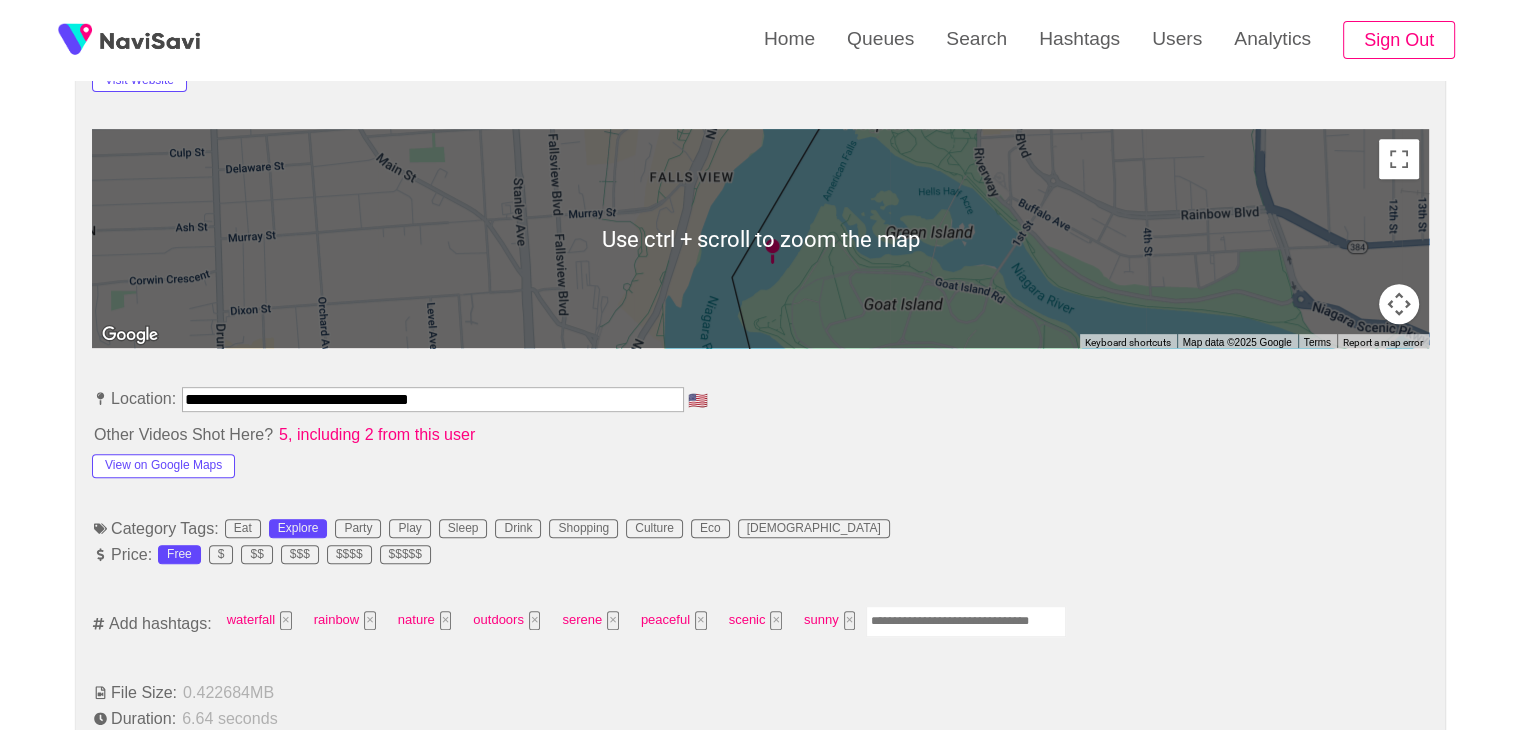 click at bounding box center (966, 621) 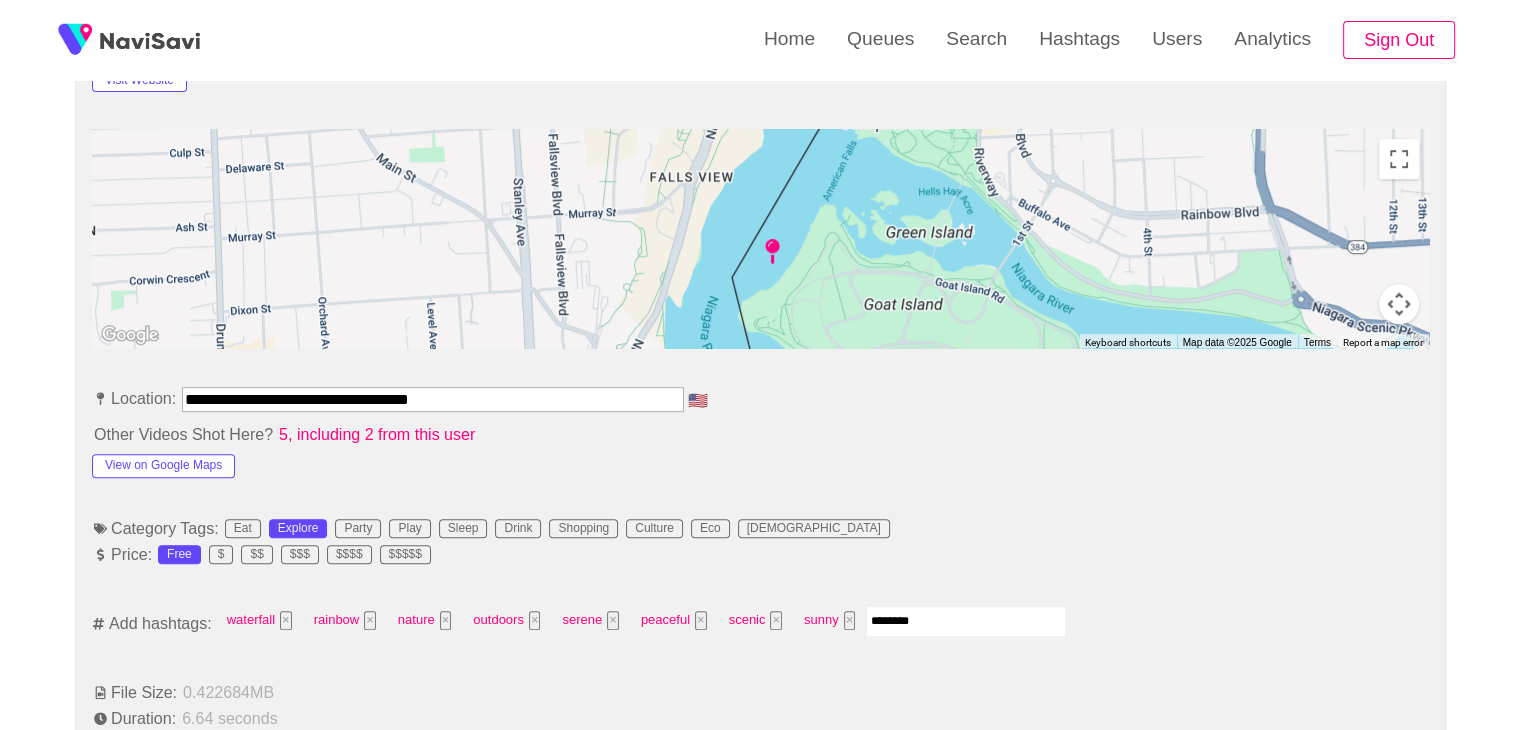 type on "*********" 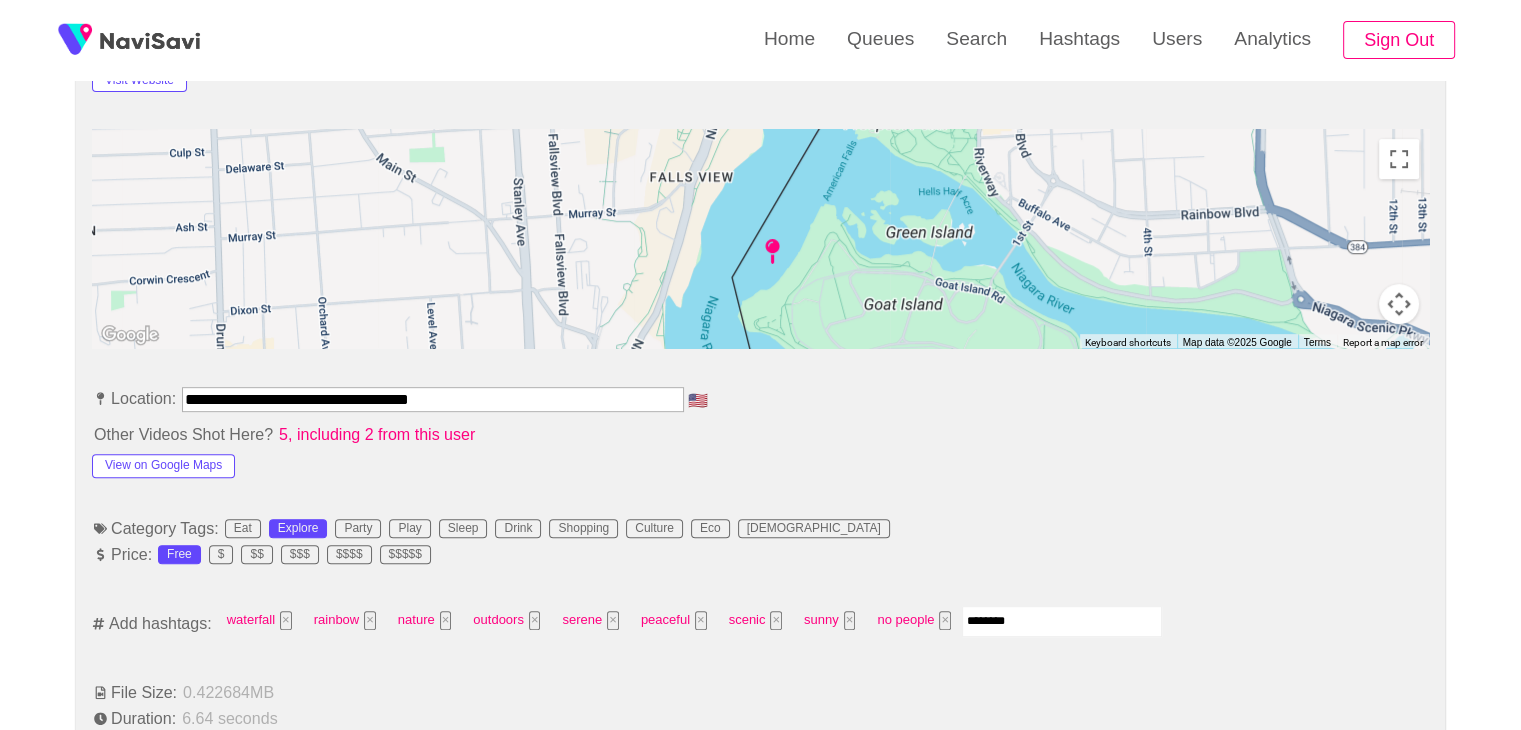 type on "*********" 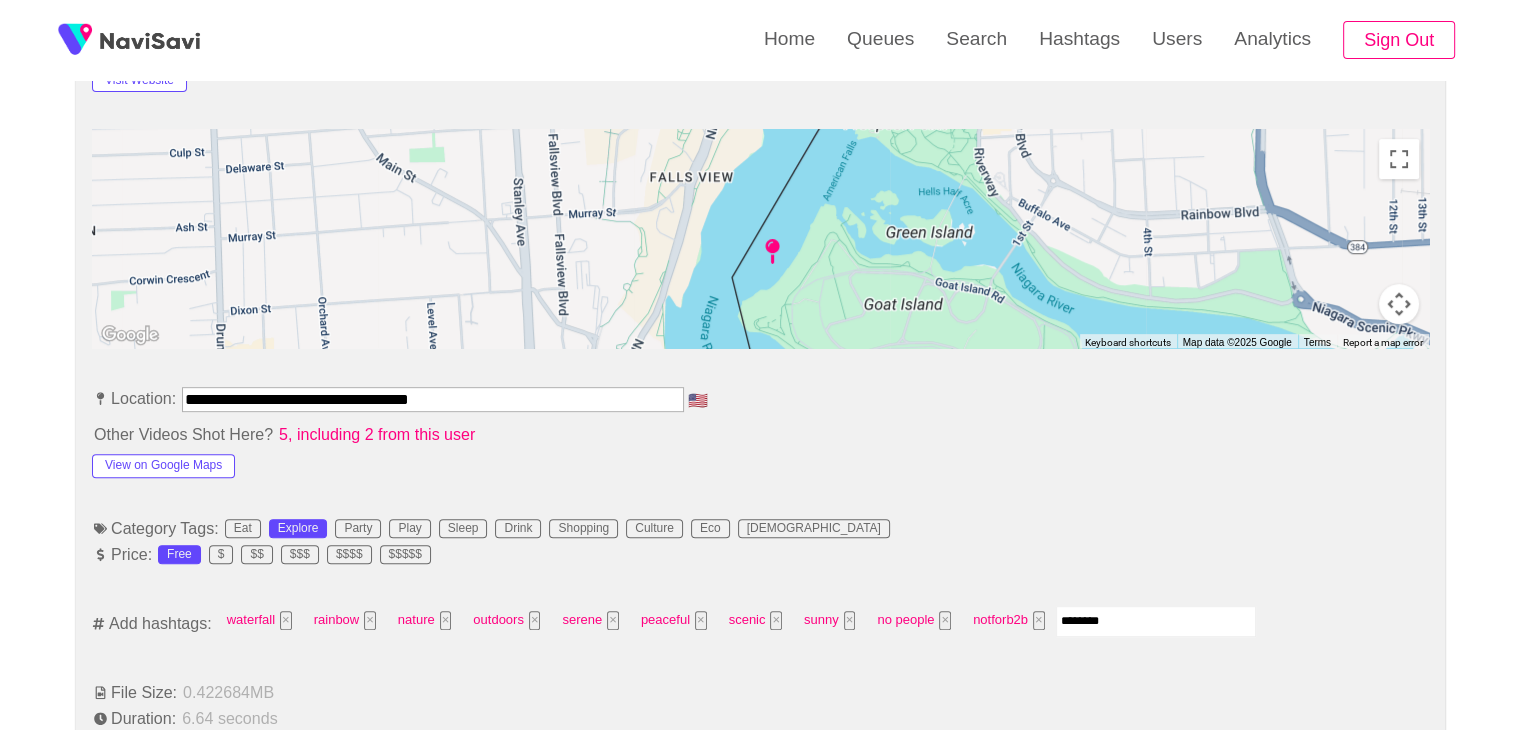 type on "*********" 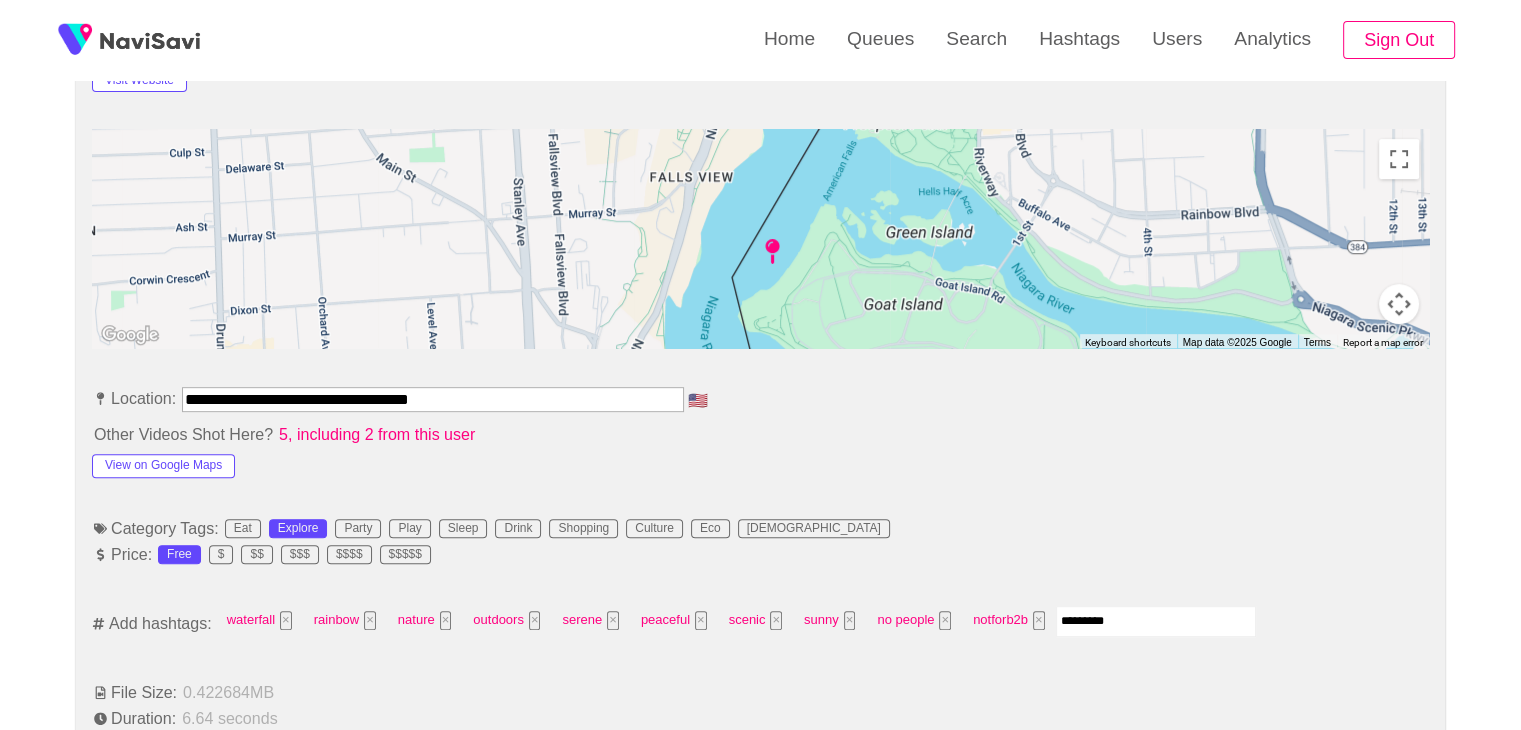 type 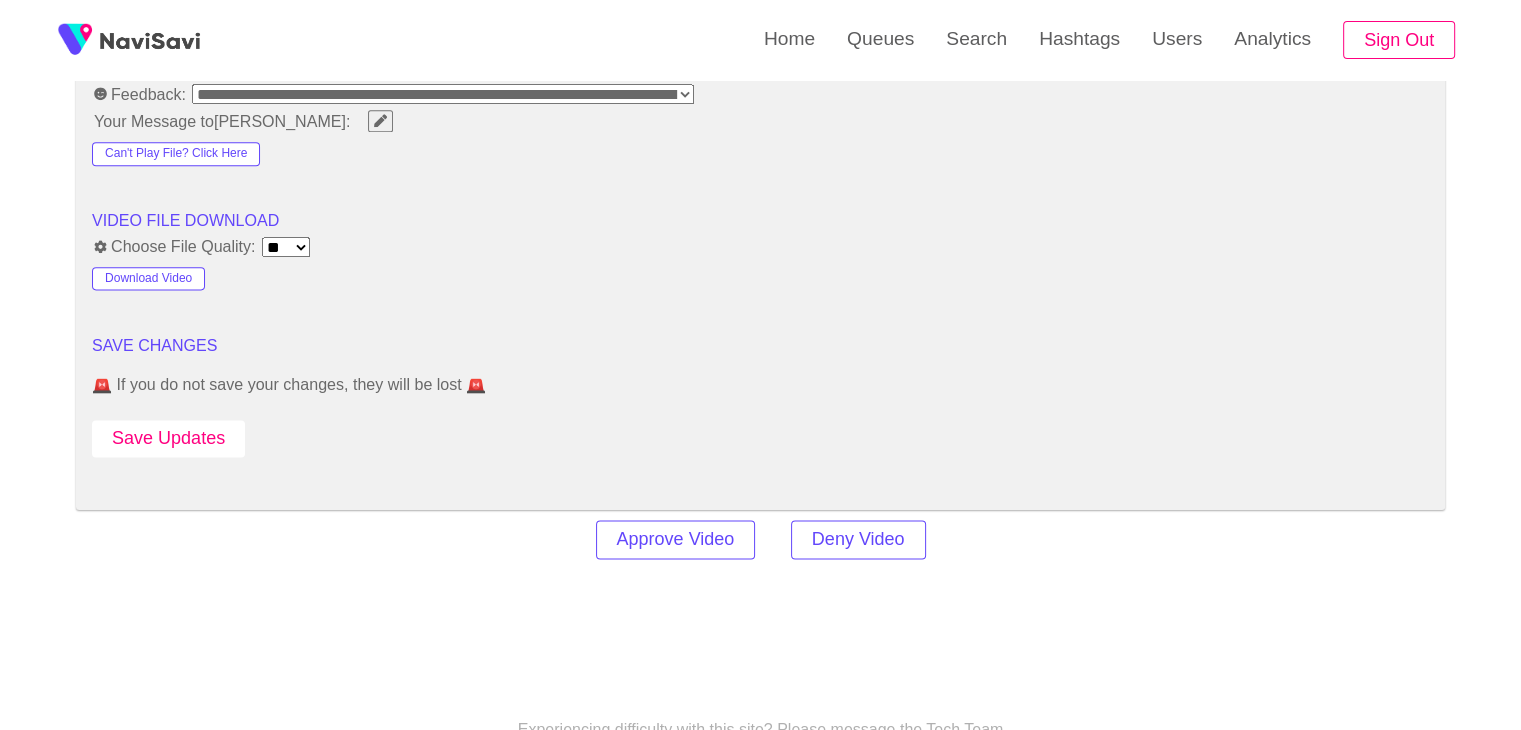 scroll, scrollTop: 2567, scrollLeft: 0, axis: vertical 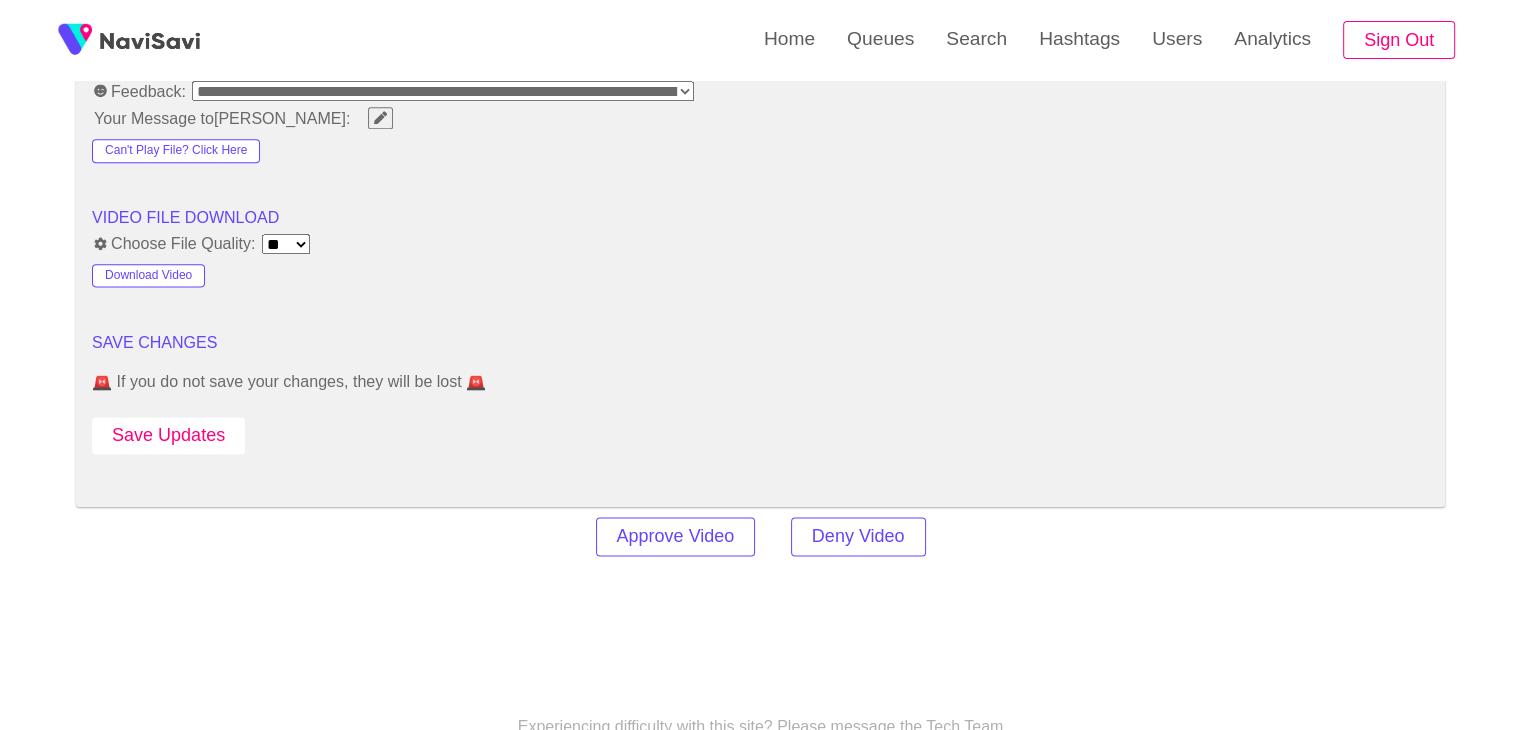 click on "Save Updates" at bounding box center (168, 435) 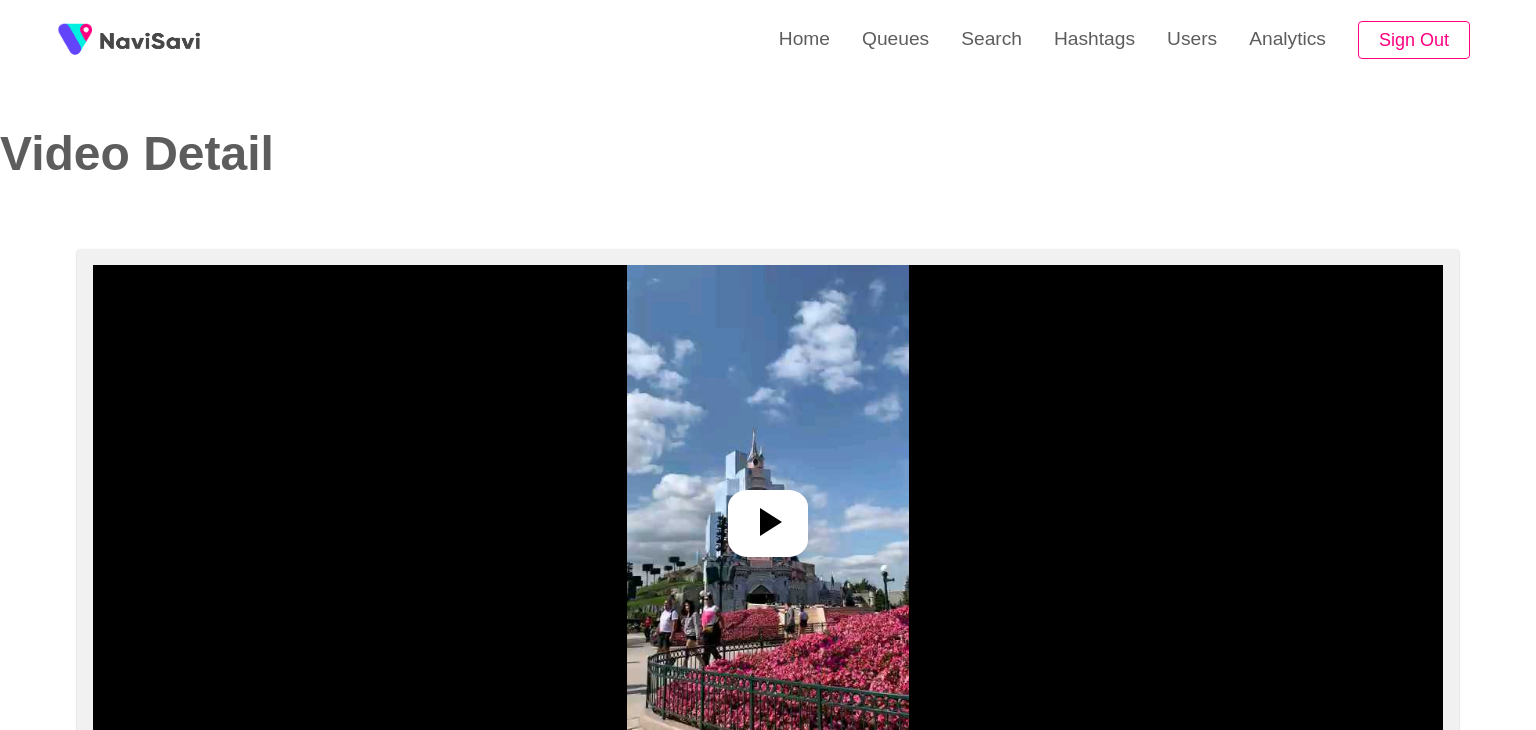 select on "**********" 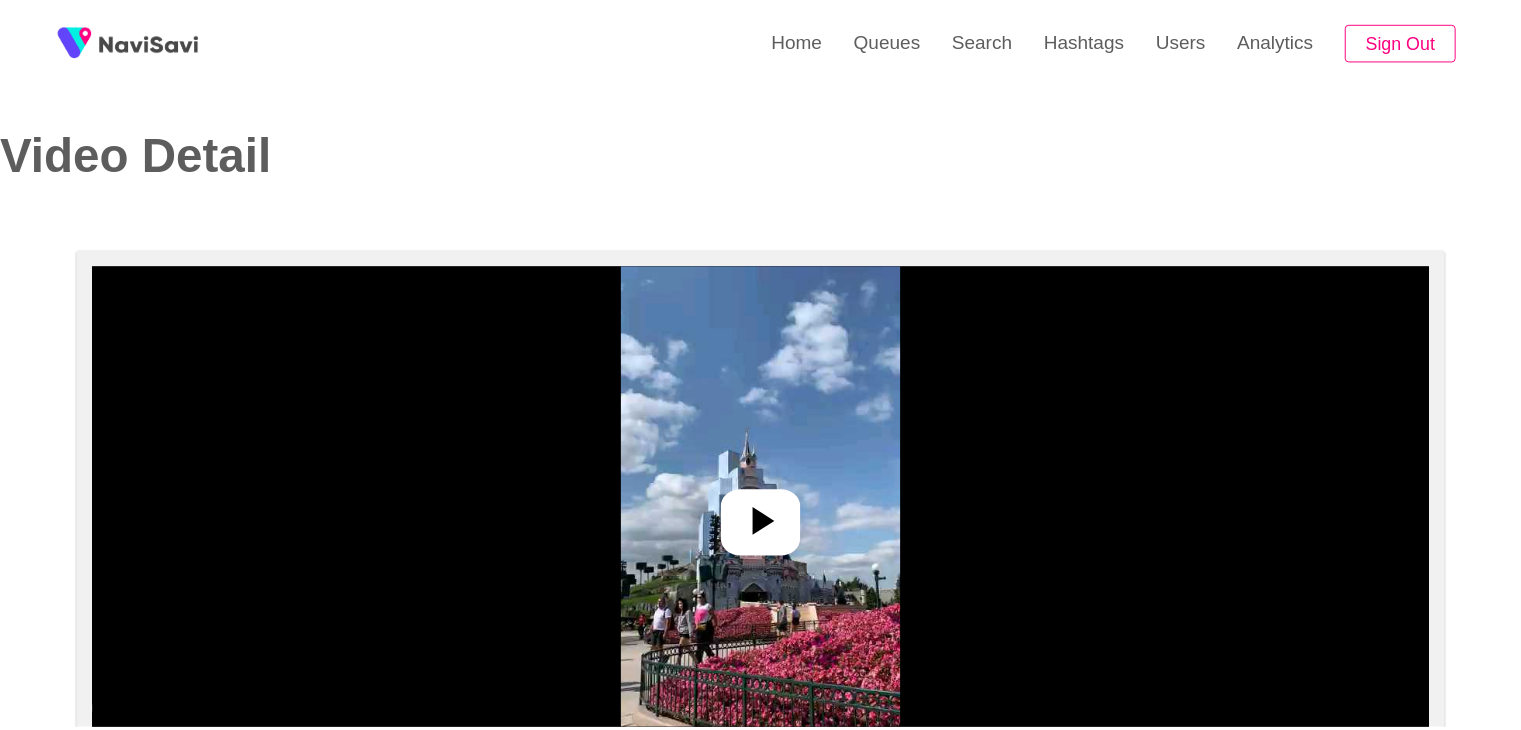 scroll, scrollTop: 0, scrollLeft: 0, axis: both 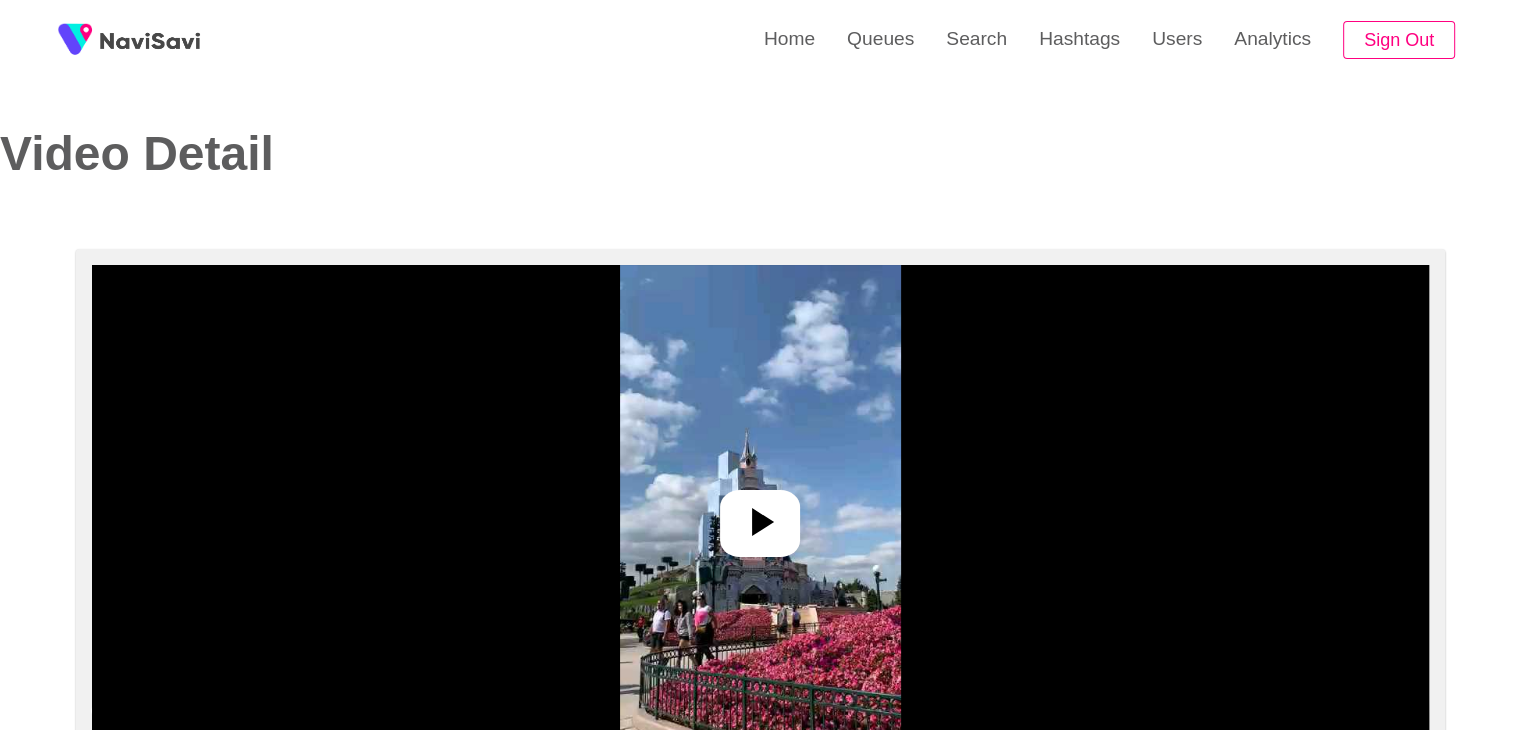 click at bounding box center (760, 515) 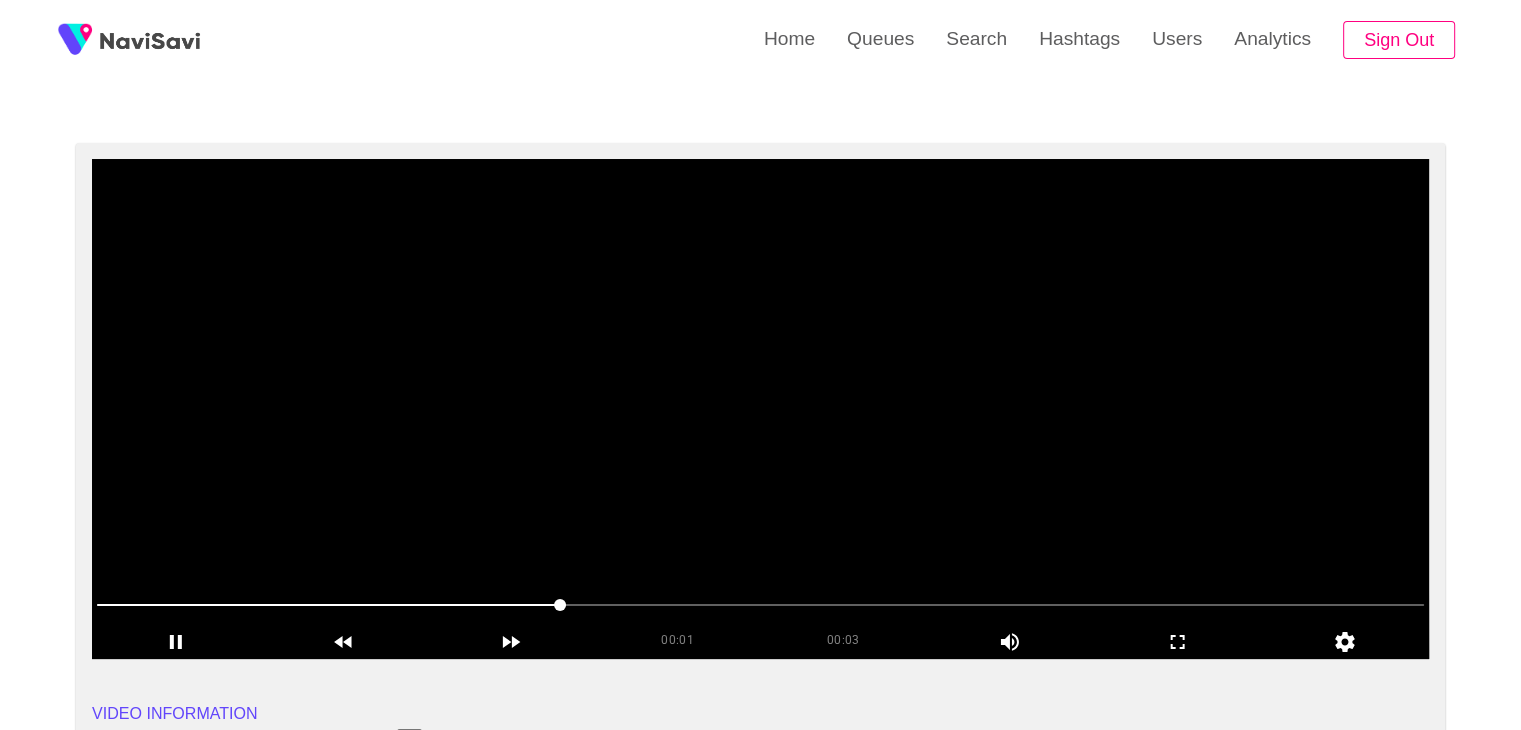 scroll, scrollTop: 44, scrollLeft: 0, axis: vertical 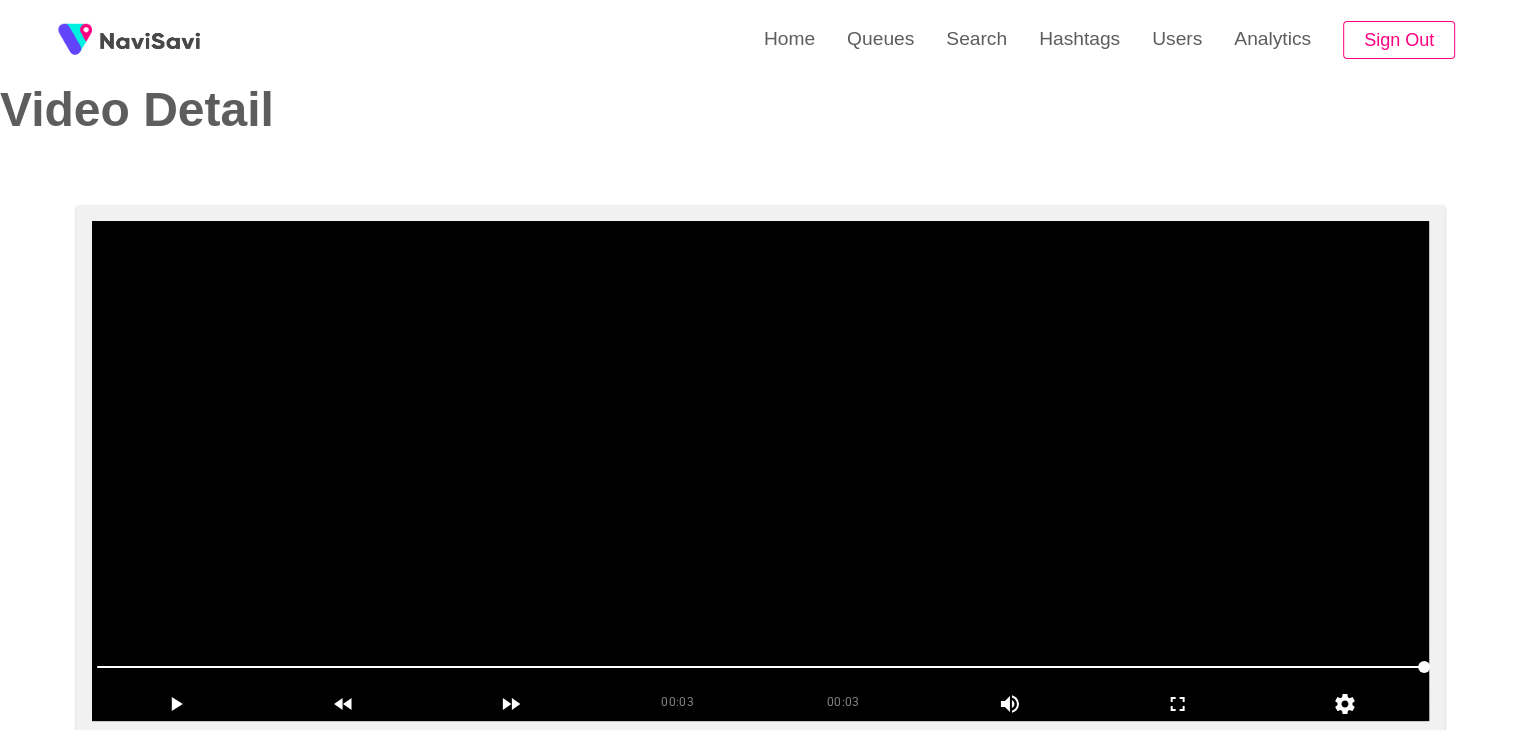 click at bounding box center [760, 471] 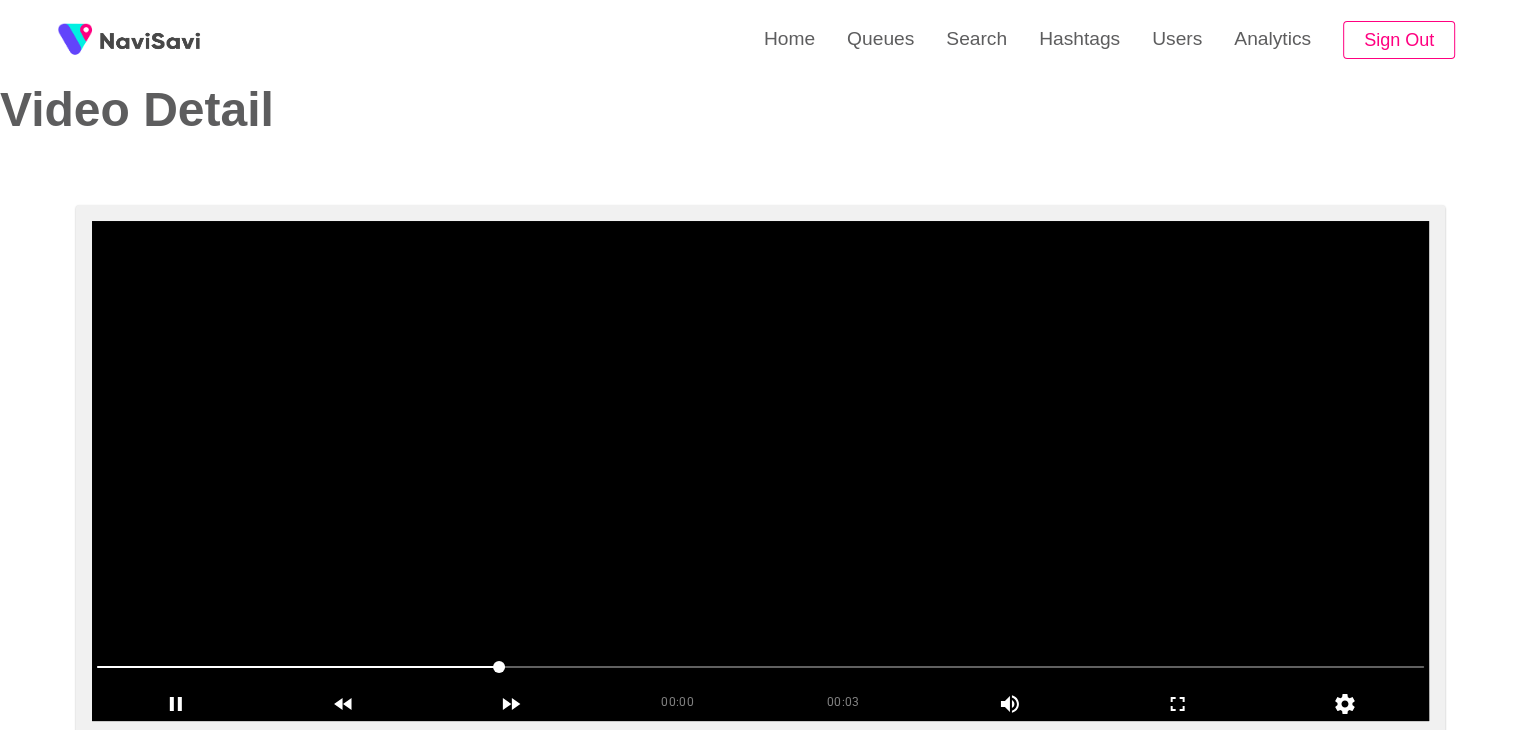 click at bounding box center [760, 471] 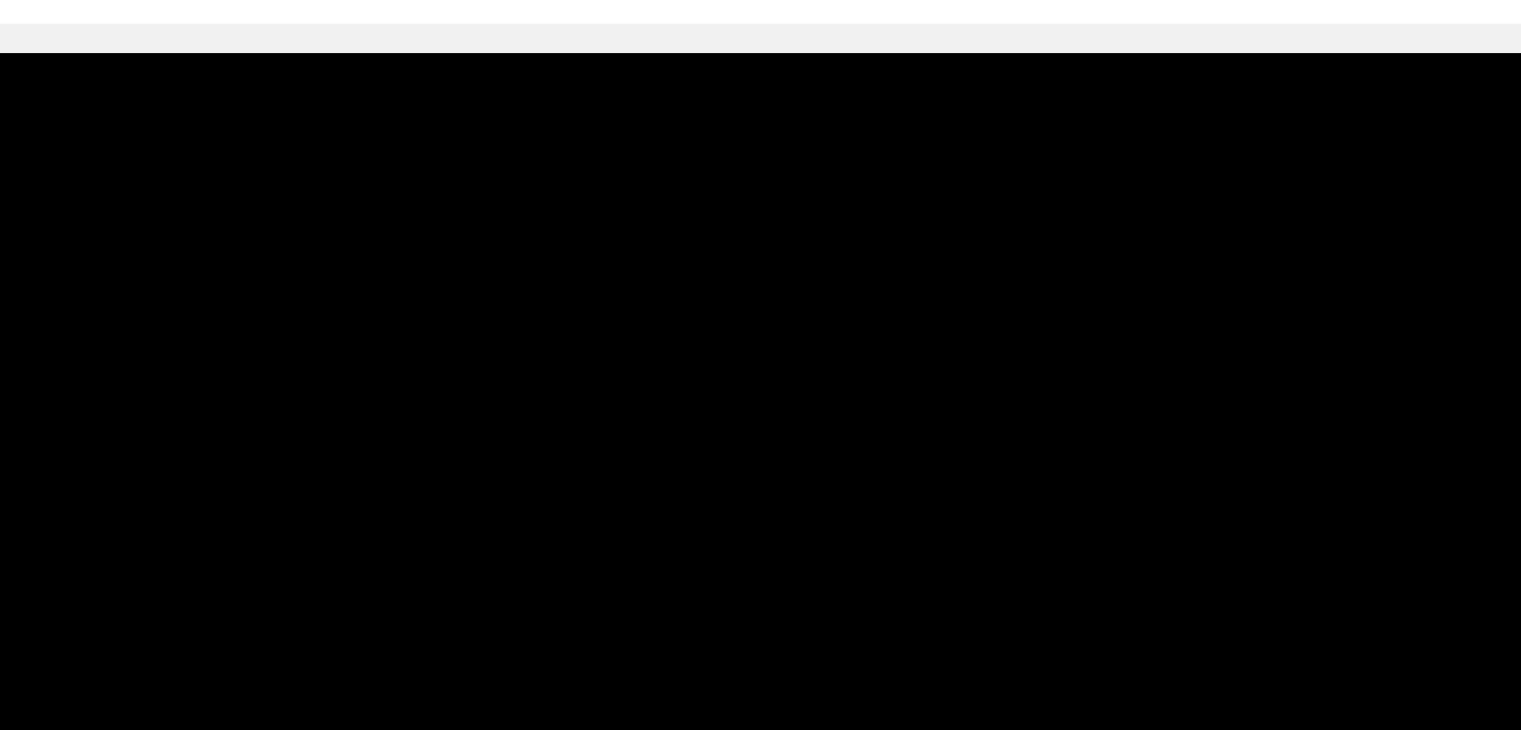 scroll, scrollTop: 44, scrollLeft: 0, axis: vertical 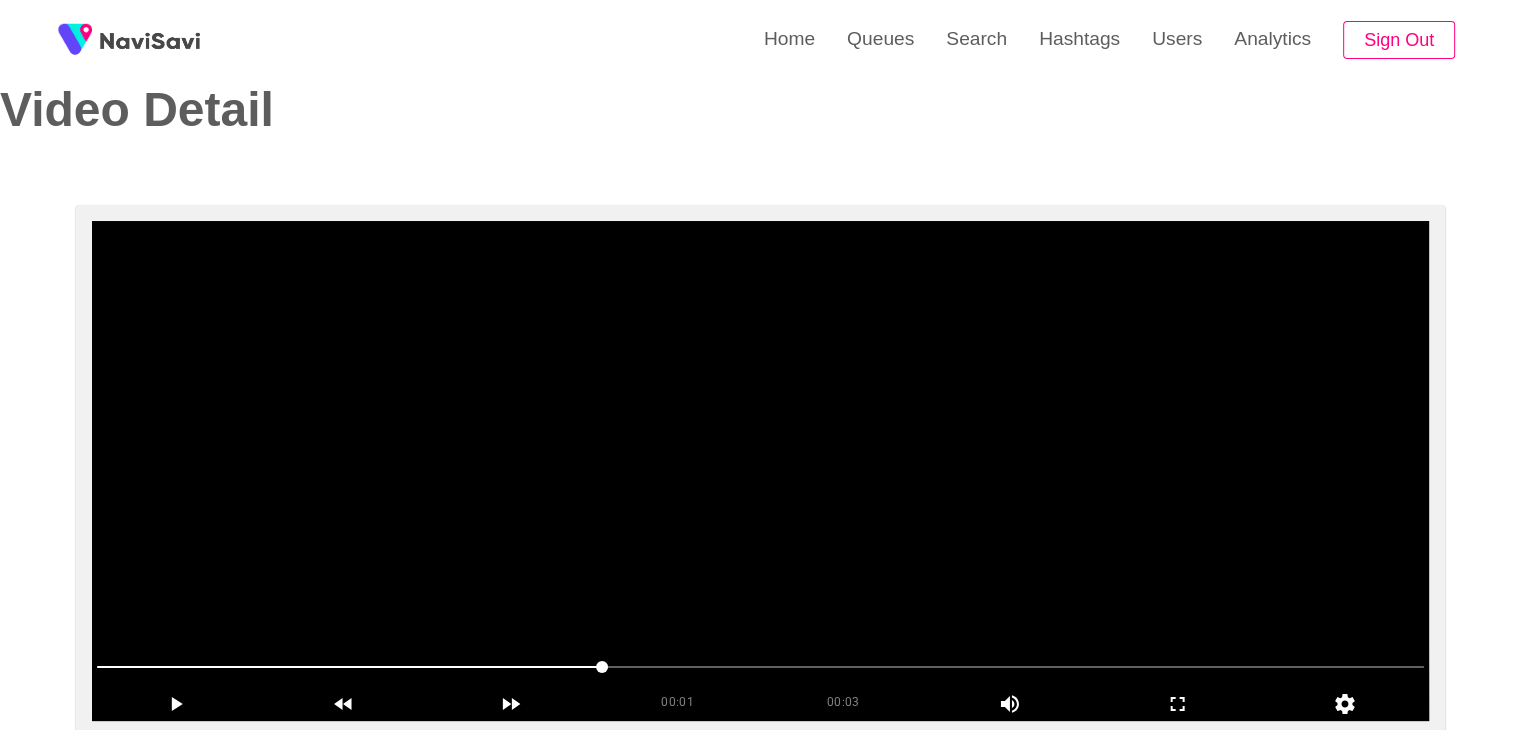 click at bounding box center (760, 471) 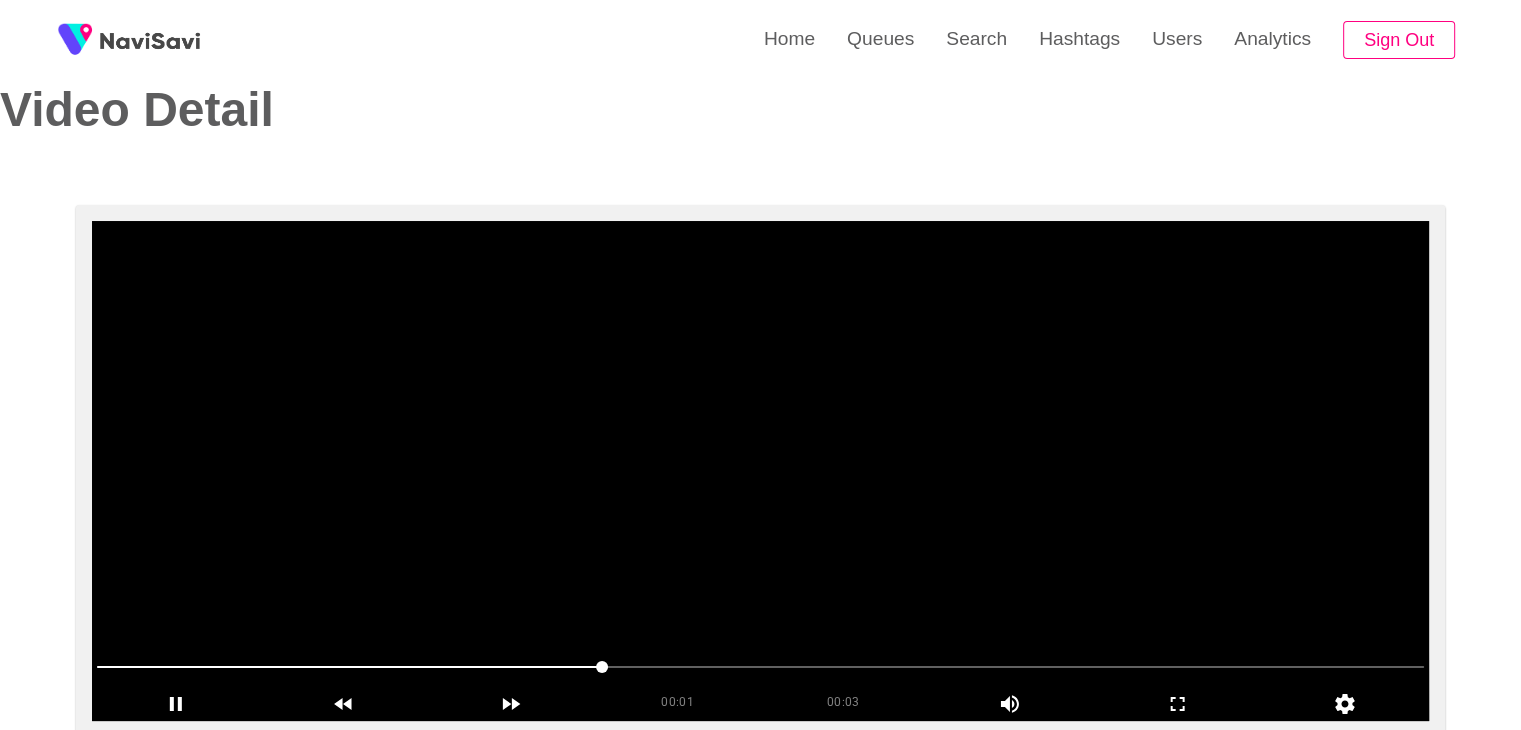 click at bounding box center (760, 471) 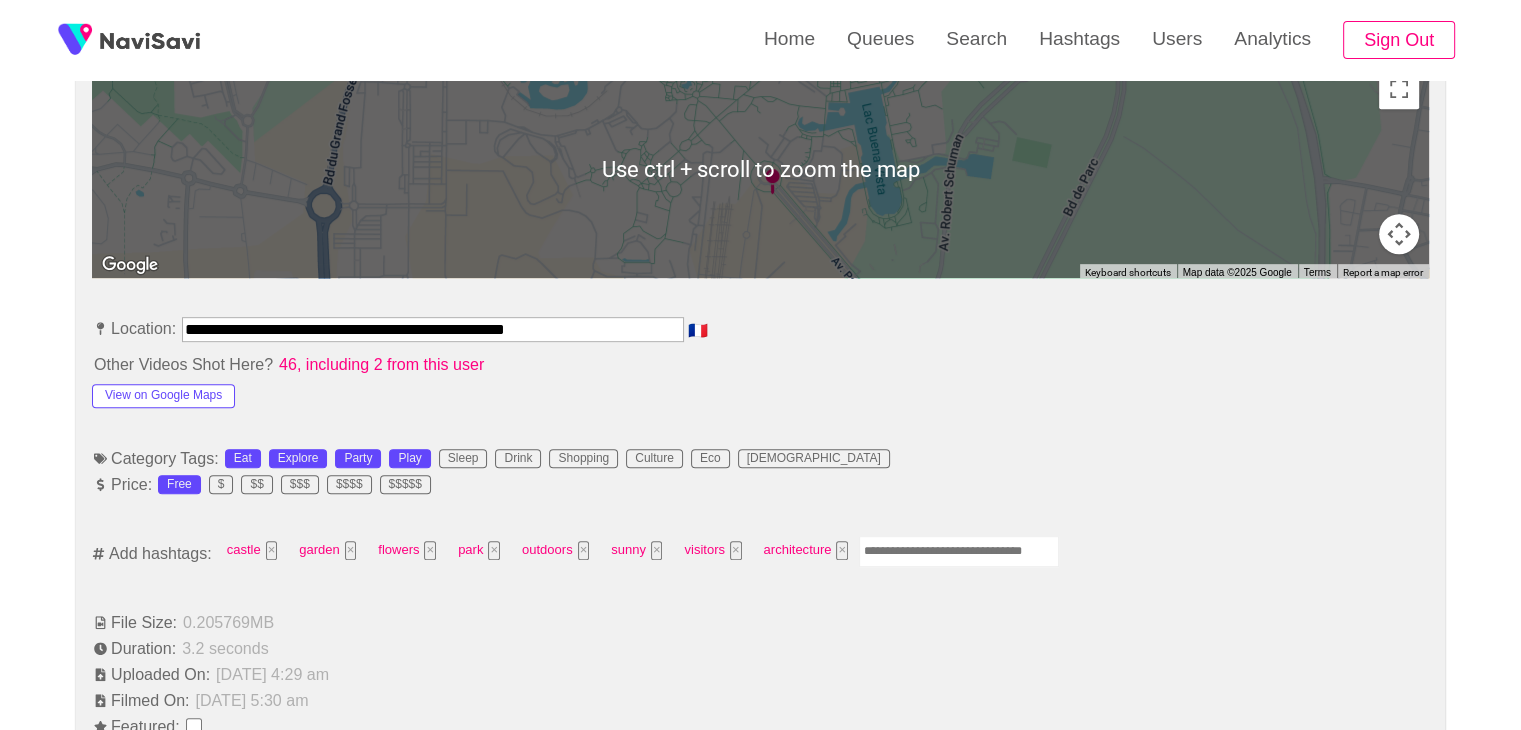 scroll, scrollTop: 932, scrollLeft: 0, axis: vertical 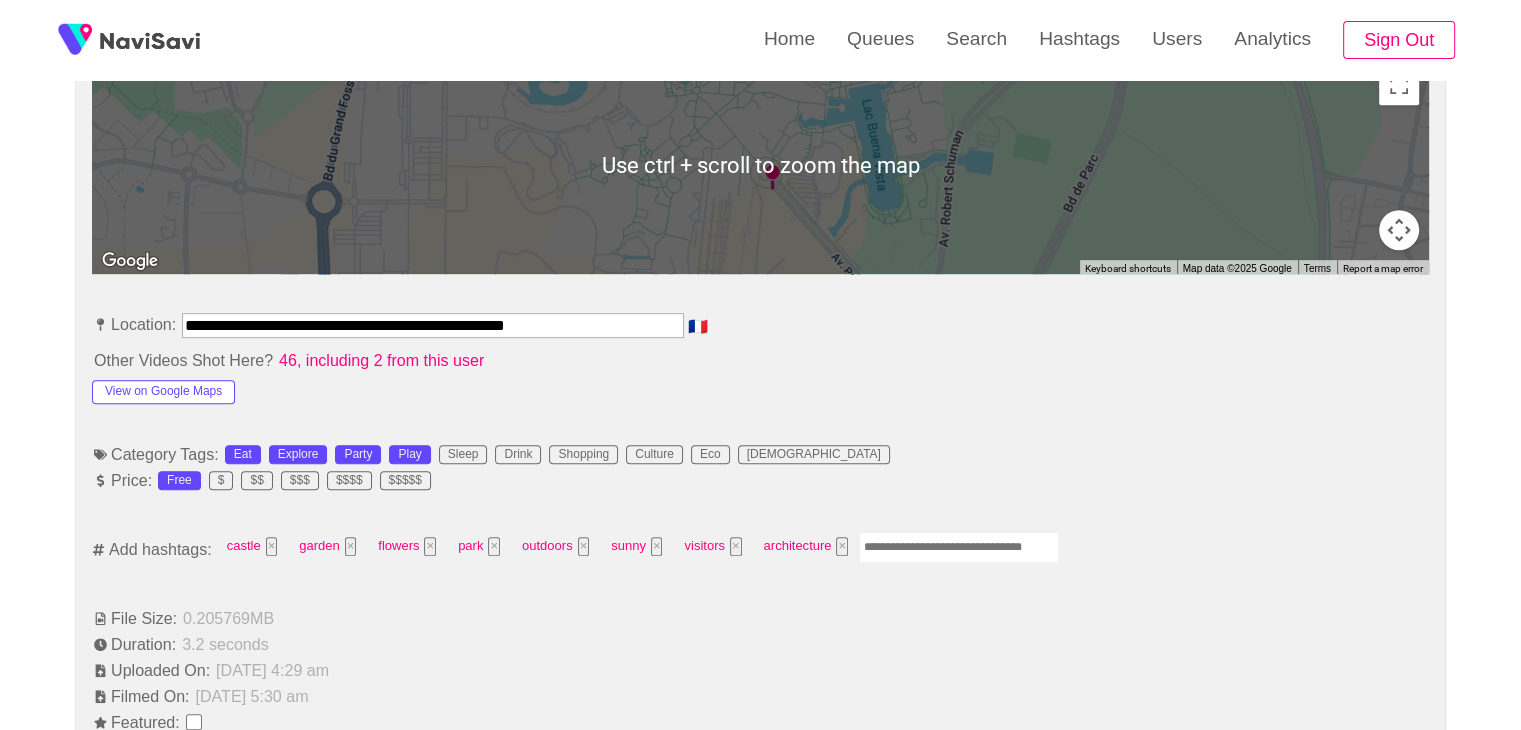 click at bounding box center [959, 547] 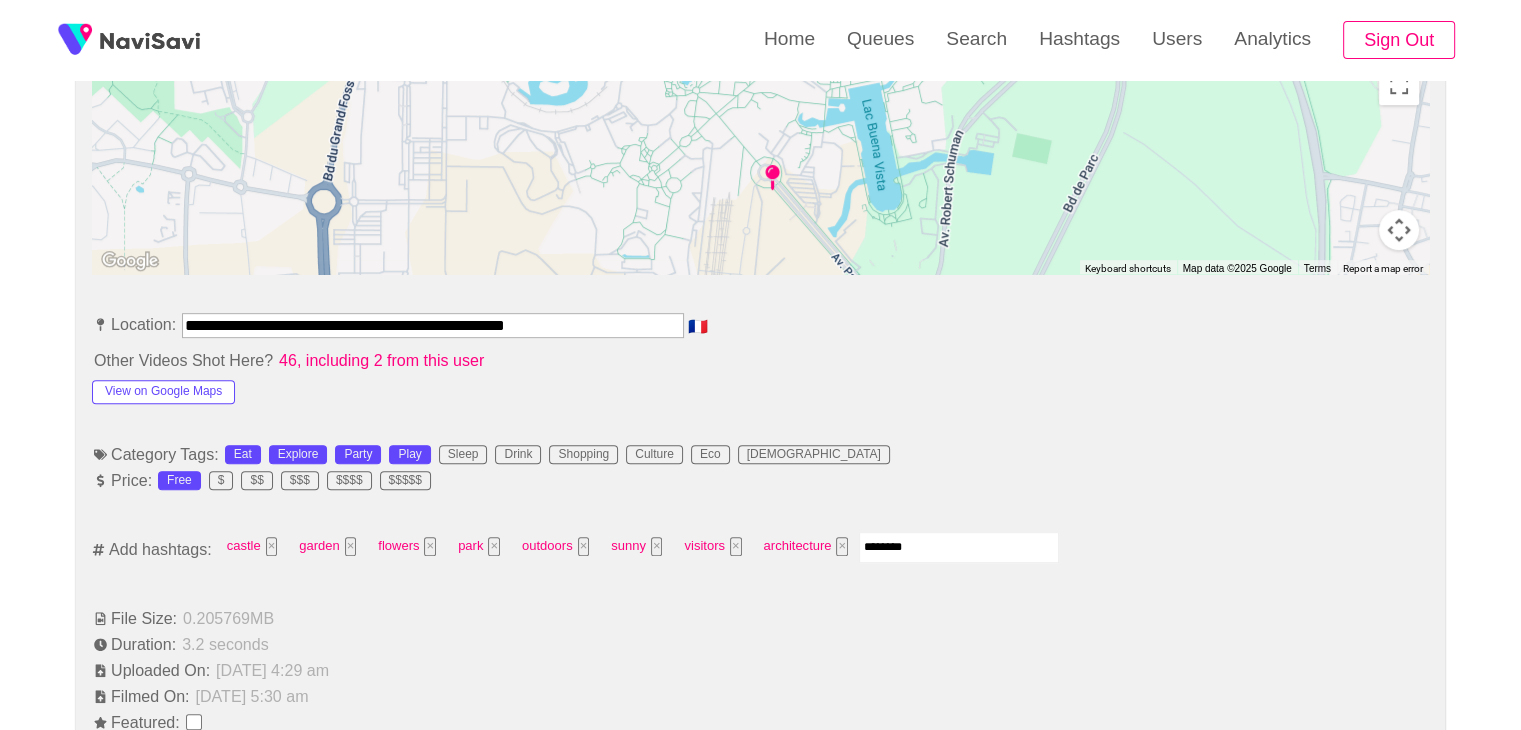 type on "*********" 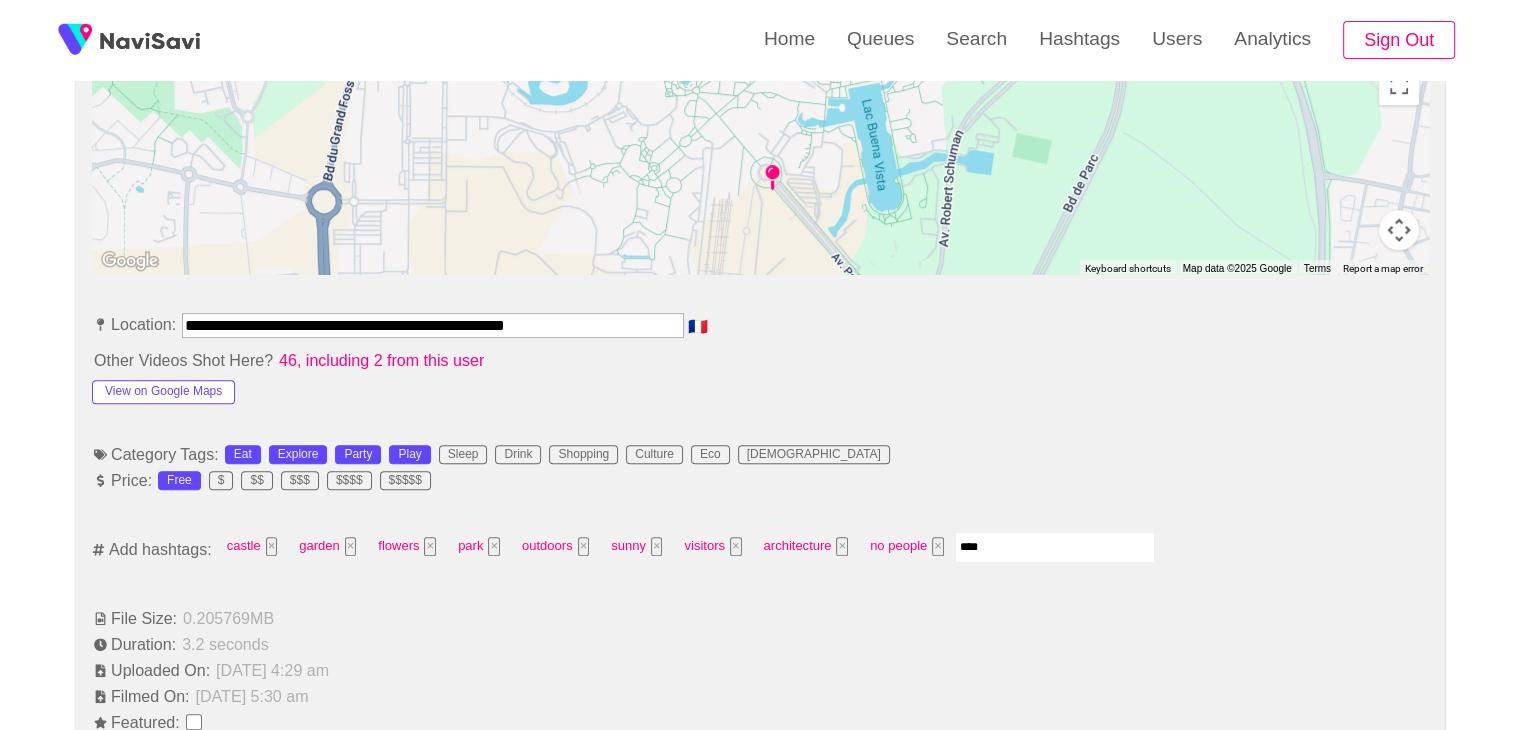 type on "*****" 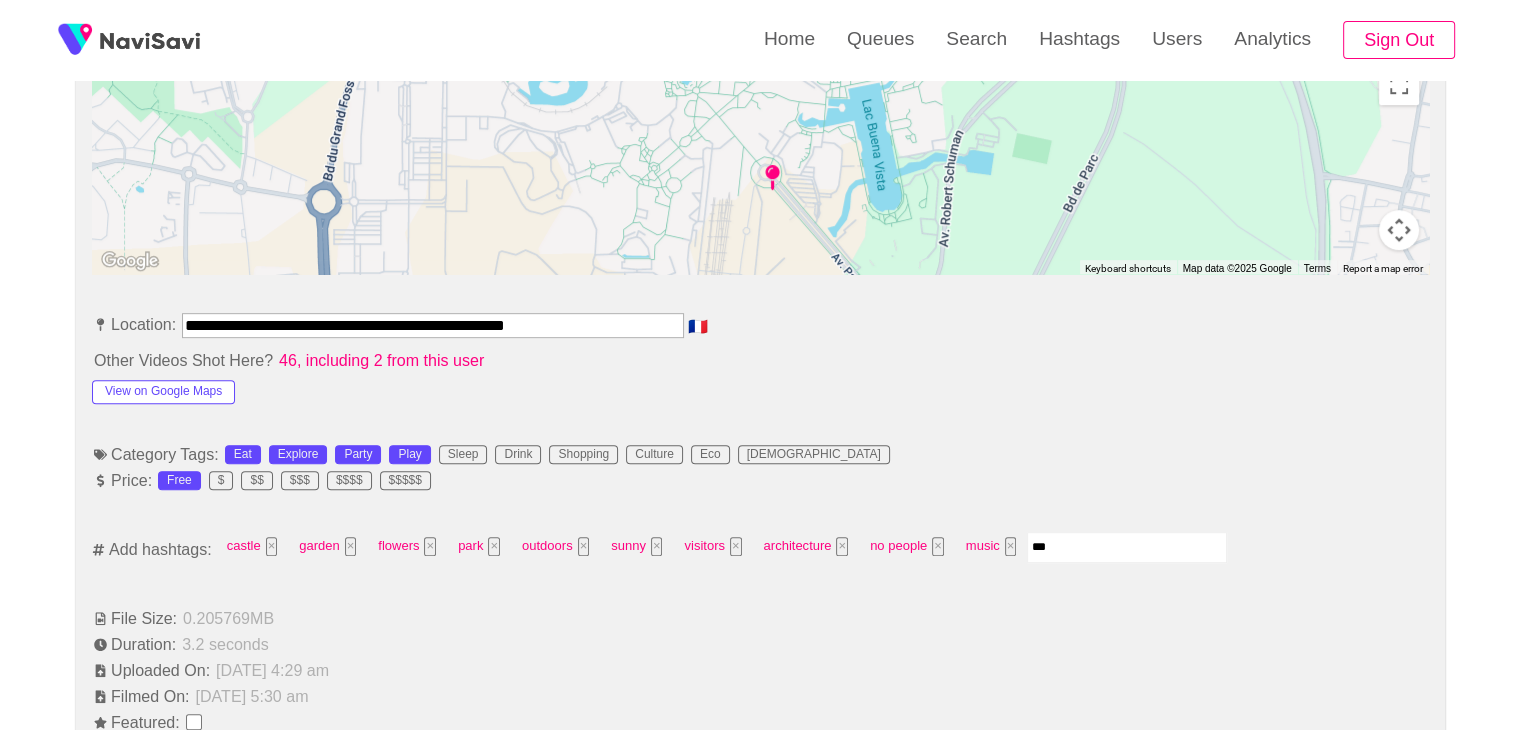 type on "****" 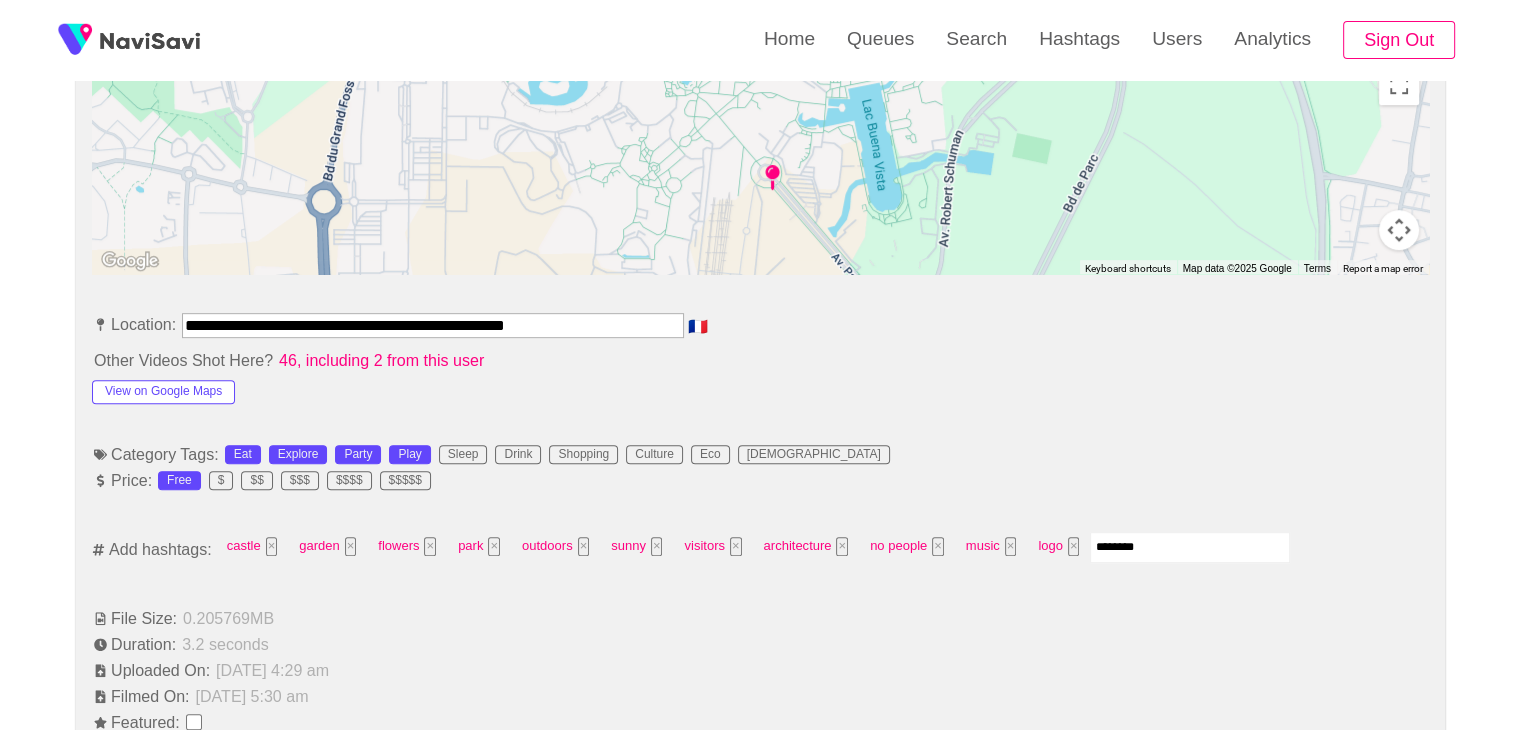 type on "*********" 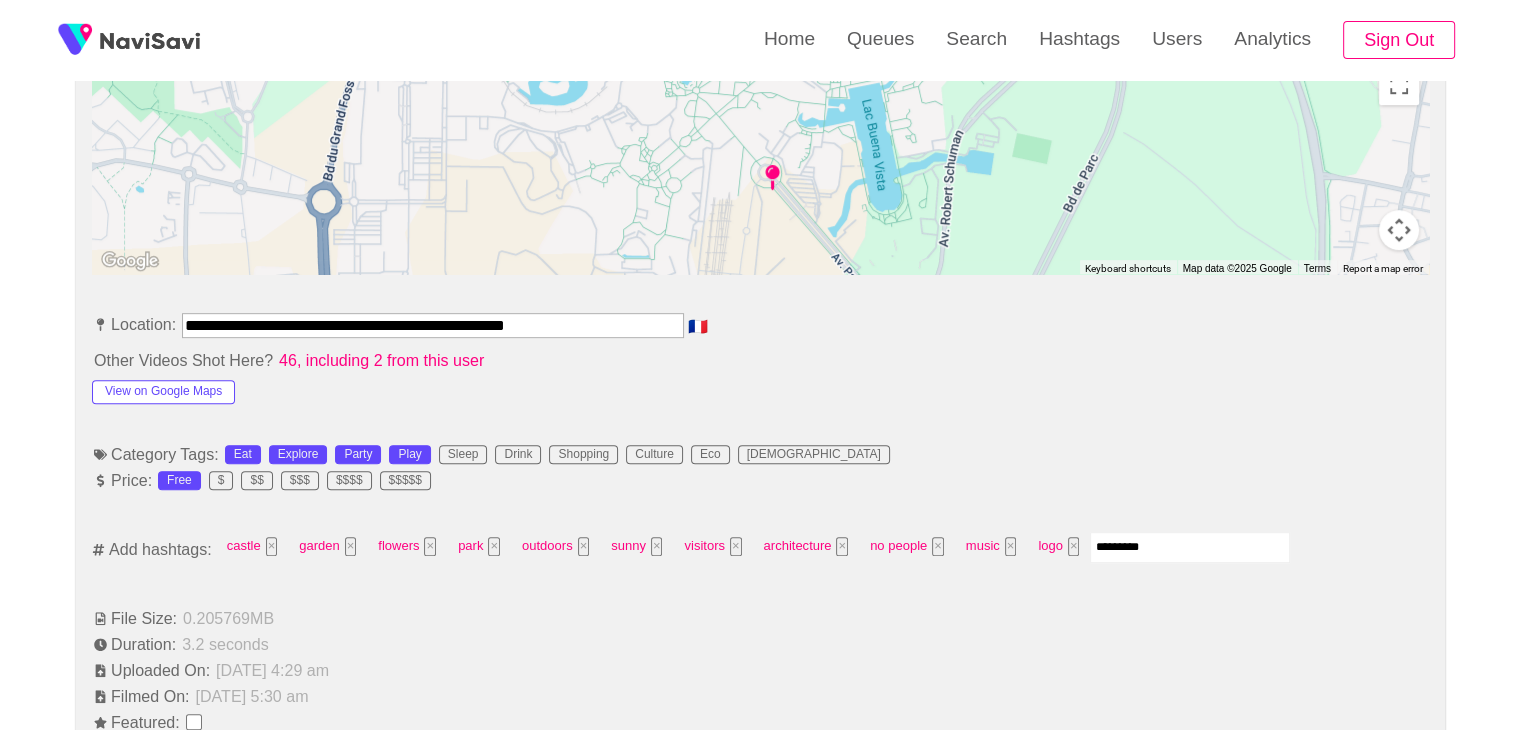 type 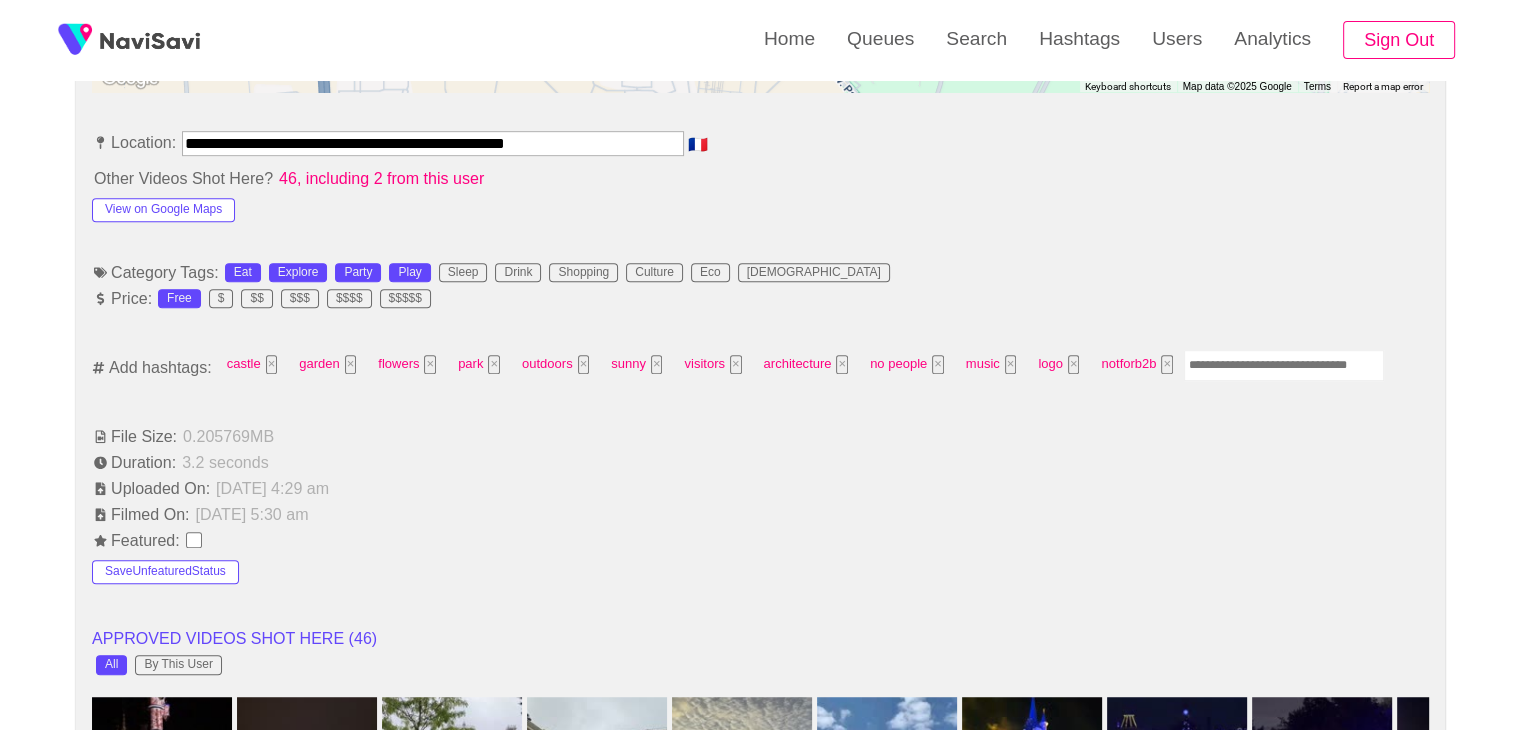 scroll, scrollTop: 1115, scrollLeft: 0, axis: vertical 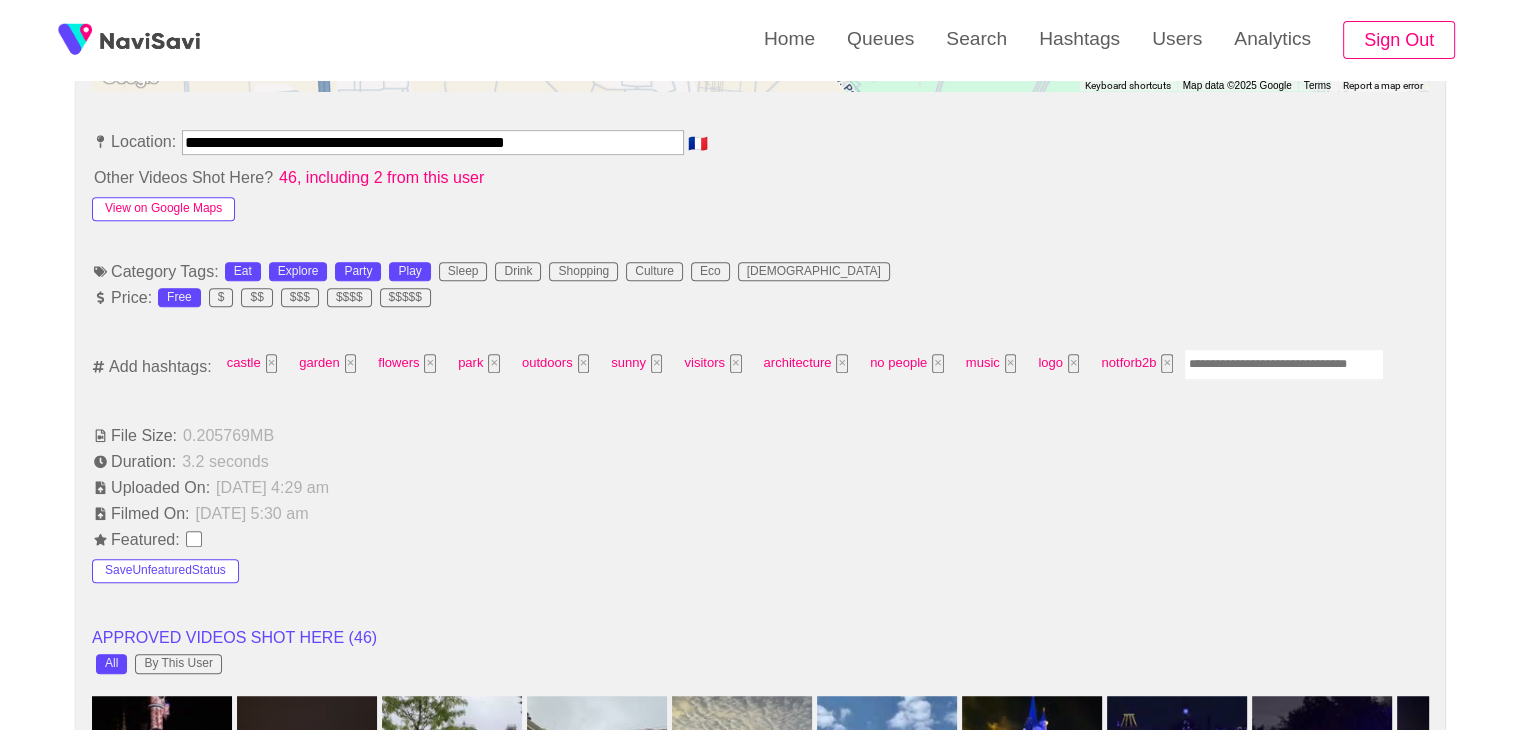 click on "View on Google Maps" at bounding box center (163, 209) 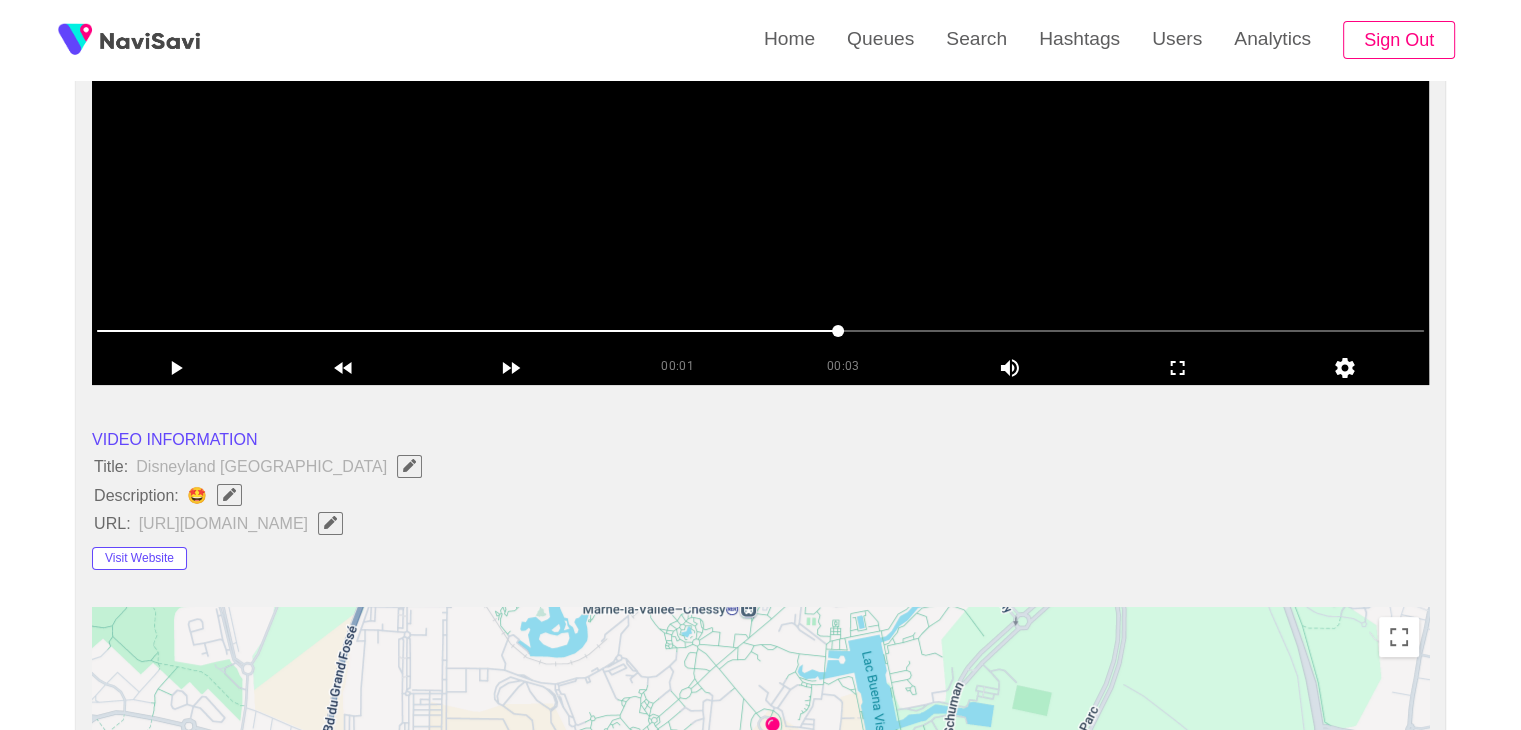 scroll, scrollTop: 378, scrollLeft: 0, axis: vertical 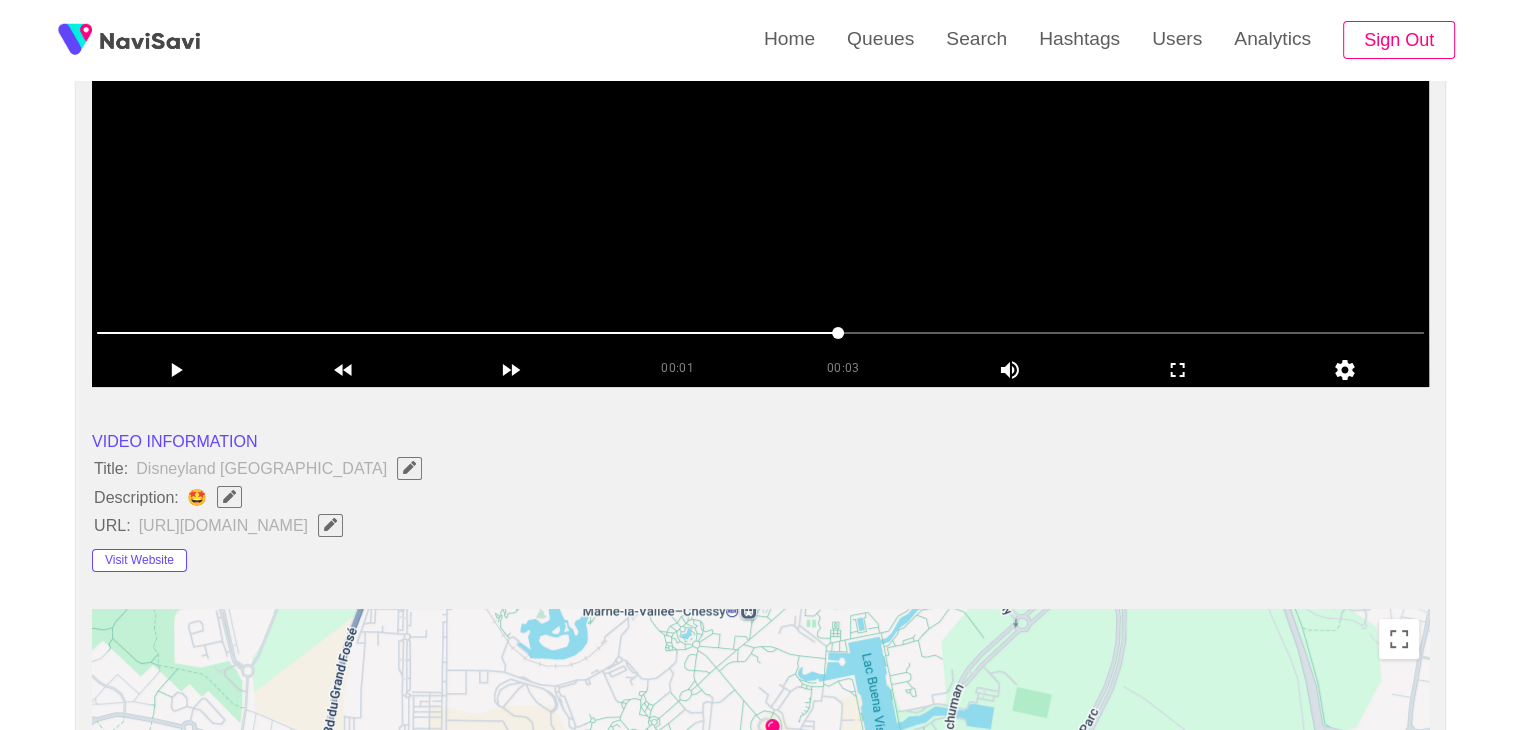 click at bounding box center (229, 497) 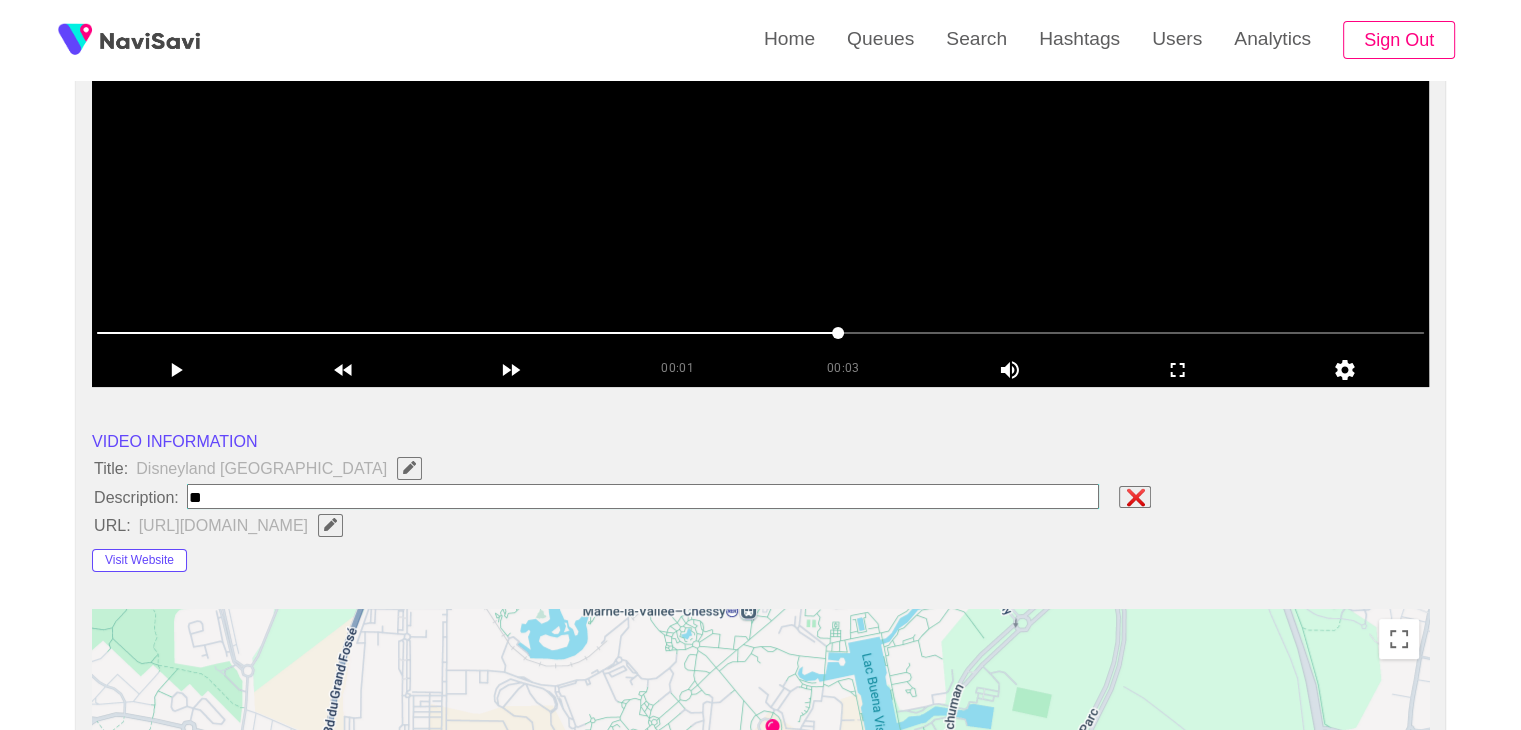 click at bounding box center (643, 496) 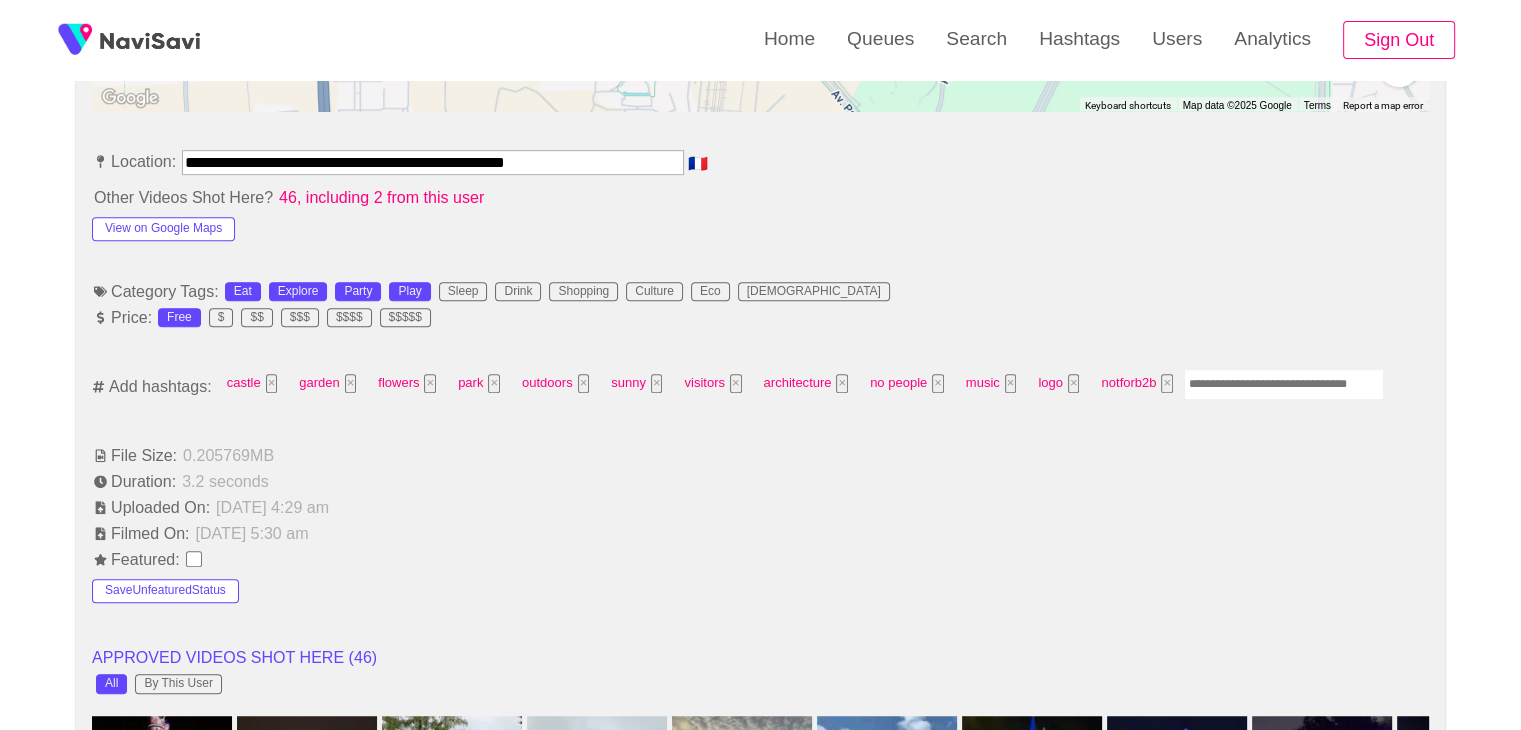 scroll, scrollTop: 1154, scrollLeft: 0, axis: vertical 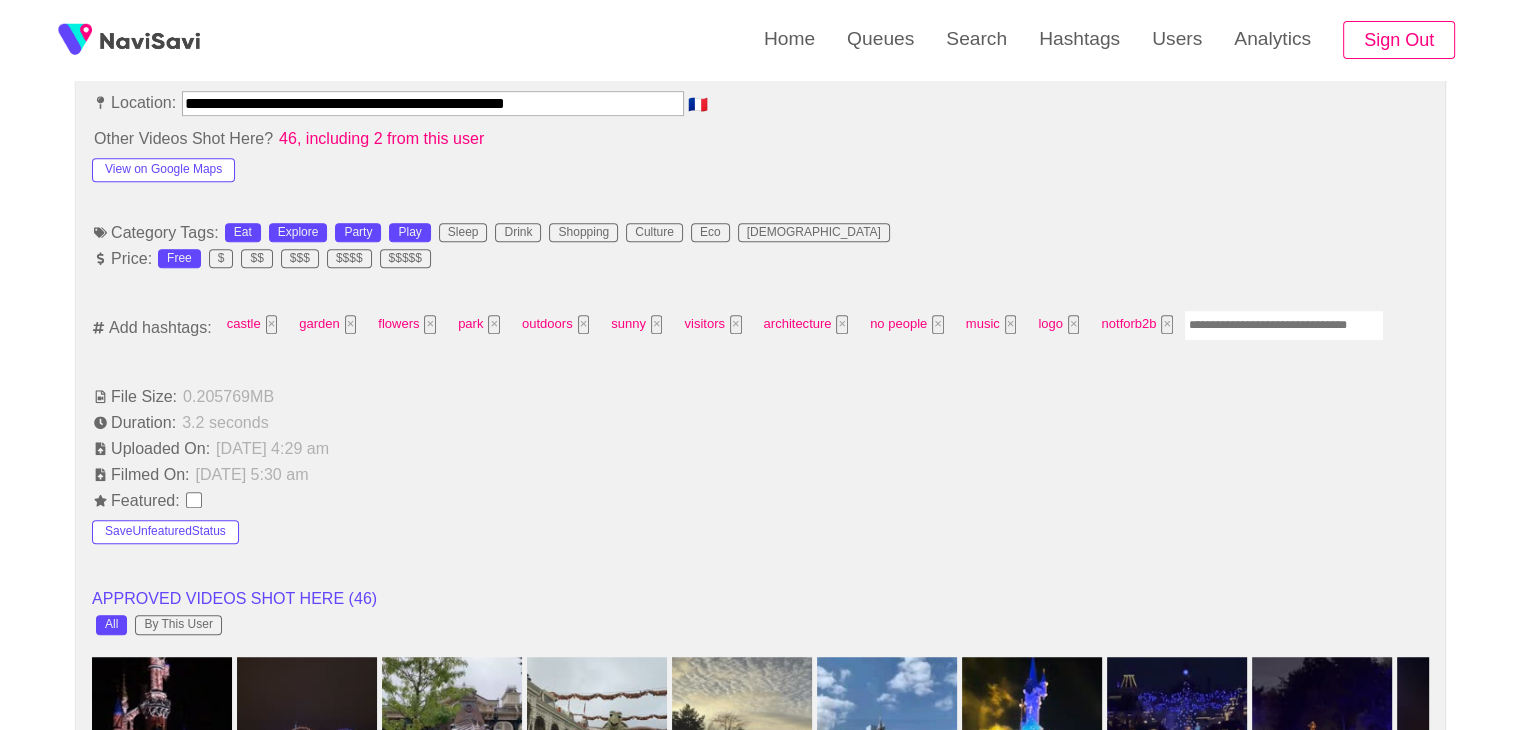 click at bounding box center [1284, 325] 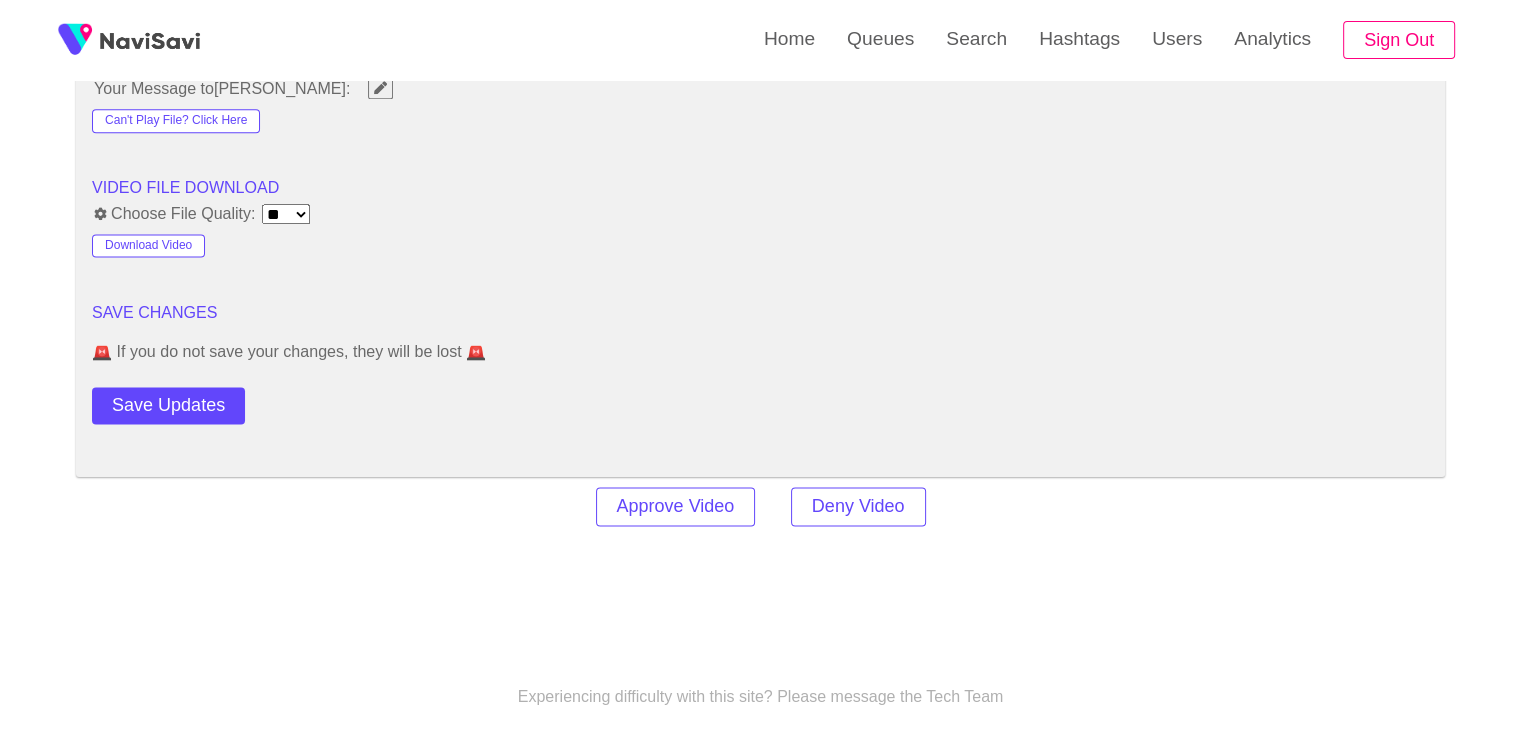 scroll, scrollTop: 2630, scrollLeft: 0, axis: vertical 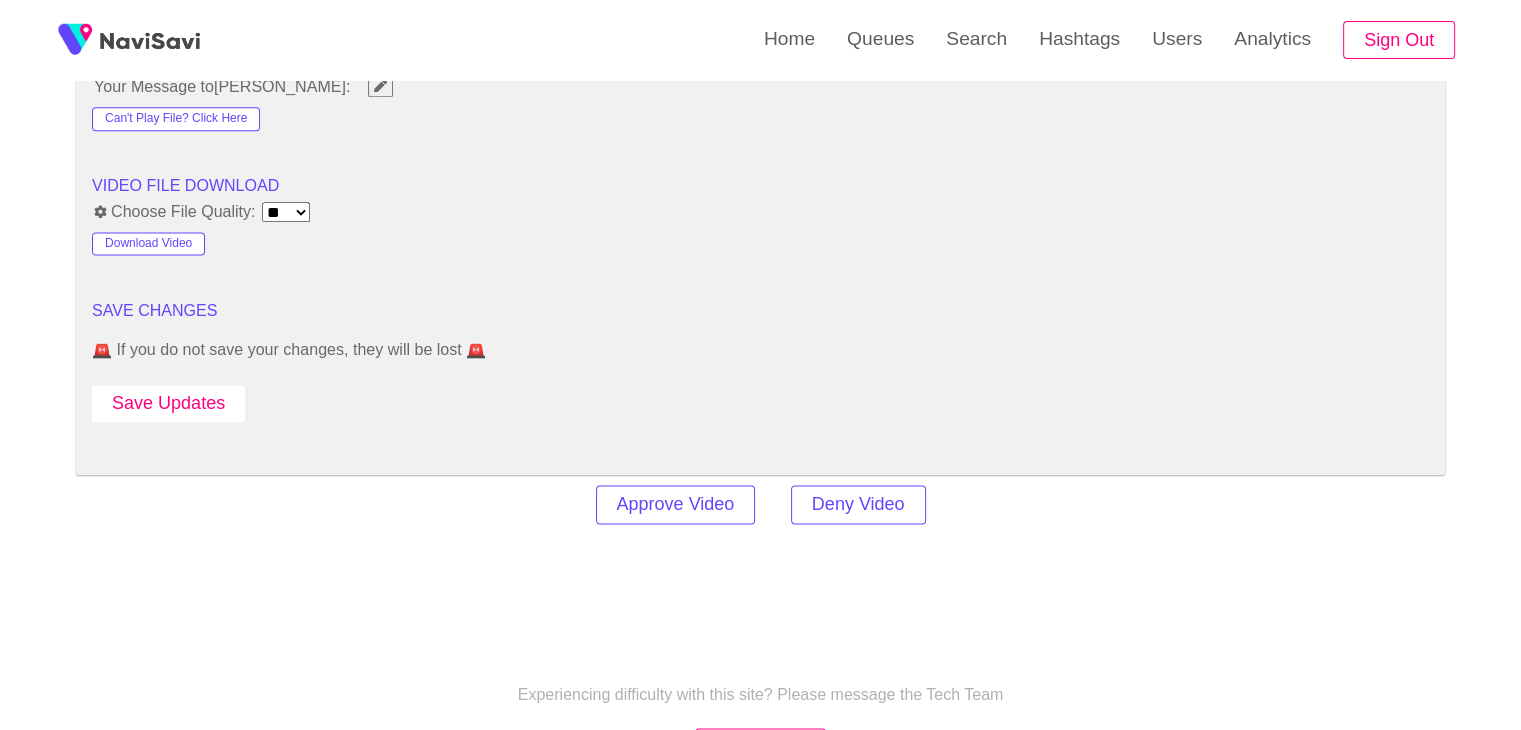 click on "Save Updates" at bounding box center (168, 403) 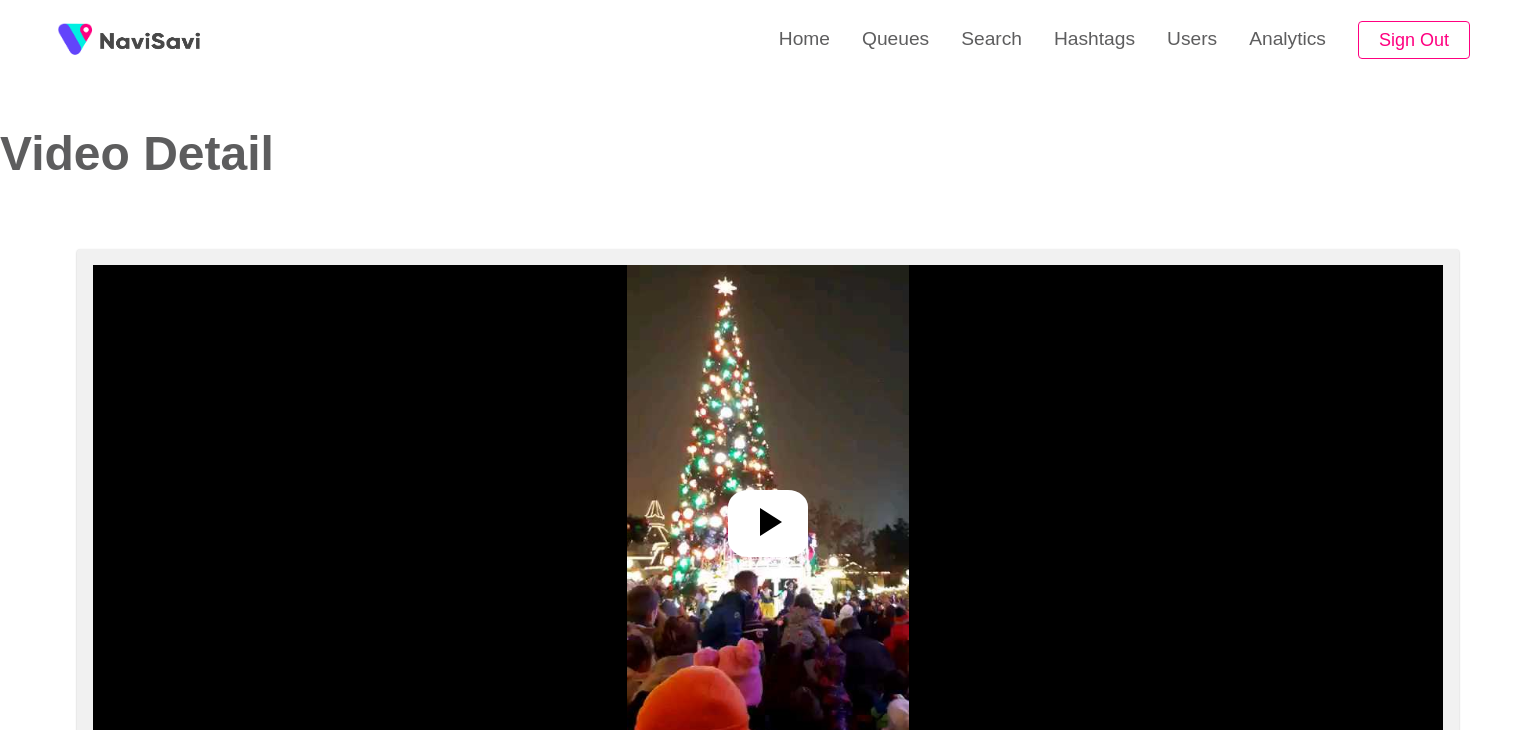 select on "**********" 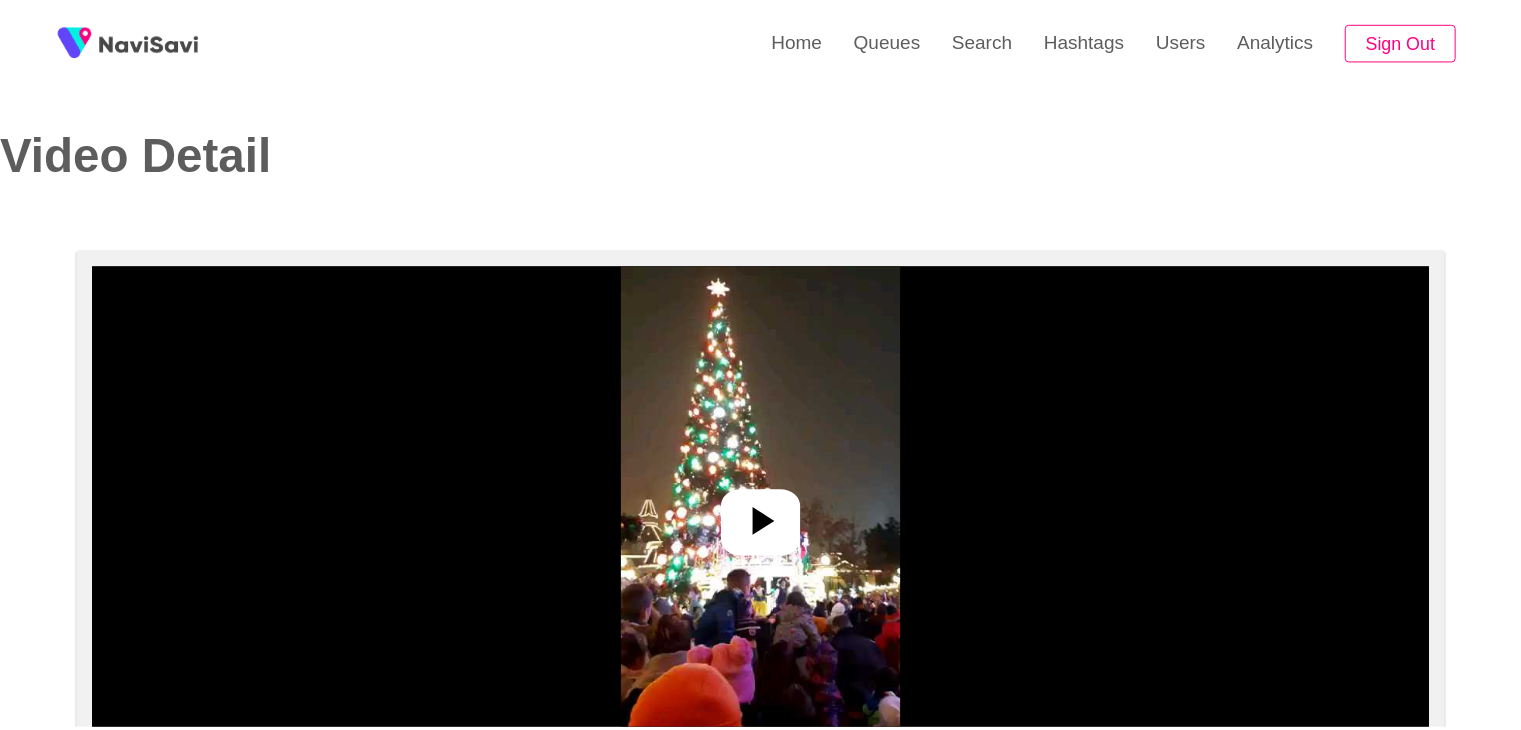 scroll, scrollTop: 0, scrollLeft: 0, axis: both 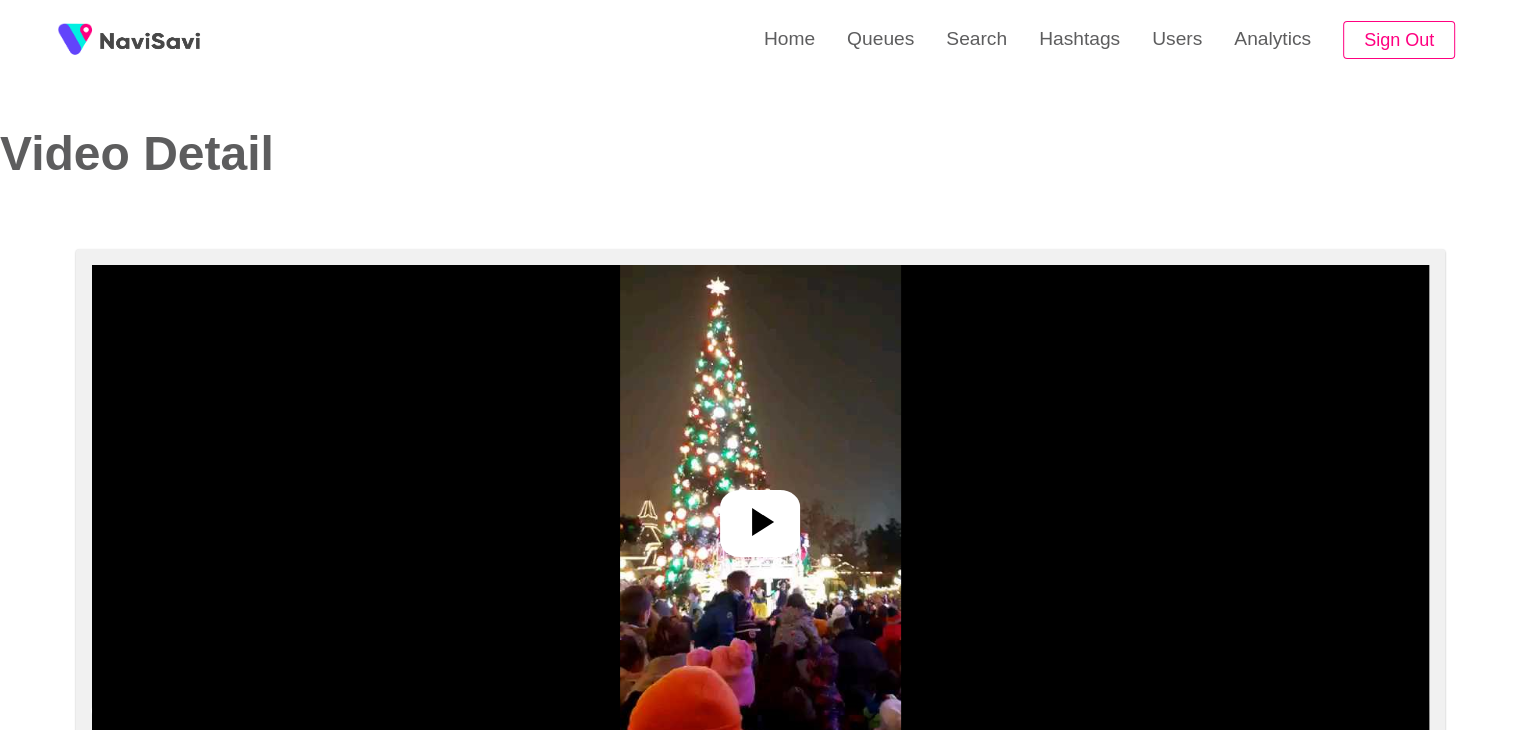 click at bounding box center [760, 515] 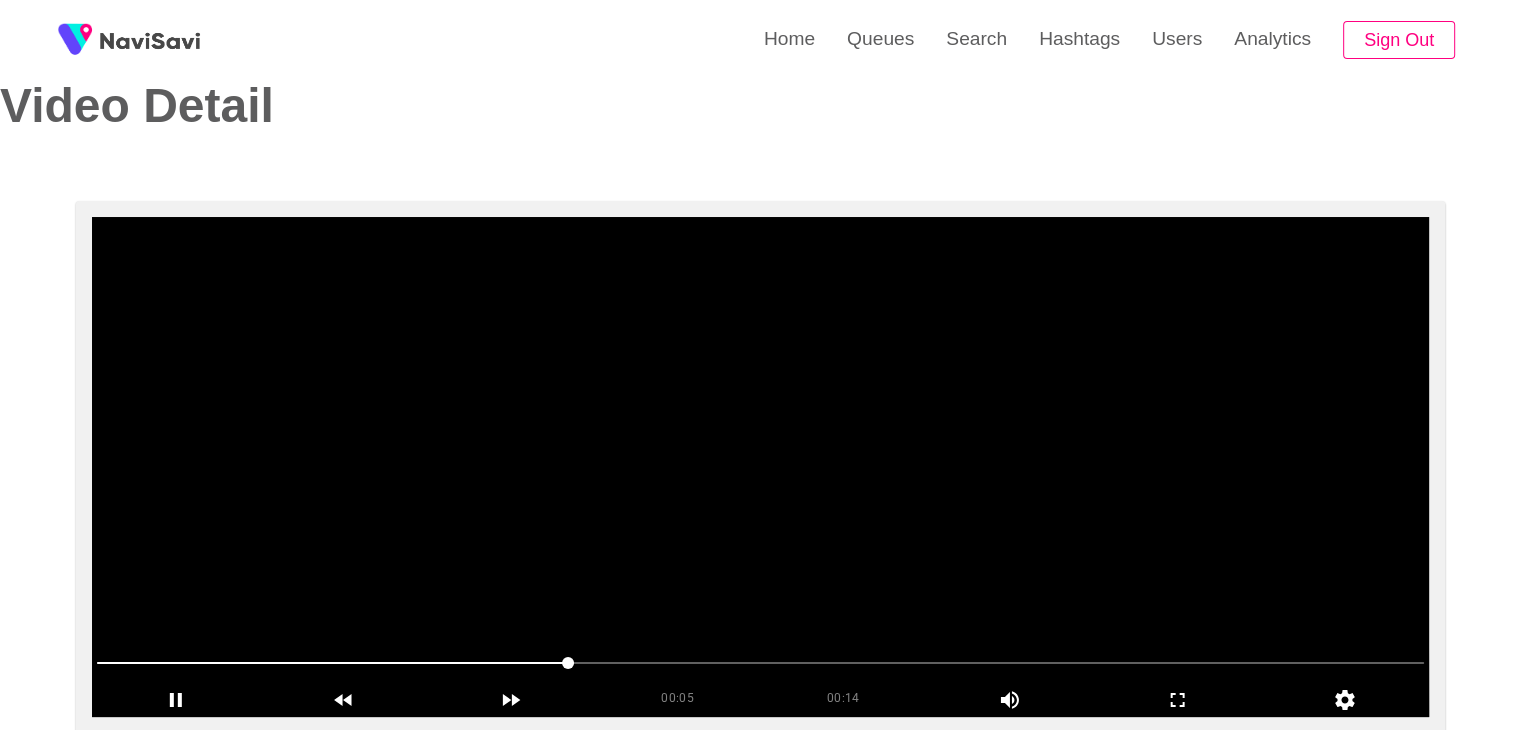 scroll, scrollTop: 140, scrollLeft: 0, axis: vertical 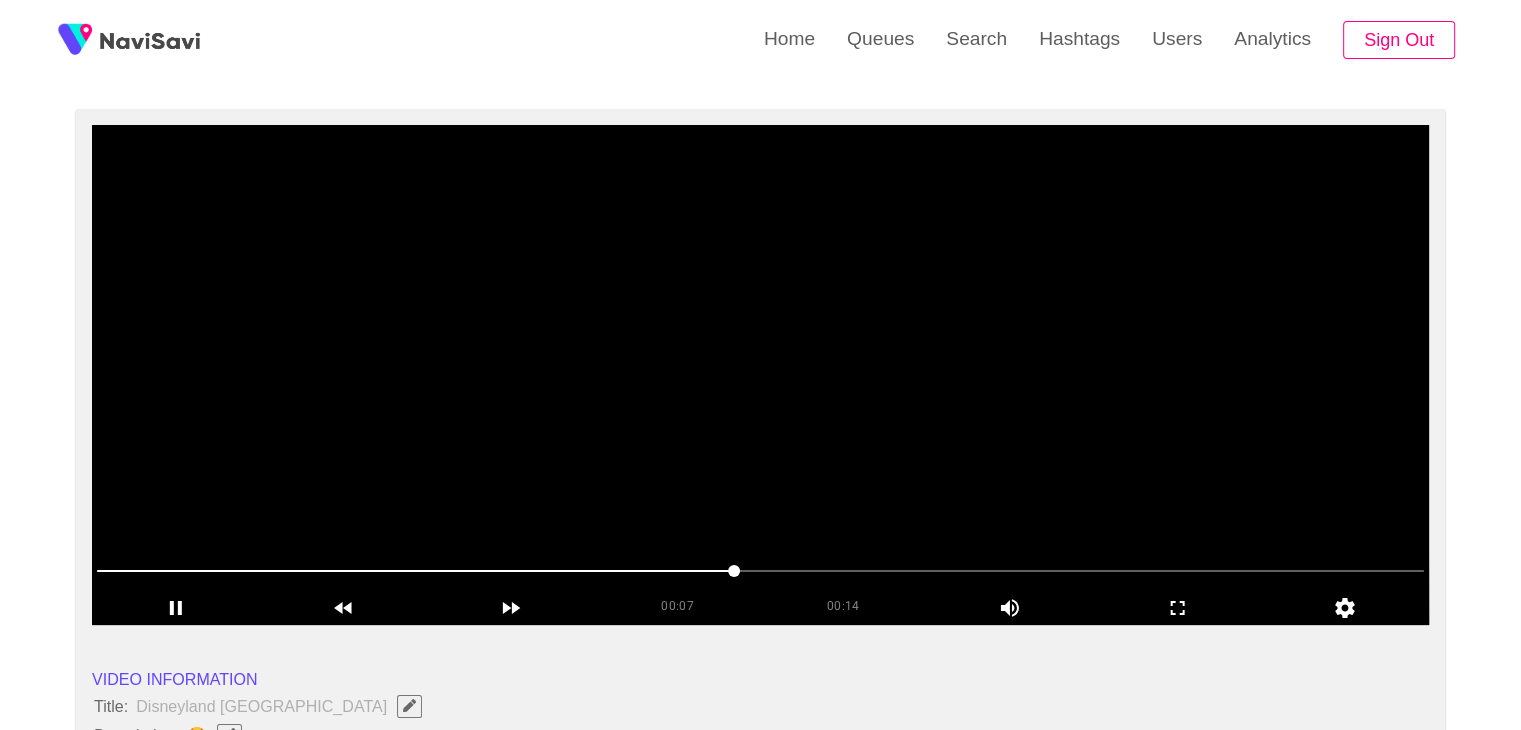 click at bounding box center (760, 375) 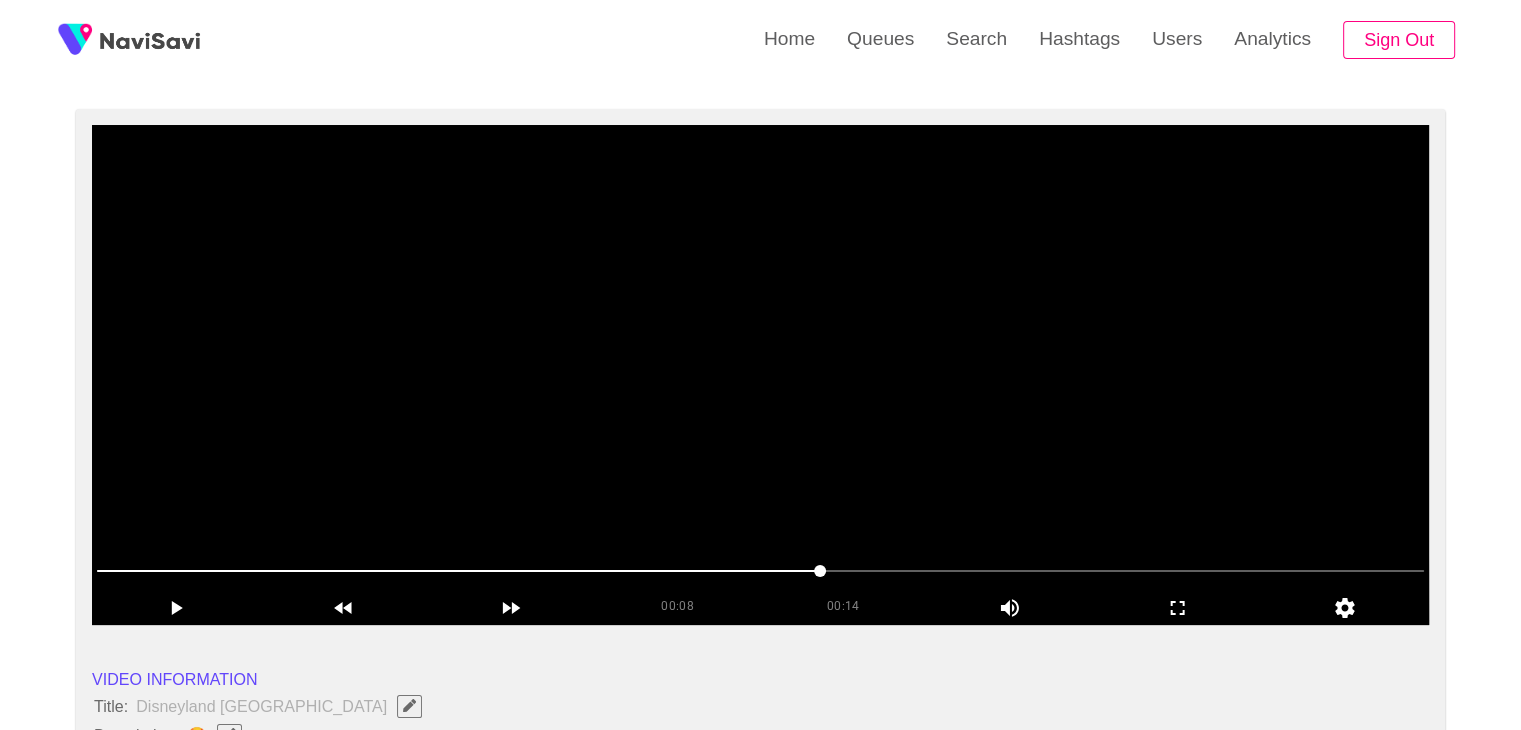 click at bounding box center (760, 375) 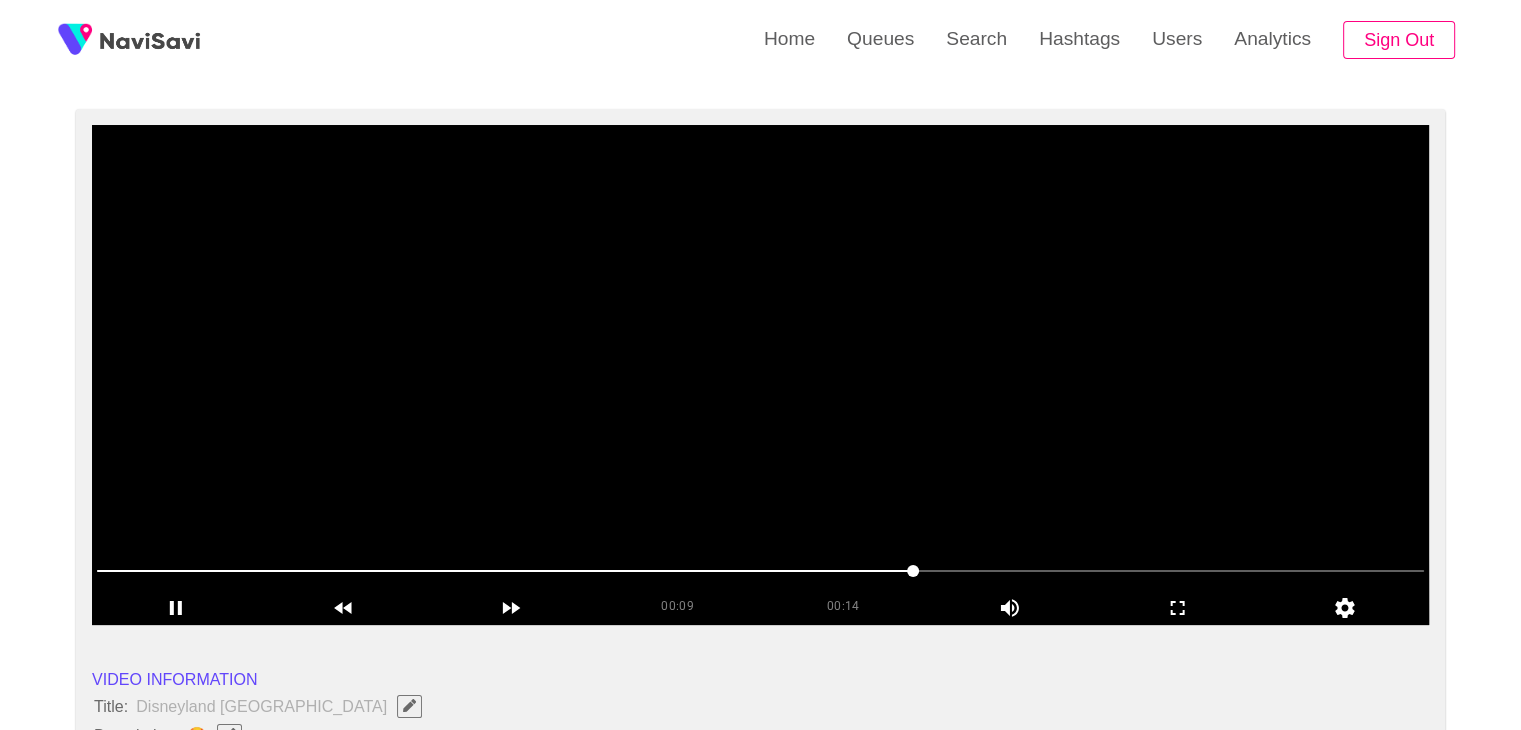 click at bounding box center [760, 375] 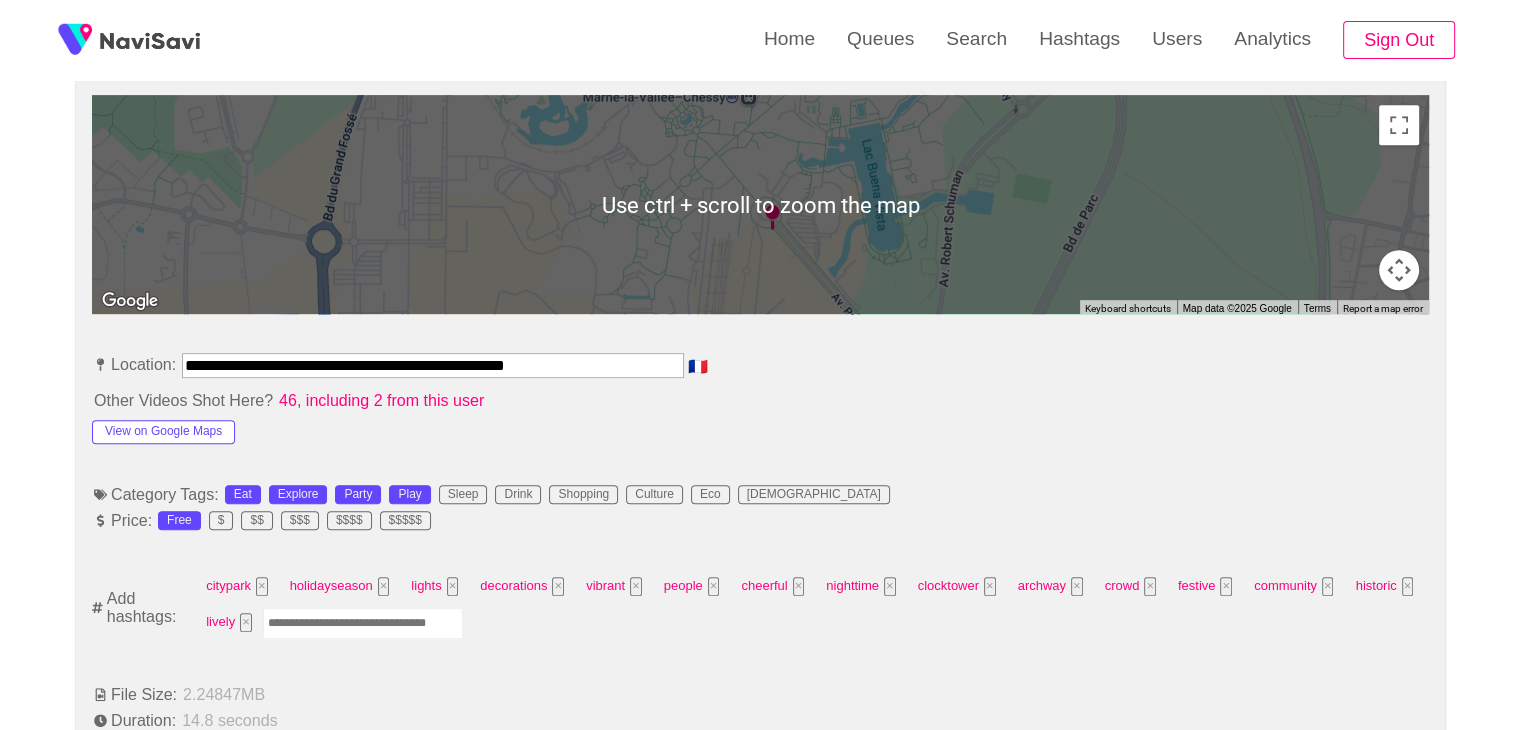 scroll, scrollTop: 896, scrollLeft: 0, axis: vertical 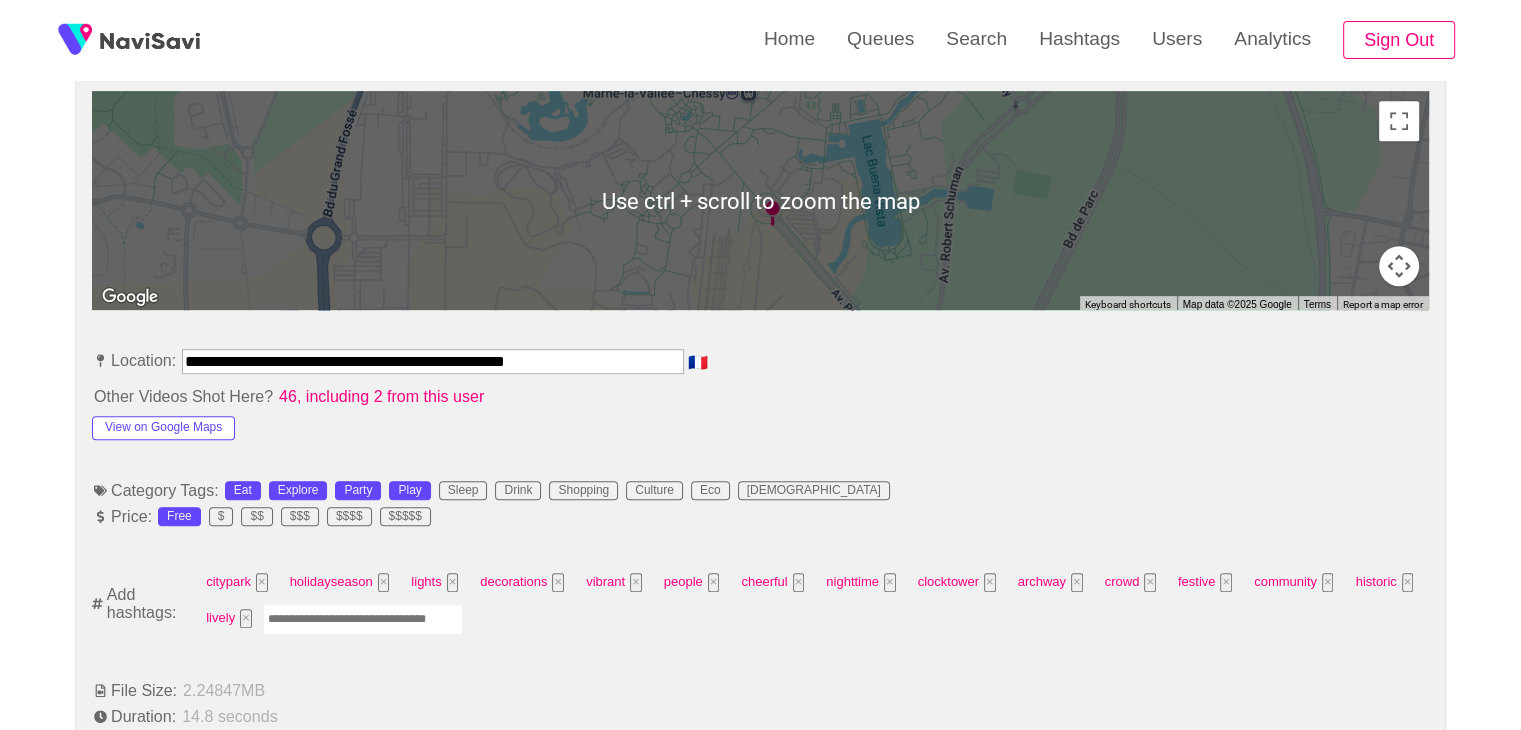 click at bounding box center [363, 619] 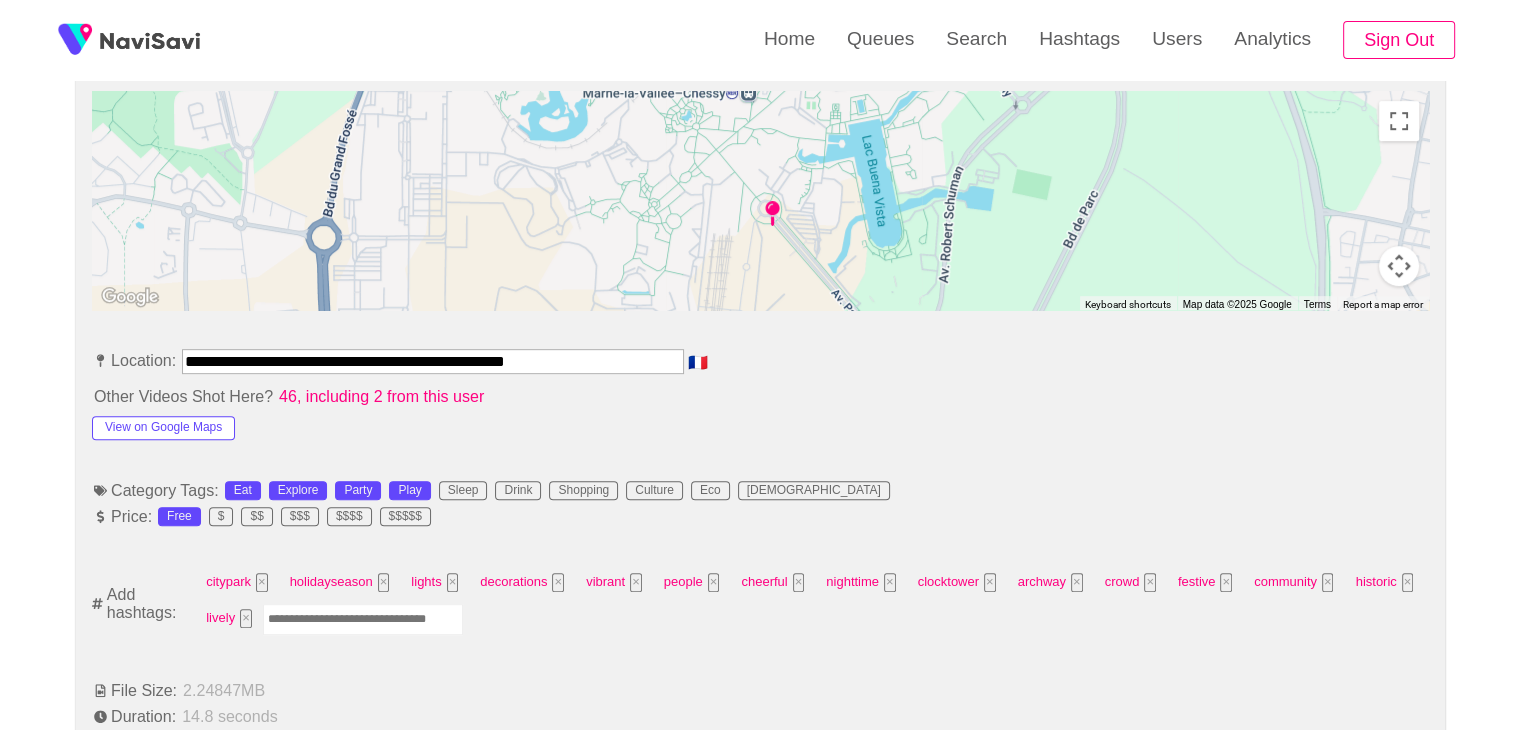 paste on "*" 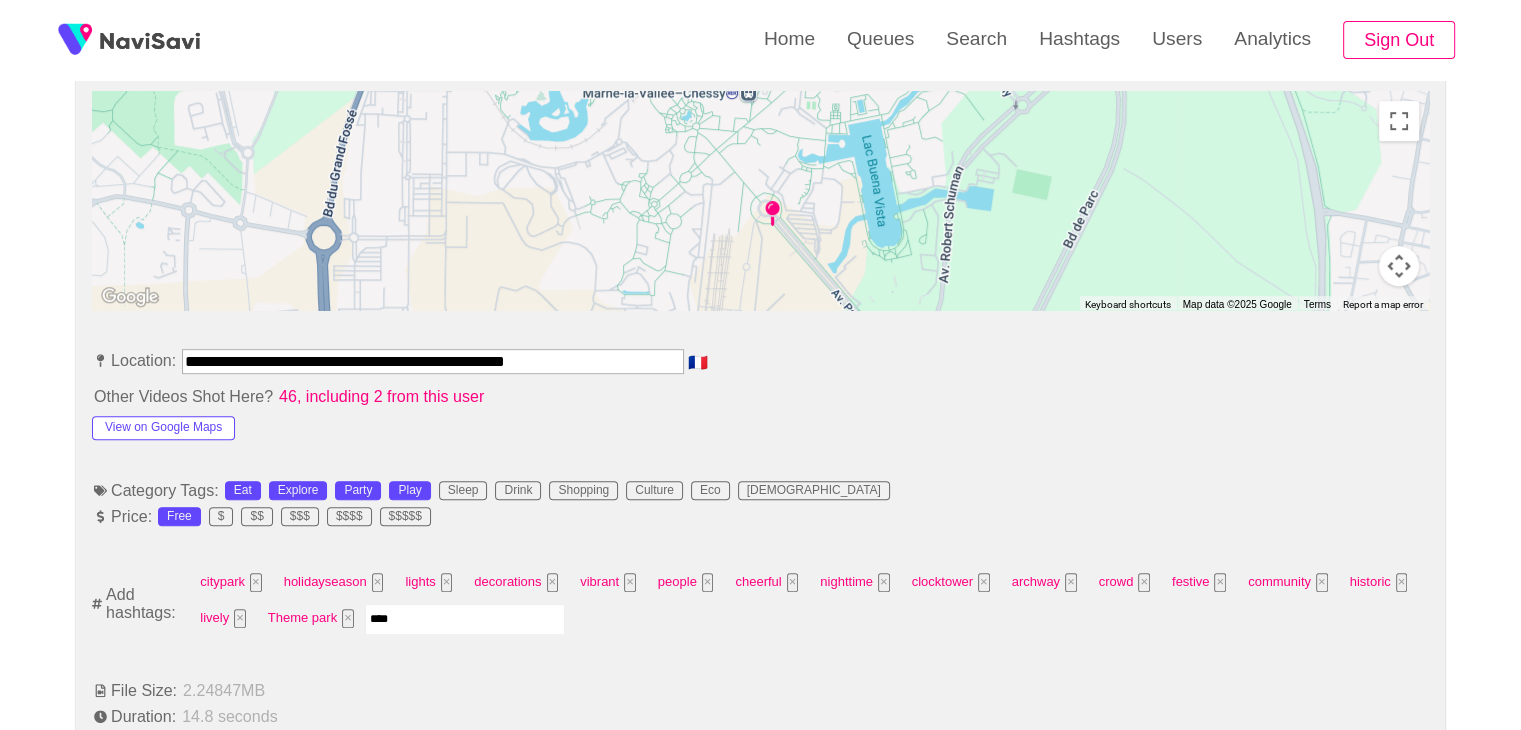 type on "*****" 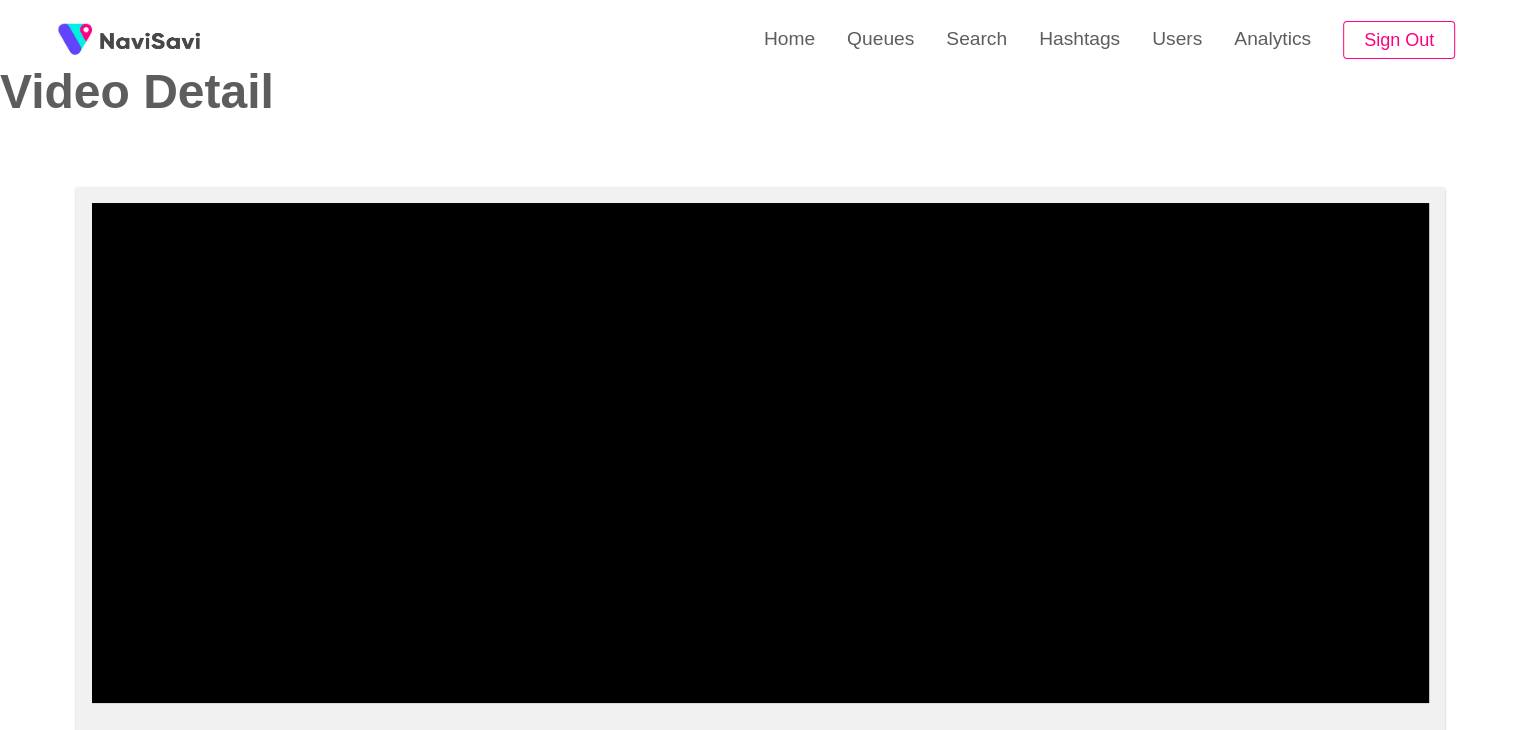 scroll, scrollTop: 28, scrollLeft: 0, axis: vertical 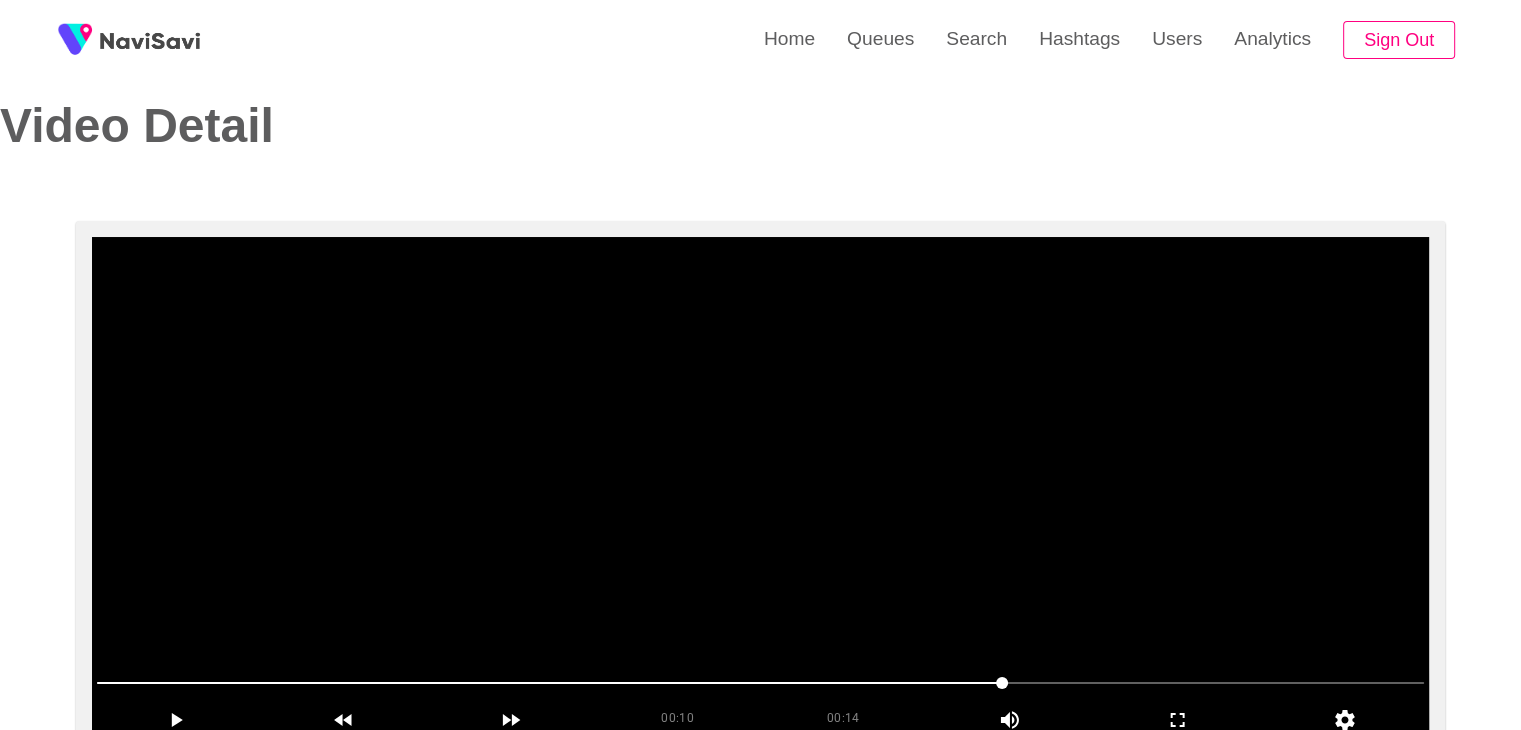 click at bounding box center [760, 487] 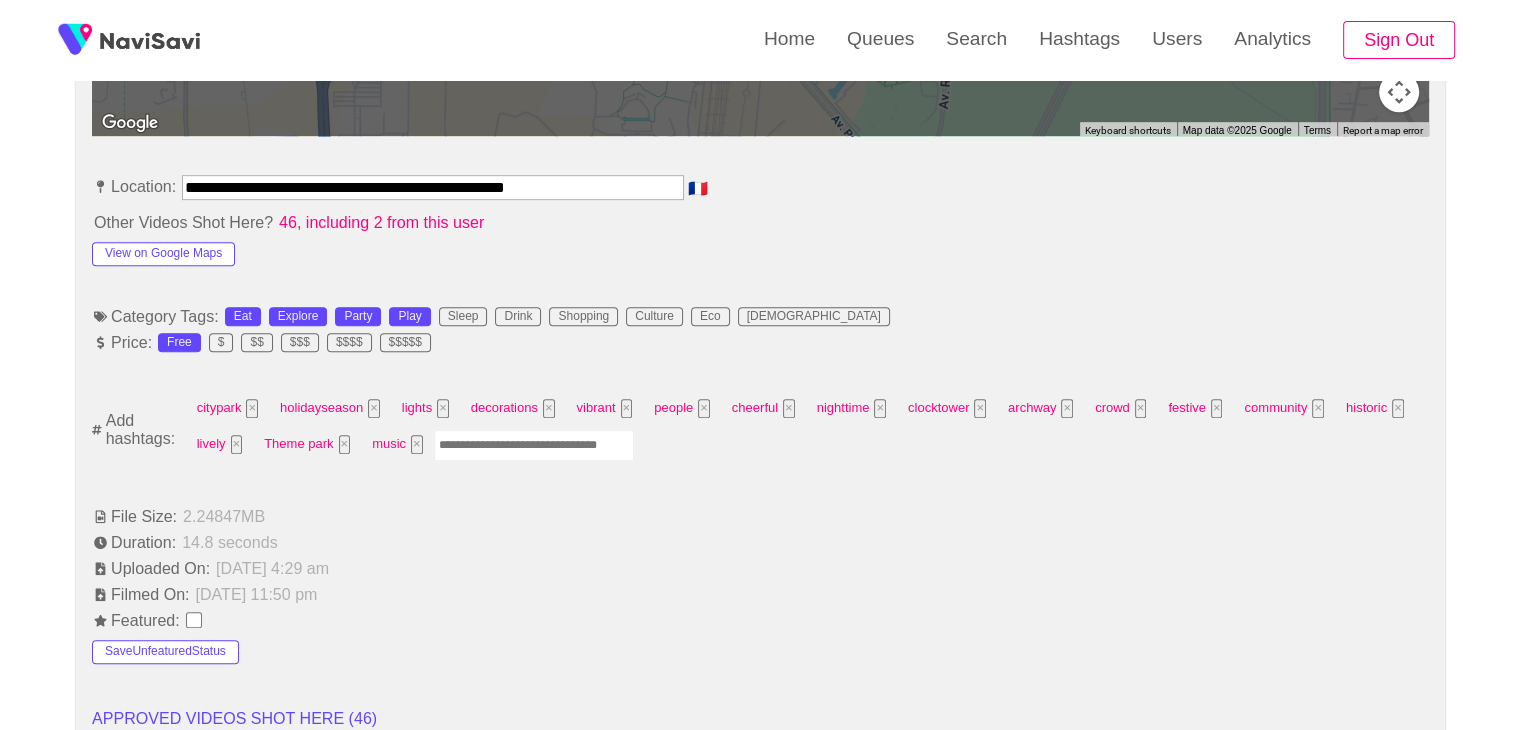 scroll, scrollTop: 1083, scrollLeft: 0, axis: vertical 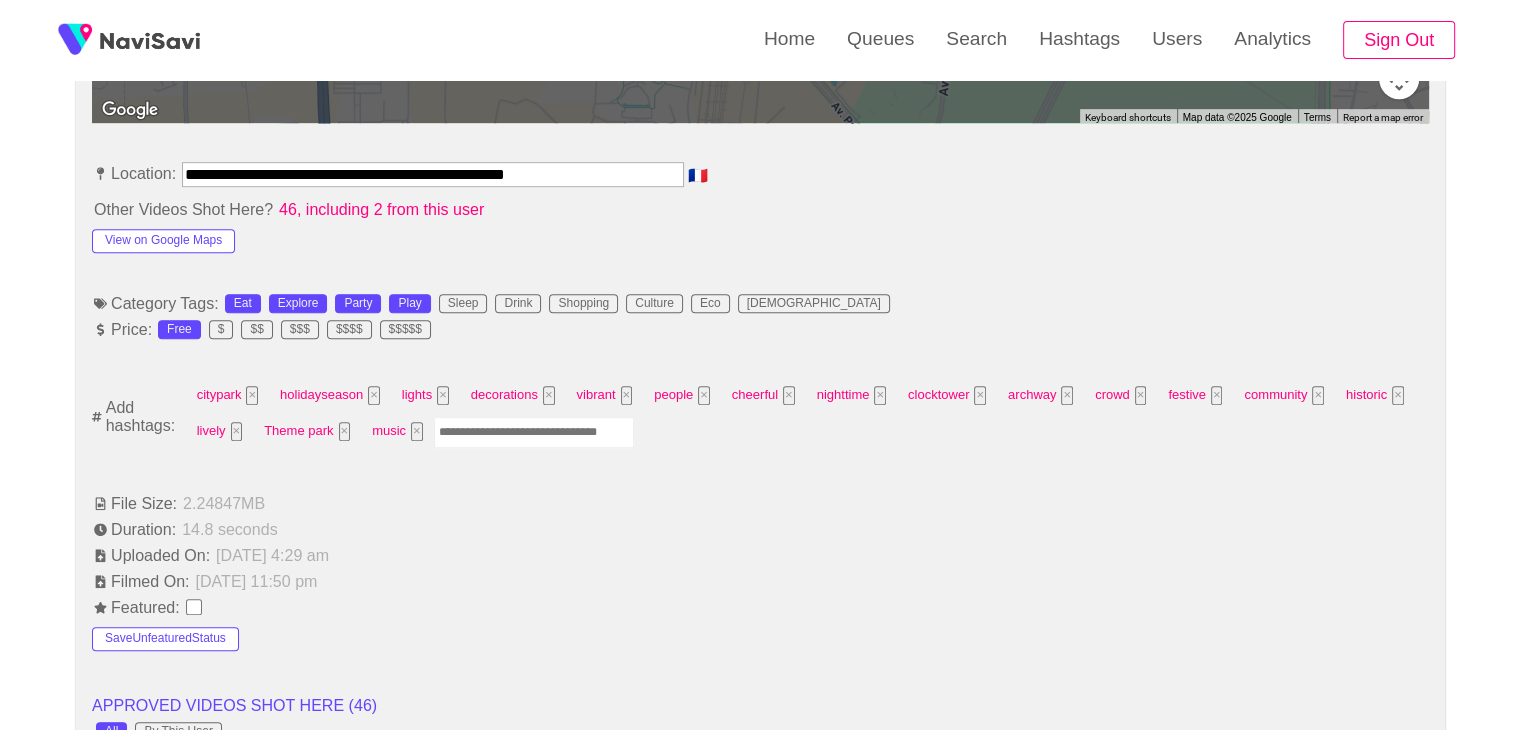 click at bounding box center (534, 432) 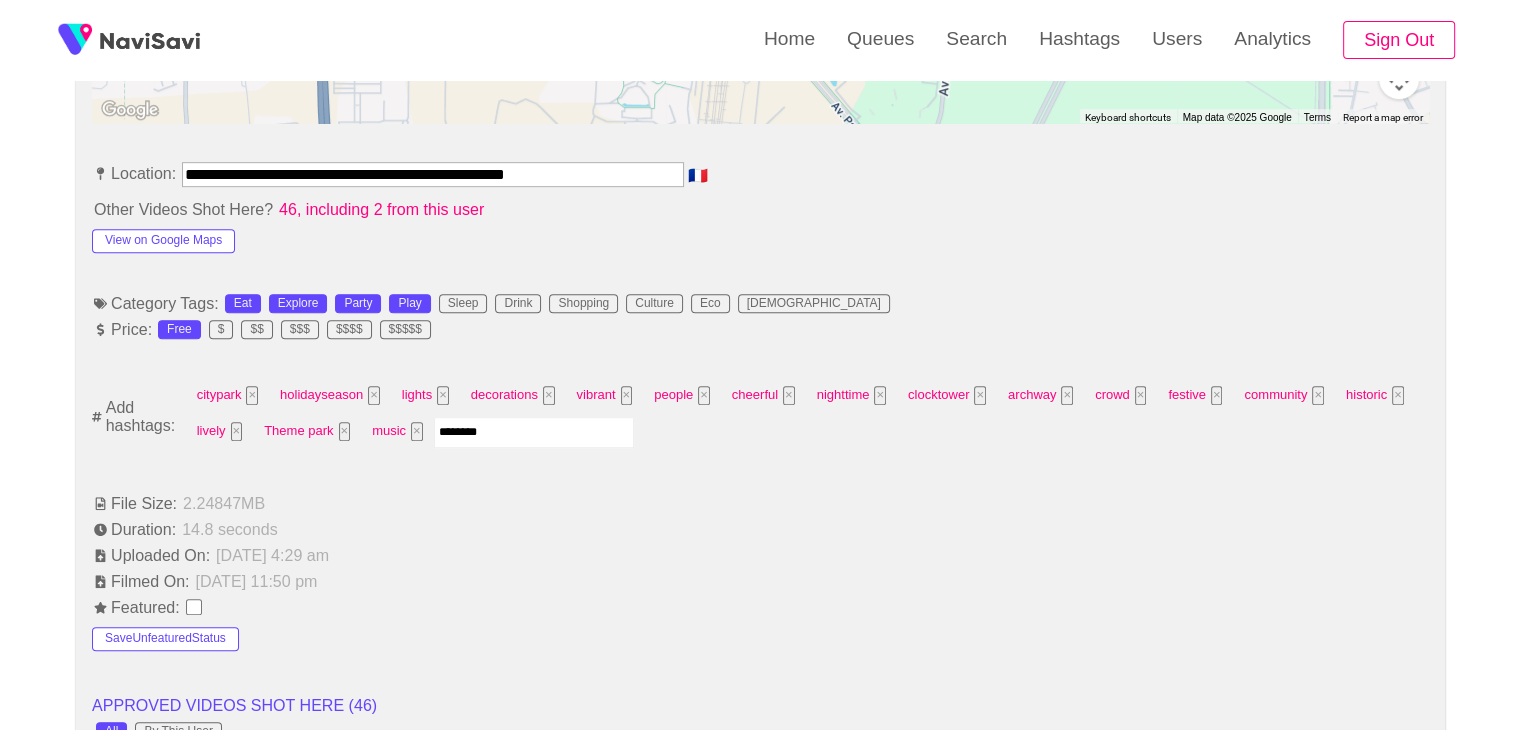 type on "*********" 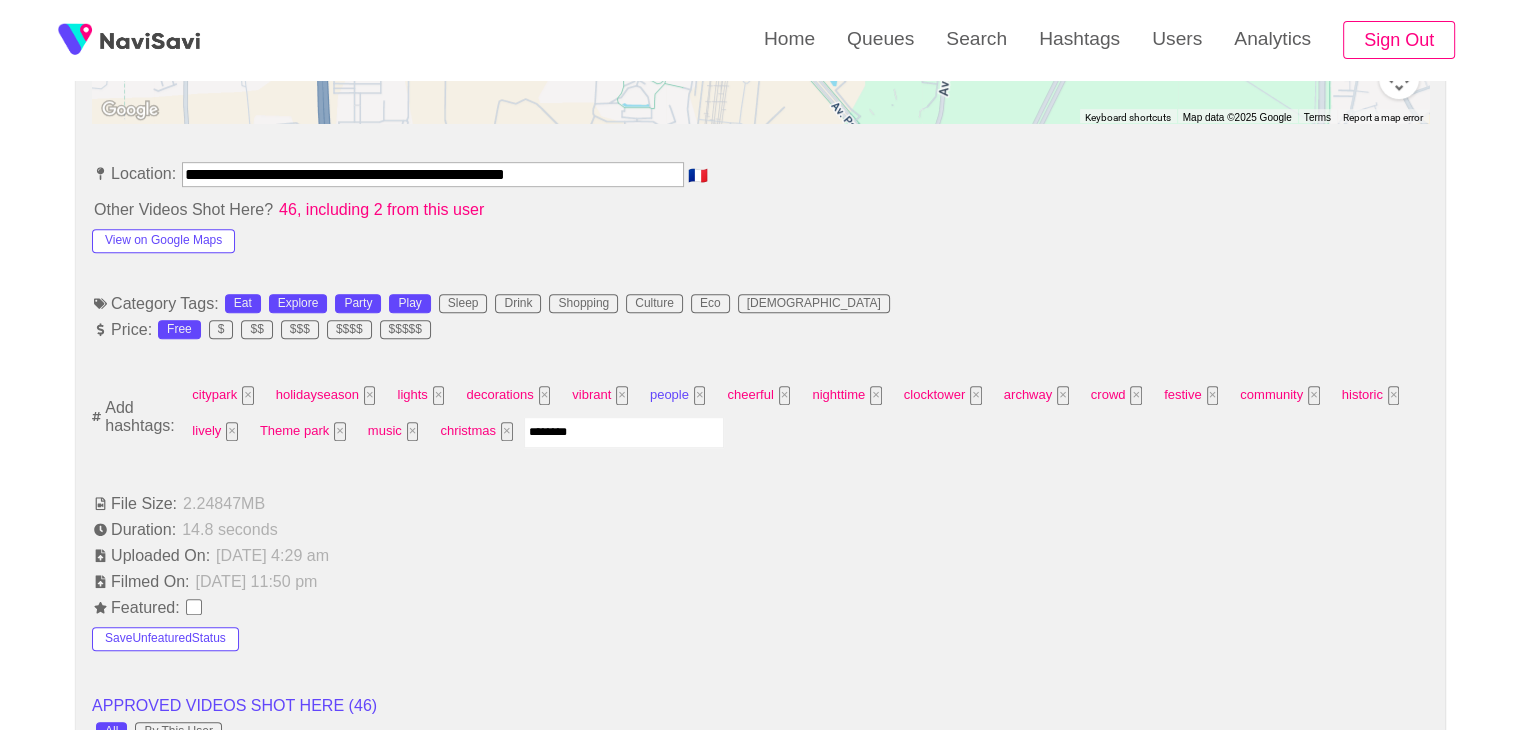 type on "*********" 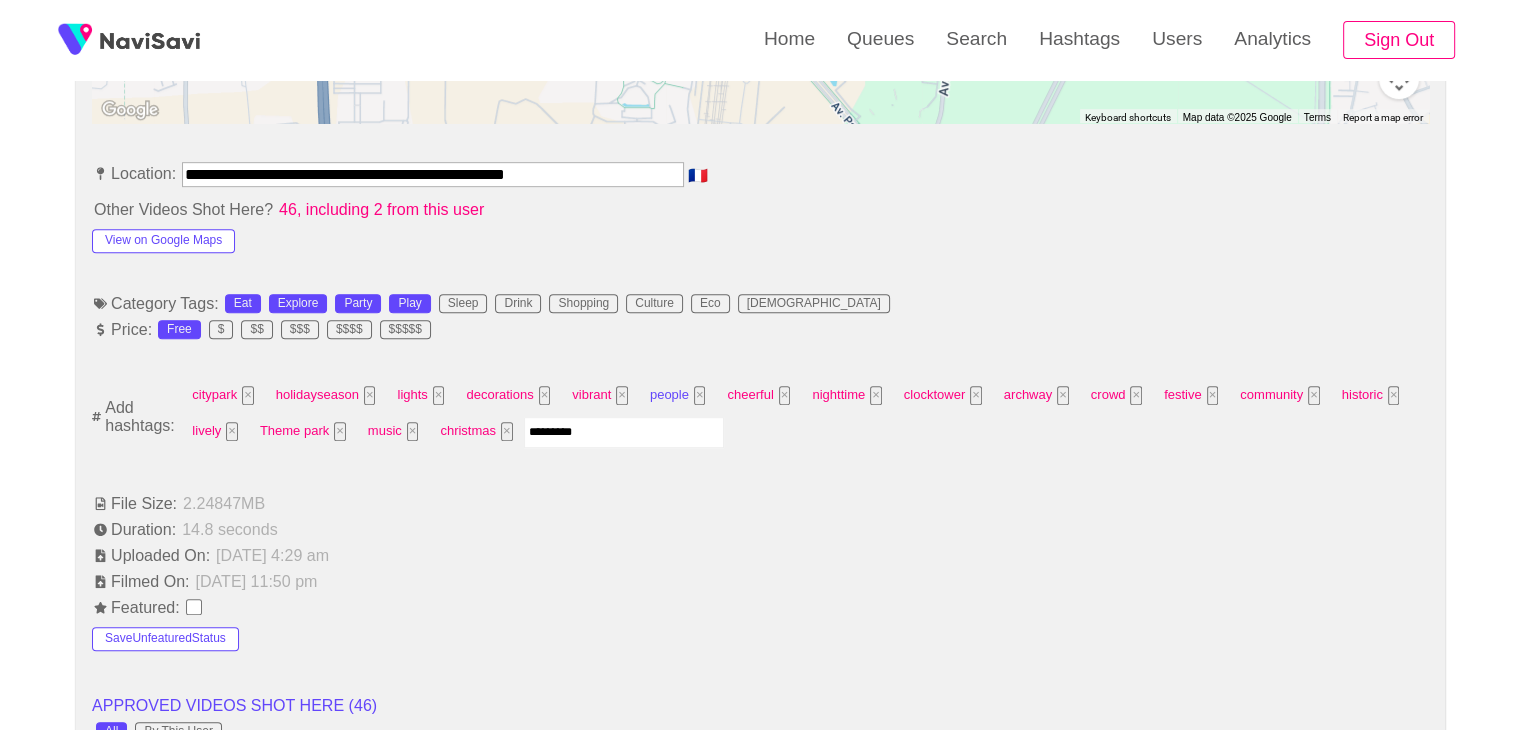 type 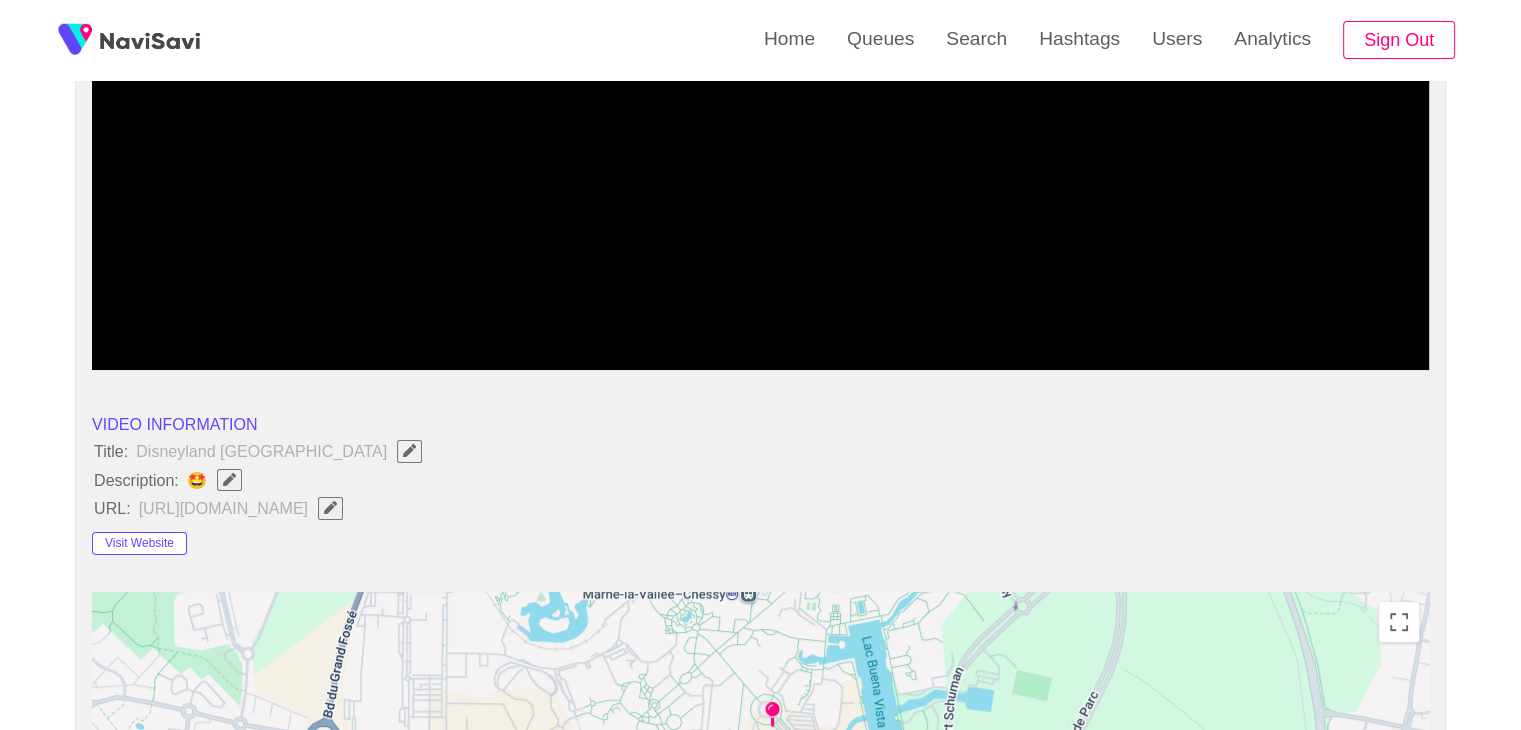 scroll, scrollTop: 386, scrollLeft: 0, axis: vertical 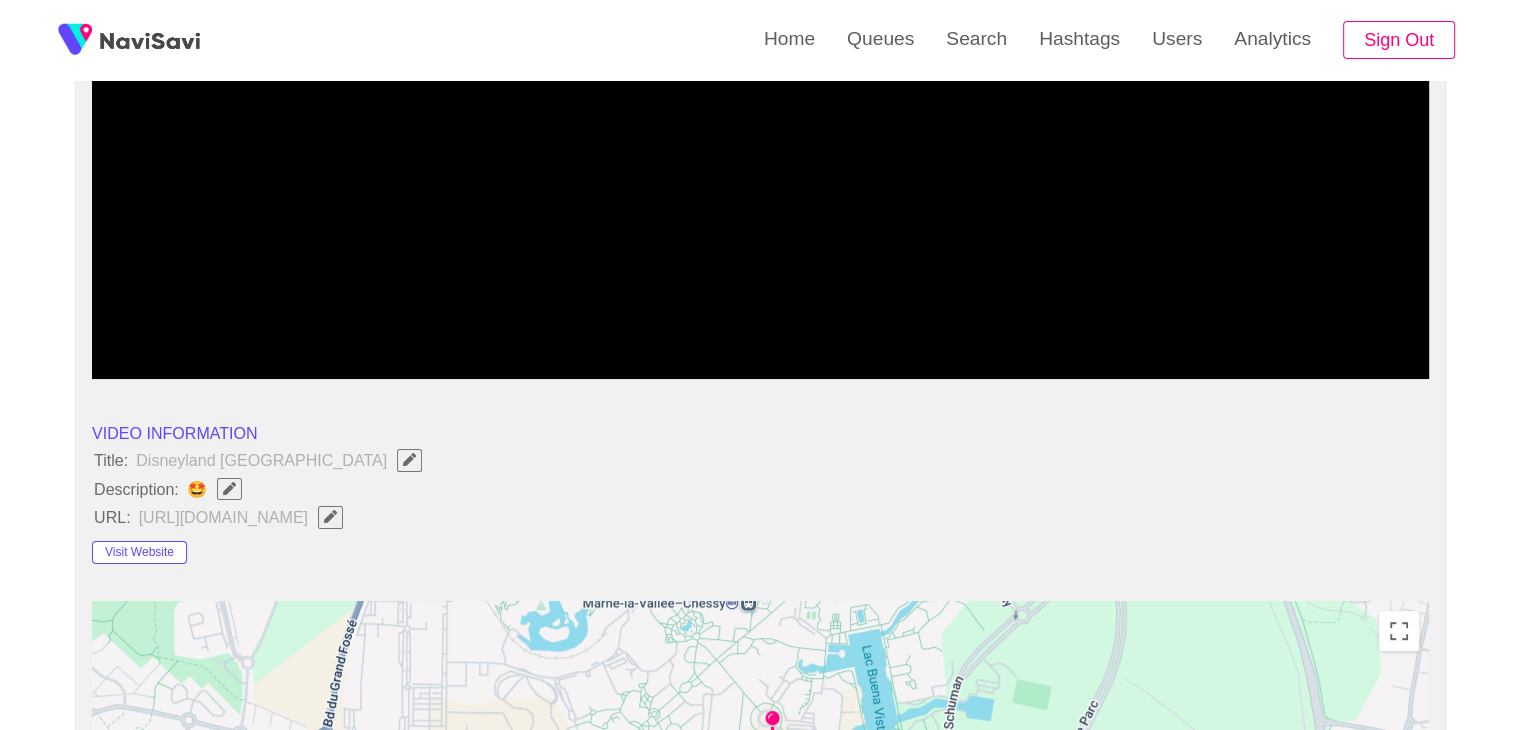 click at bounding box center (229, 489) 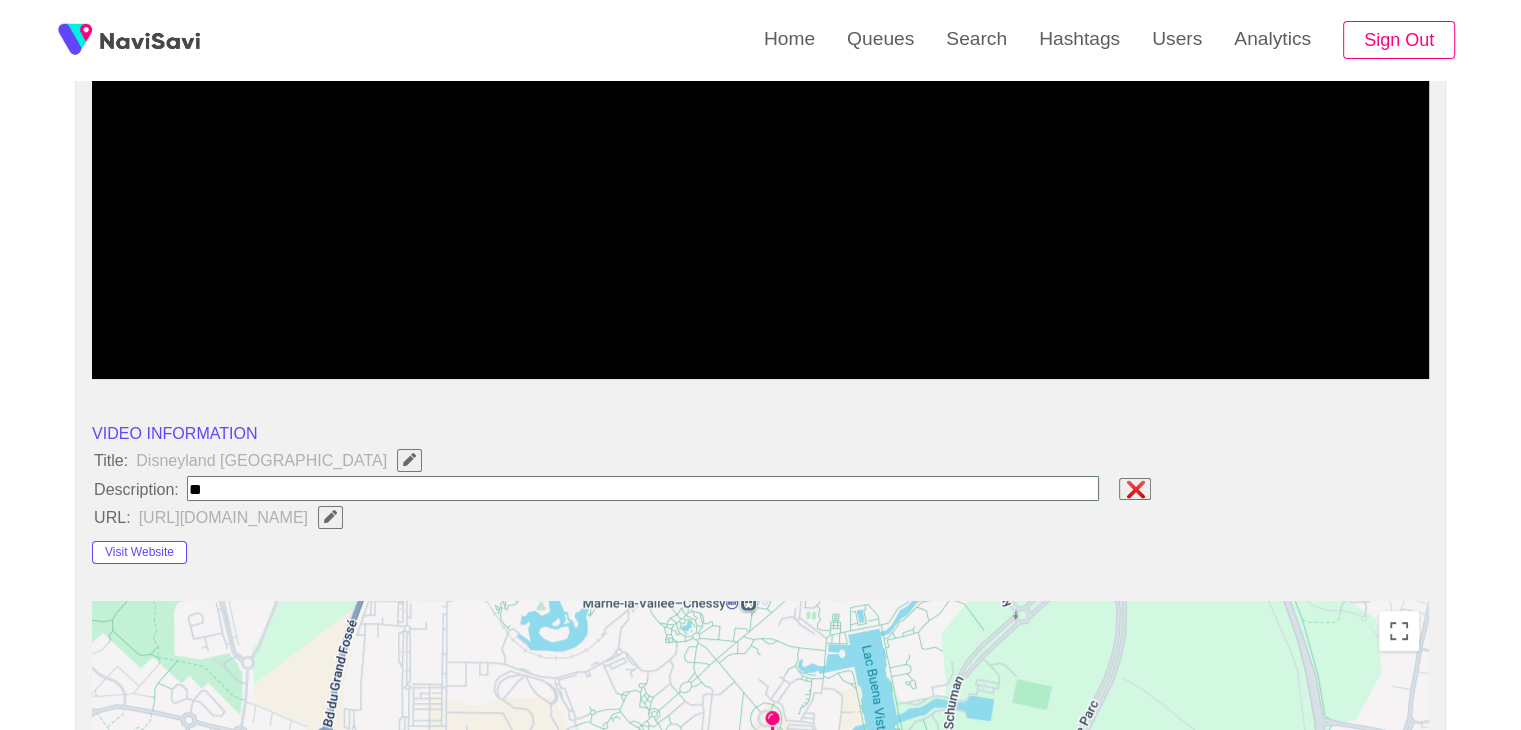 click at bounding box center (643, 488) 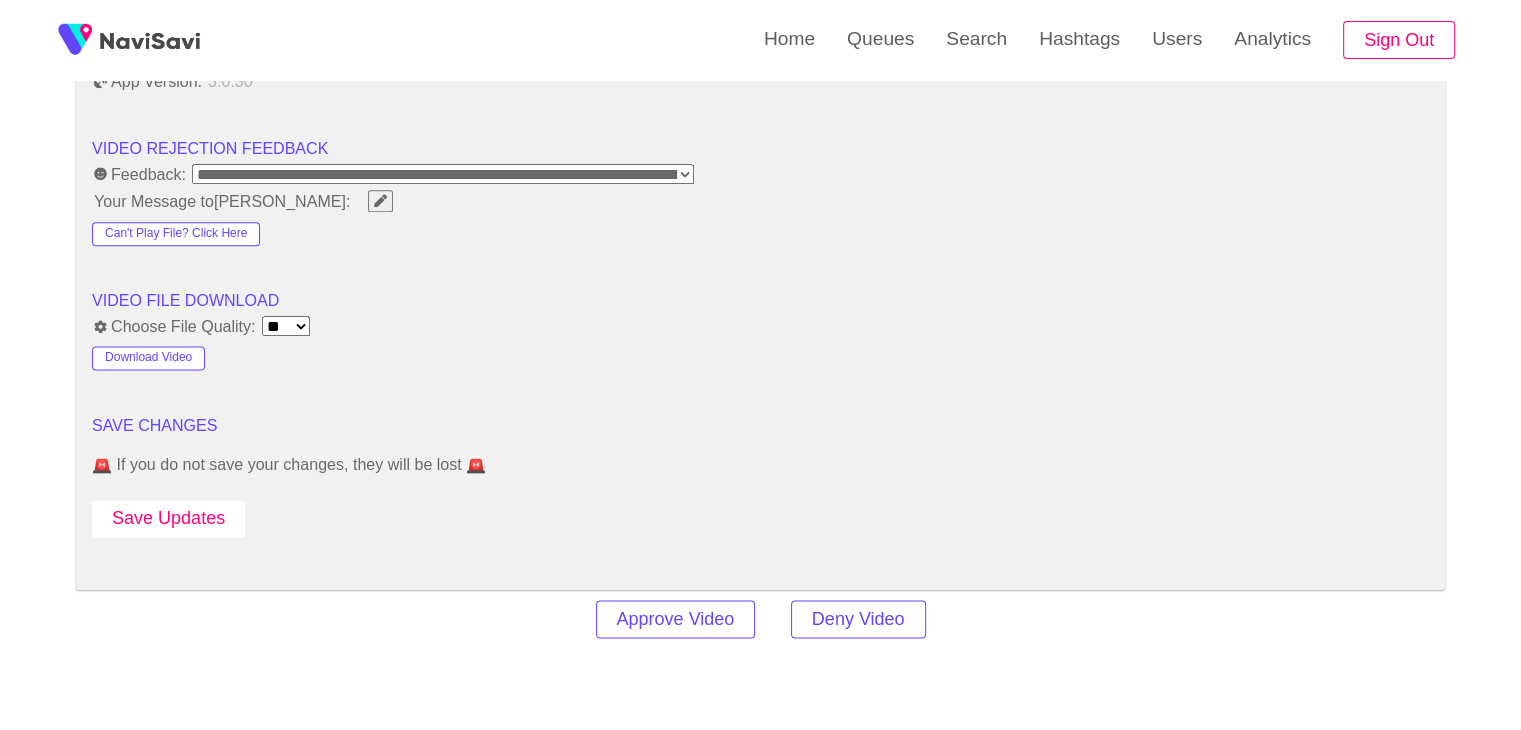 scroll, scrollTop: 2522, scrollLeft: 0, axis: vertical 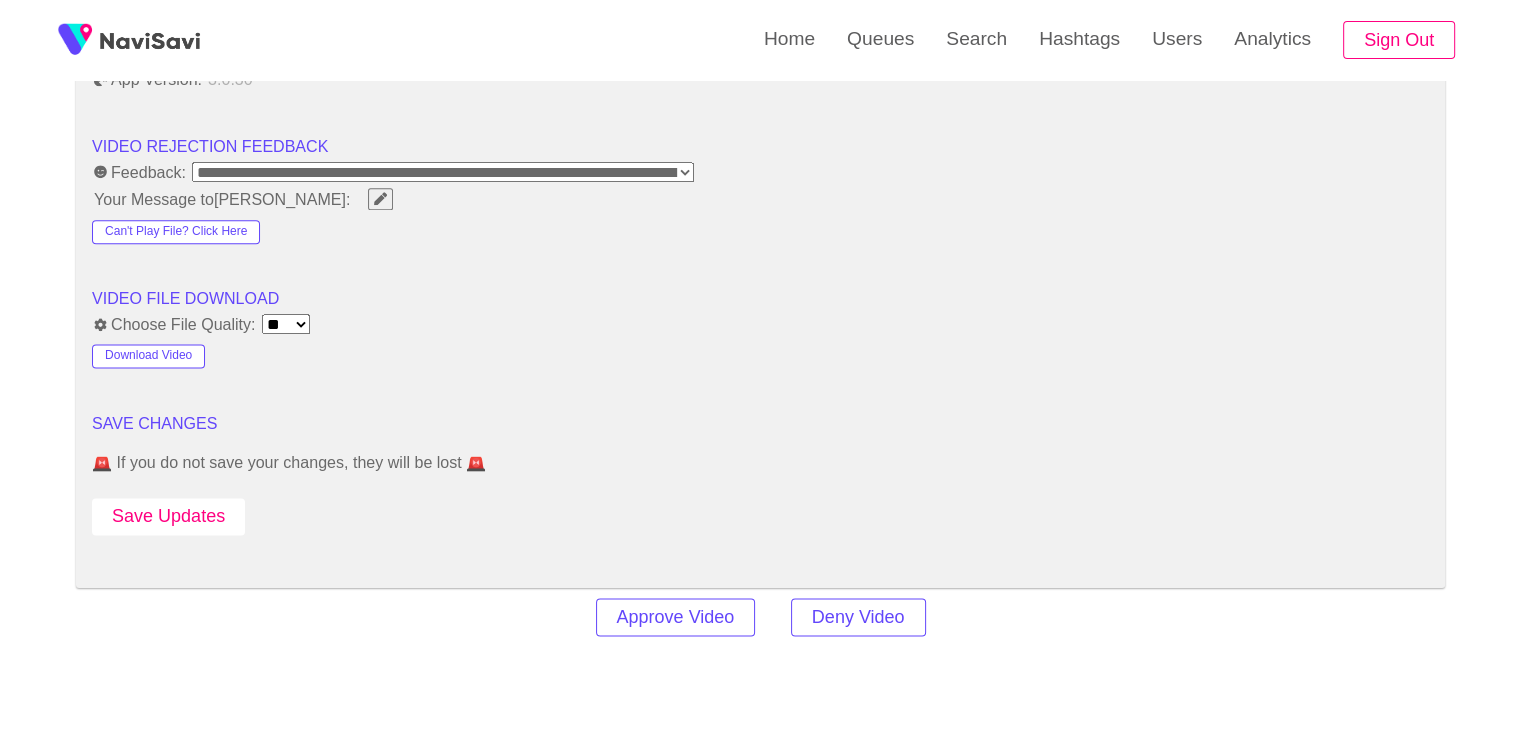 click on "Save Updates" at bounding box center [168, 516] 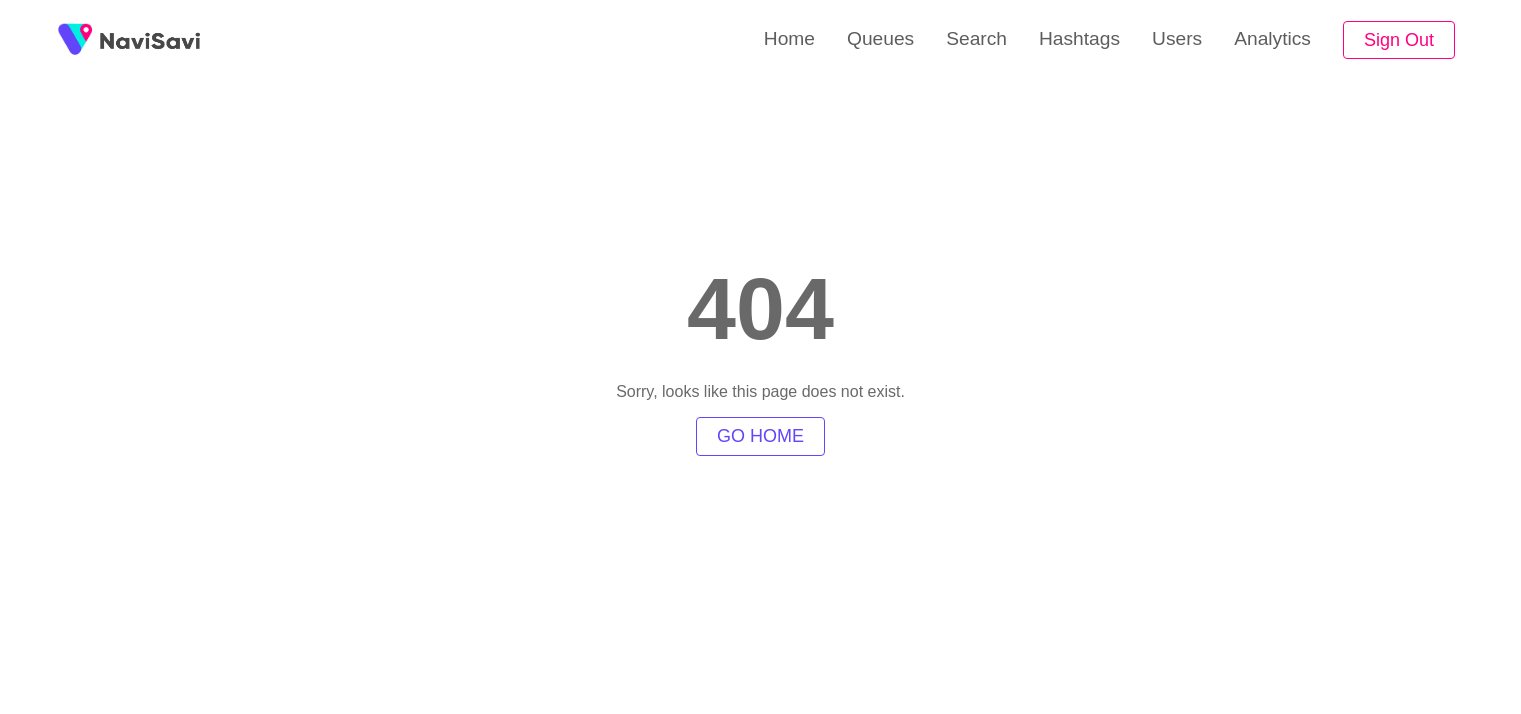scroll, scrollTop: 0, scrollLeft: 0, axis: both 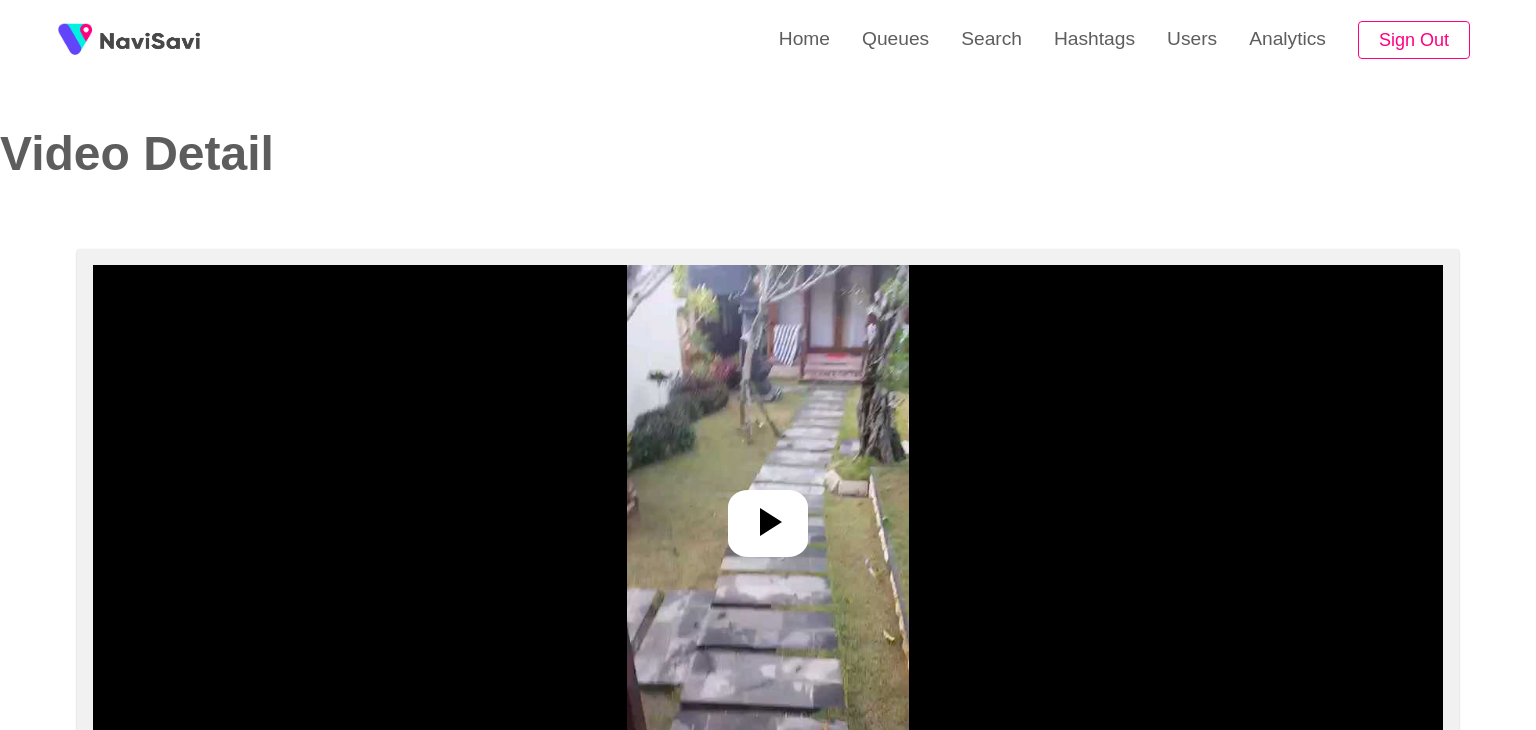 select on "**********" 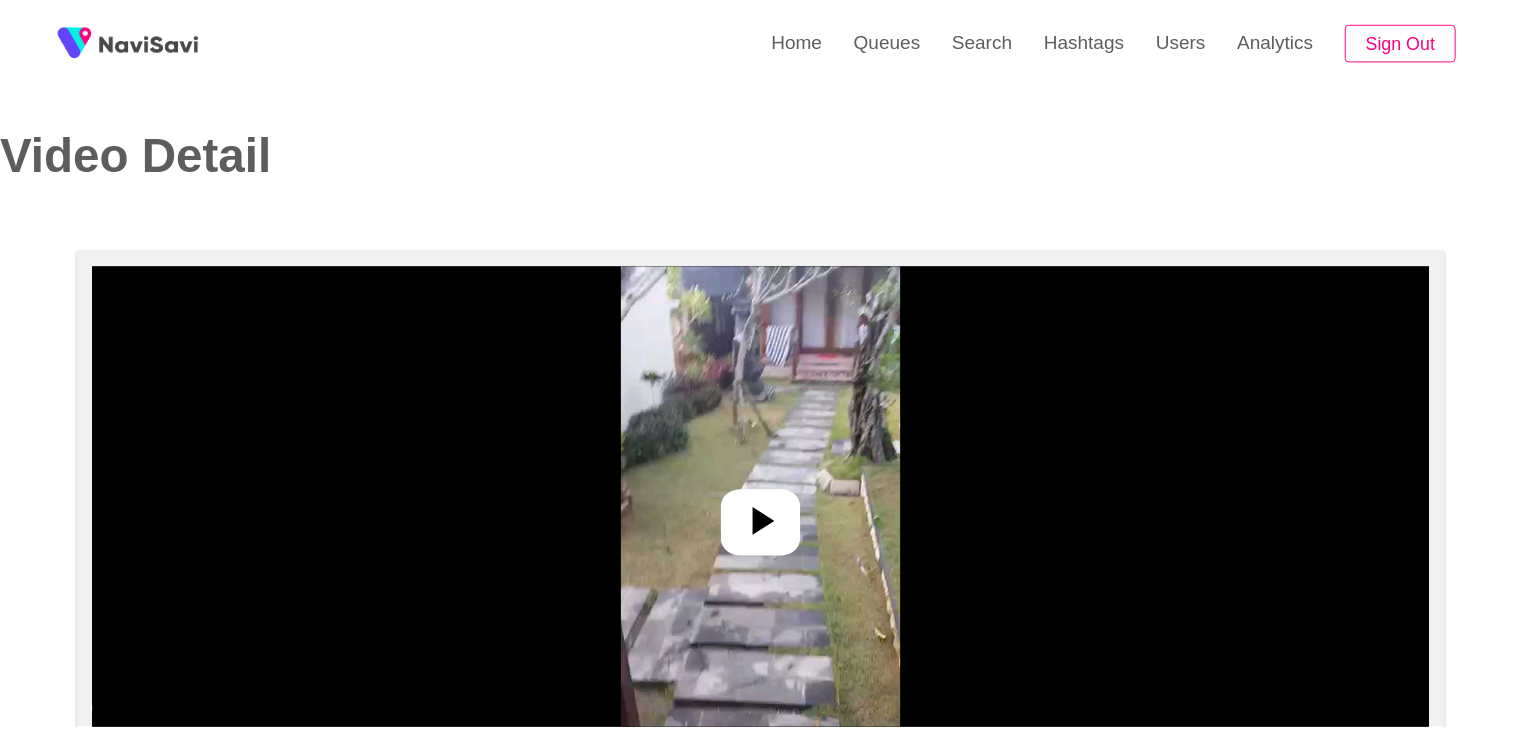 scroll, scrollTop: 0, scrollLeft: 0, axis: both 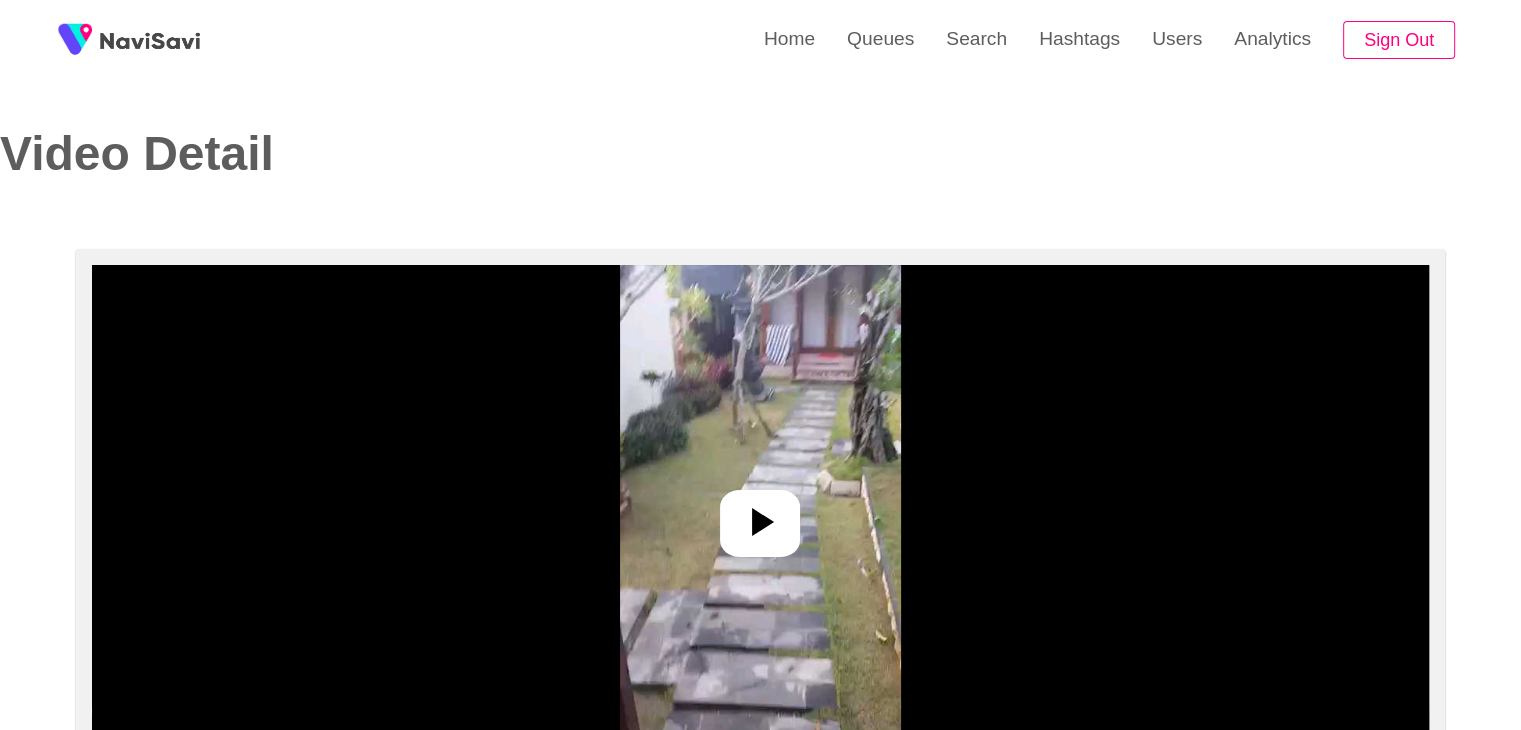 click at bounding box center (760, 515) 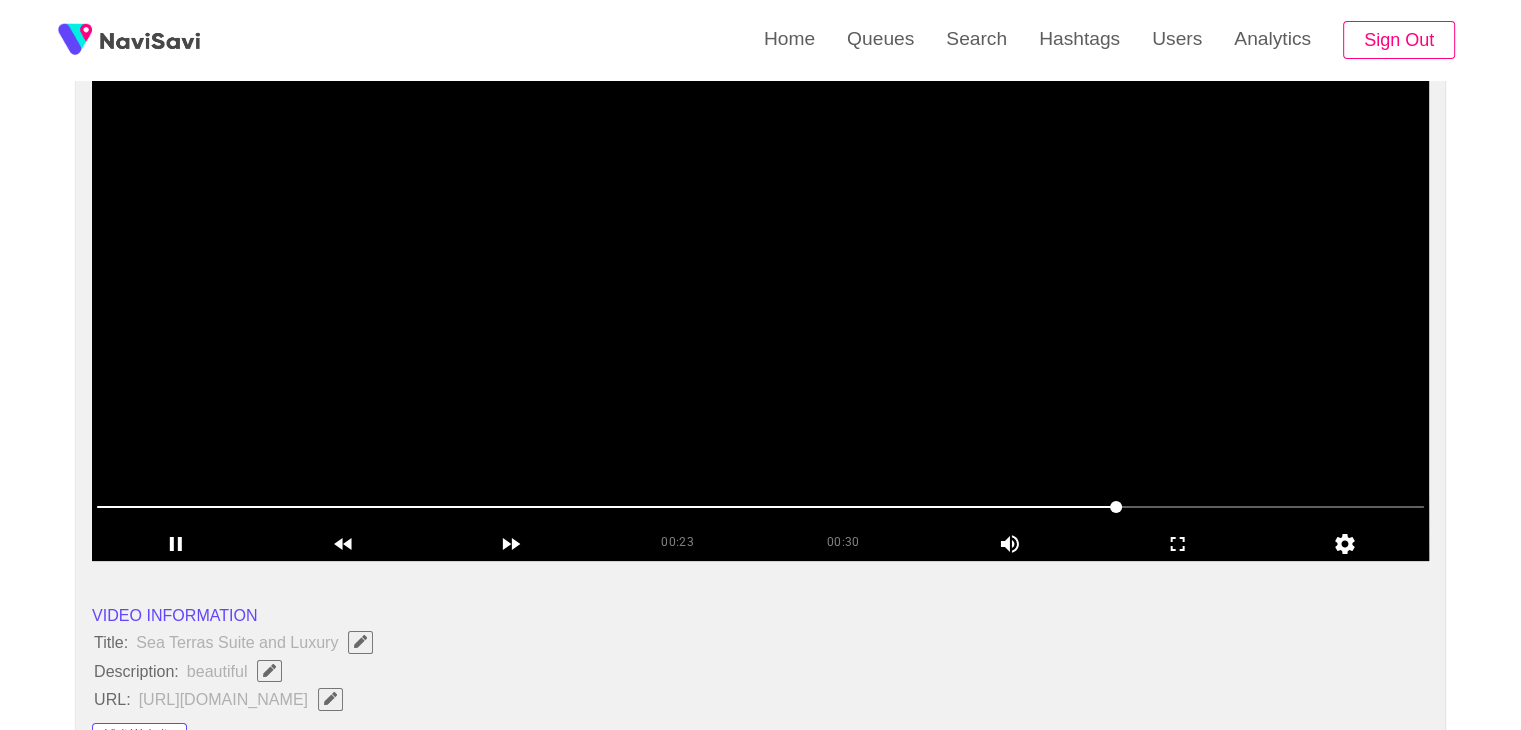 scroll, scrollTop: 112, scrollLeft: 0, axis: vertical 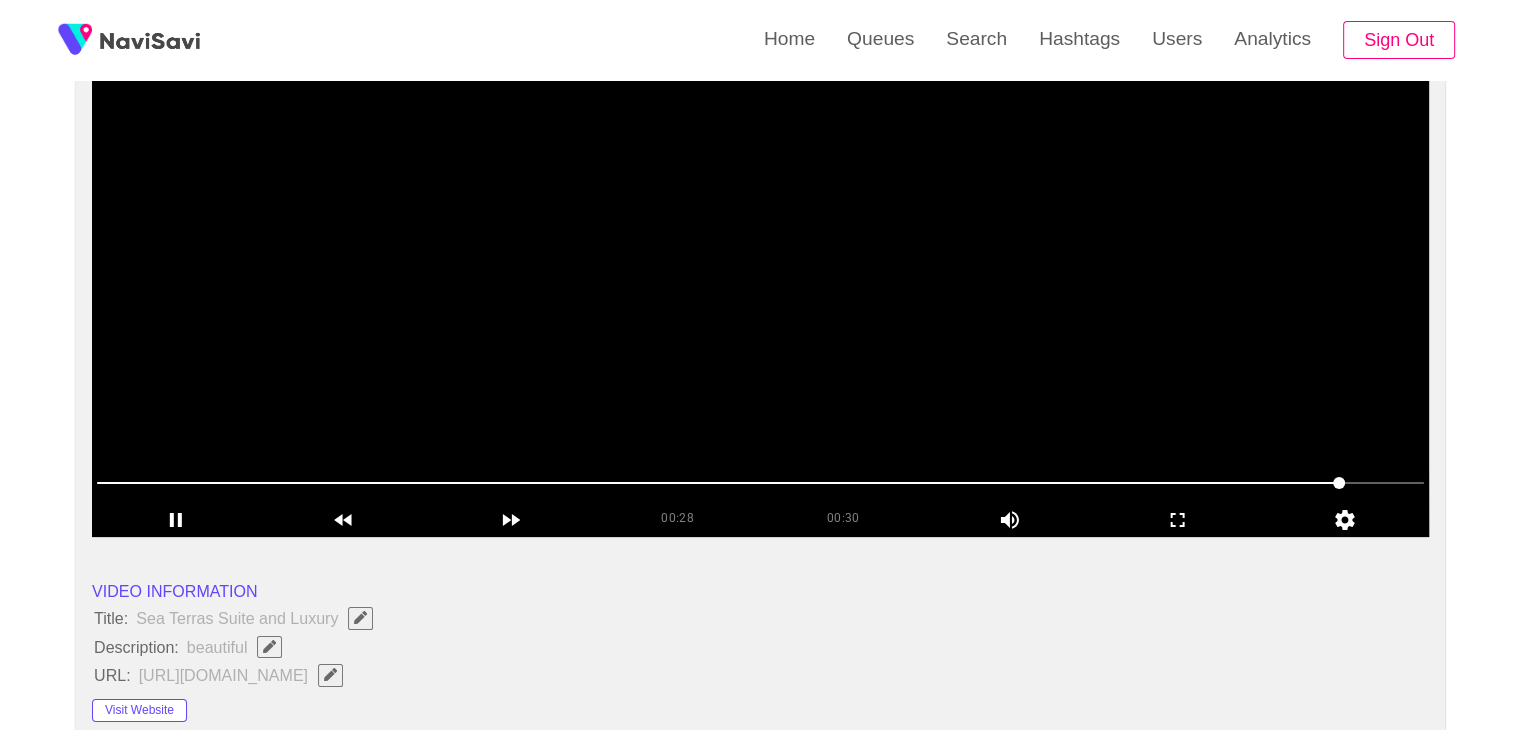 click at bounding box center [760, 287] 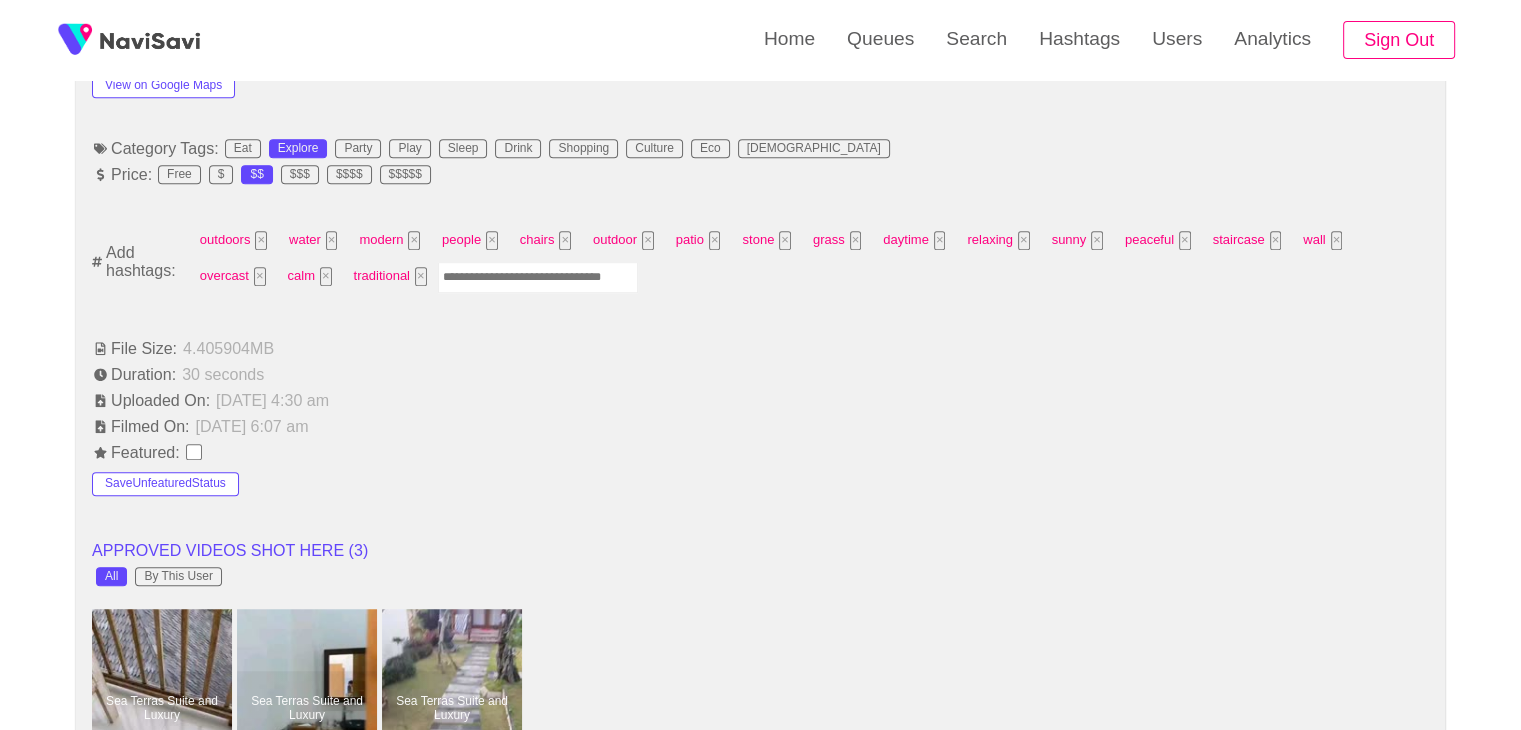 scroll, scrollTop: 1263, scrollLeft: 0, axis: vertical 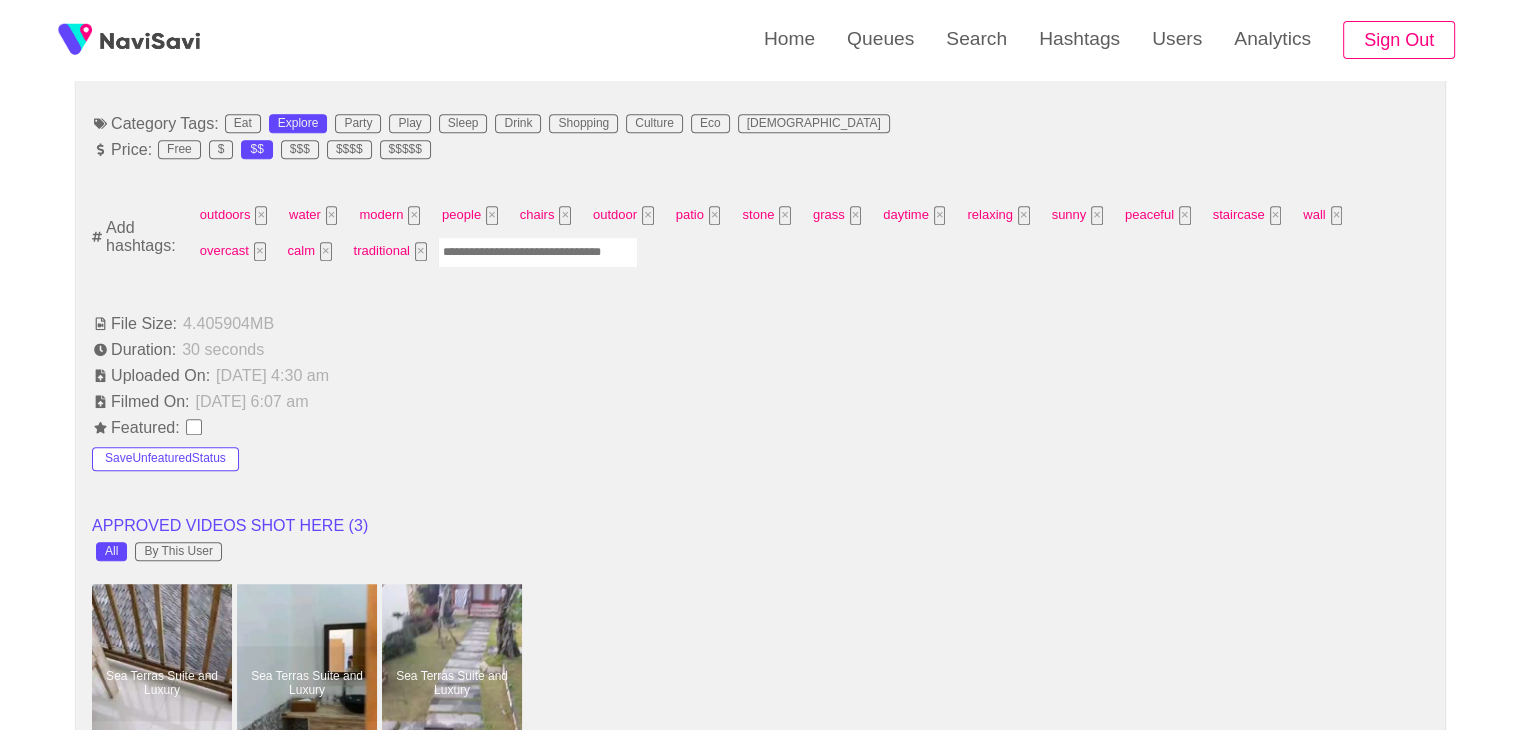 click at bounding box center [538, 252] 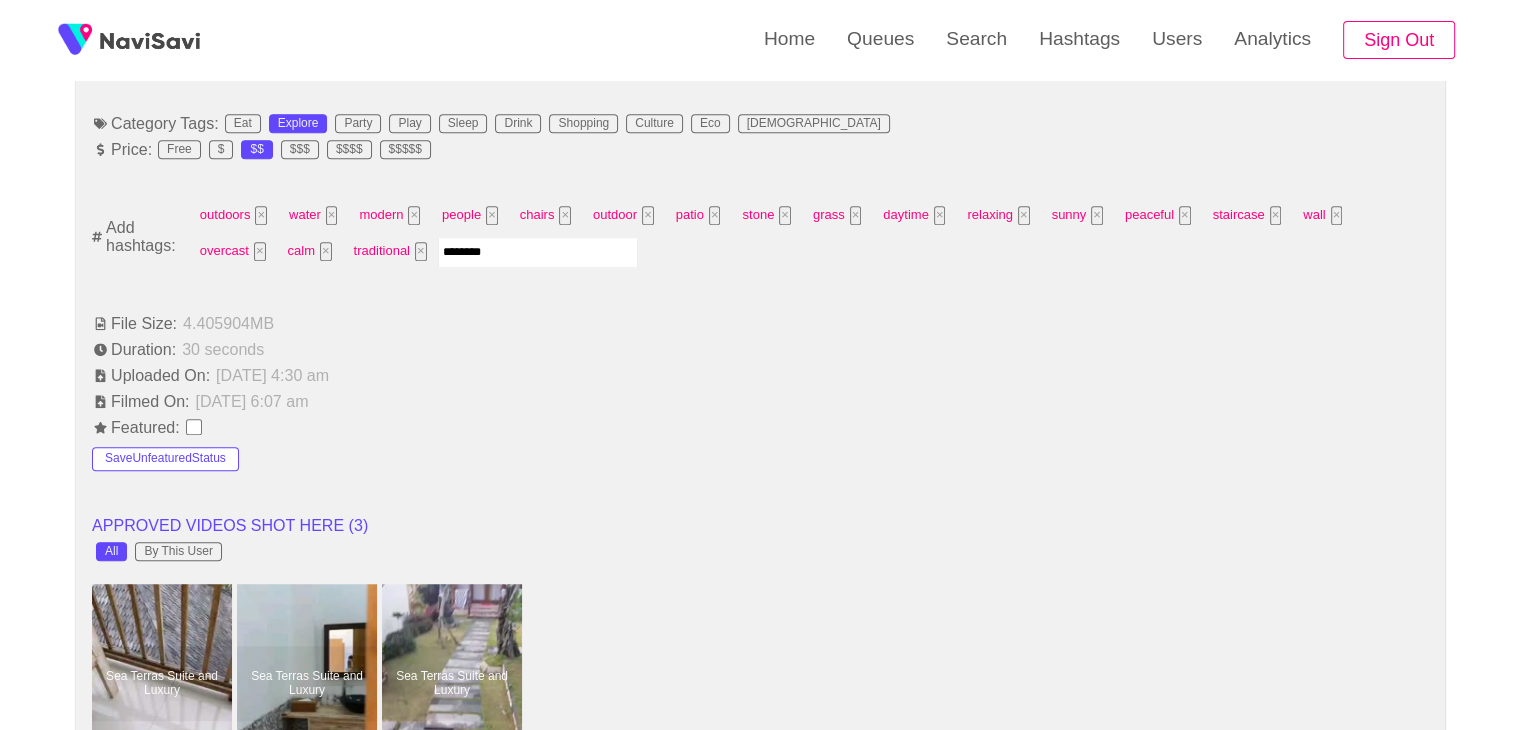 type on "*********" 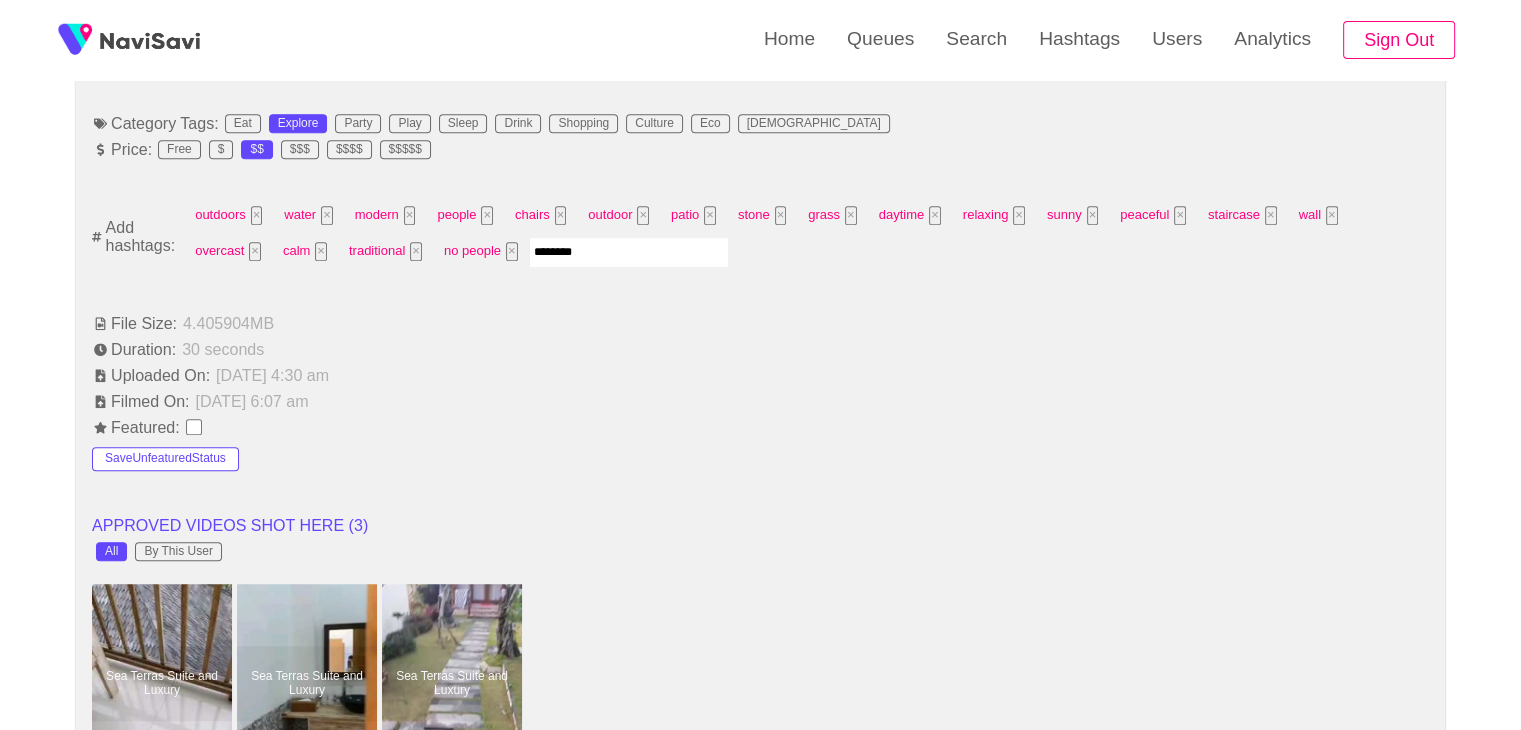 type on "*********" 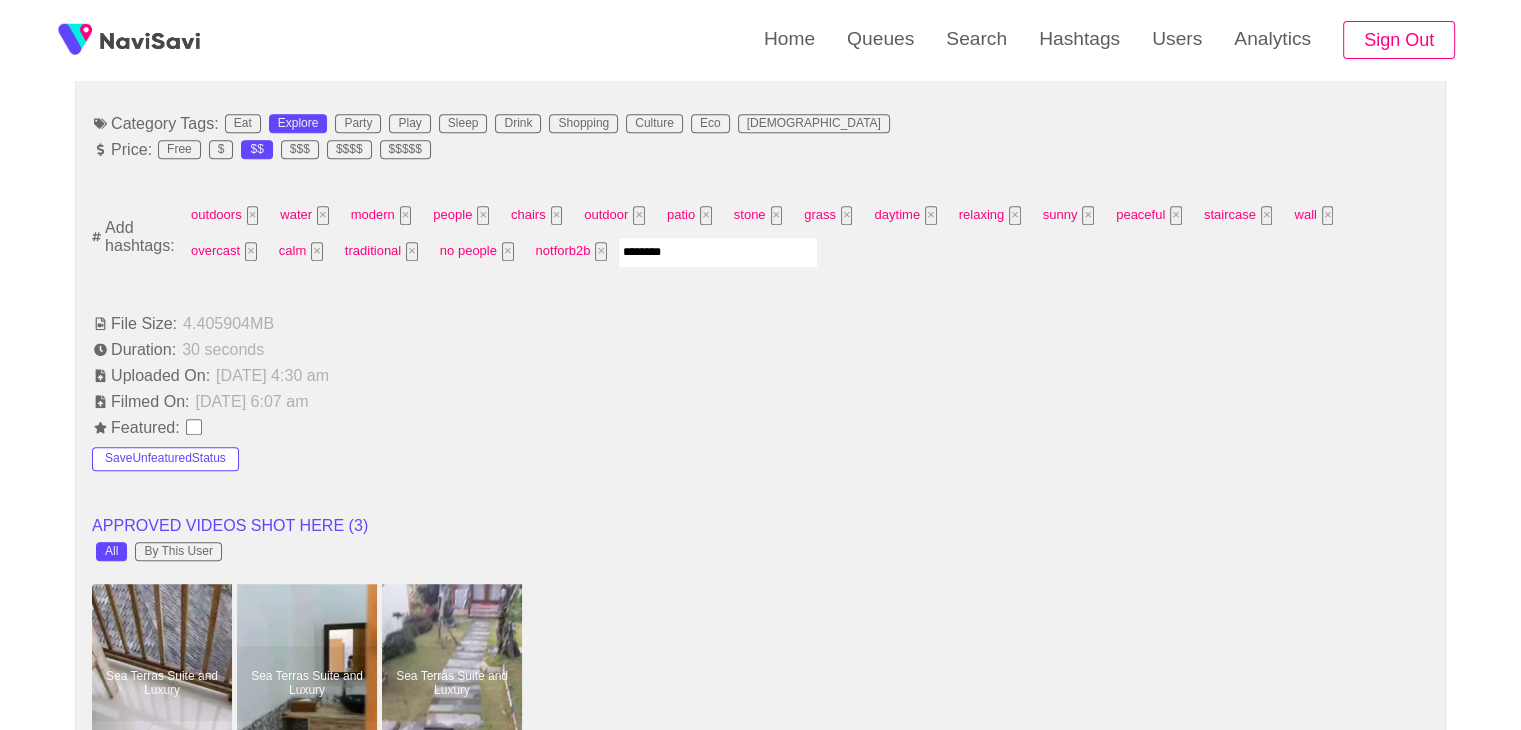 type on "*********" 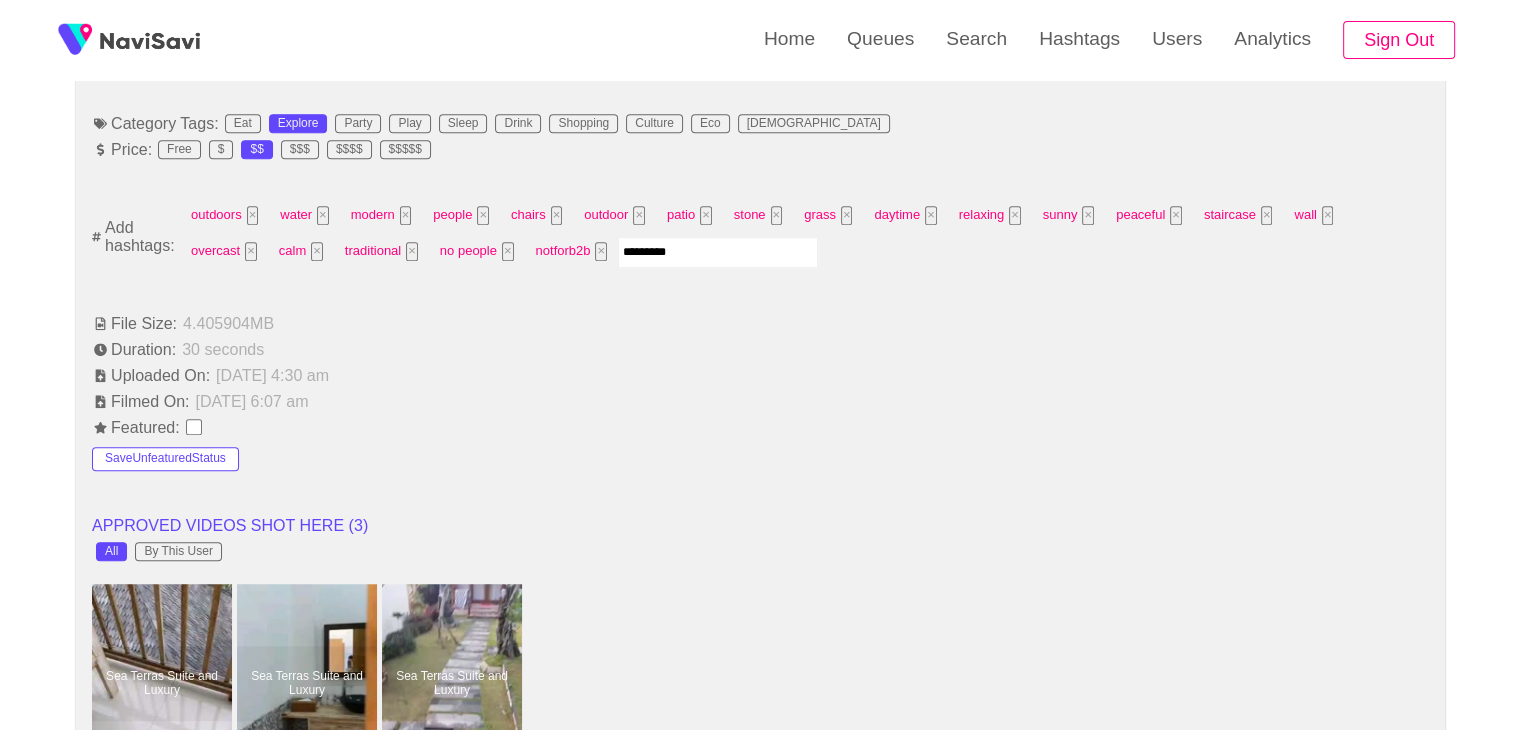 type 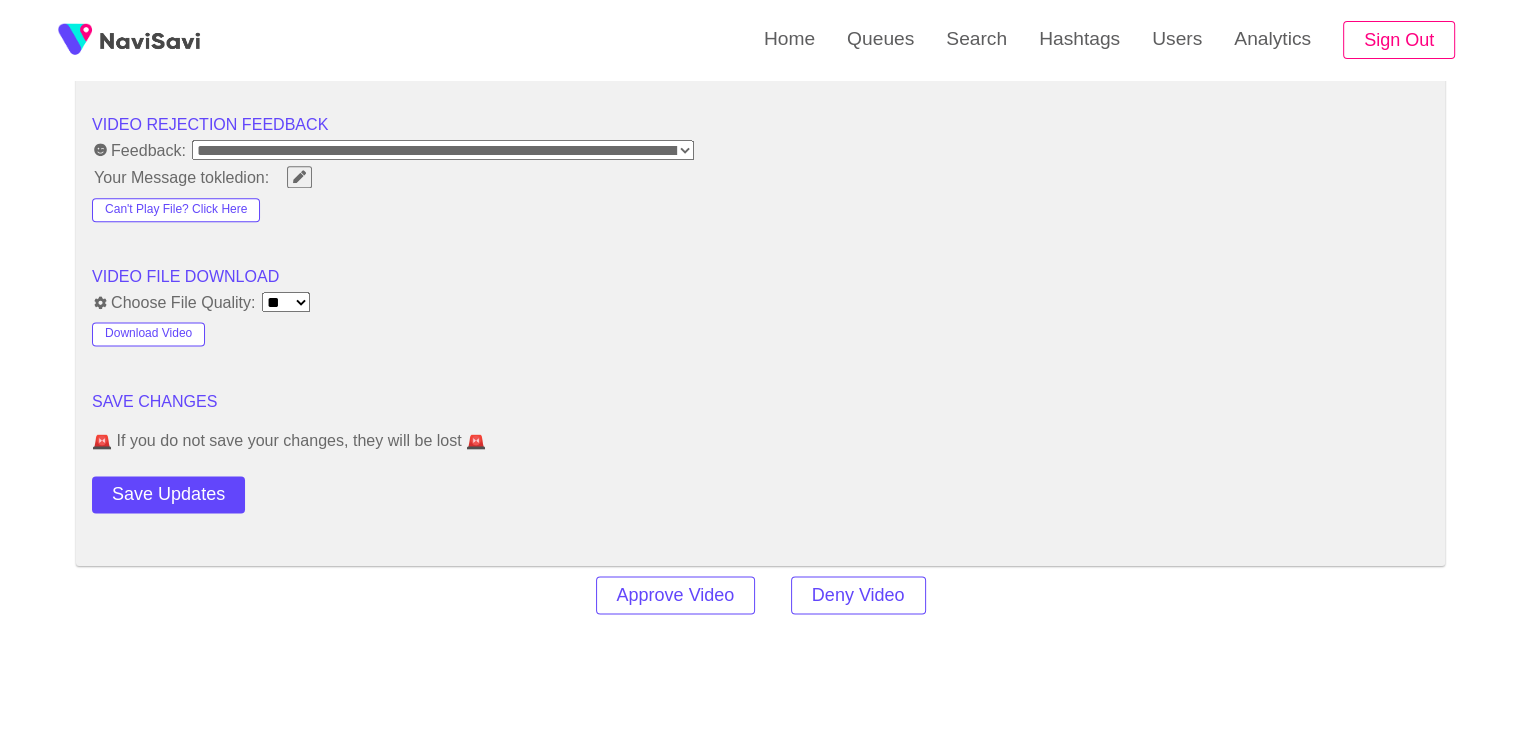 scroll, scrollTop: 2564, scrollLeft: 0, axis: vertical 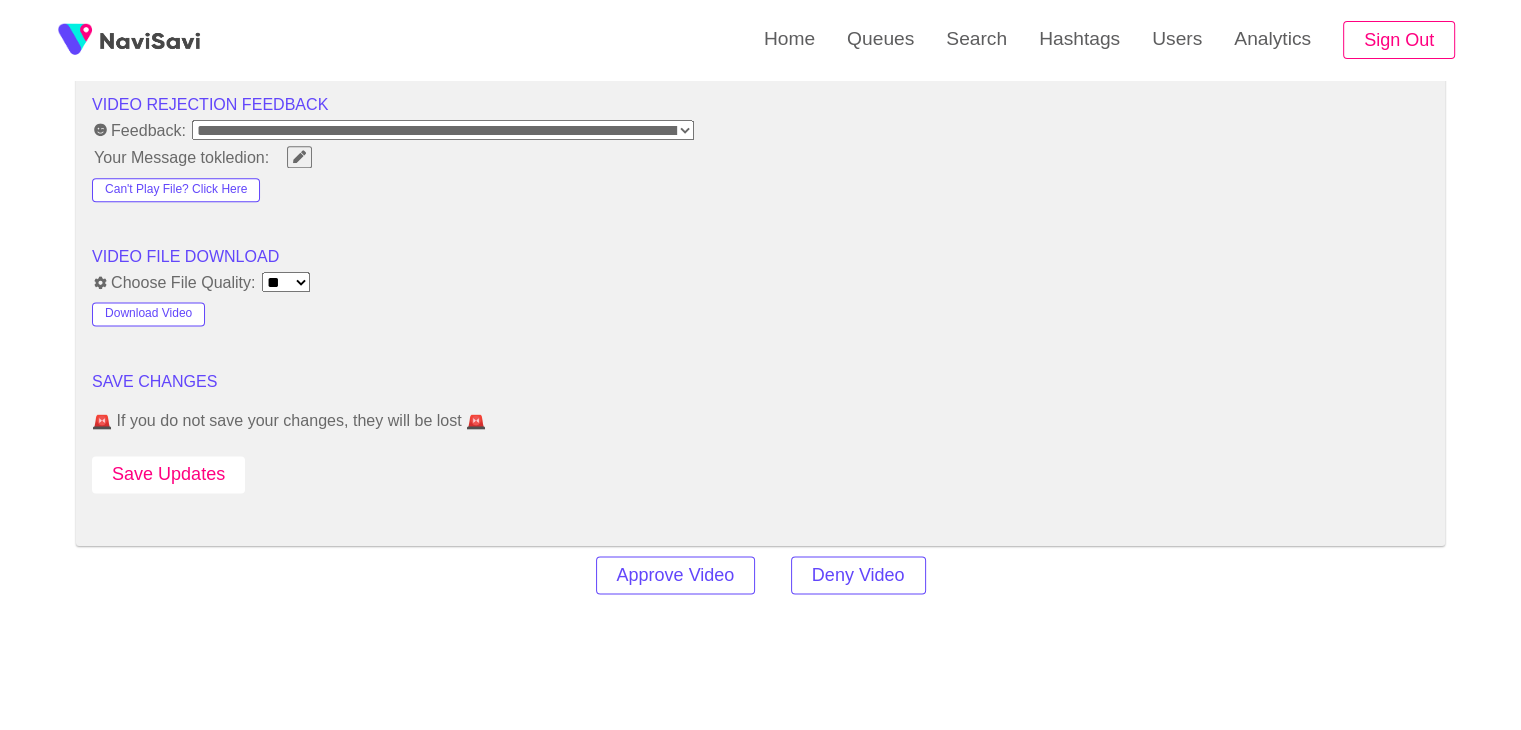 click on "Save Updates" at bounding box center (168, 474) 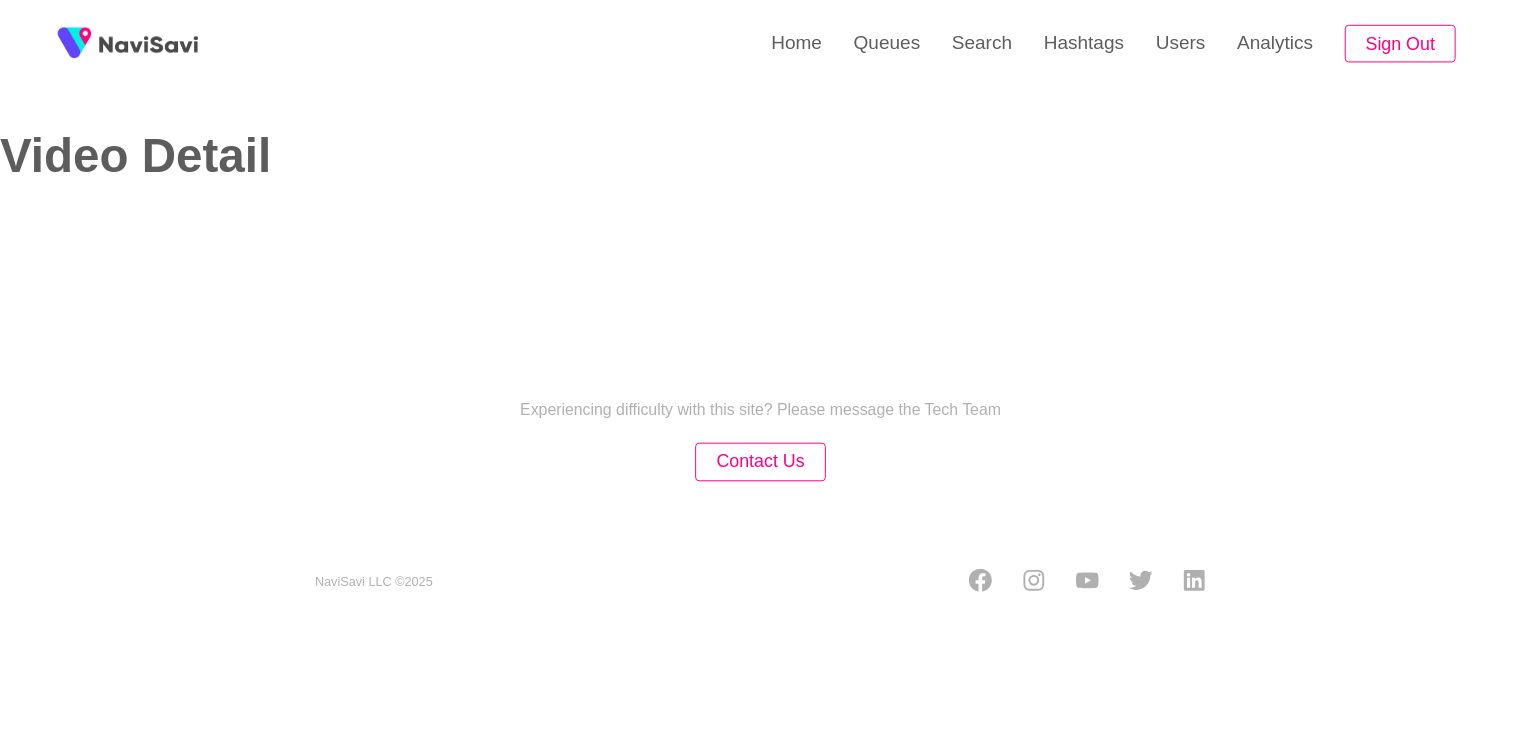 scroll, scrollTop: 0, scrollLeft: 0, axis: both 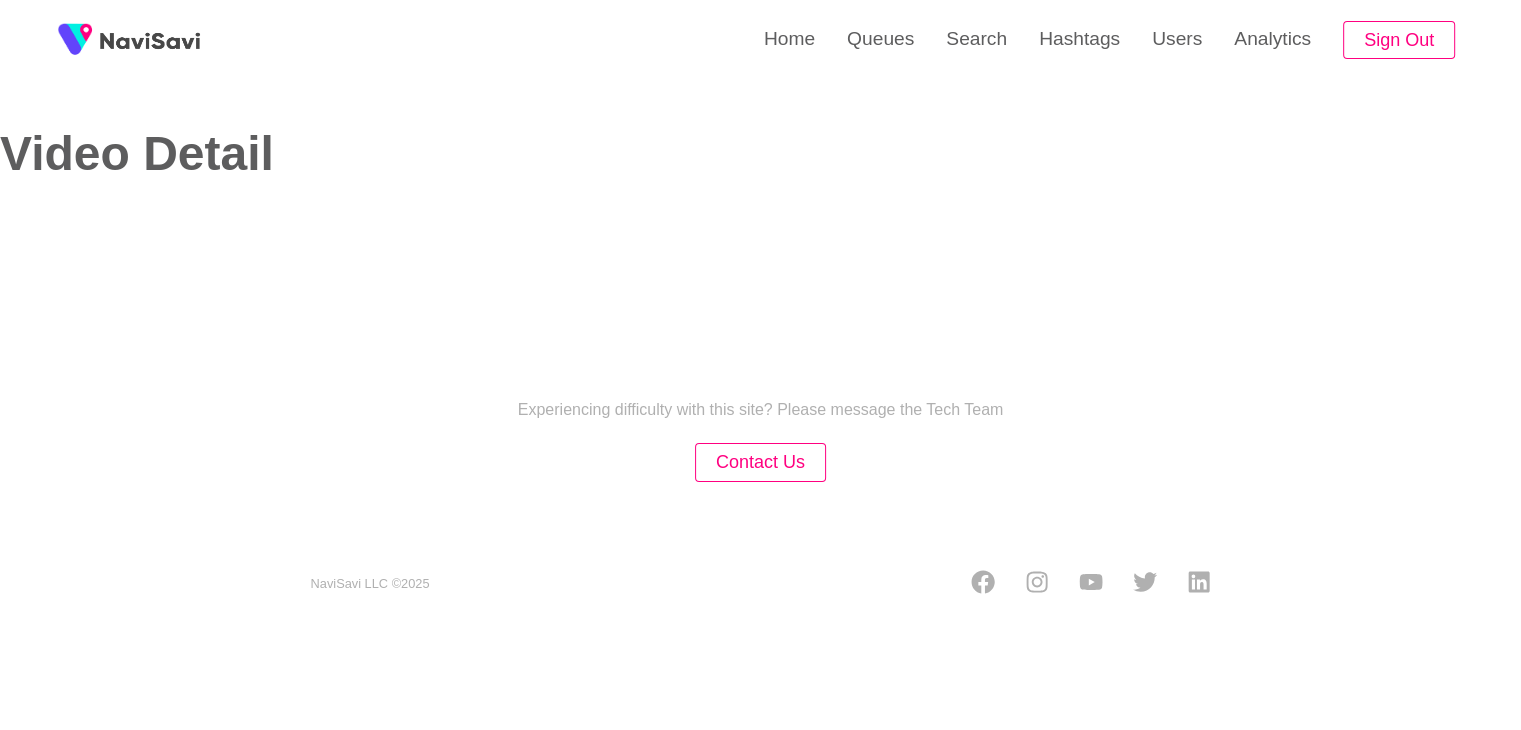 select on "**********" 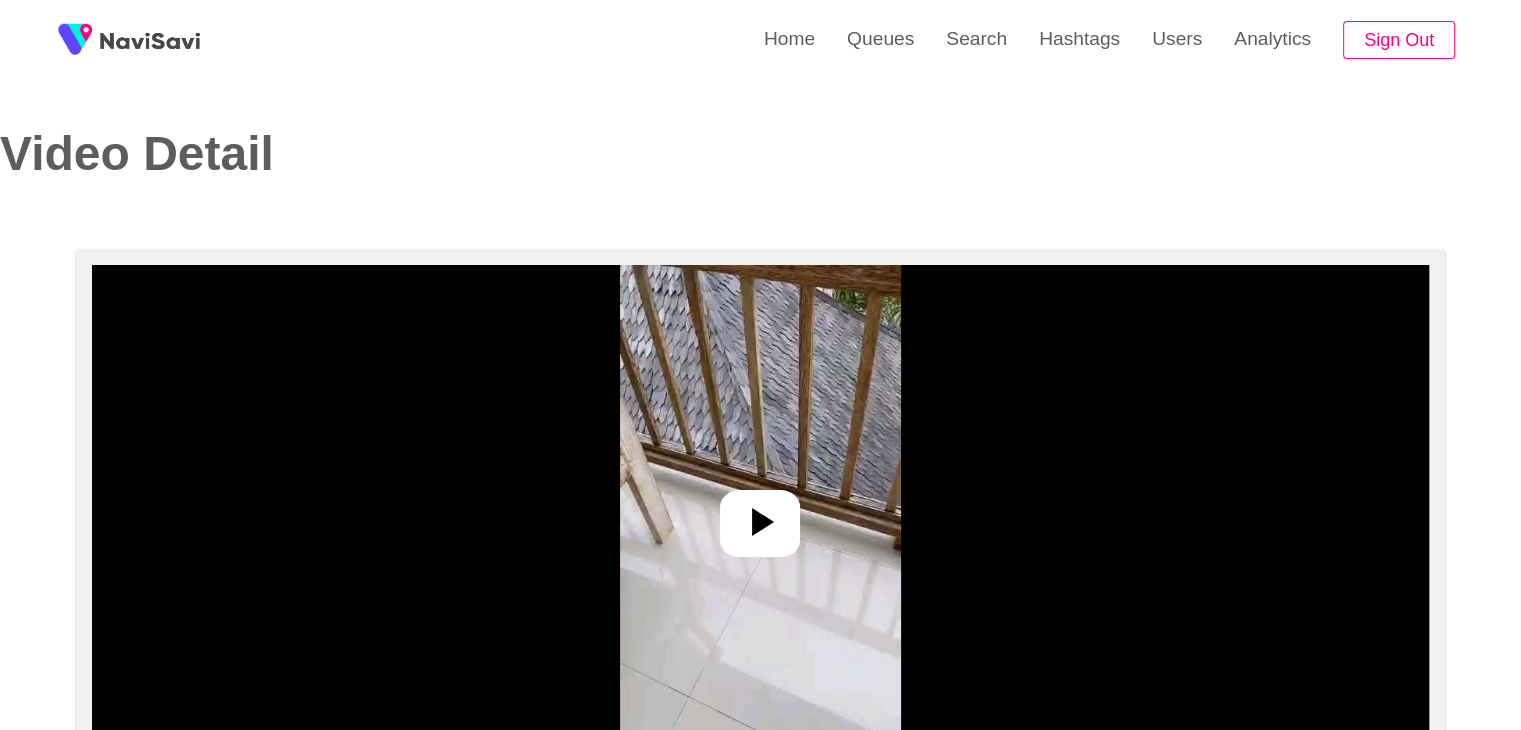 click at bounding box center [760, 515] 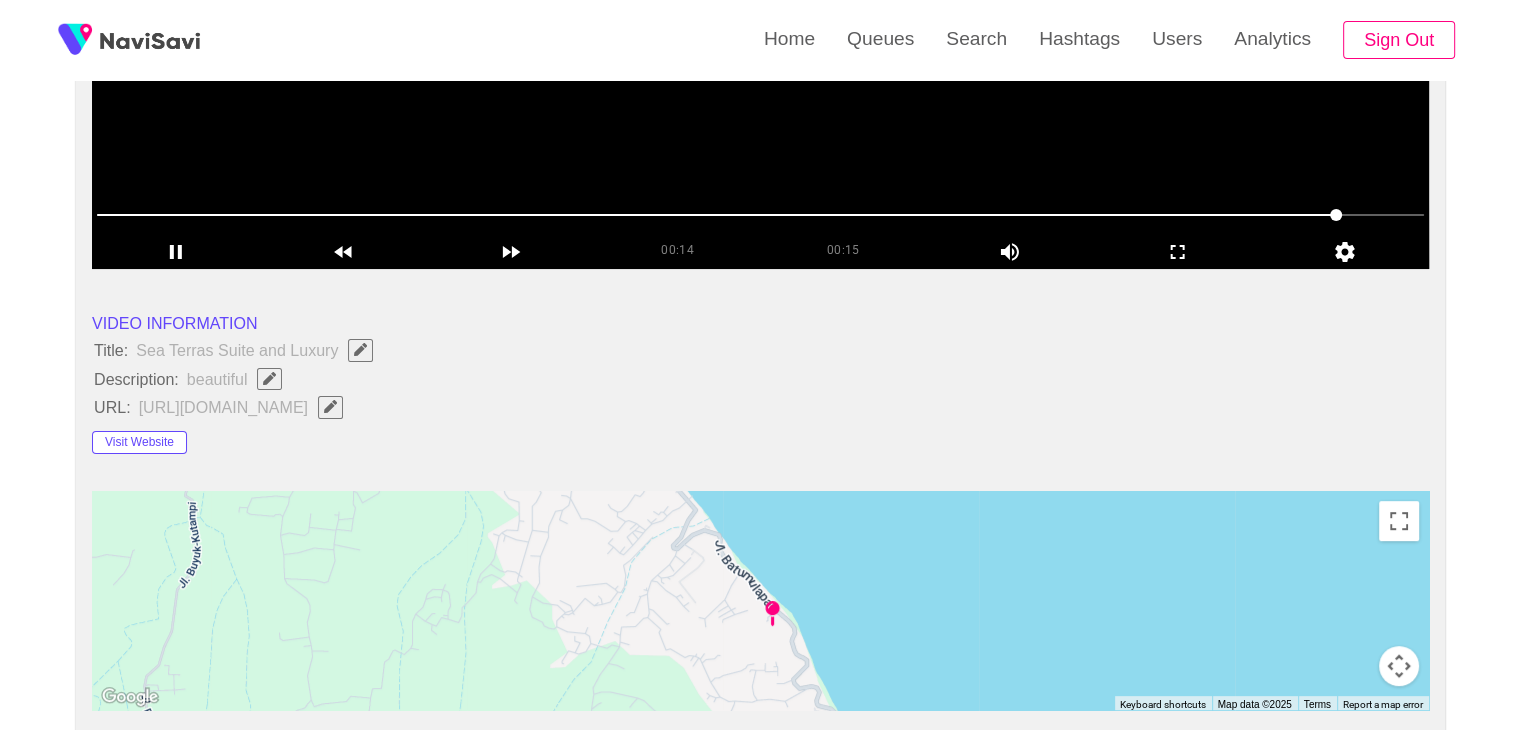 scroll, scrollTop: 572, scrollLeft: 0, axis: vertical 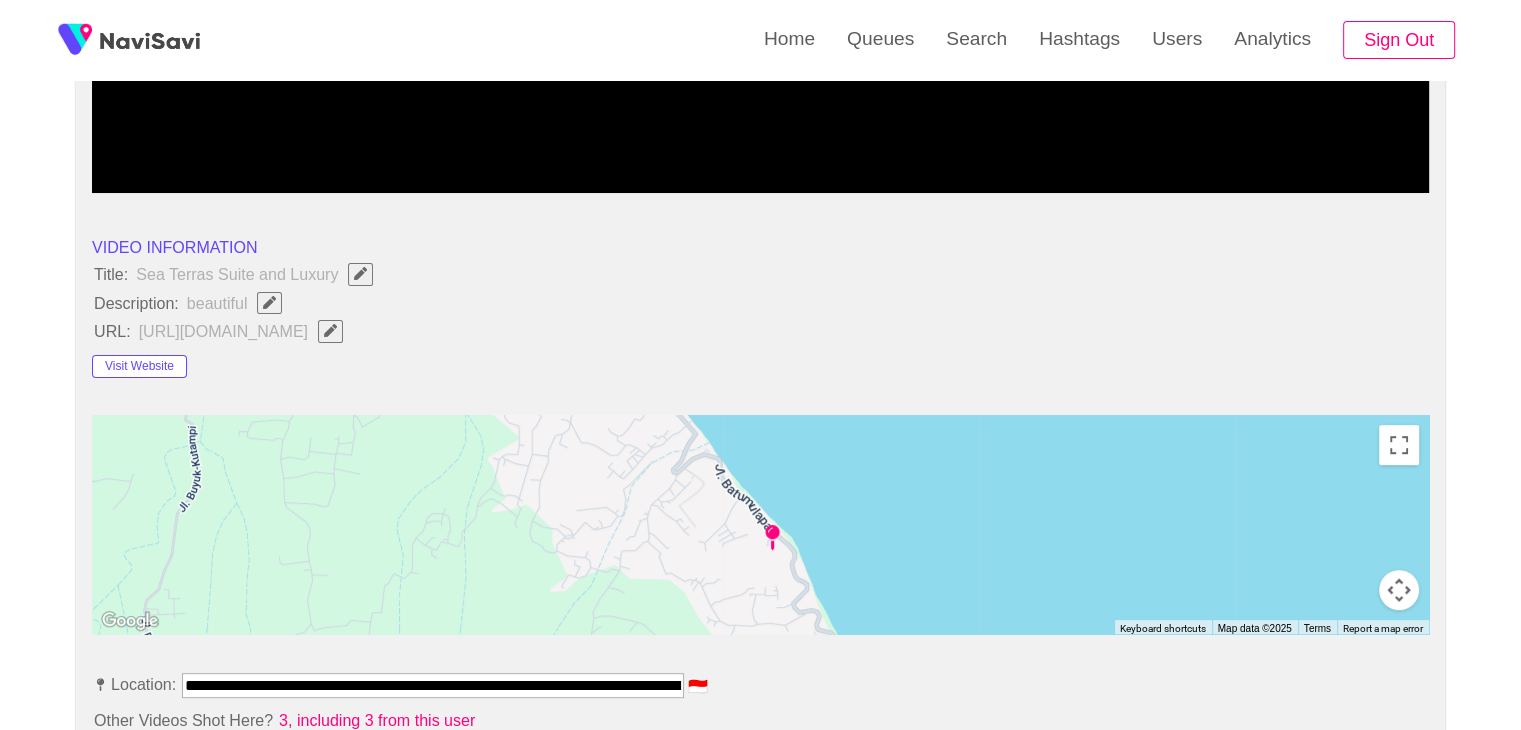 click at bounding box center [269, 303] 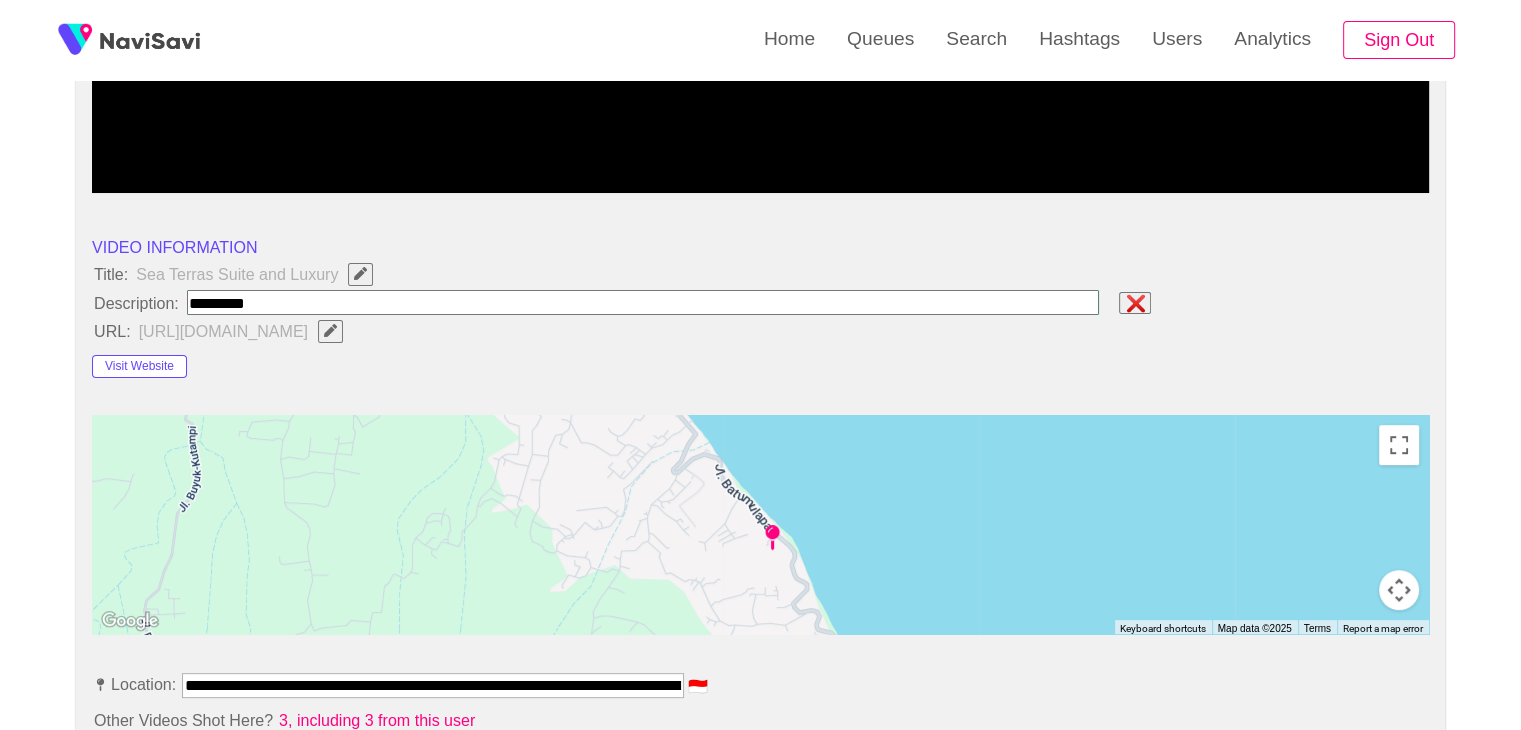 click at bounding box center [643, 302] 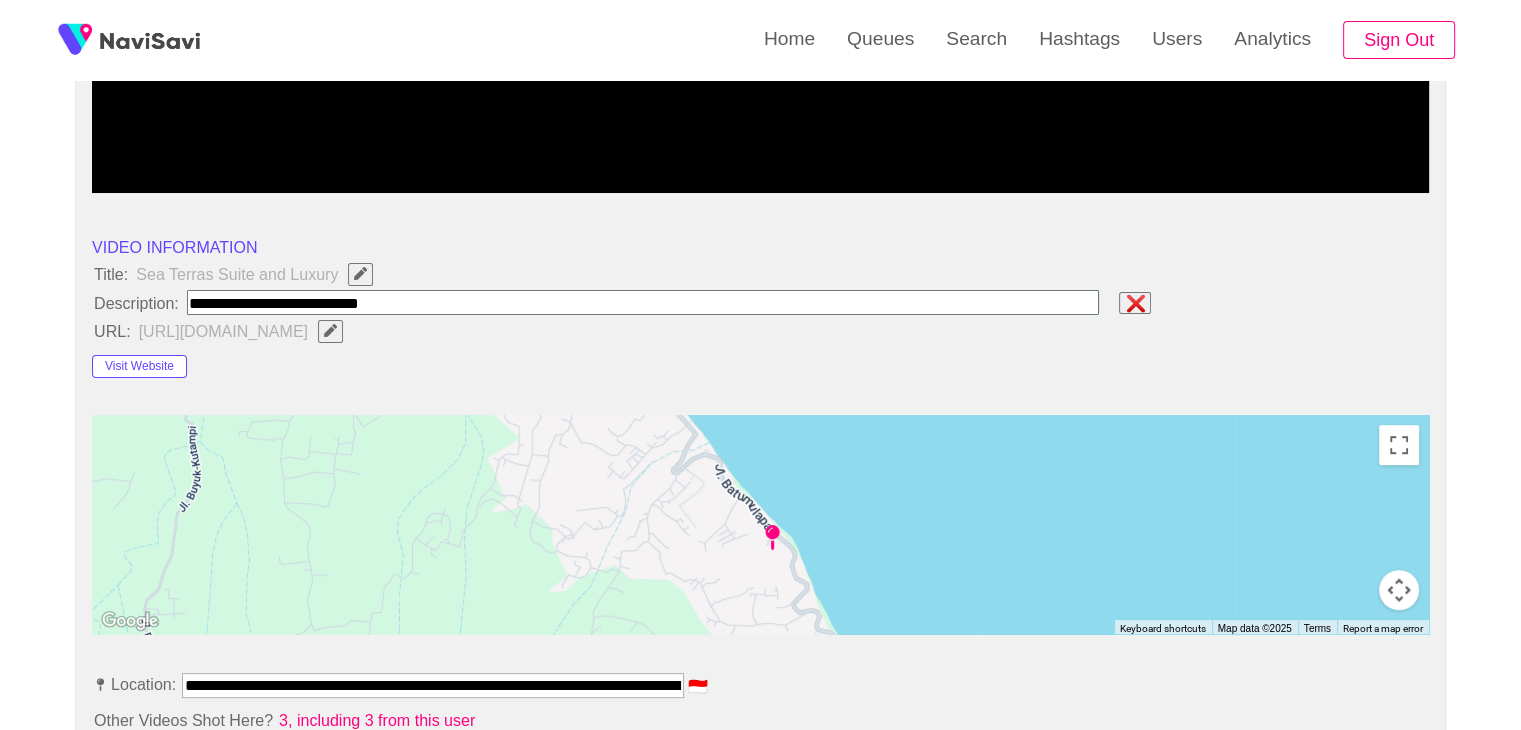 type on "**********" 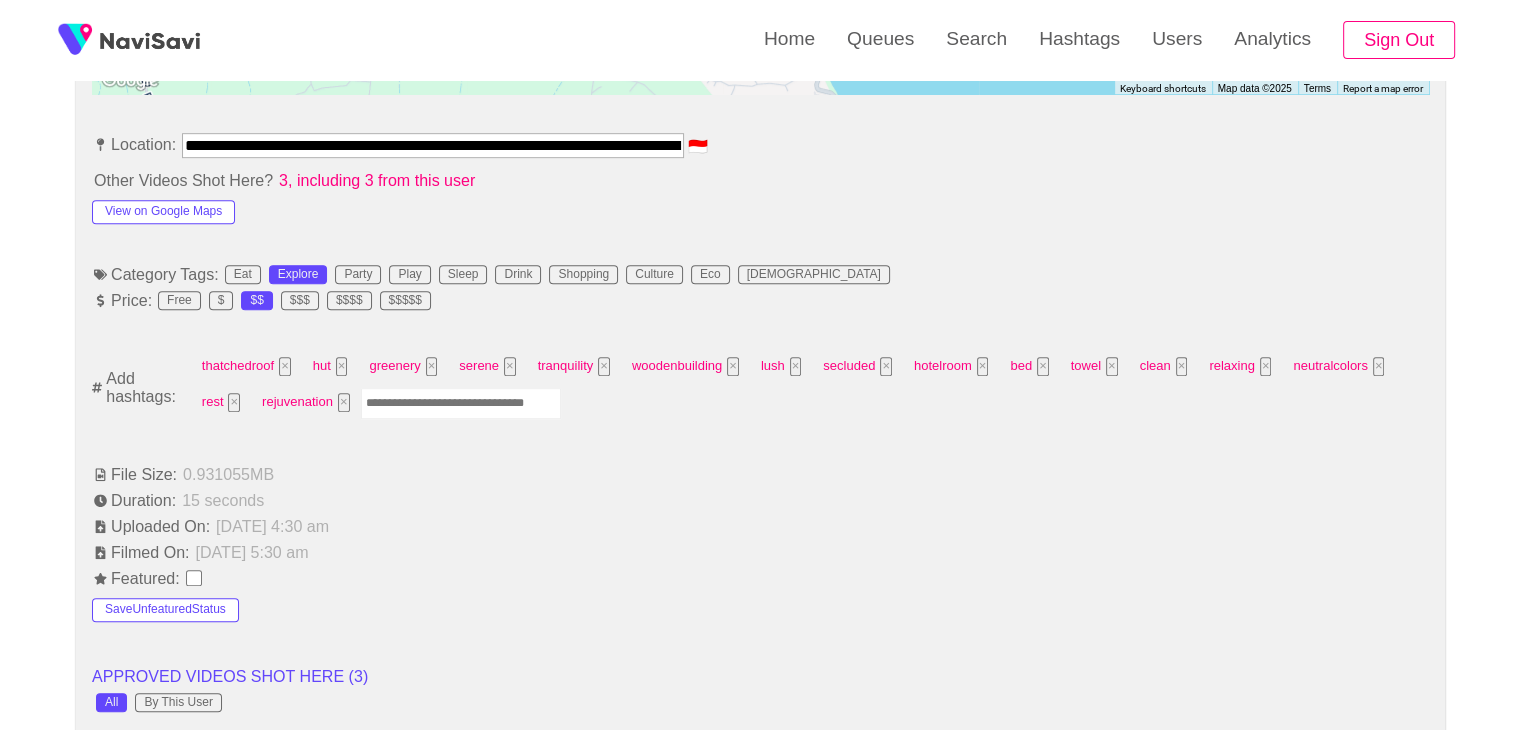 scroll, scrollTop: 1120, scrollLeft: 0, axis: vertical 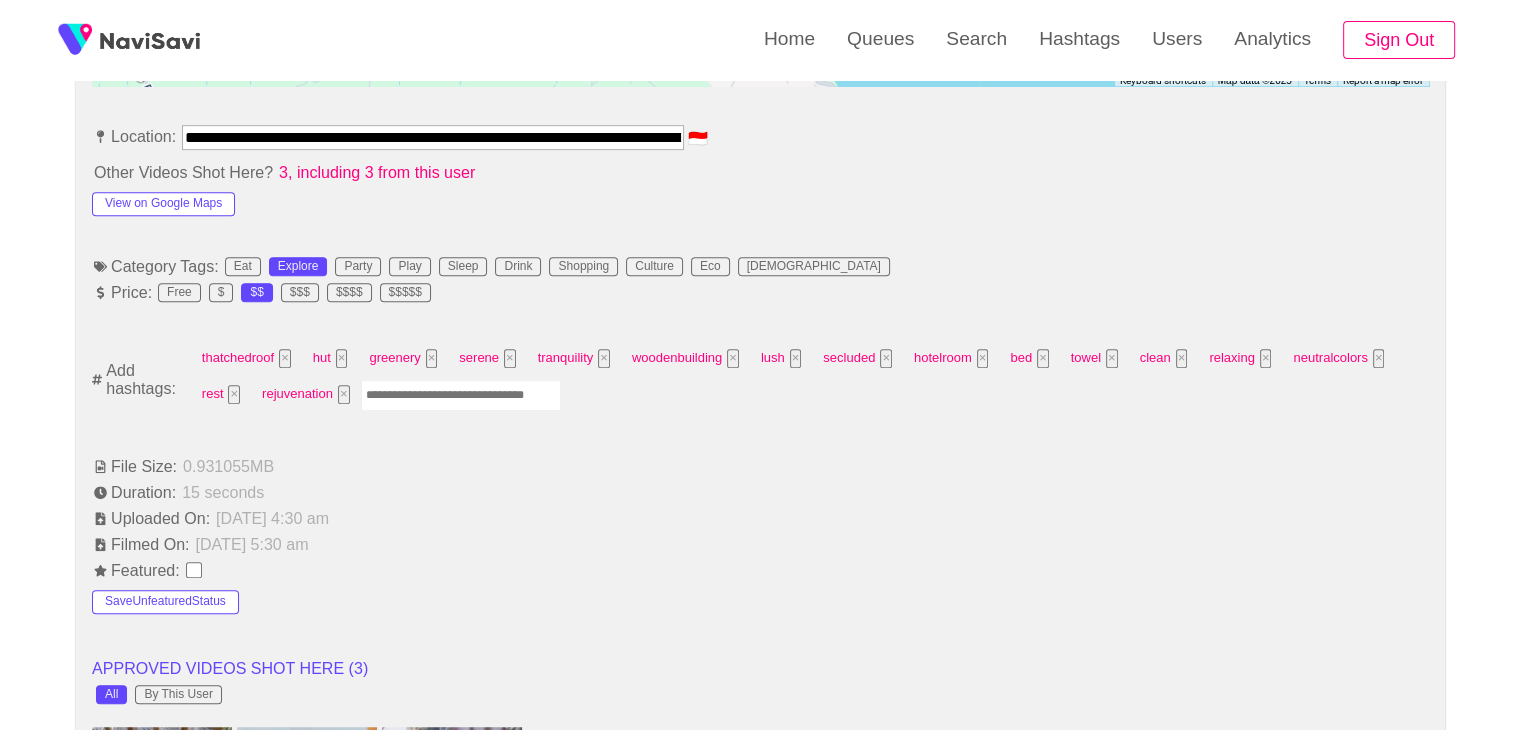 click at bounding box center [461, 395] 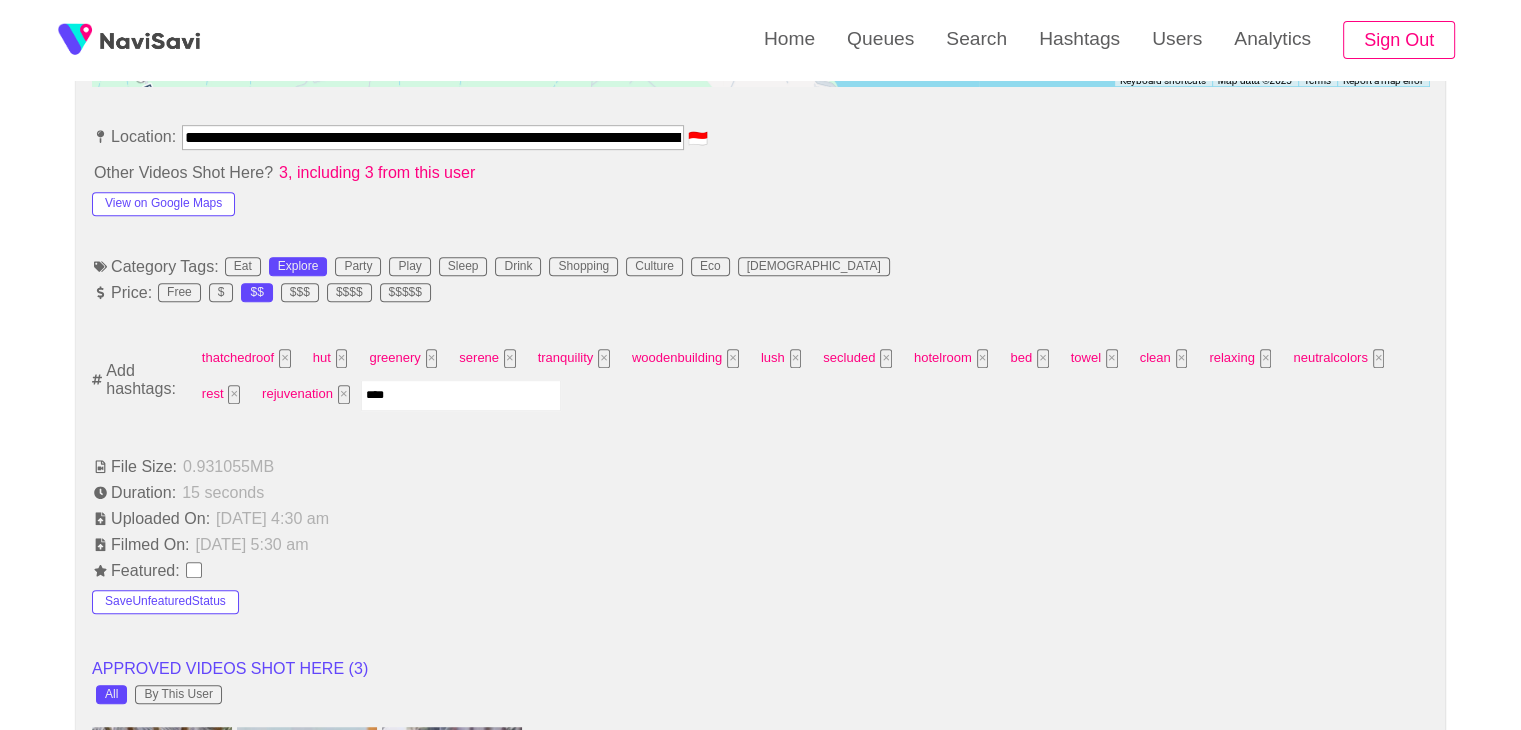 type on "*****" 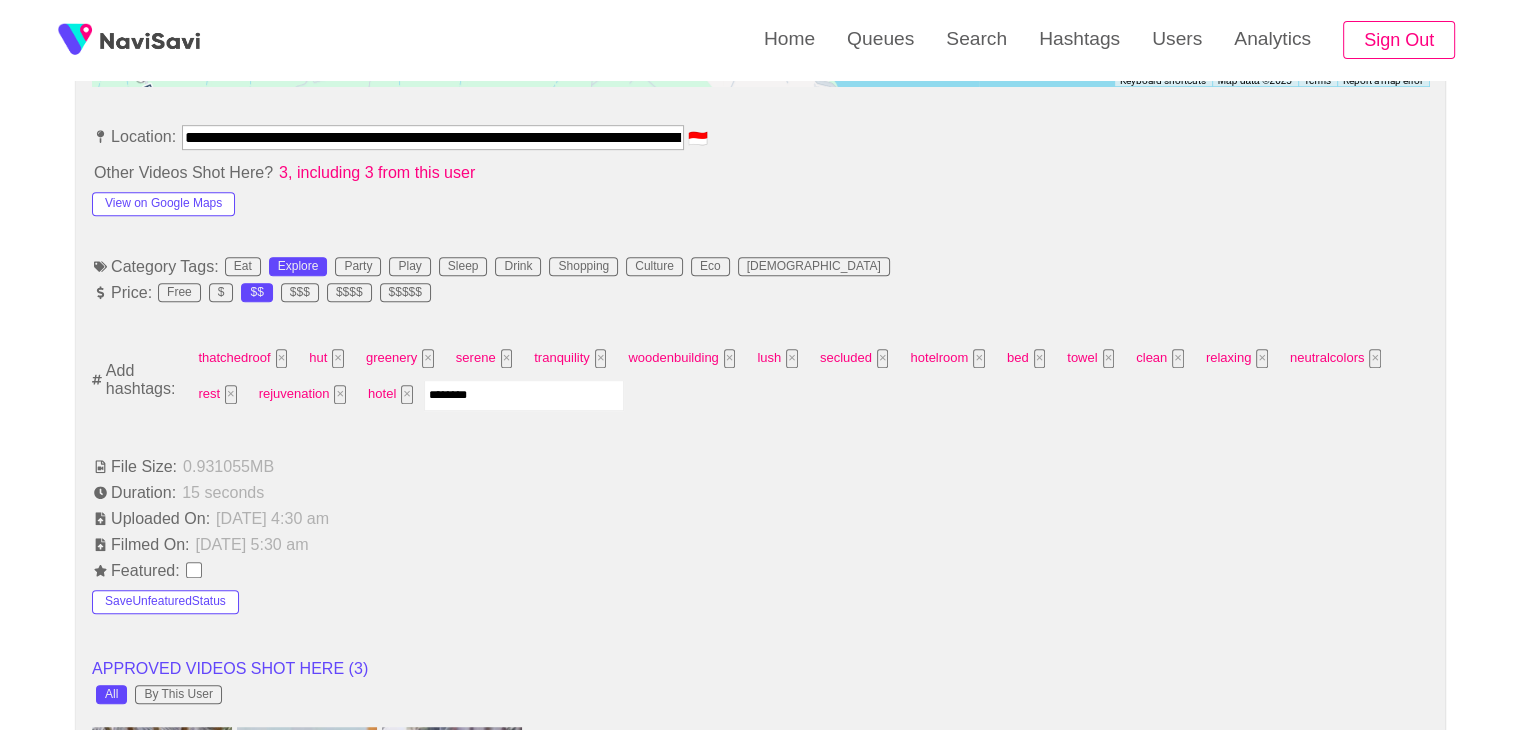 type on "*********" 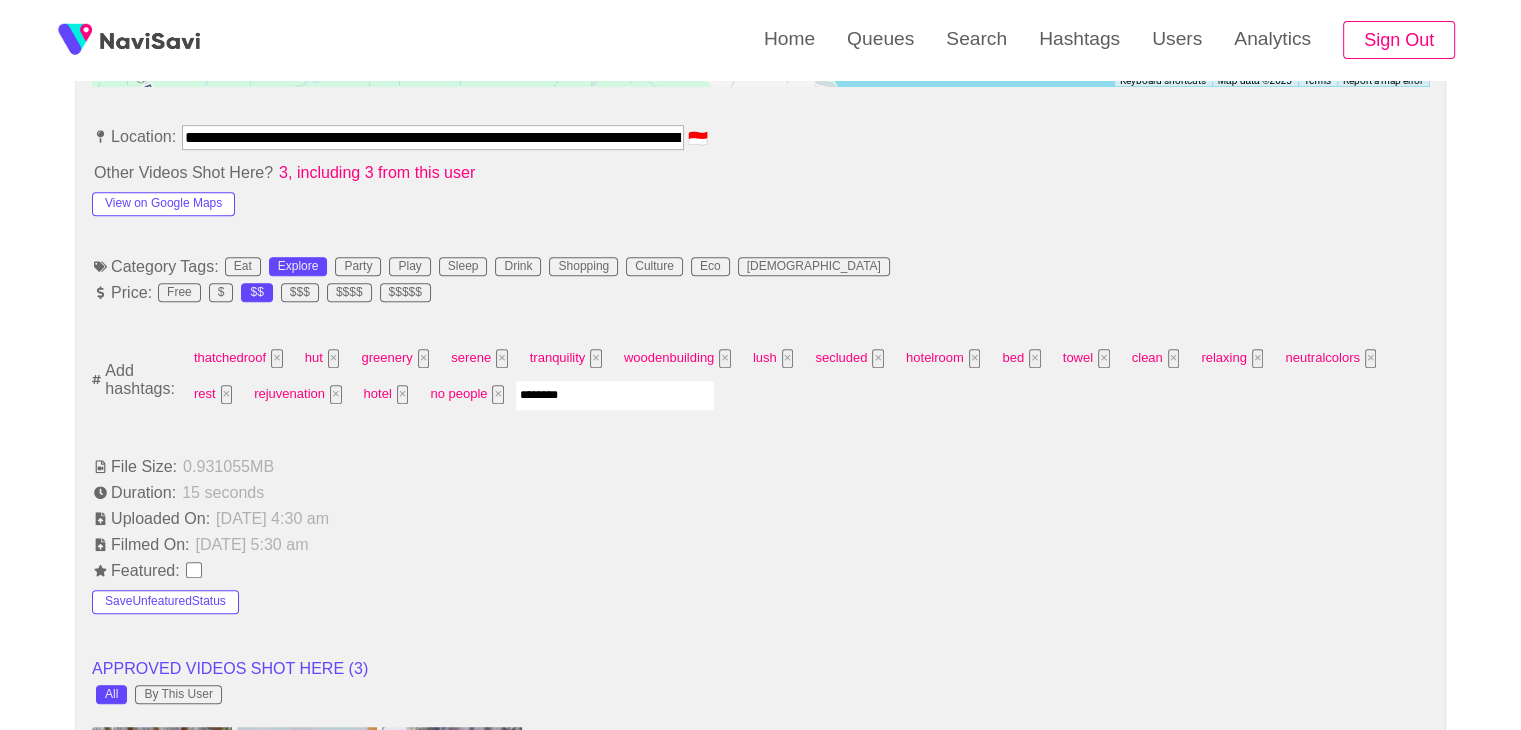 type on "*********" 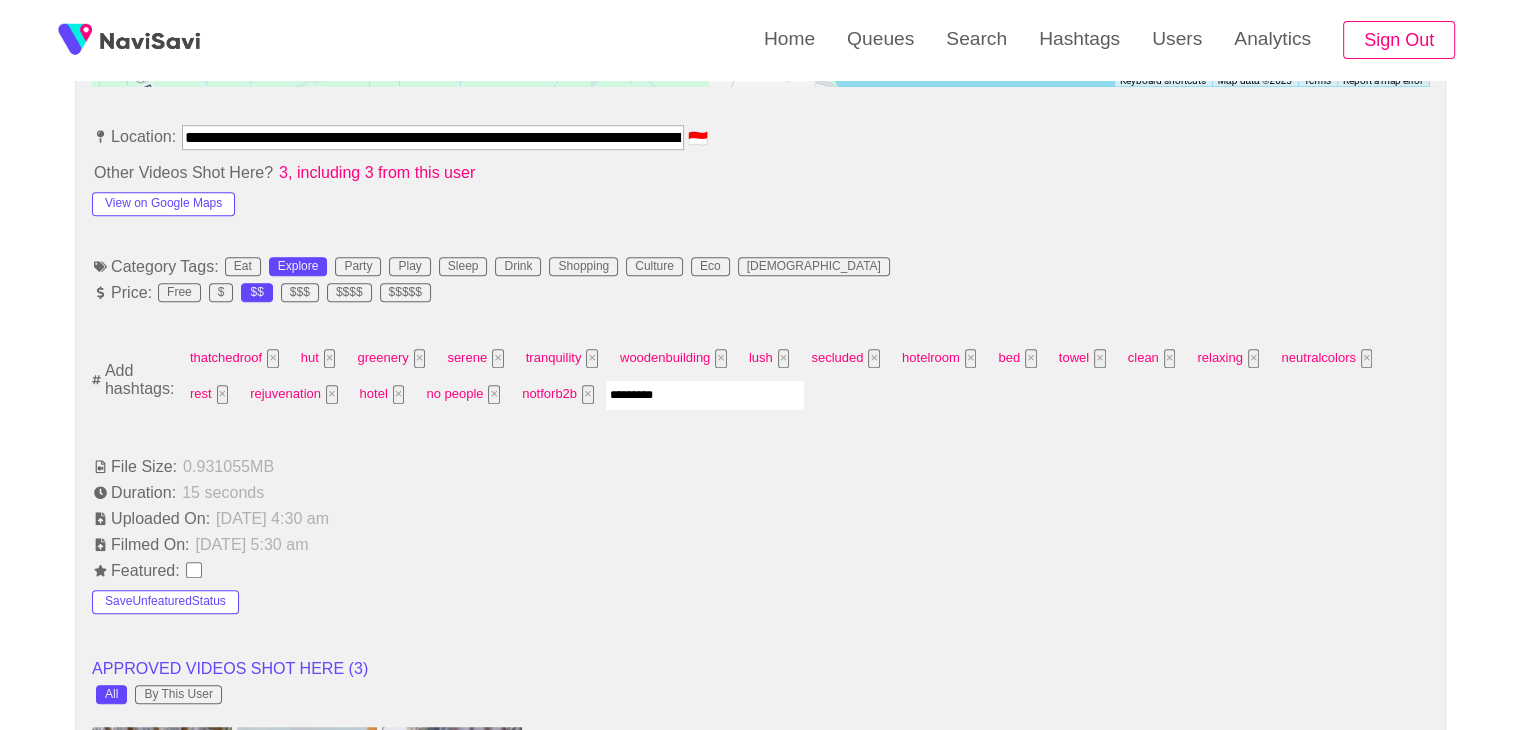 type 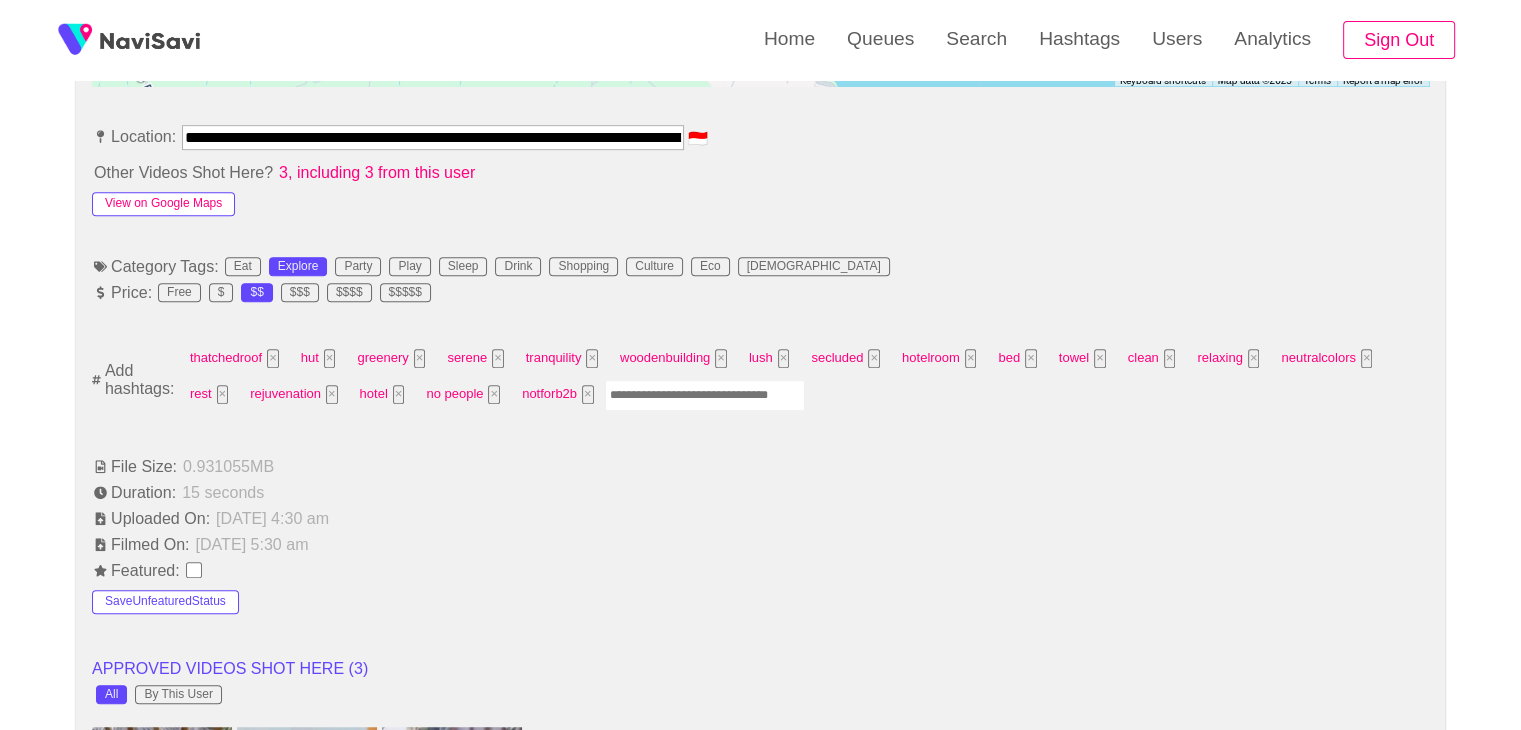 click on "View on Google Maps" at bounding box center [163, 204] 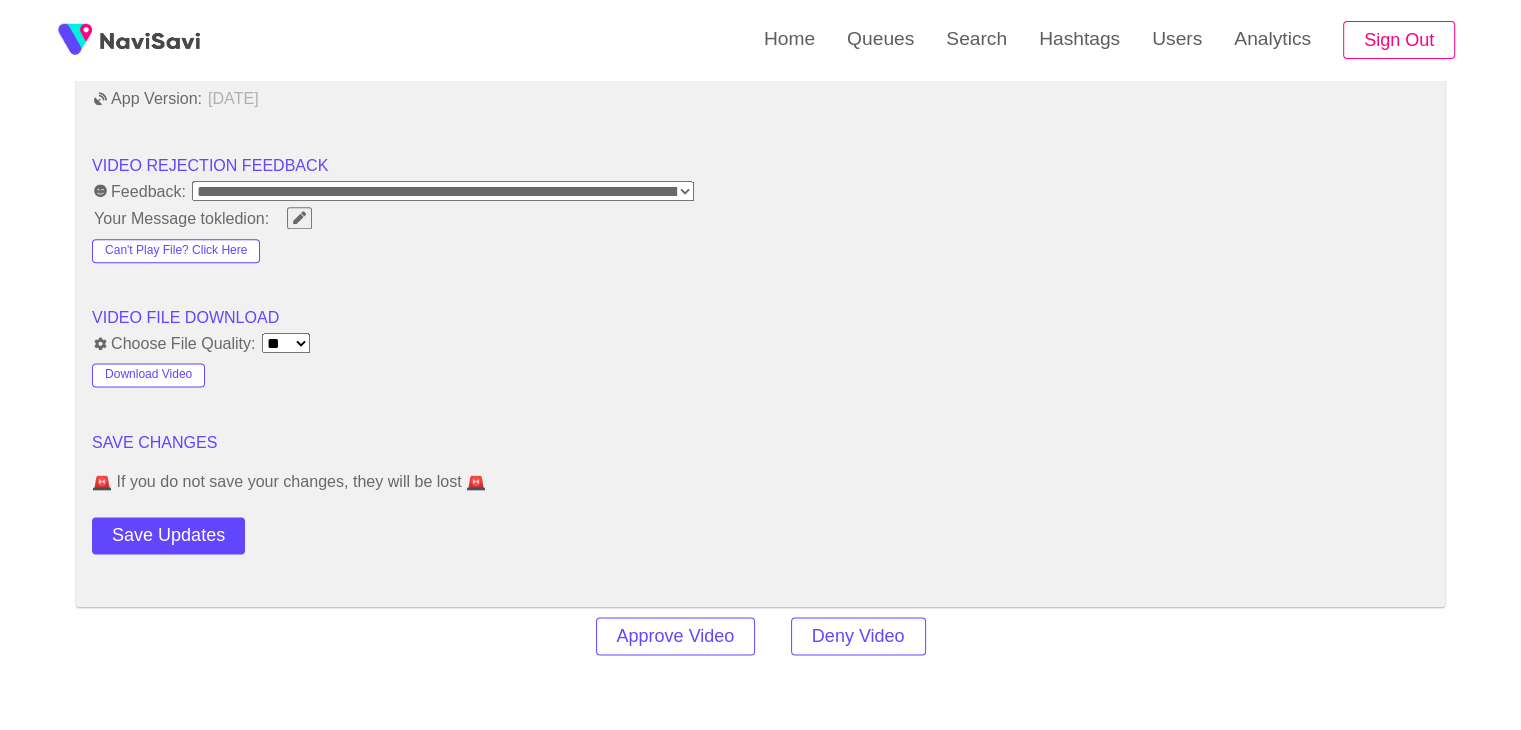 scroll, scrollTop: 2507, scrollLeft: 0, axis: vertical 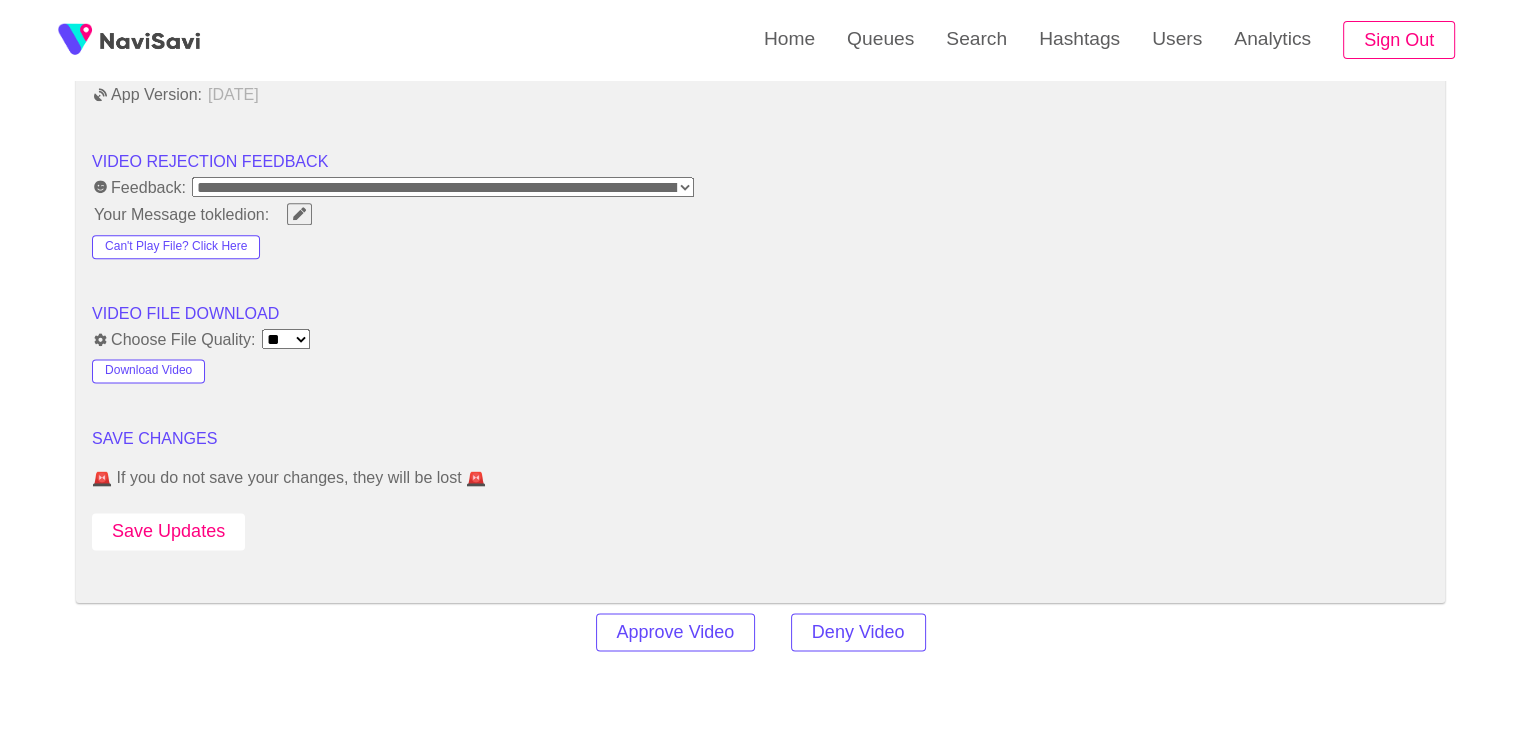 click on "Save Updates" at bounding box center [168, 531] 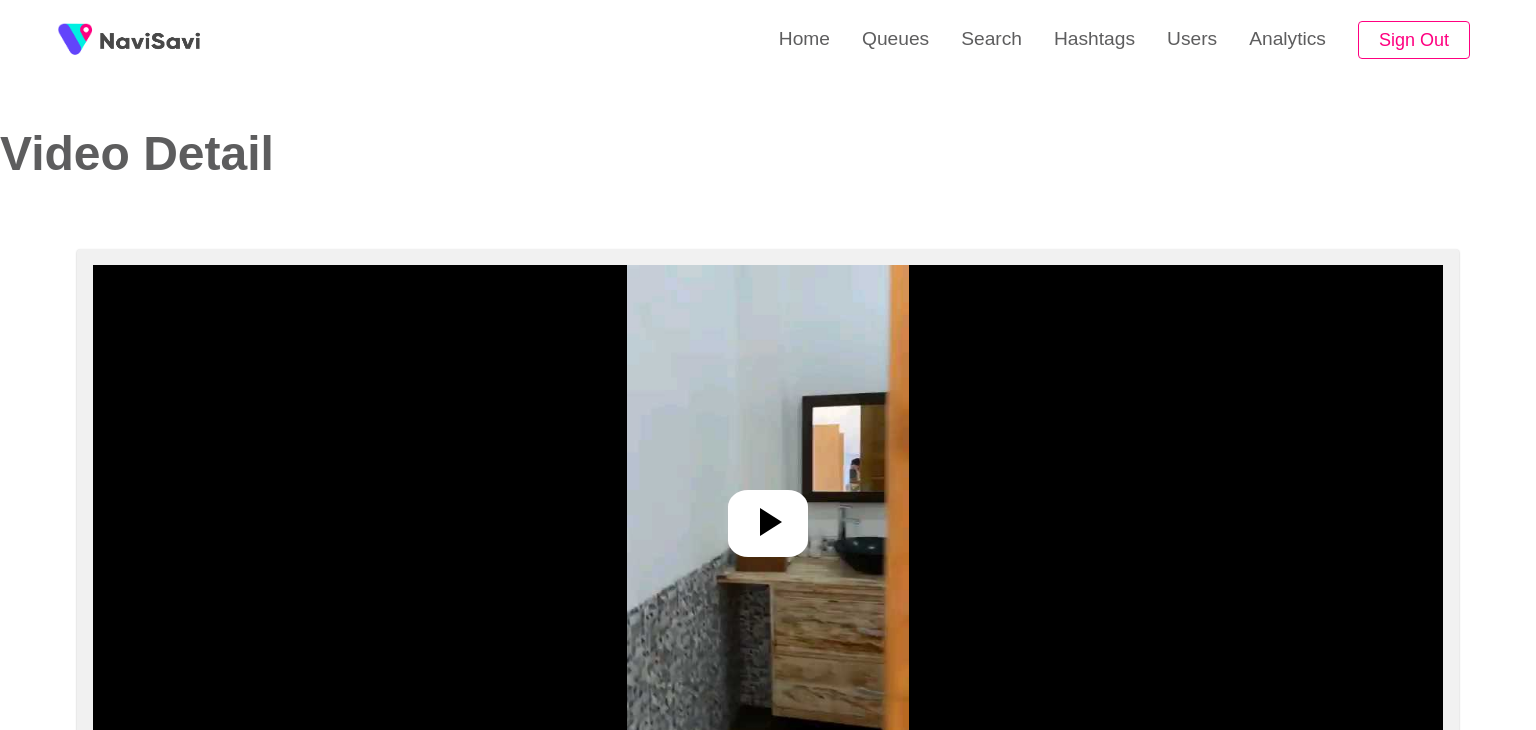 select on "**********" 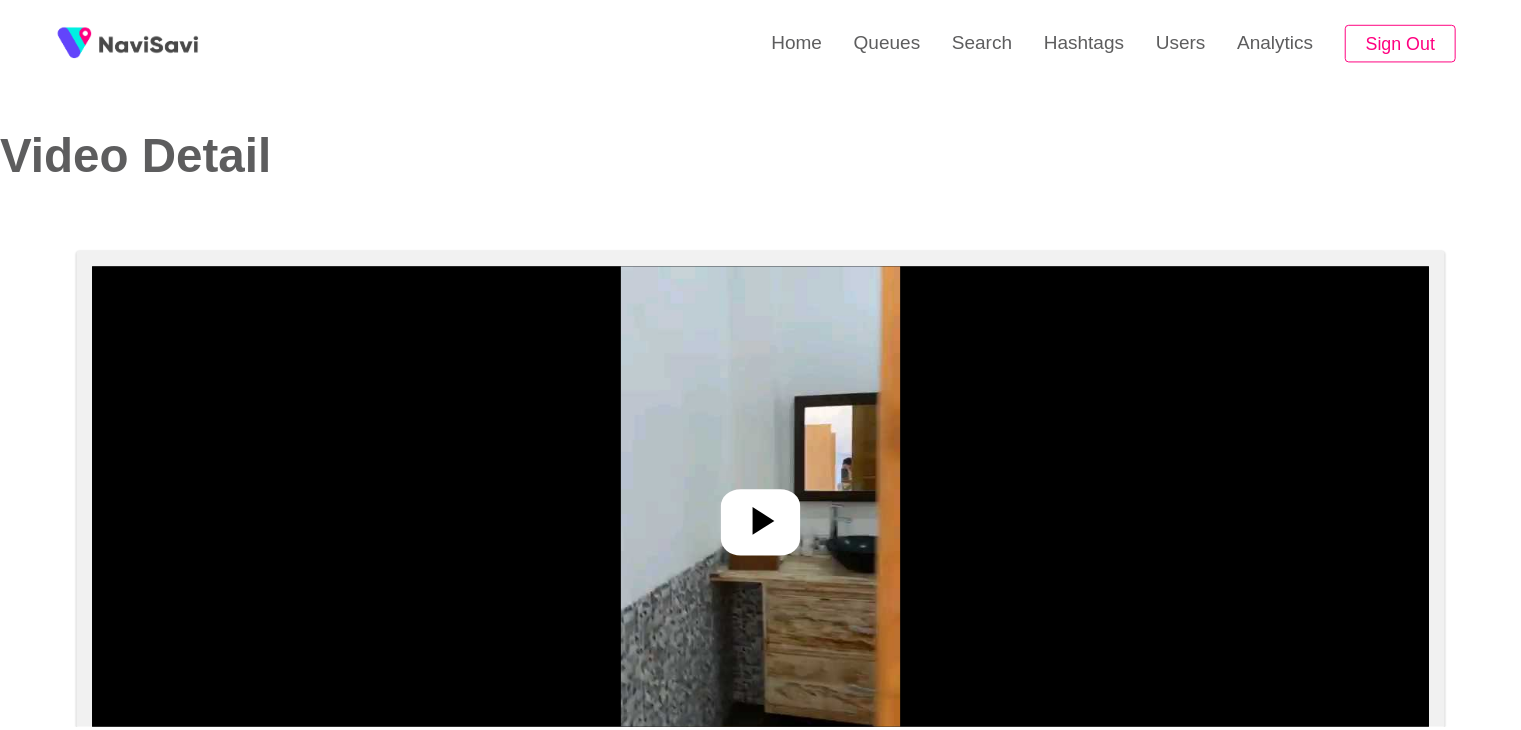 scroll, scrollTop: 0, scrollLeft: 0, axis: both 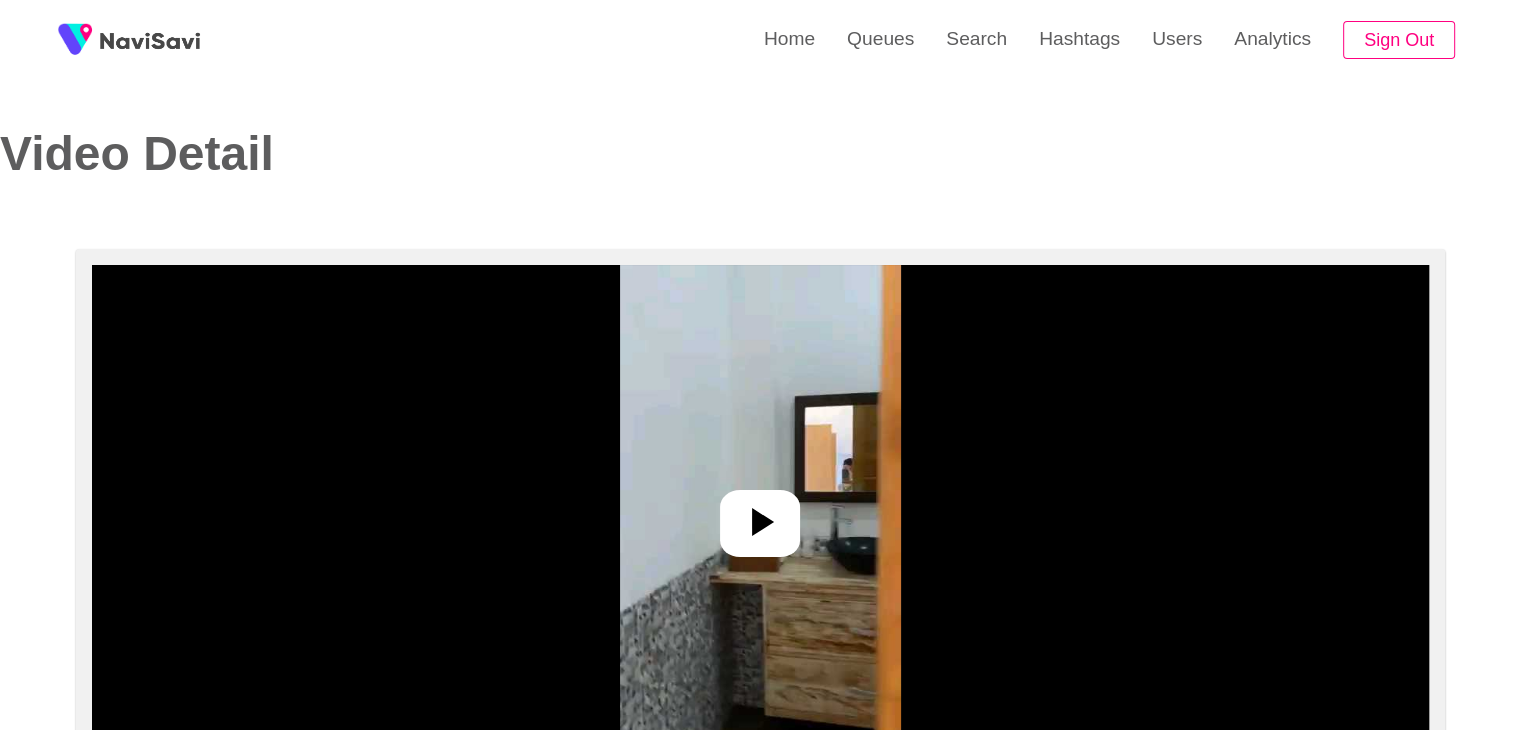 click at bounding box center (760, 515) 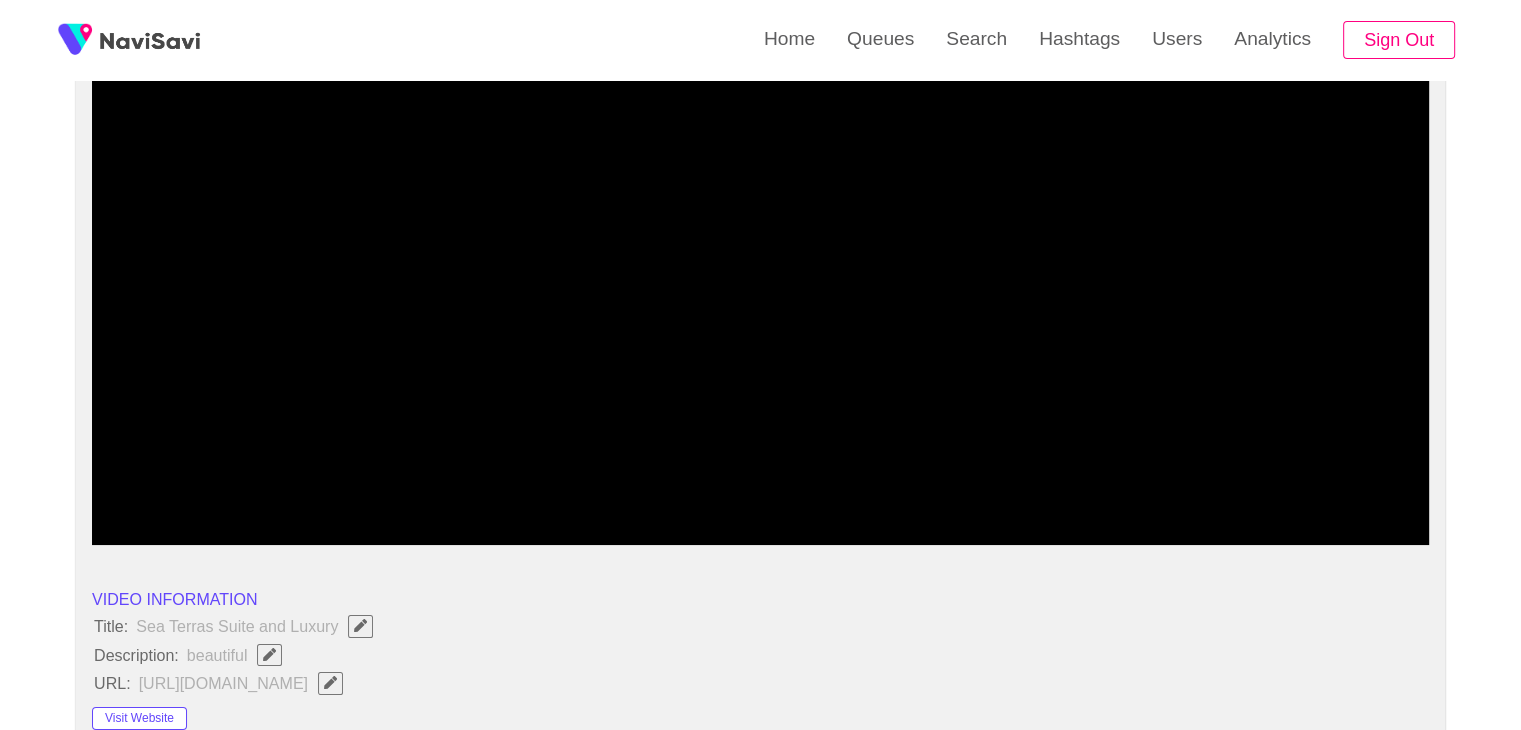 scroll, scrollTop: 242, scrollLeft: 0, axis: vertical 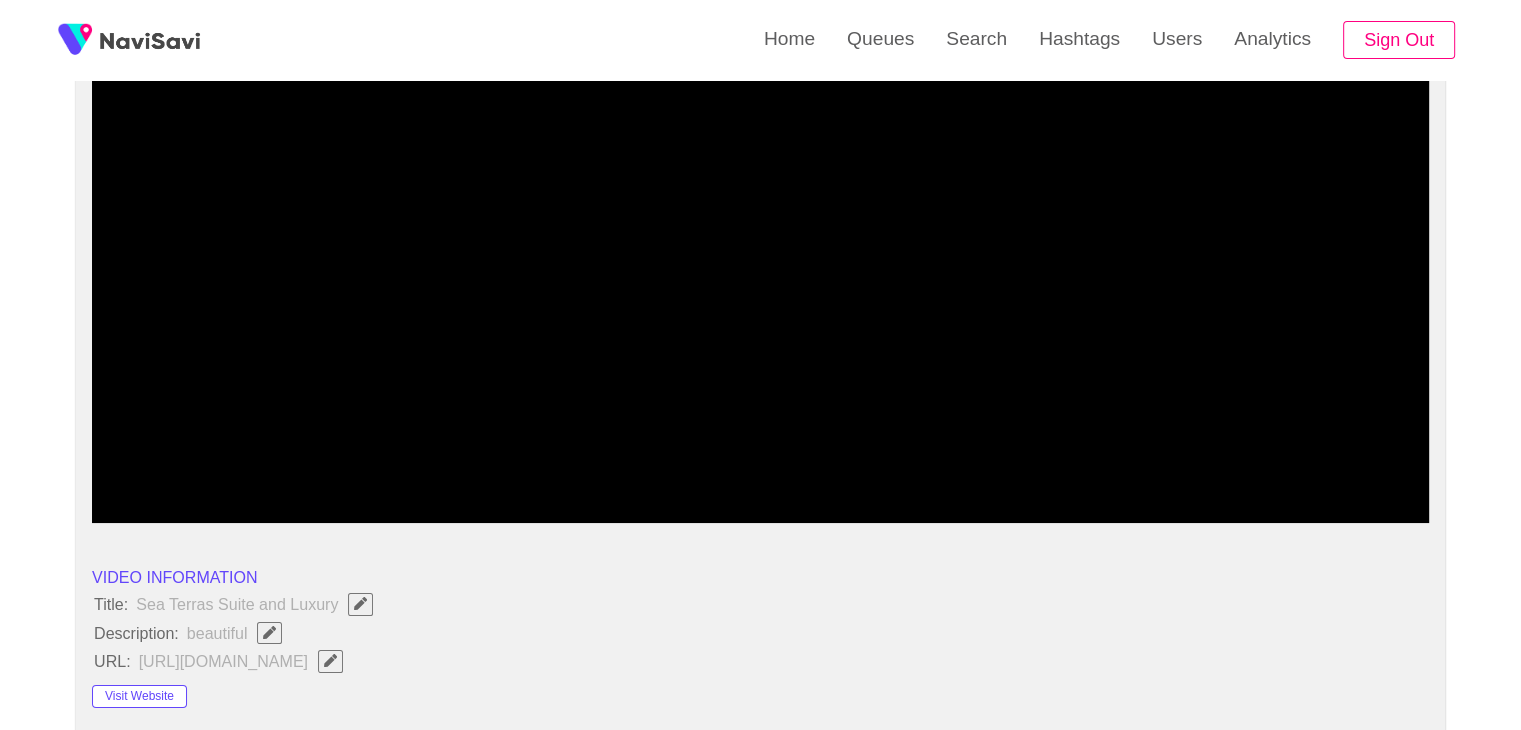 click at bounding box center [269, 633] 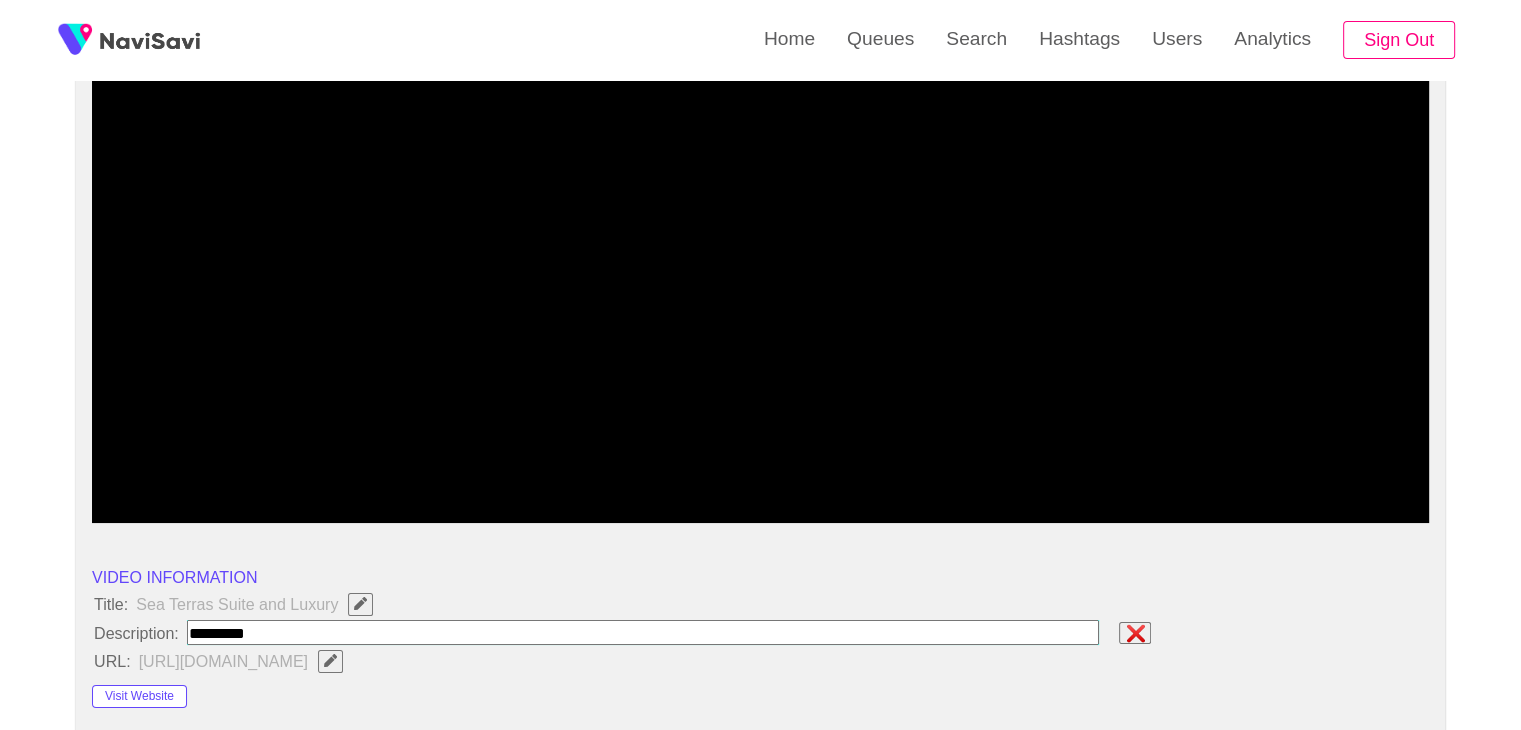 click at bounding box center [643, 632] 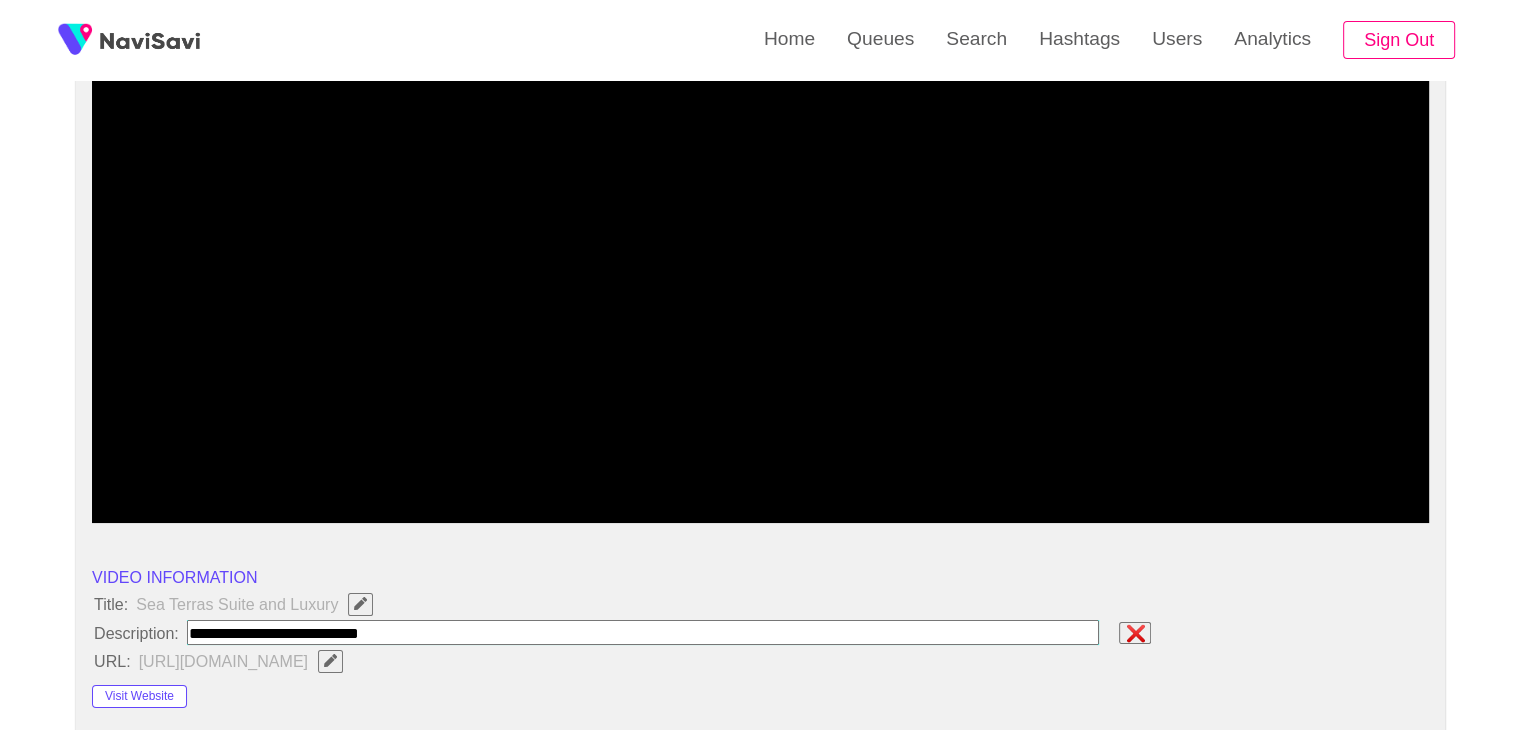 type on "**********" 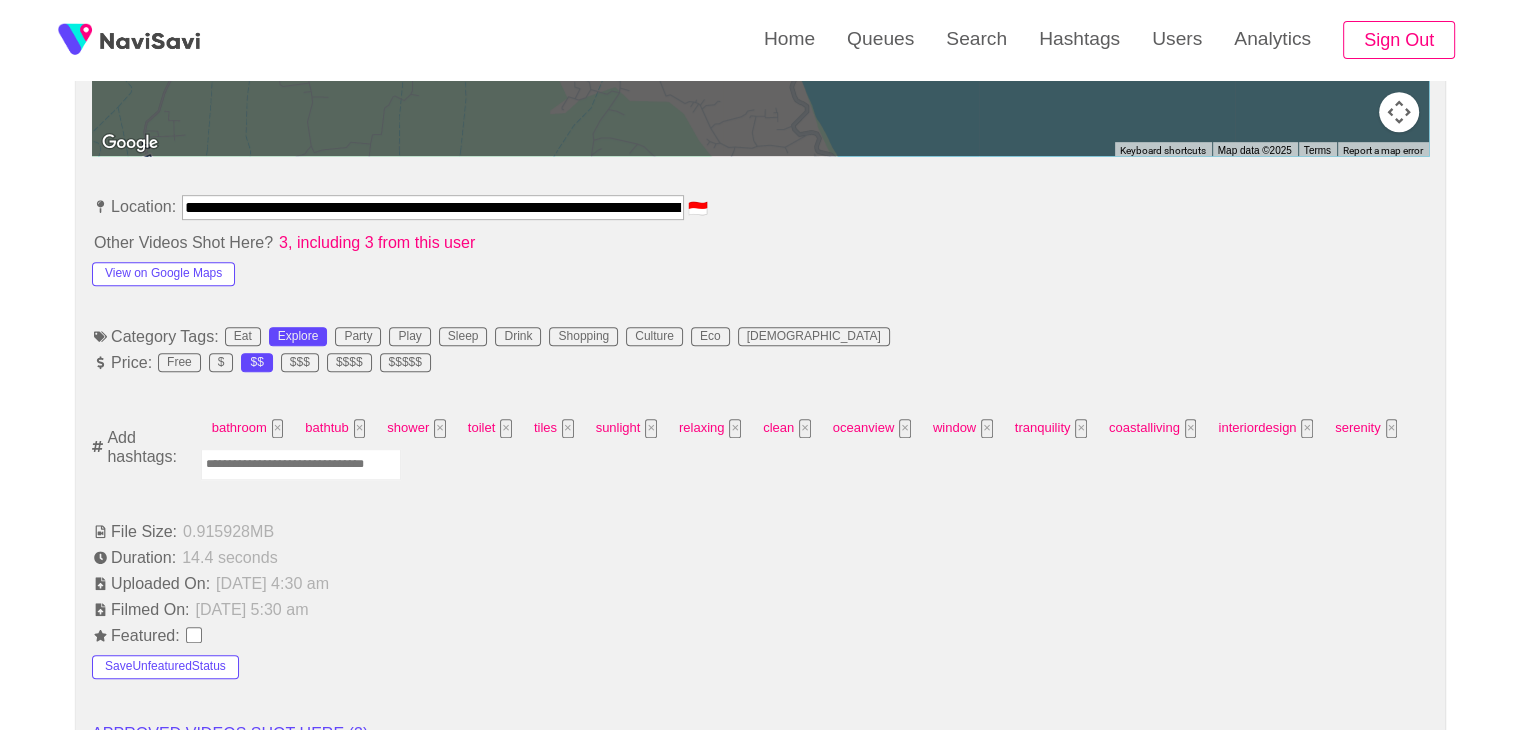 scroll, scrollTop: 1084, scrollLeft: 0, axis: vertical 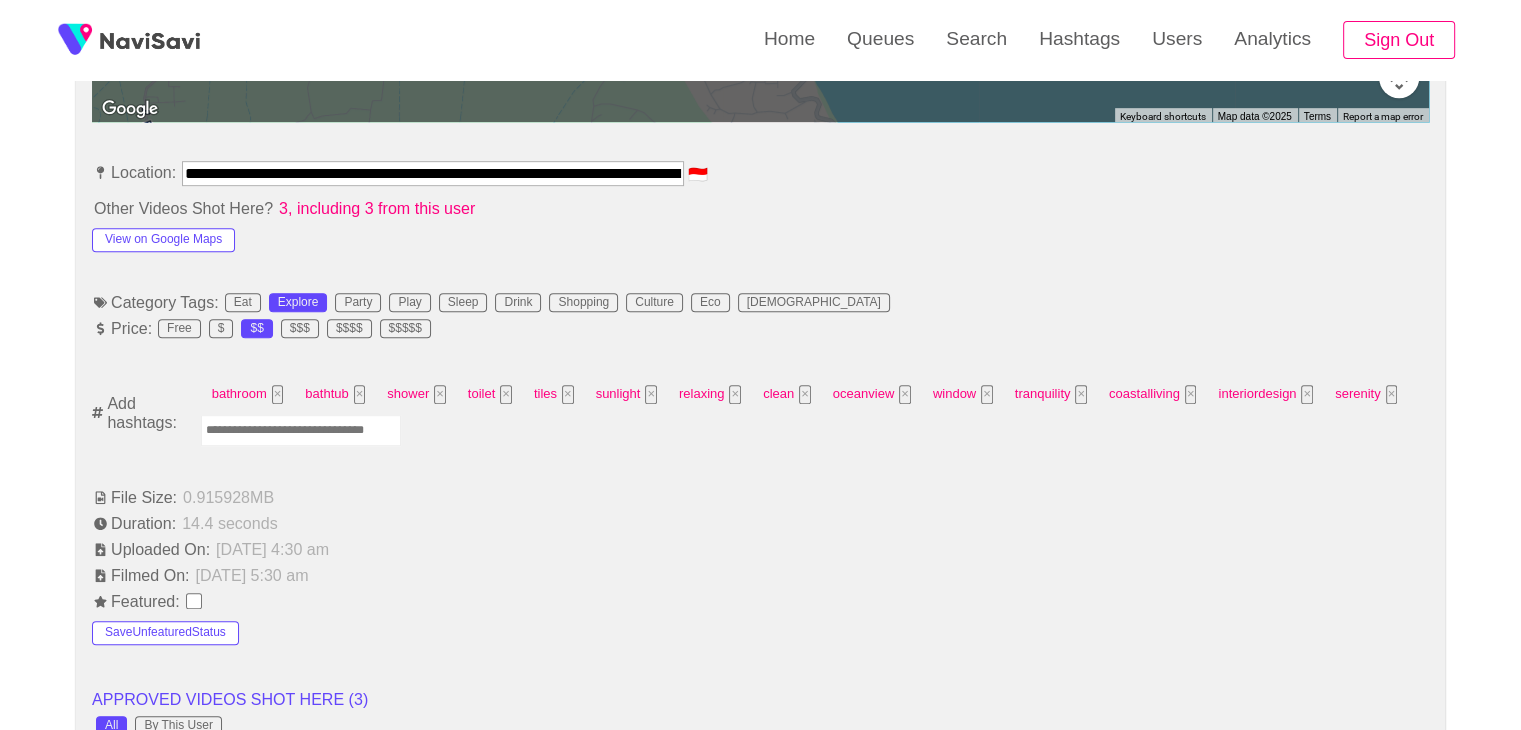 click at bounding box center [301, 430] 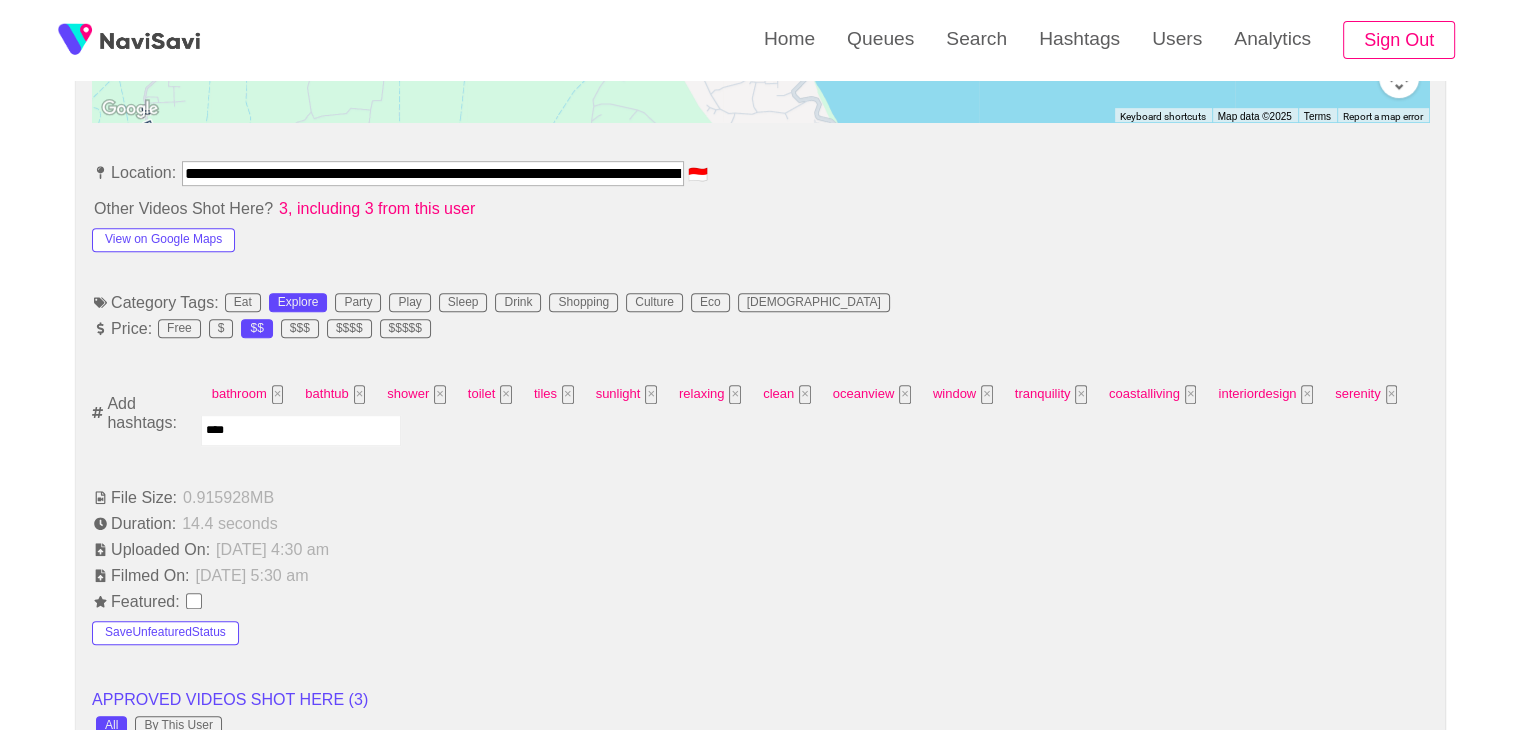 type on "*****" 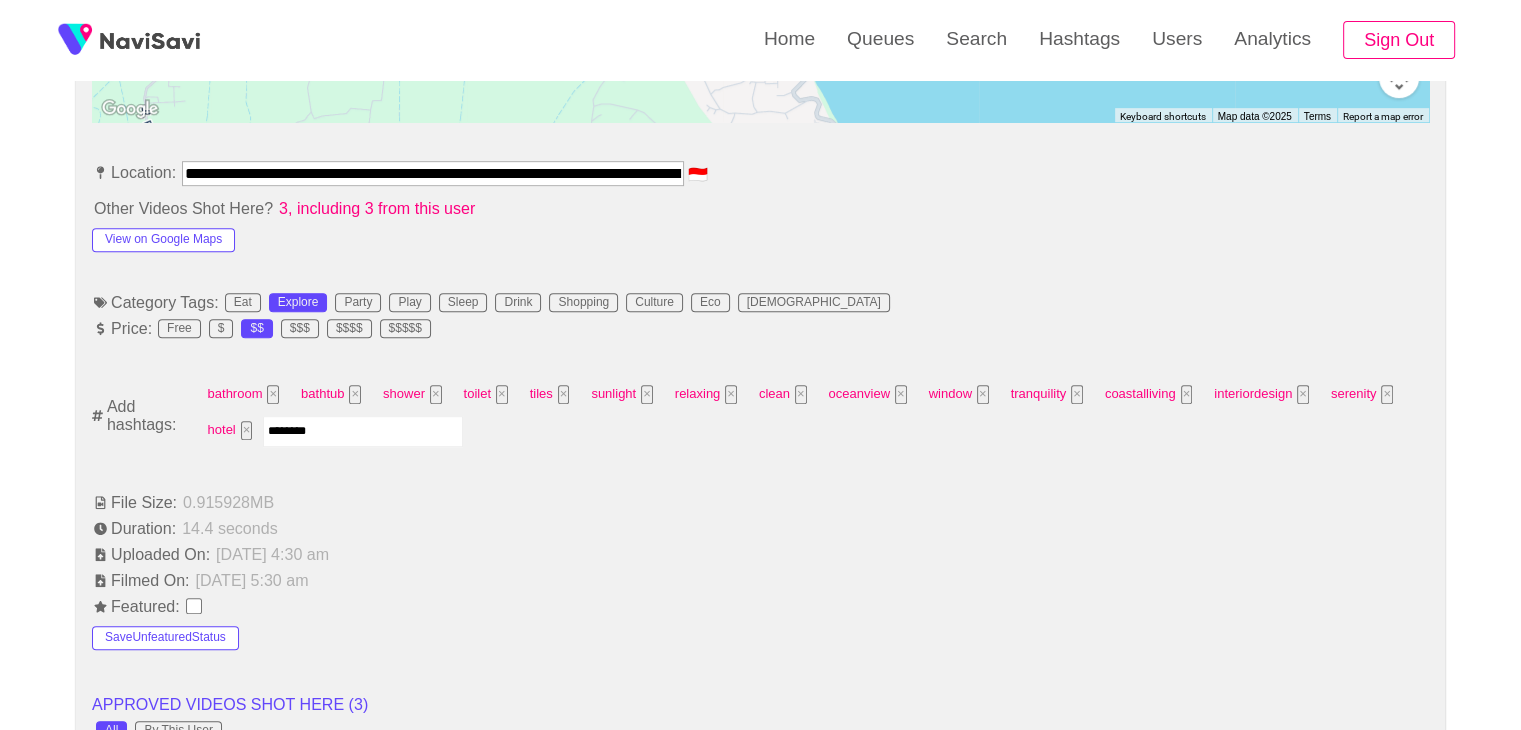 type on "*********" 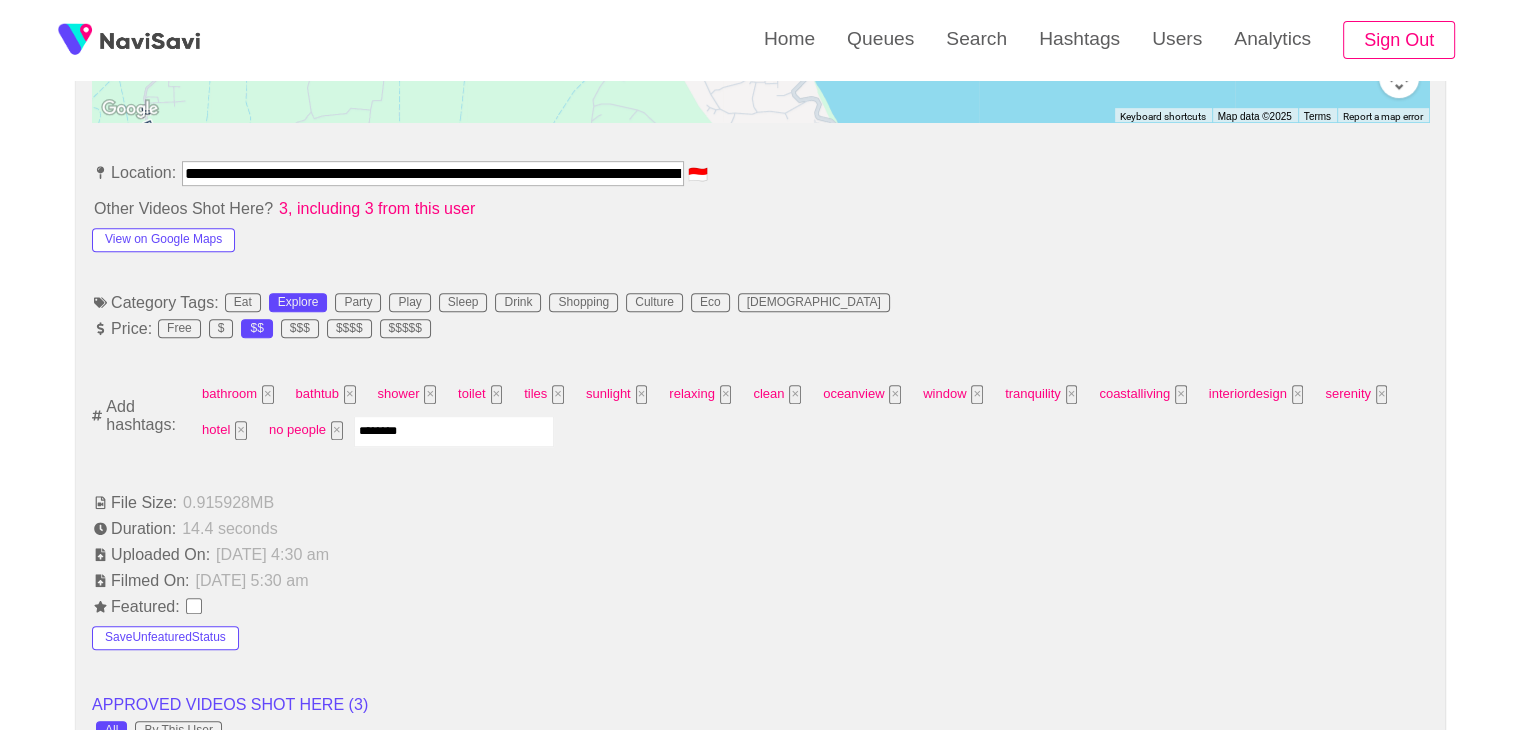 type on "*********" 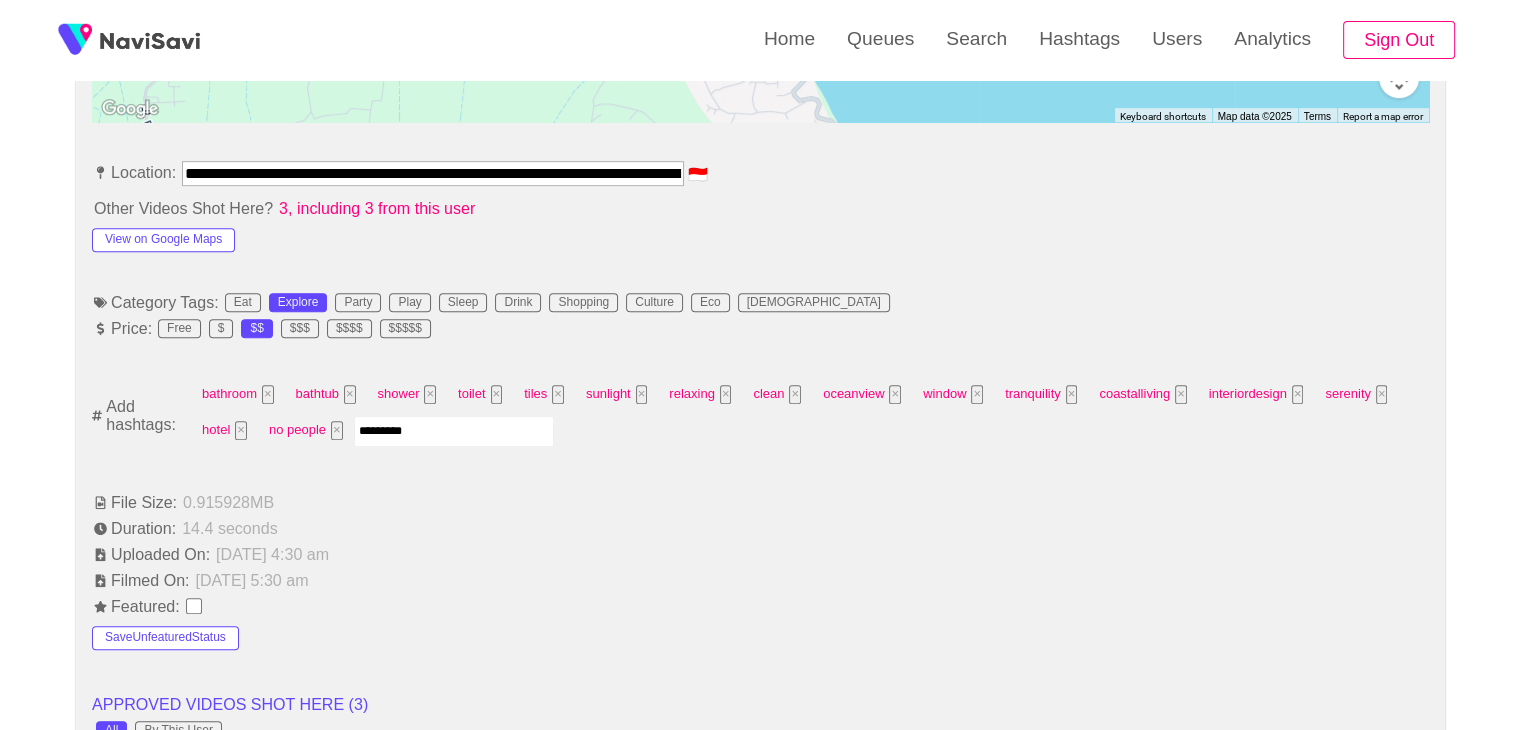 type 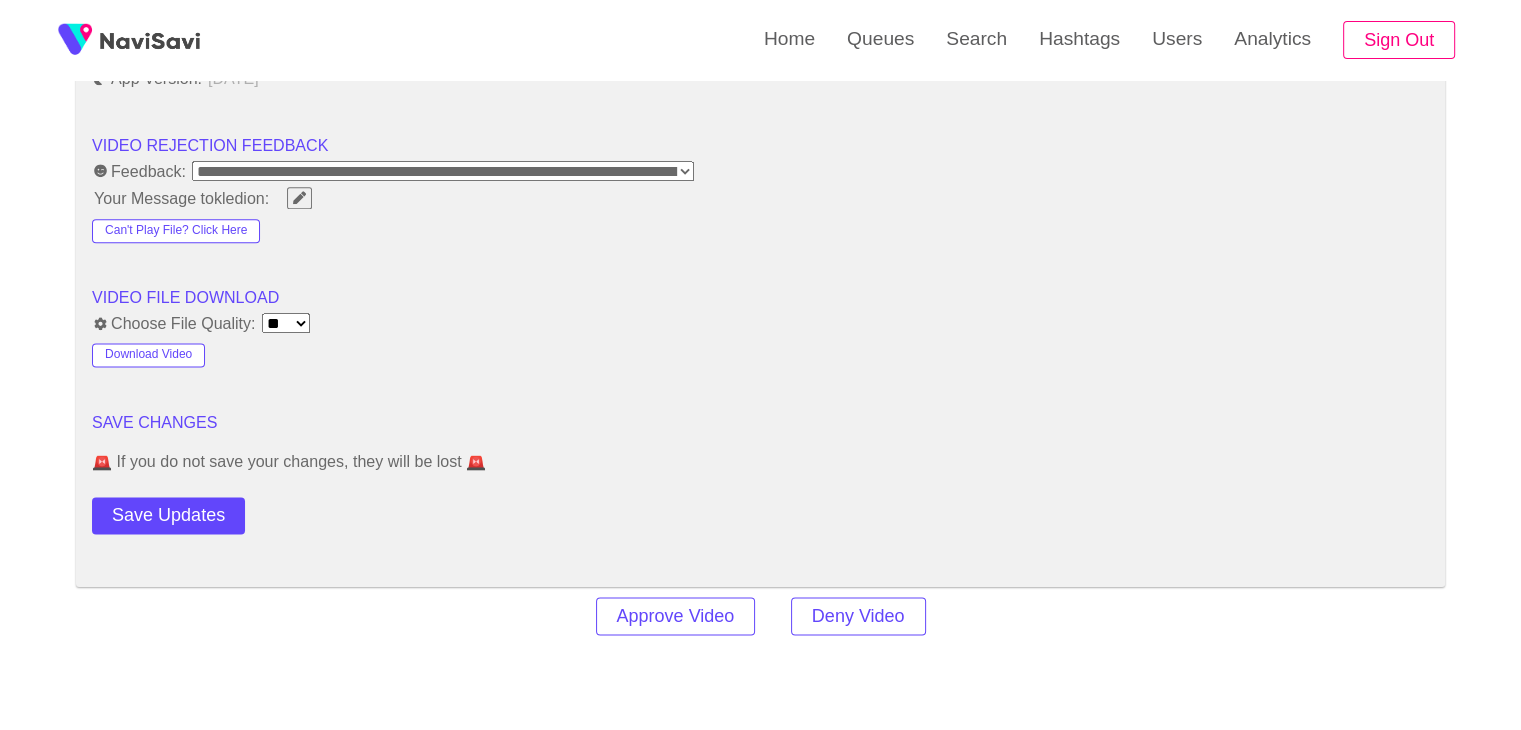 scroll, scrollTop: 2524, scrollLeft: 0, axis: vertical 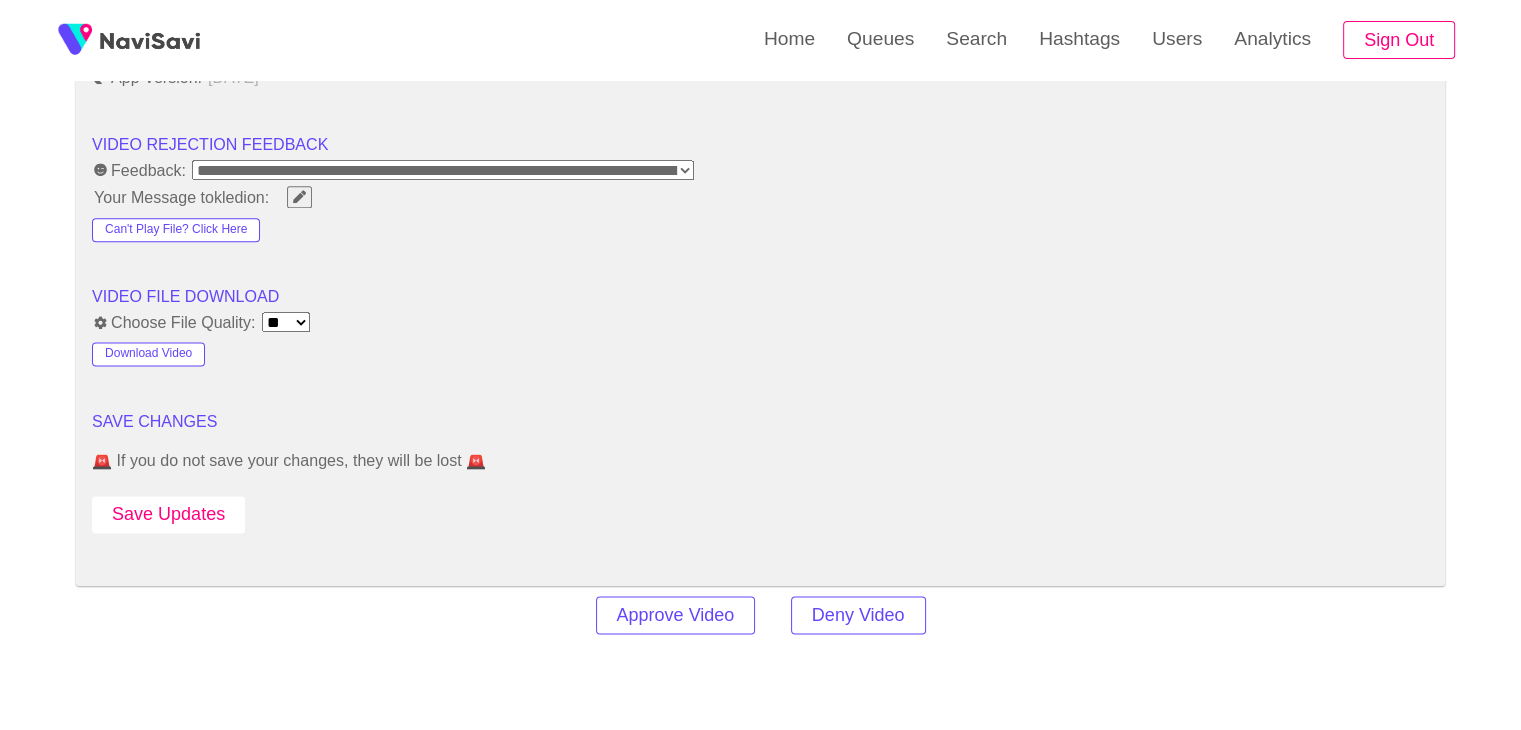 click on "Save Updates" at bounding box center [168, 514] 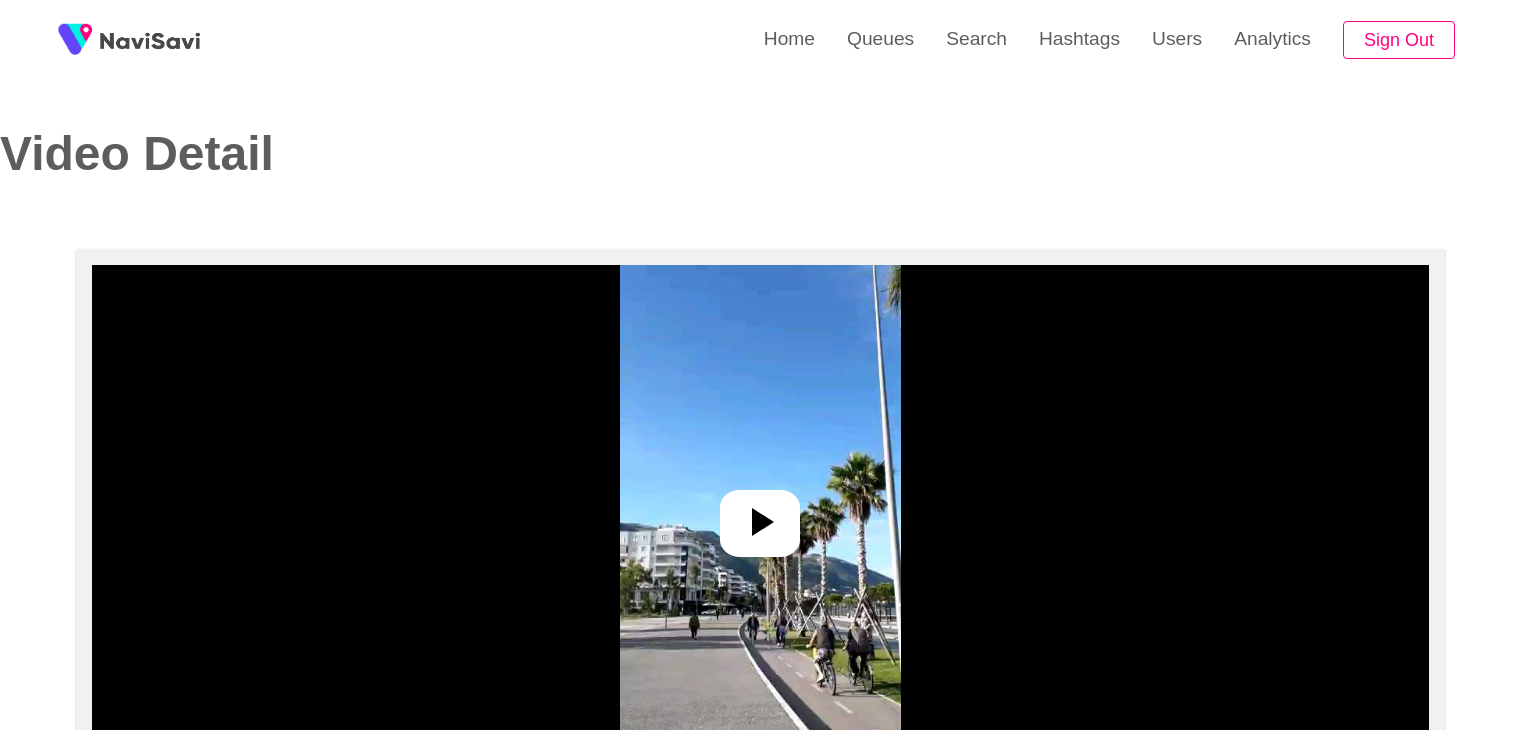 select on "**********" 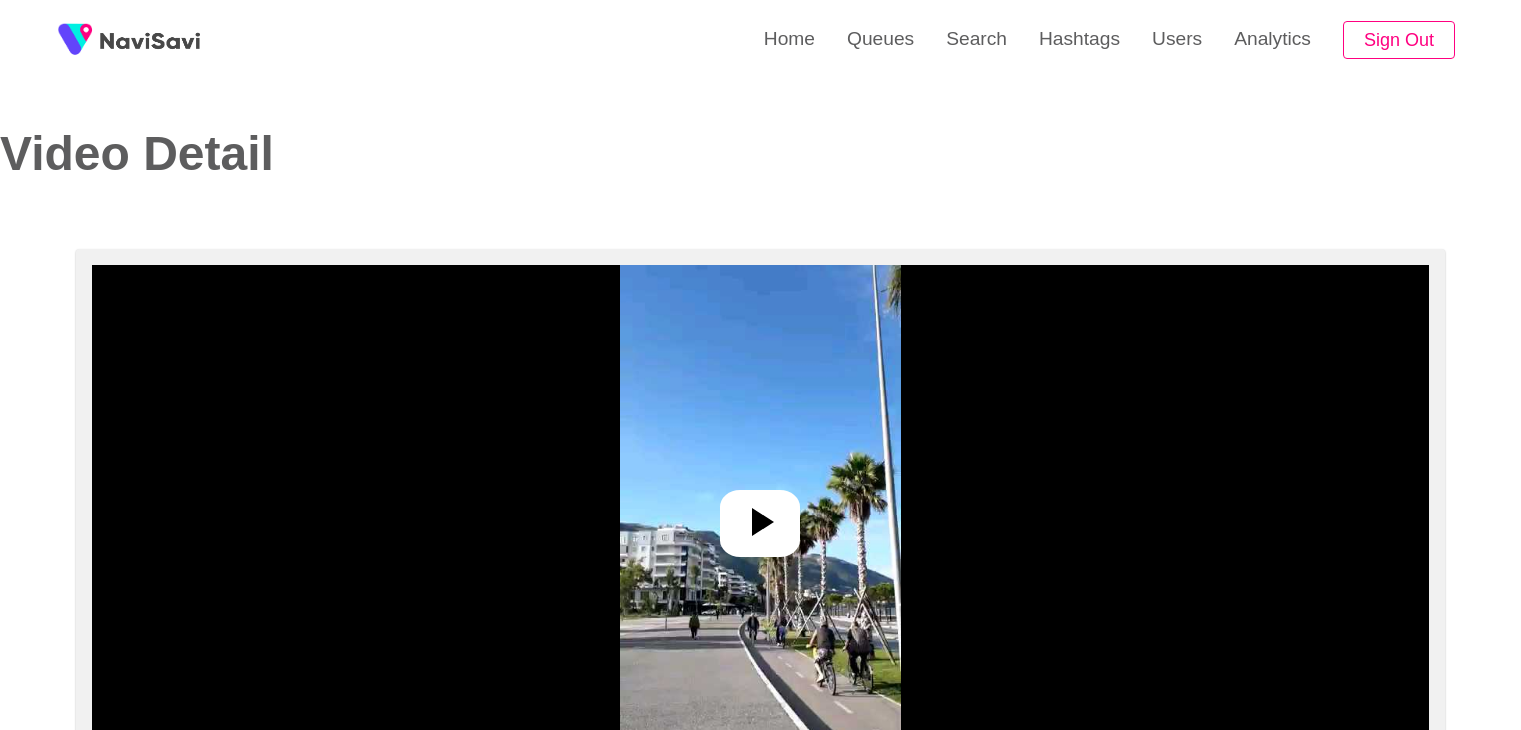 scroll, scrollTop: 0, scrollLeft: 0, axis: both 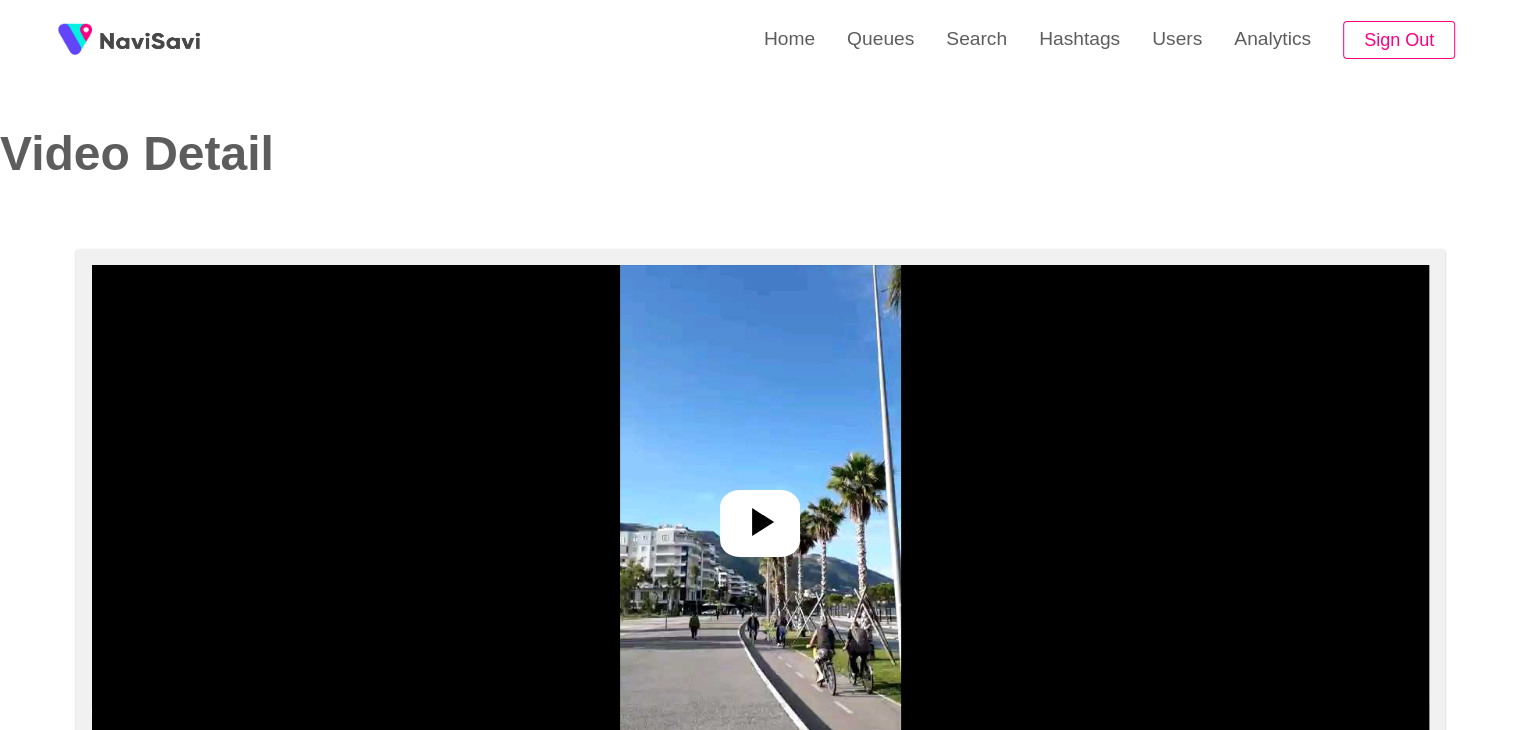 click at bounding box center [760, 515] 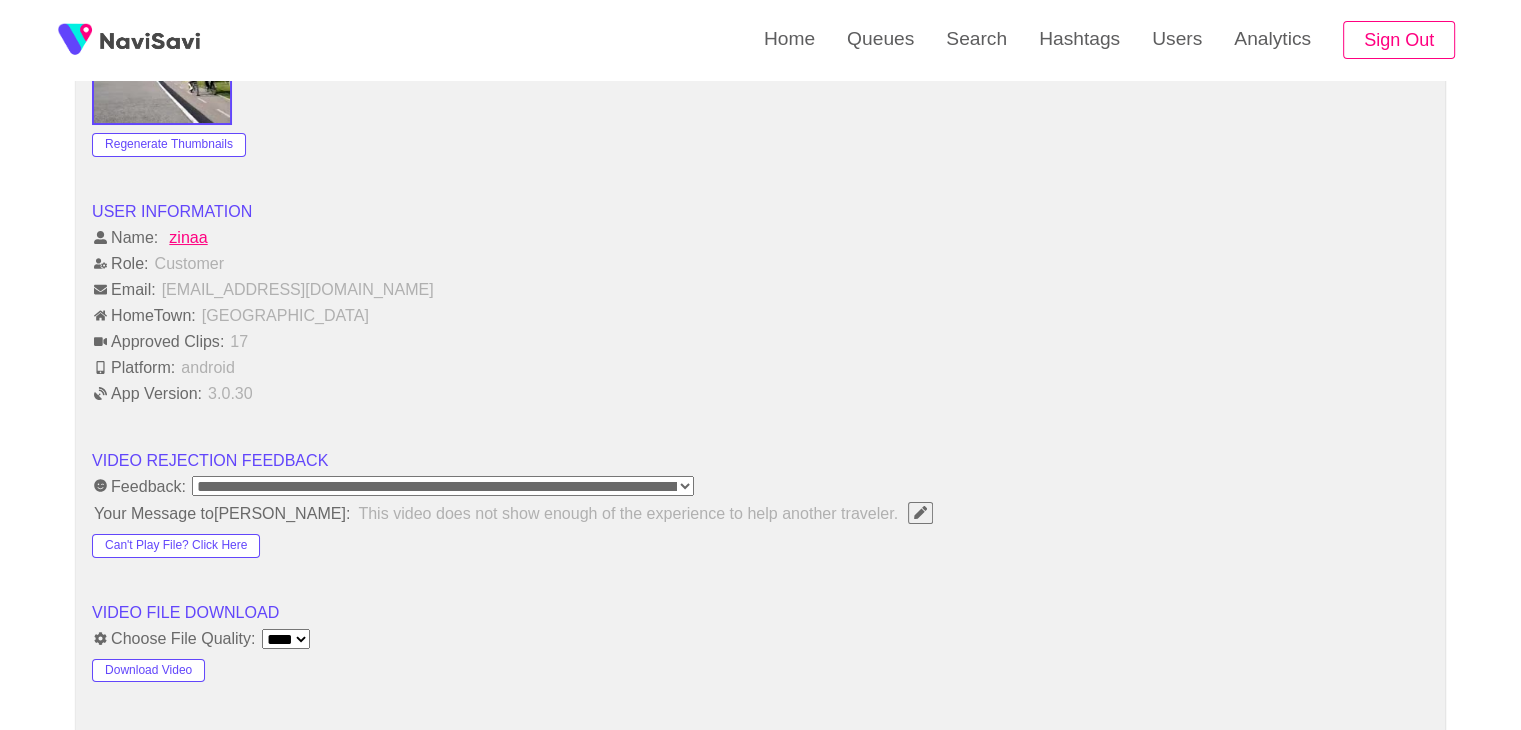 scroll, scrollTop: 1828, scrollLeft: 0, axis: vertical 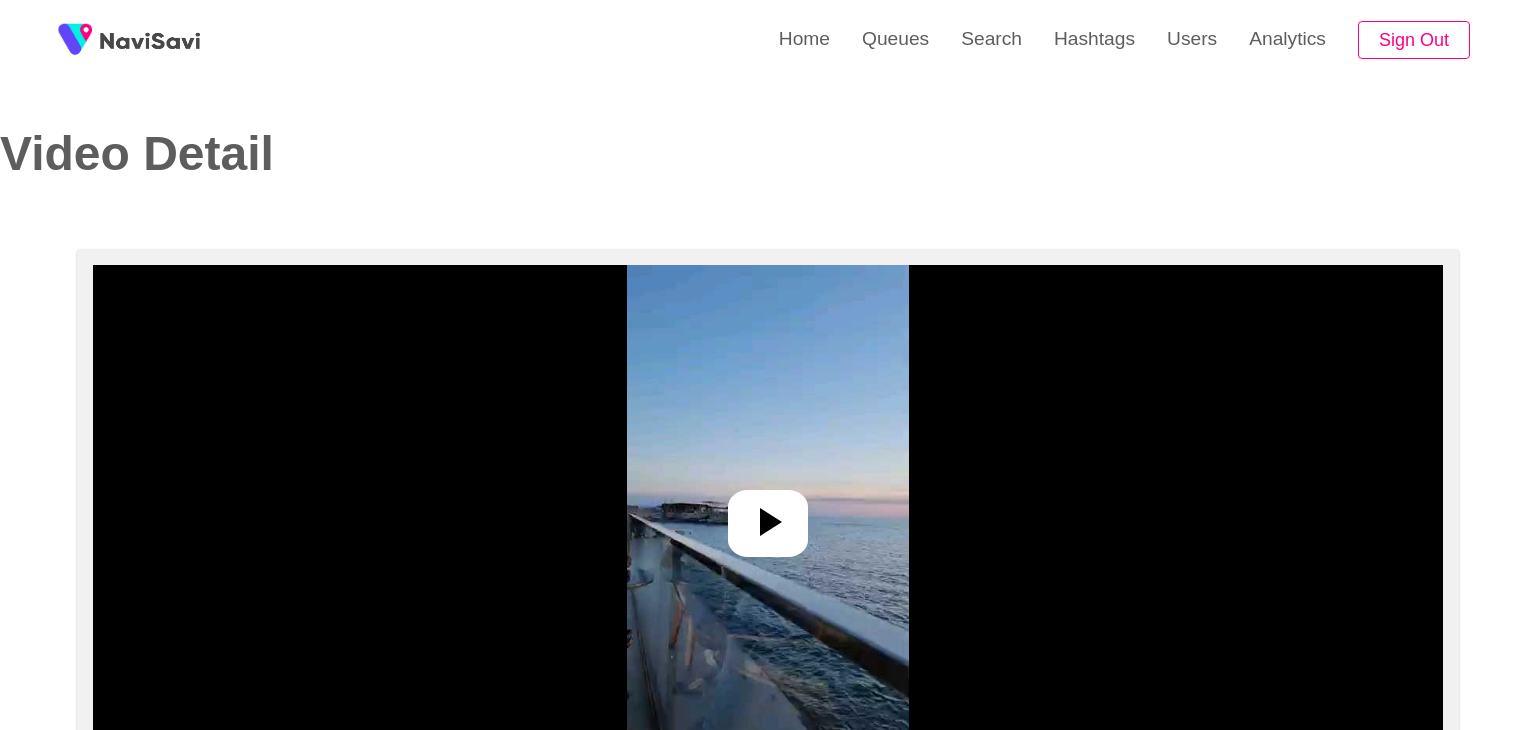 select on "**********" 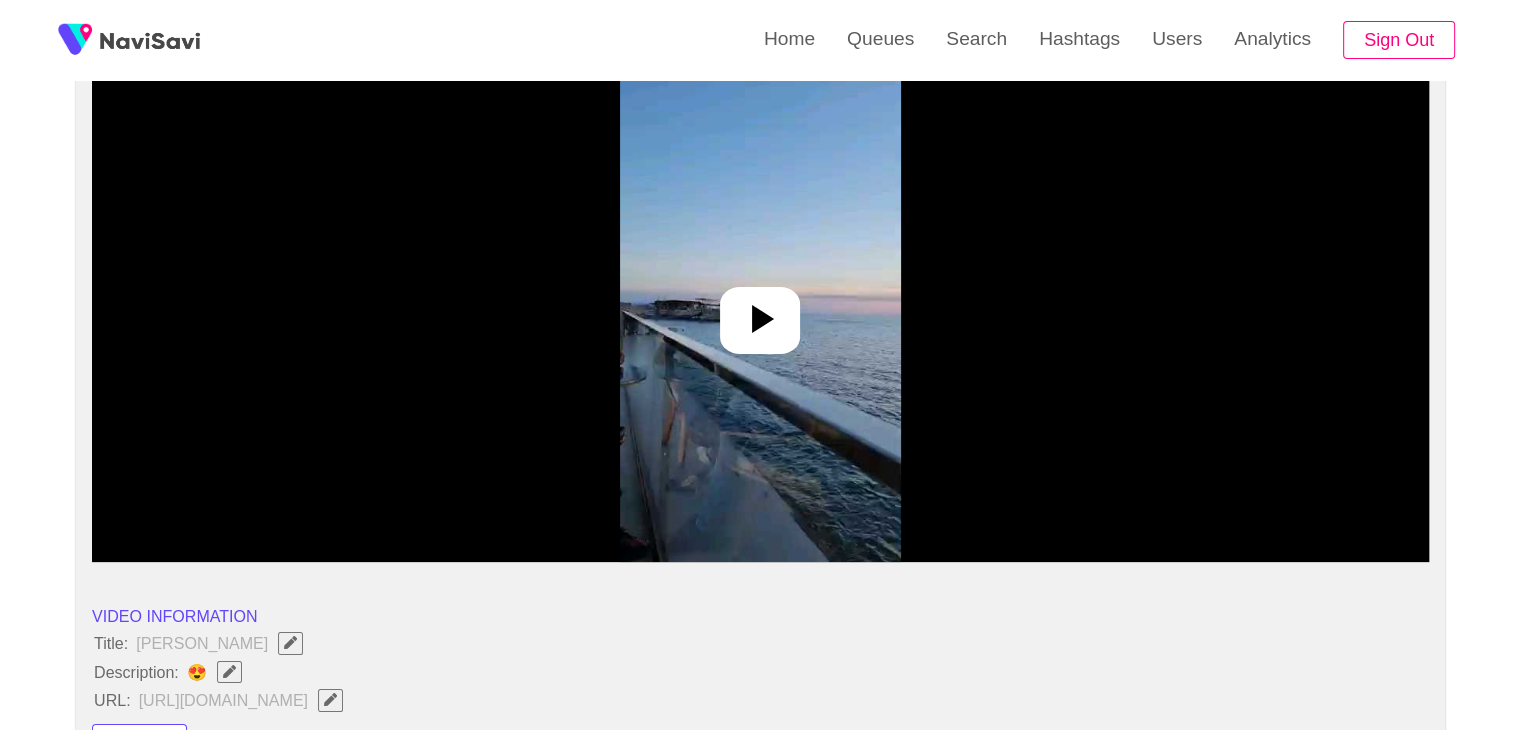 scroll, scrollTop: 196, scrollLeft: 0, axis: vertical 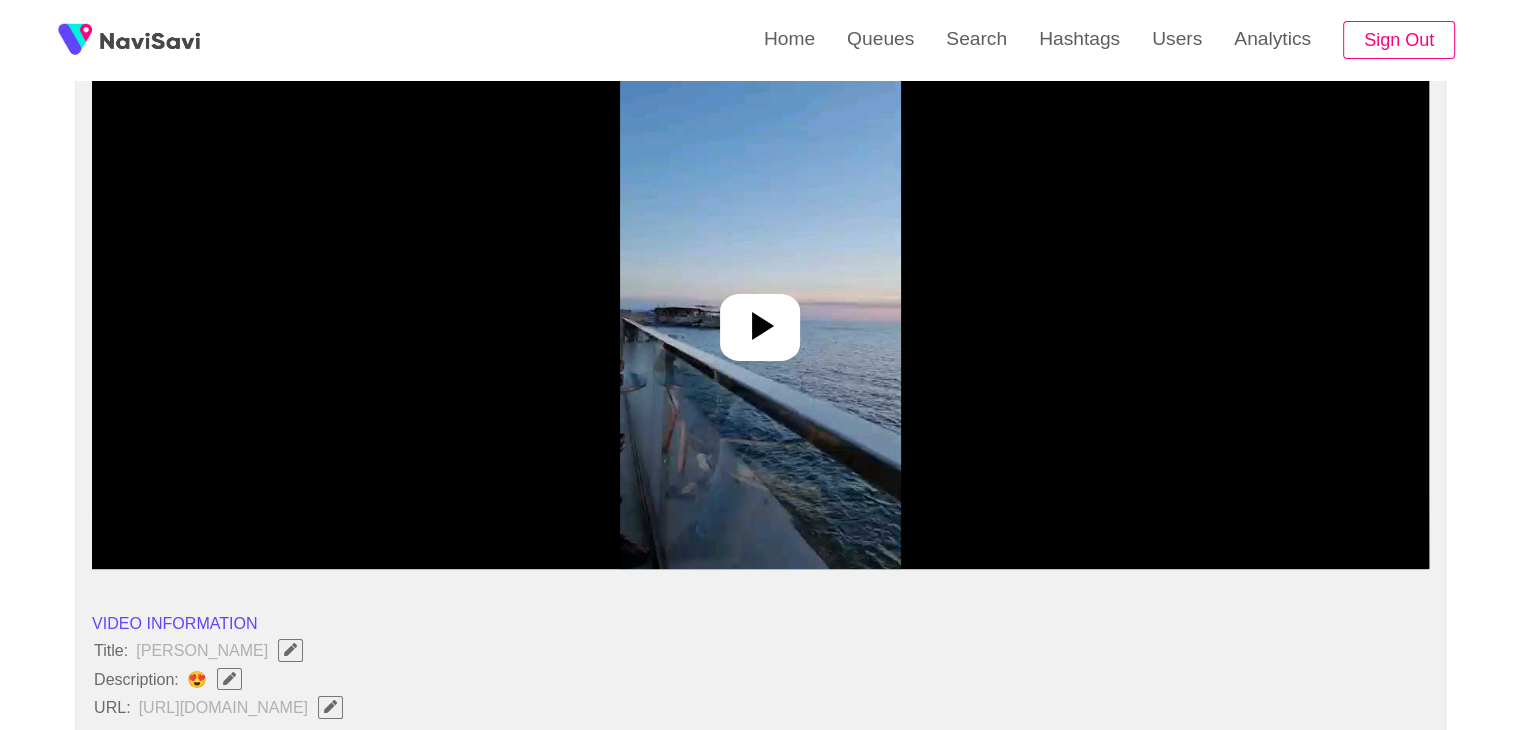 click at bounding box center (760, 319) 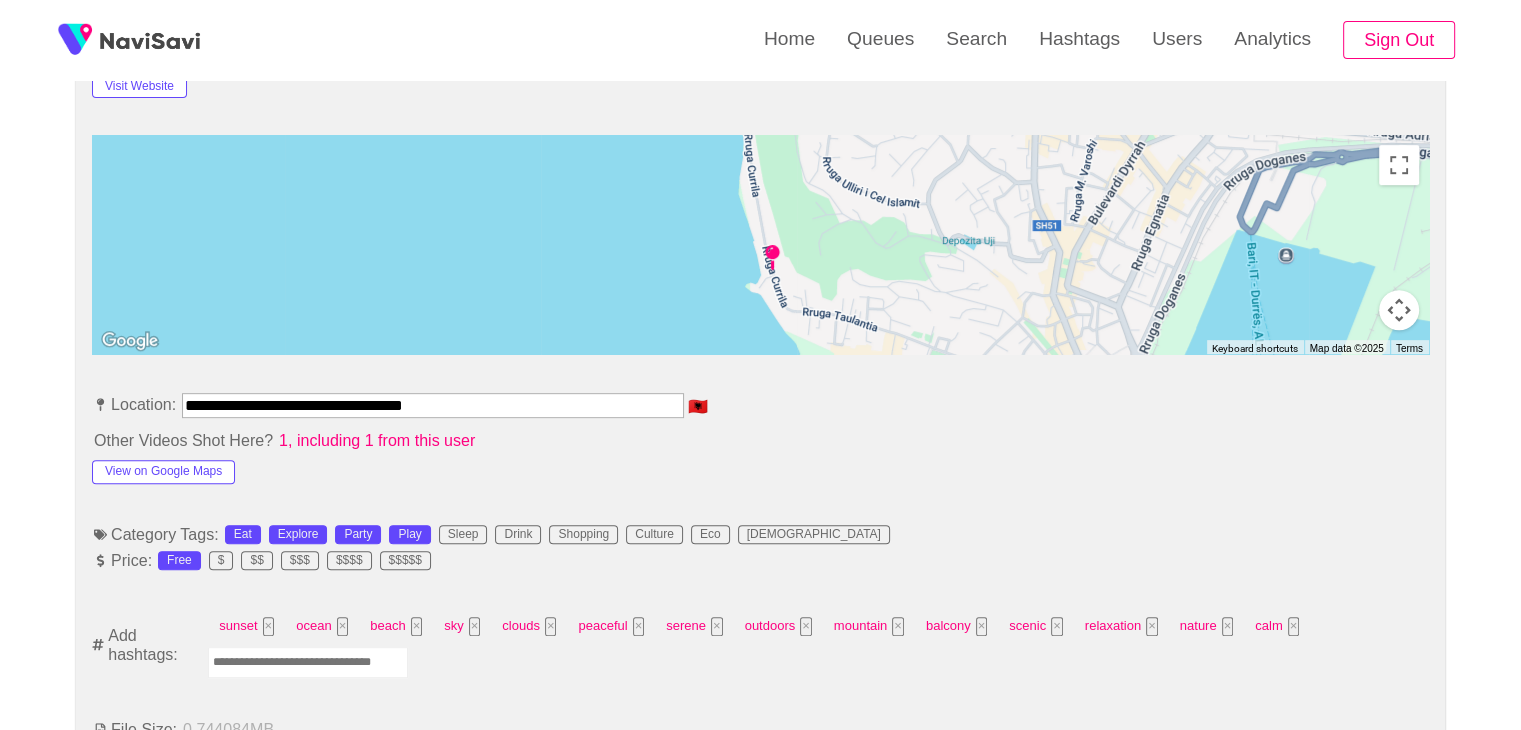 scroll, scrollTop: 1112, scrollLeft: 0, axis: vertical 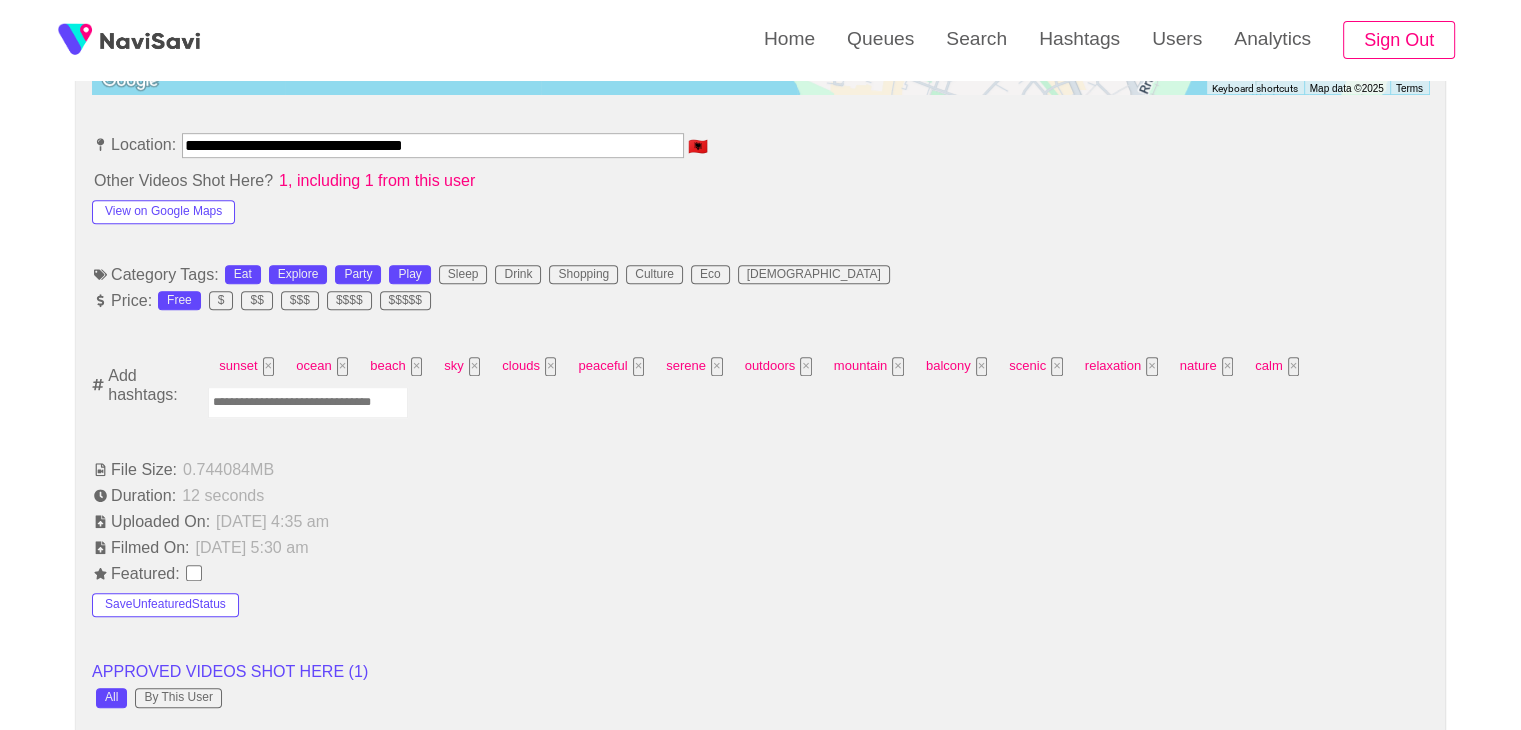 click on "**********" at bounding box center (760, 806) 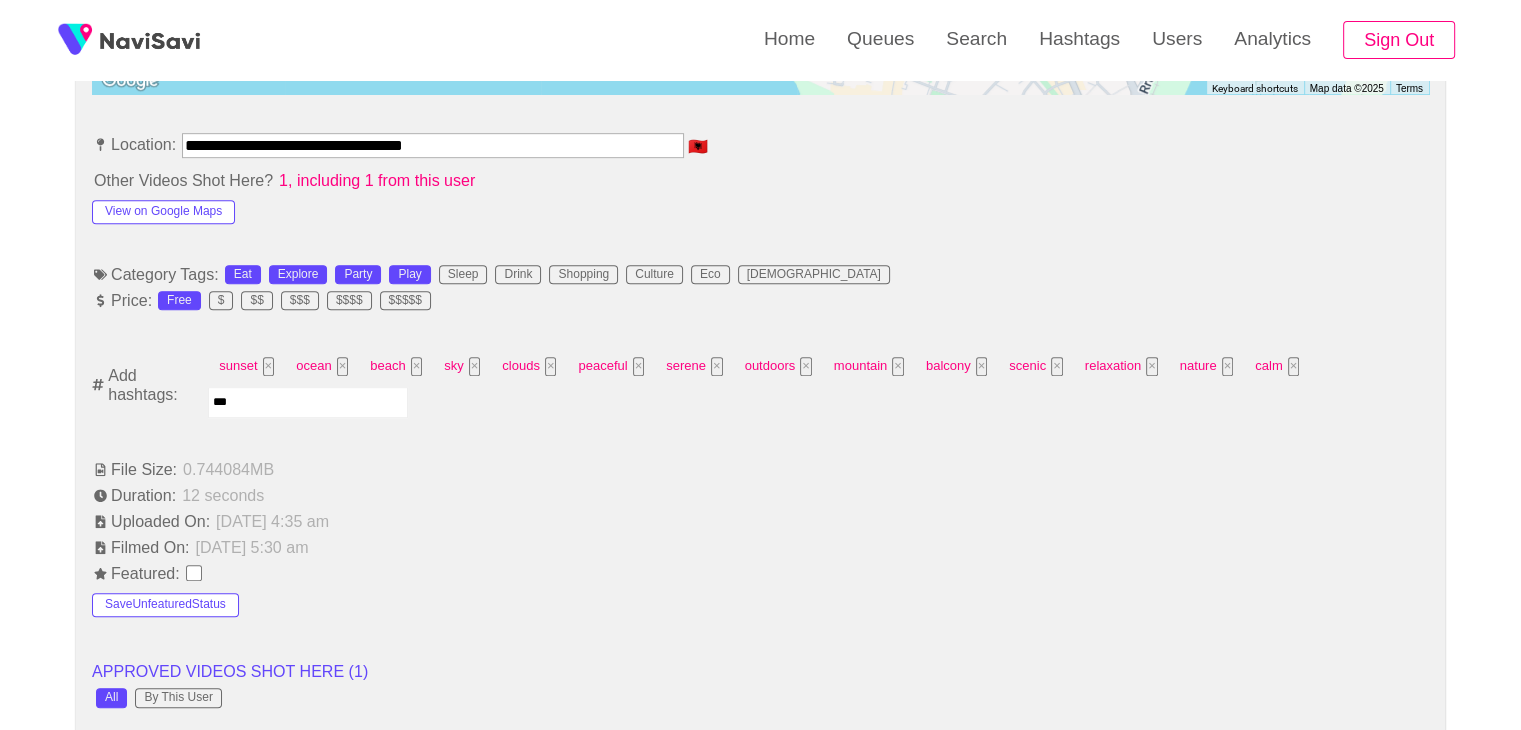 type on "****" 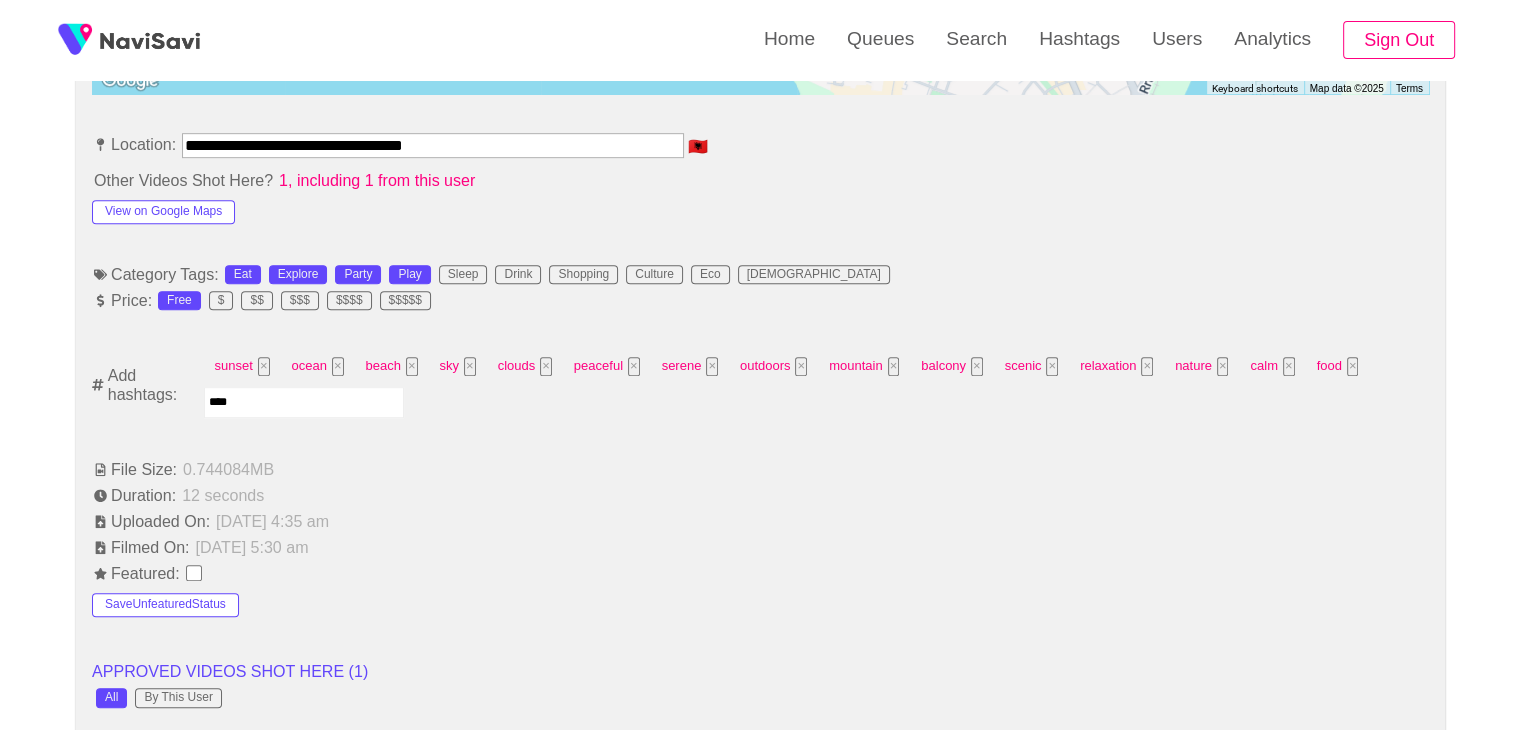type on "*****" 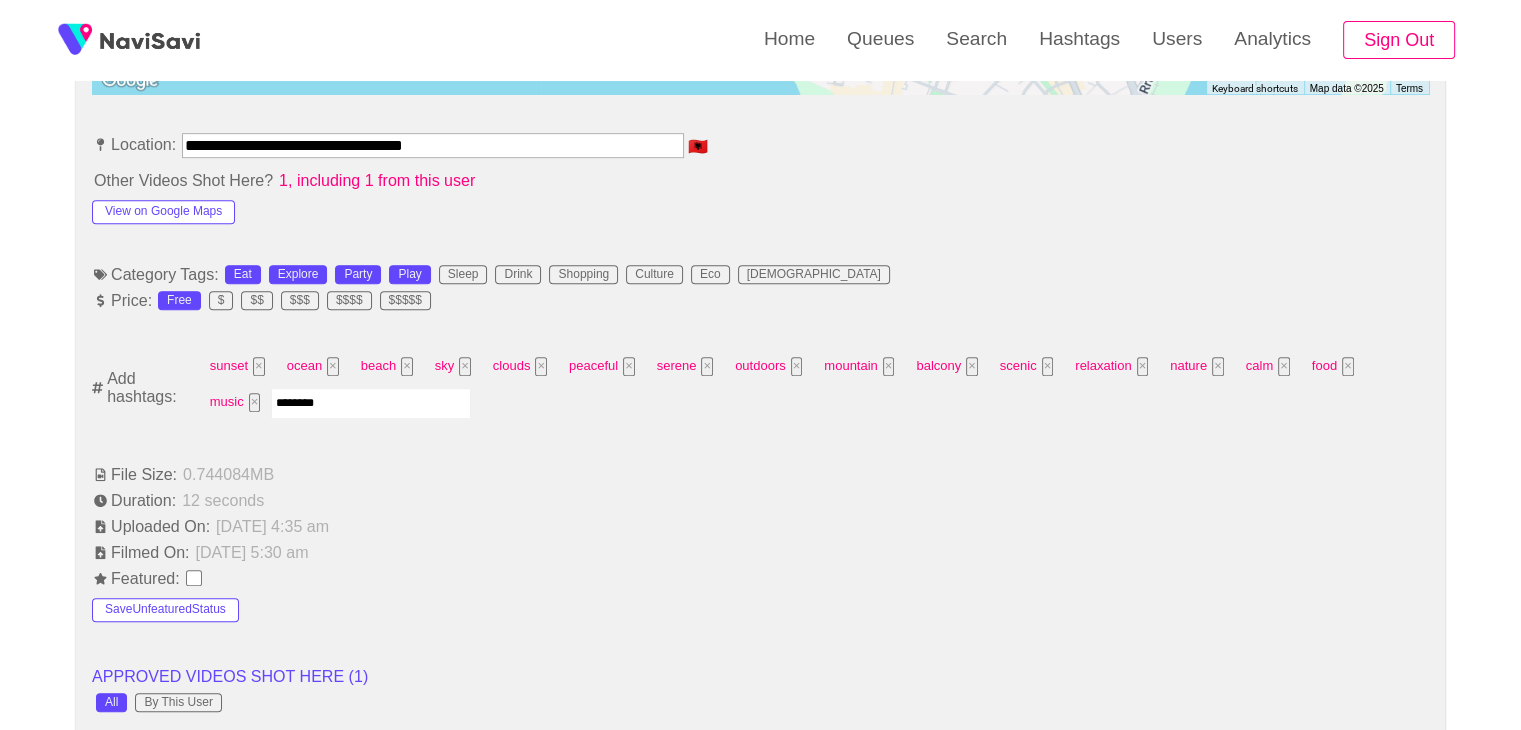 type on "*********" 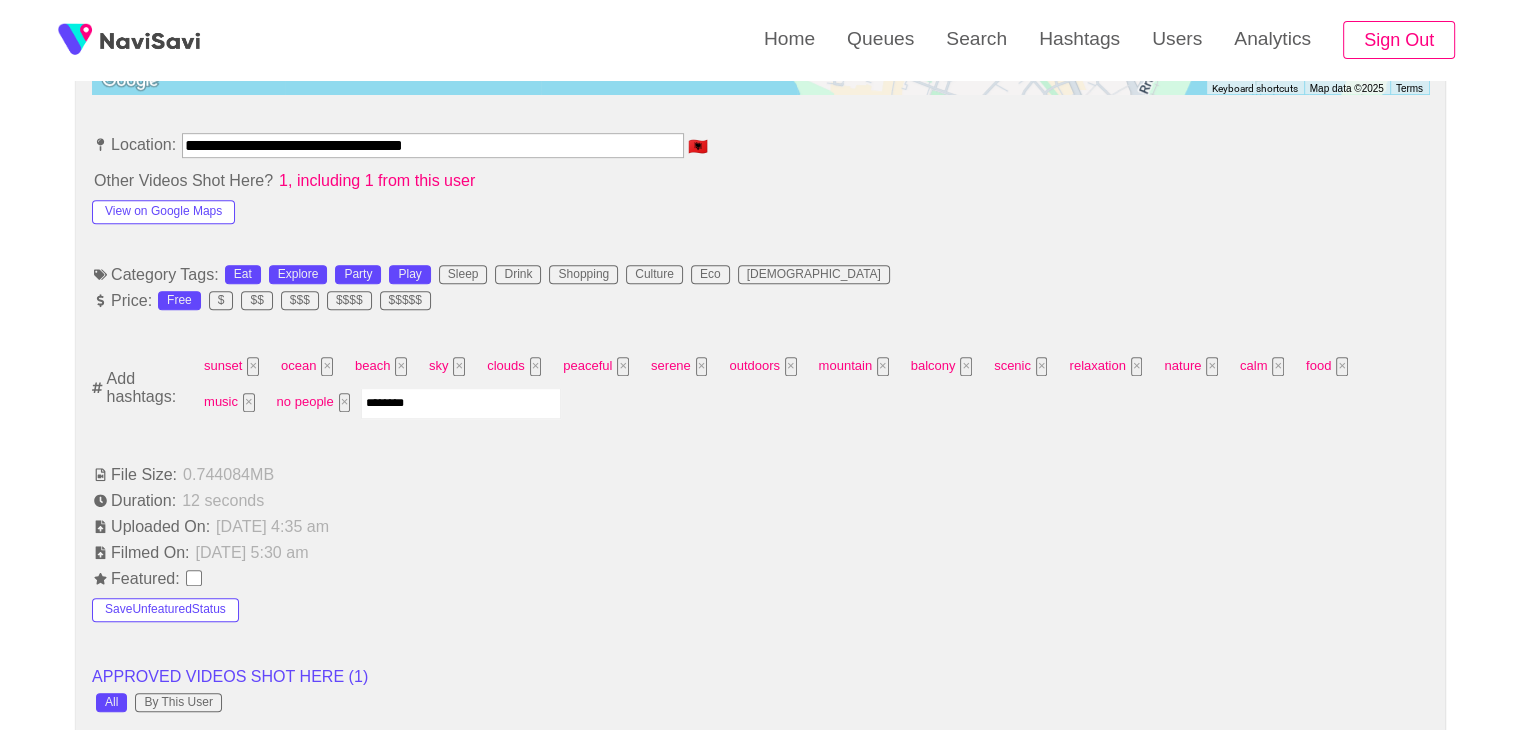 type on "*********" 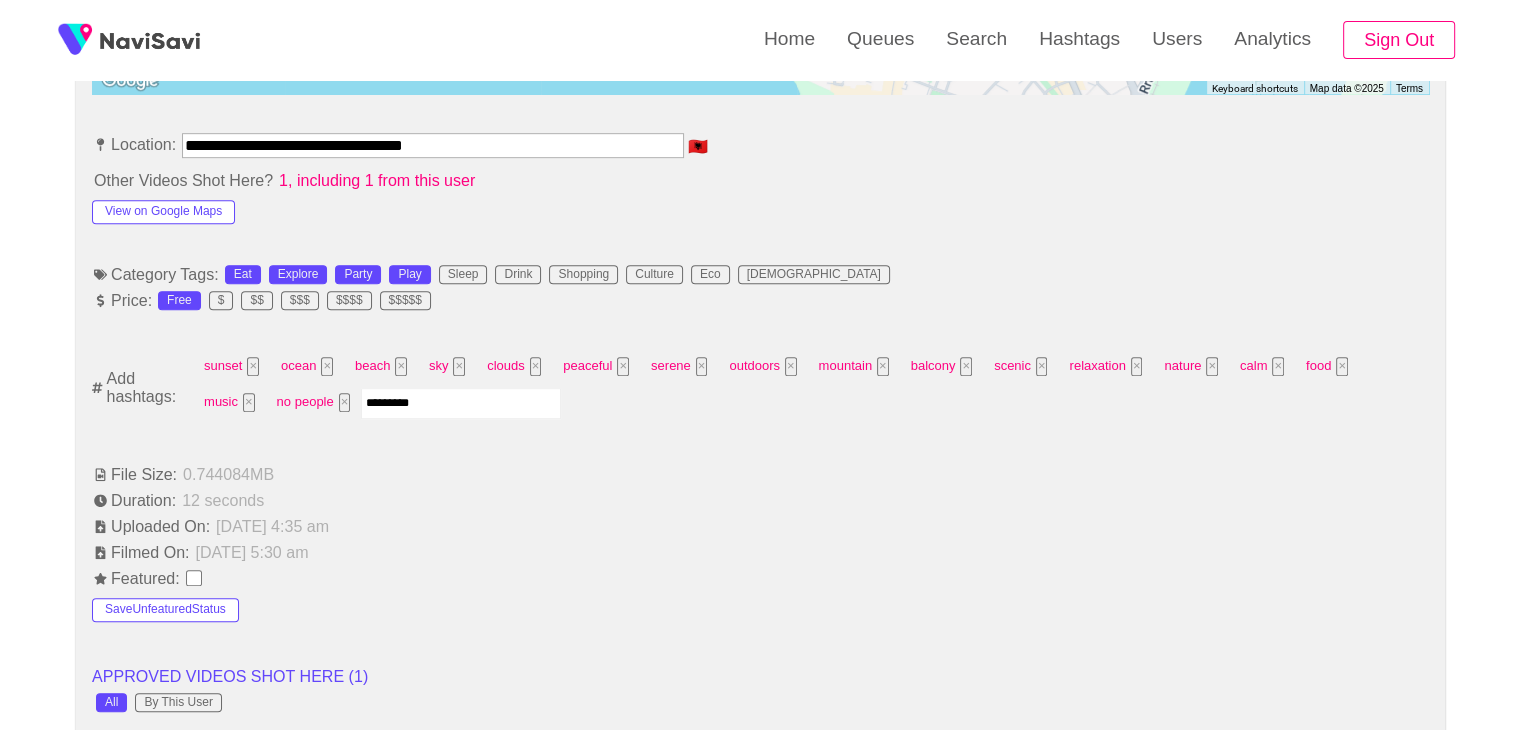 type 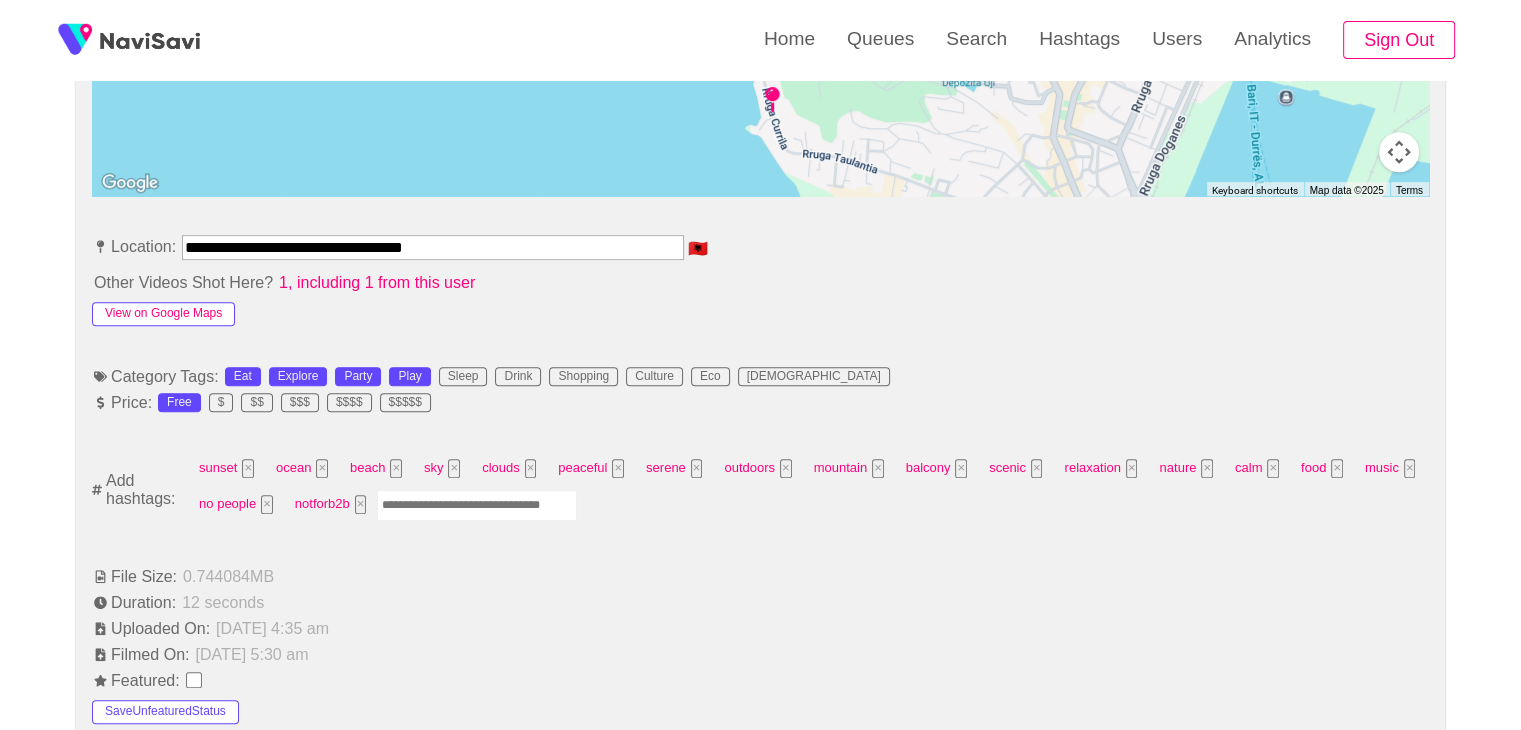 scroll, scrollTop: 1024, scrollLeft: 0, axis: vertical 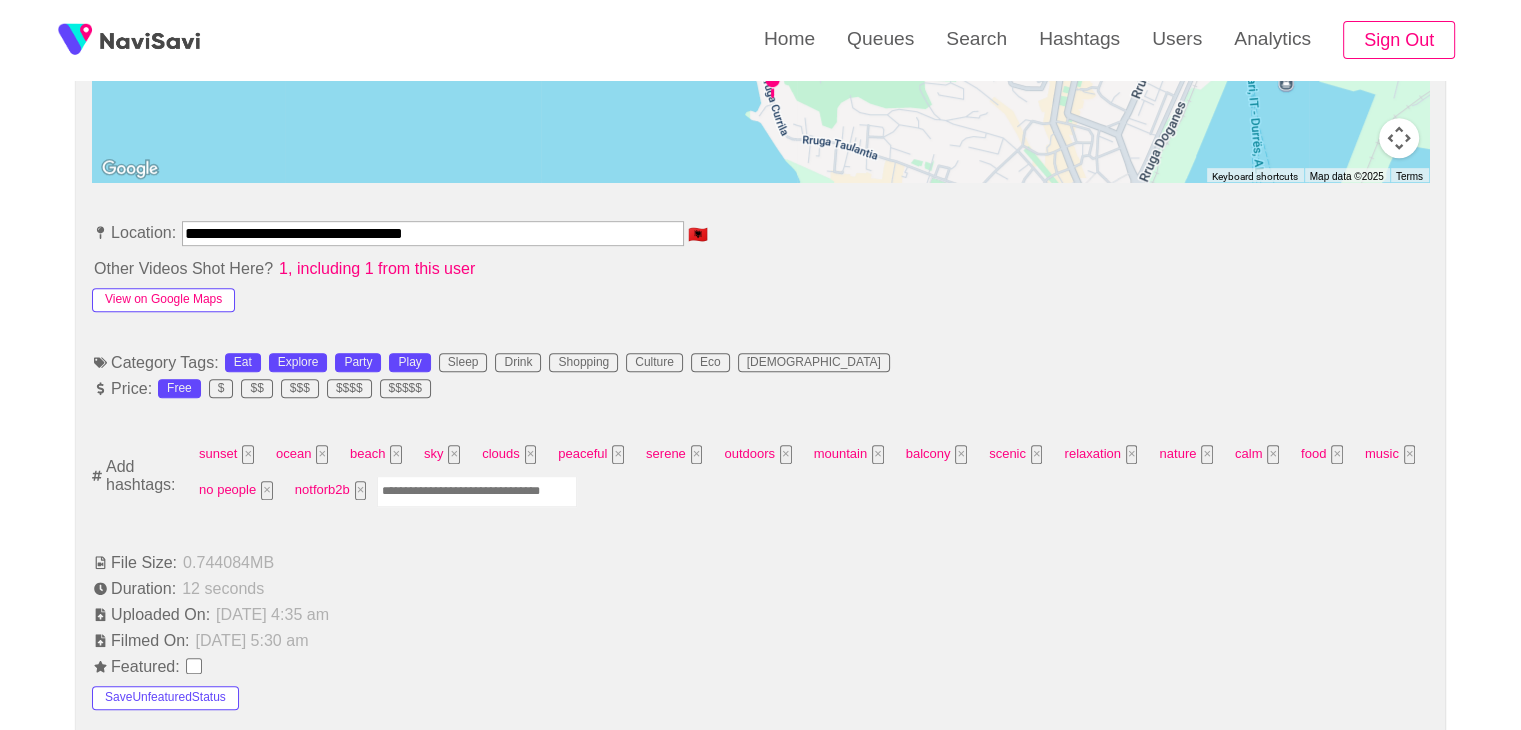 click on "View on Google Maps" at bounding box center (163, 300) 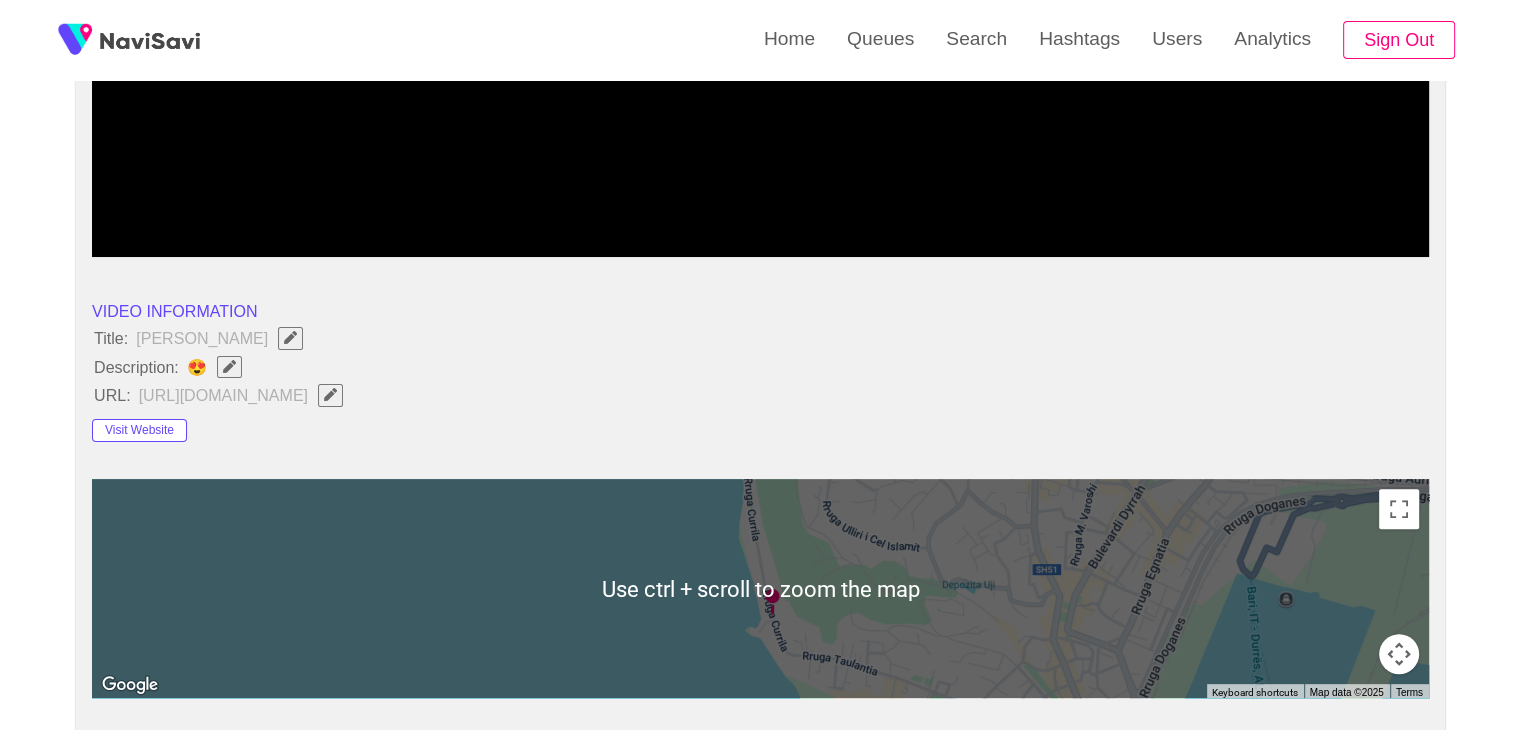 scroll, scrollTop: 500, scrollLeft: 0, axis: vertical 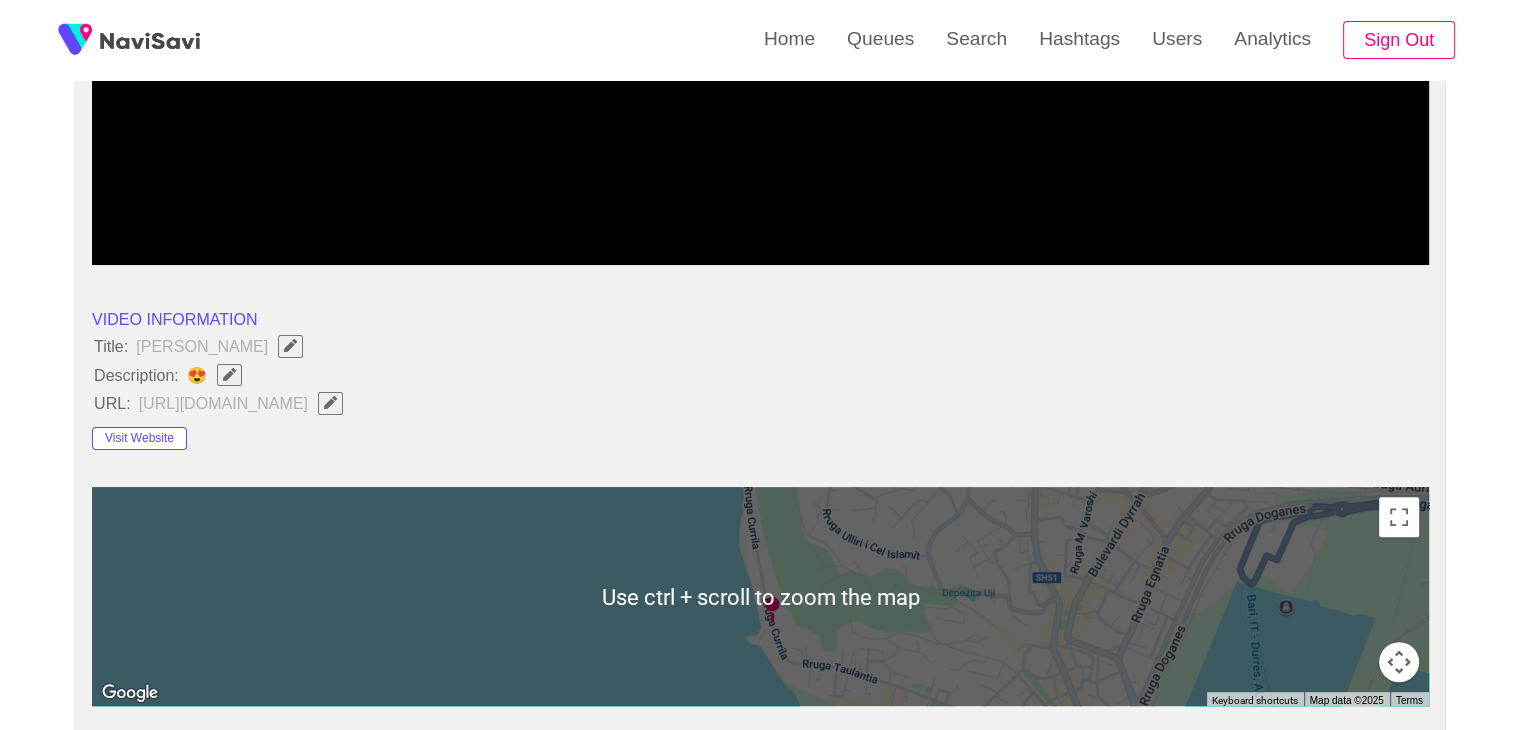 click 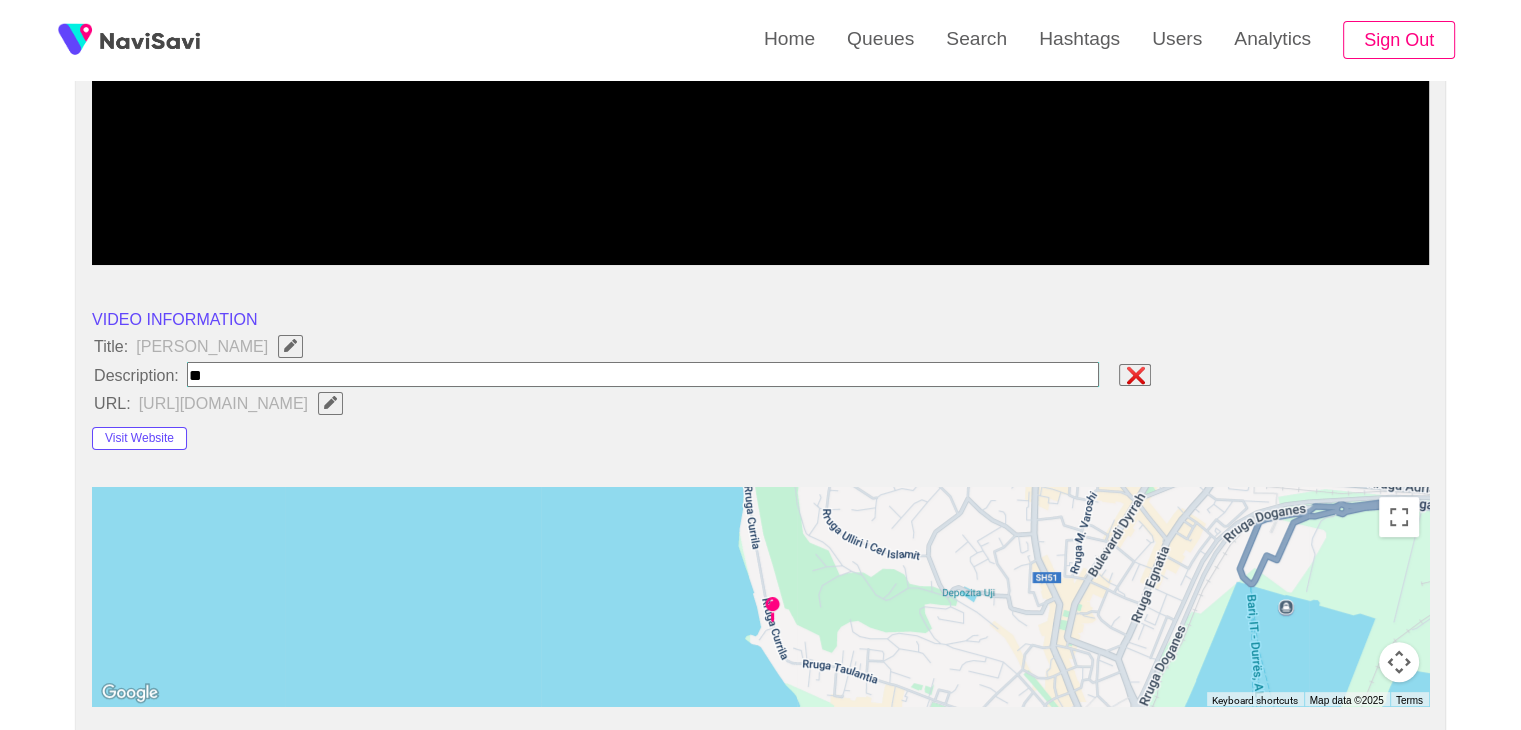 click at bounding box center [643, 374] 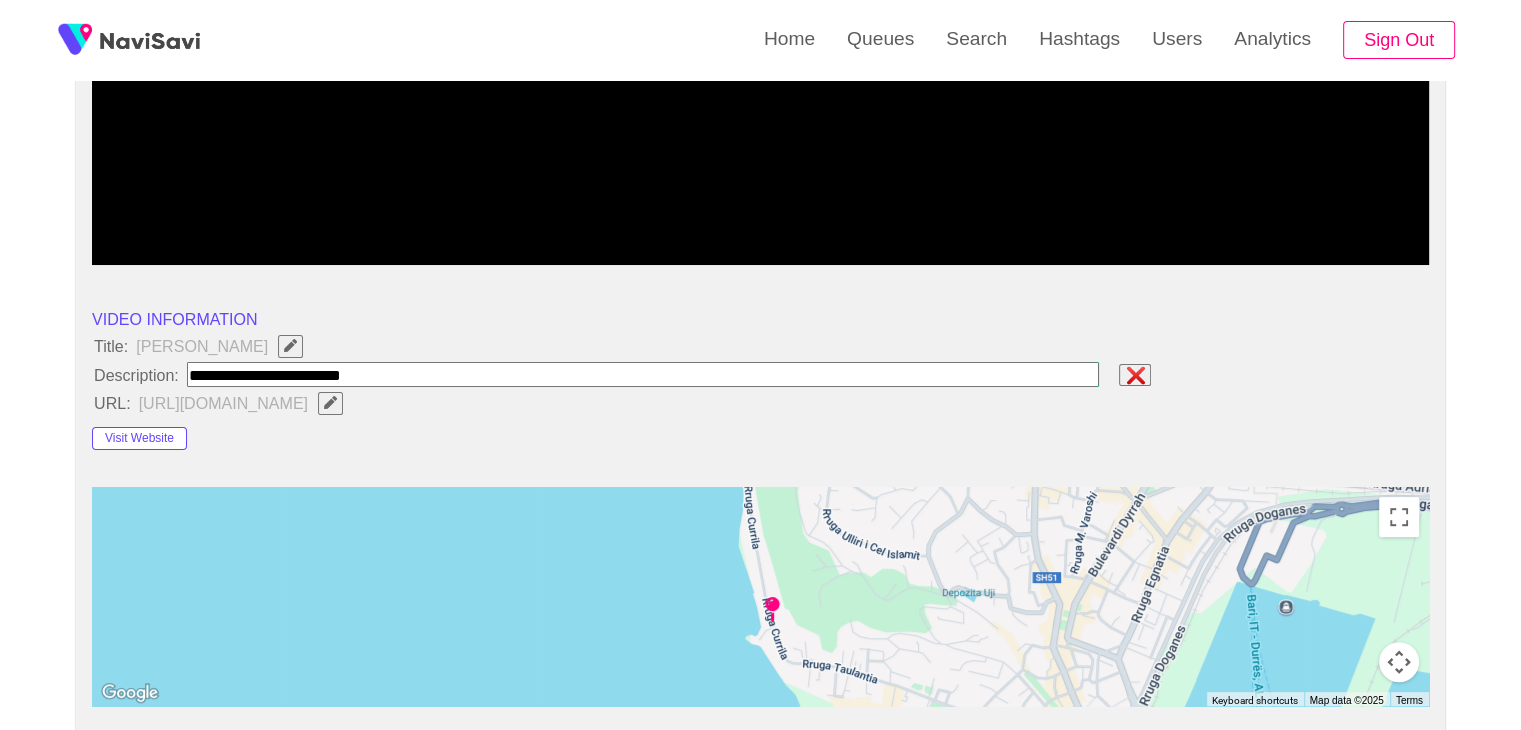 type on "**********" 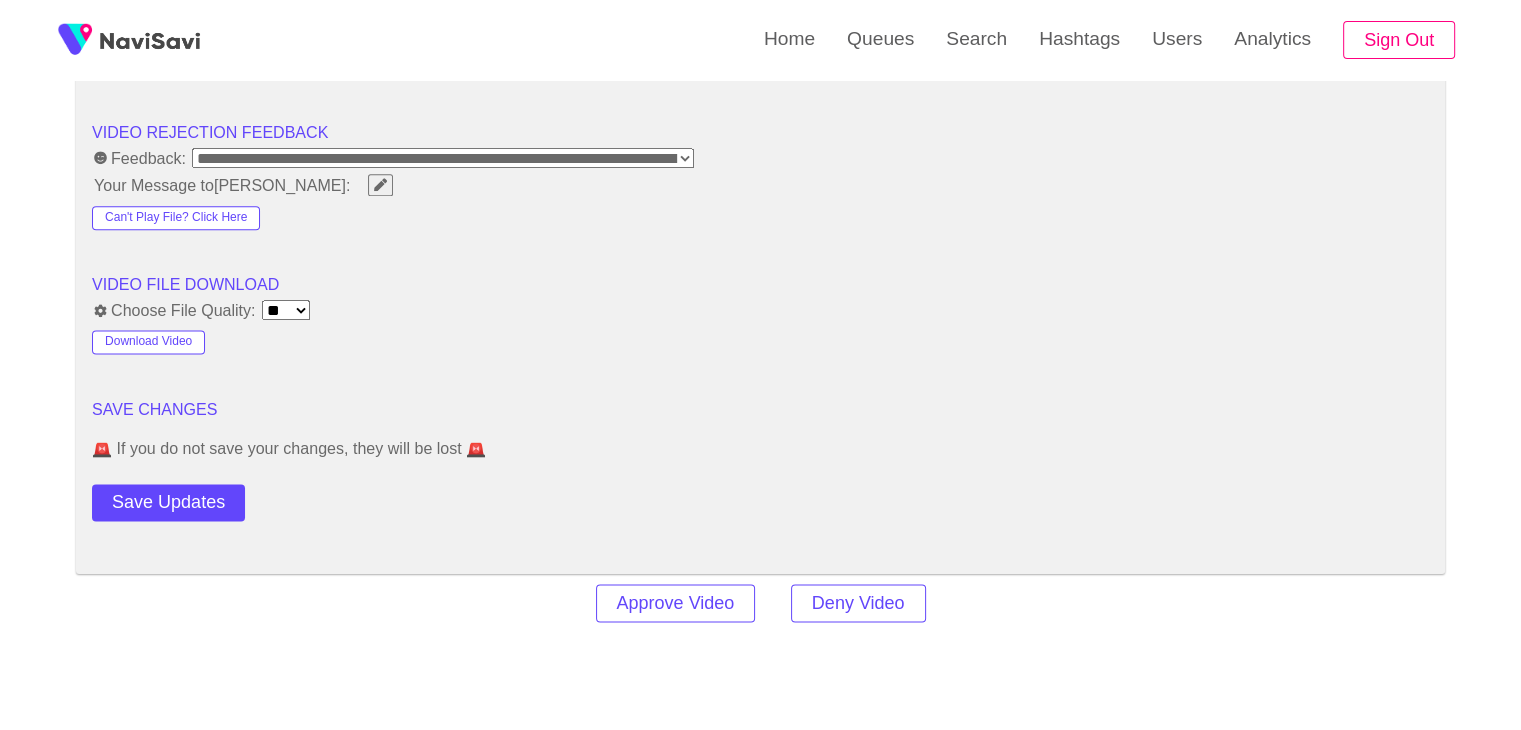 scroll, scrollTop: 2538, scrollLeft: 0, axis: vertical 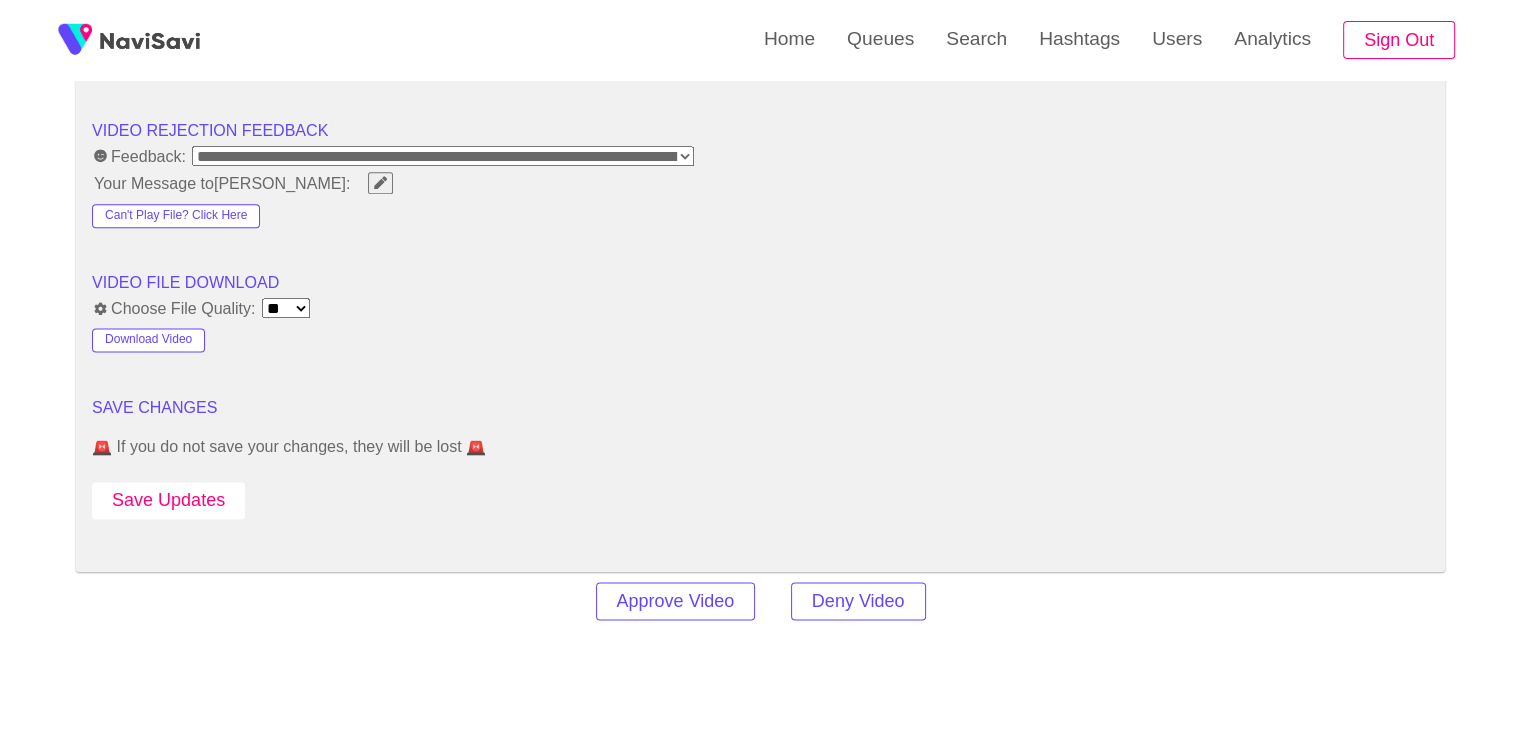 click on "Save Updates" at bounding box center (168, 500) 